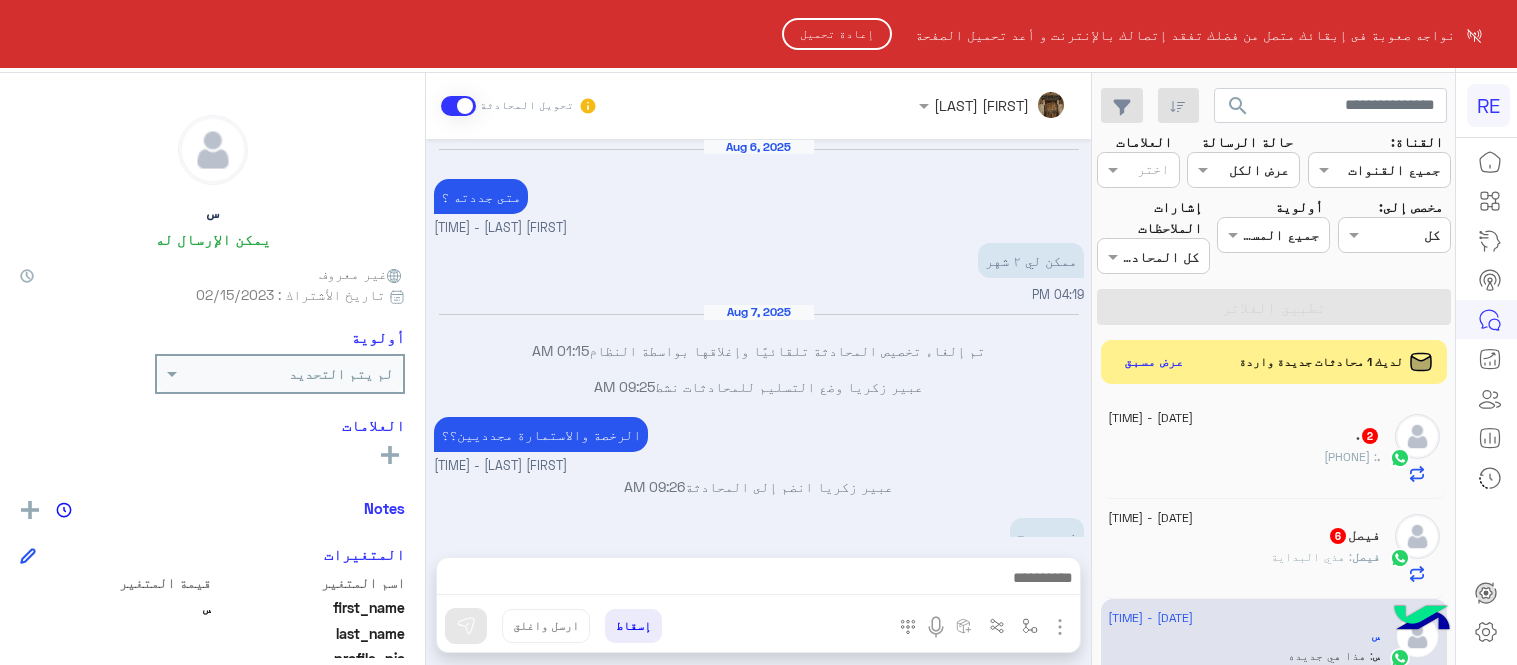 scroll, scrollTop: 0, scrollLeft: 0, axis: both 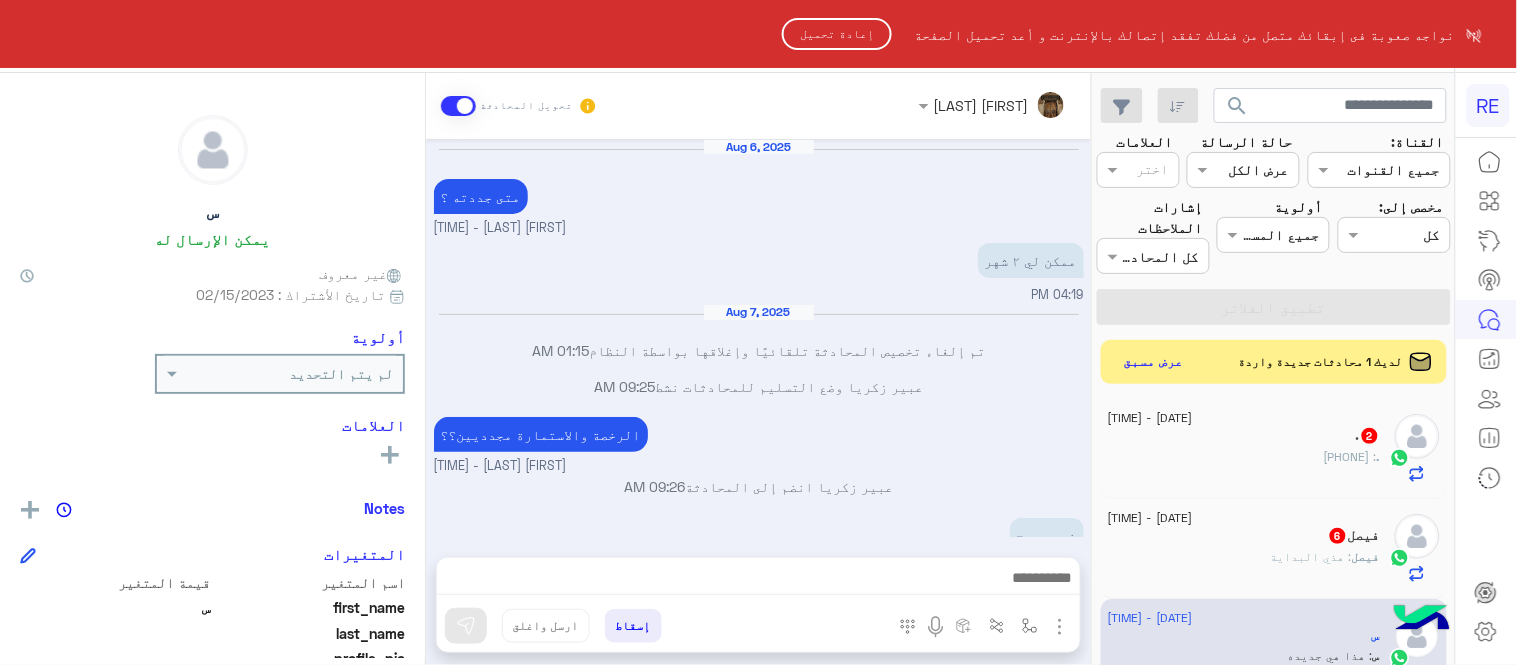 click on "إعادة تحميل" 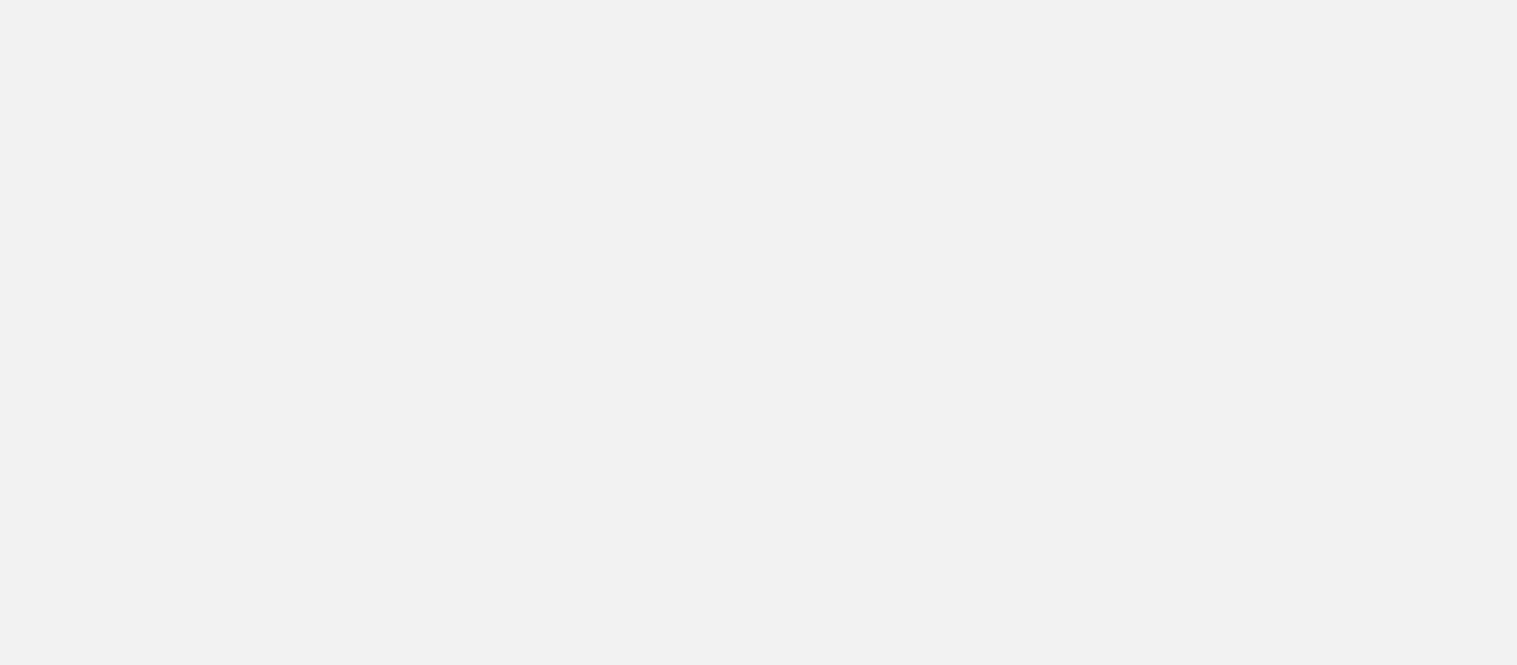 scroll, scrollTop: 0, scrollLeft: 0, axis: both 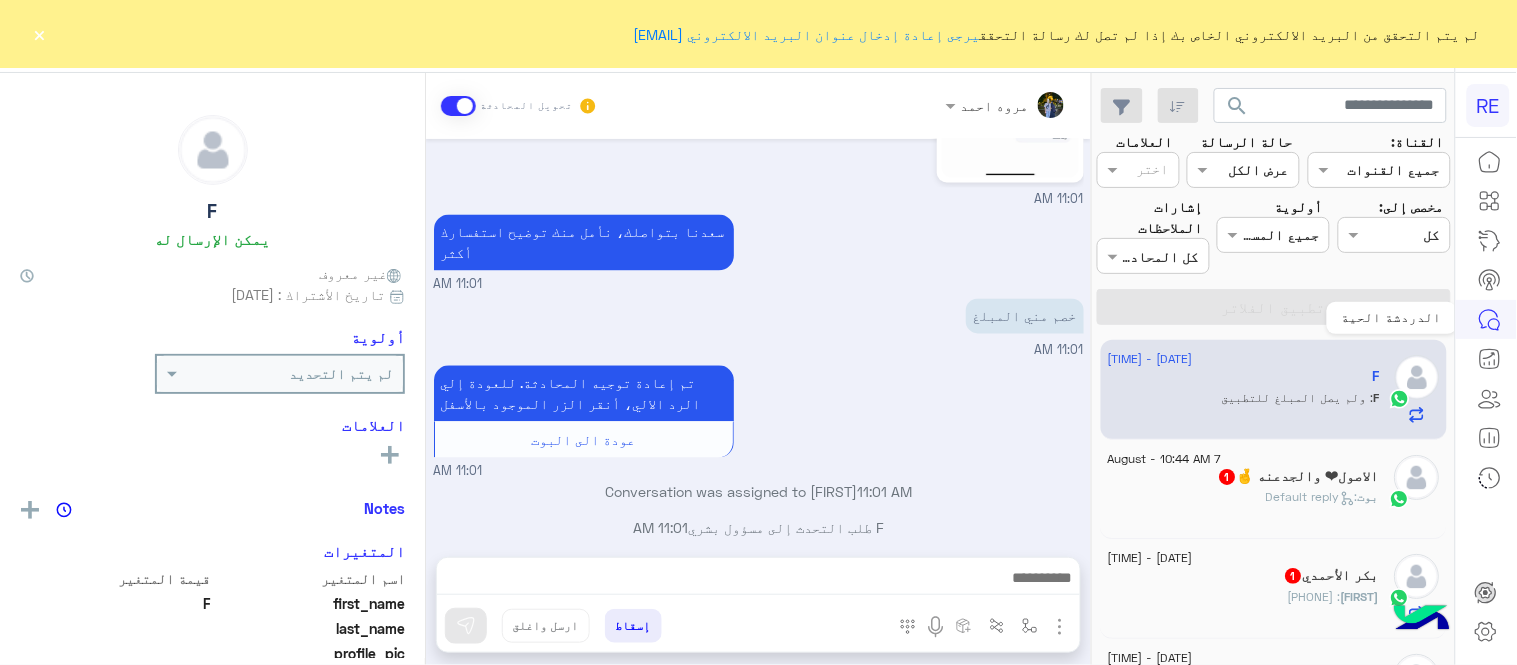 click 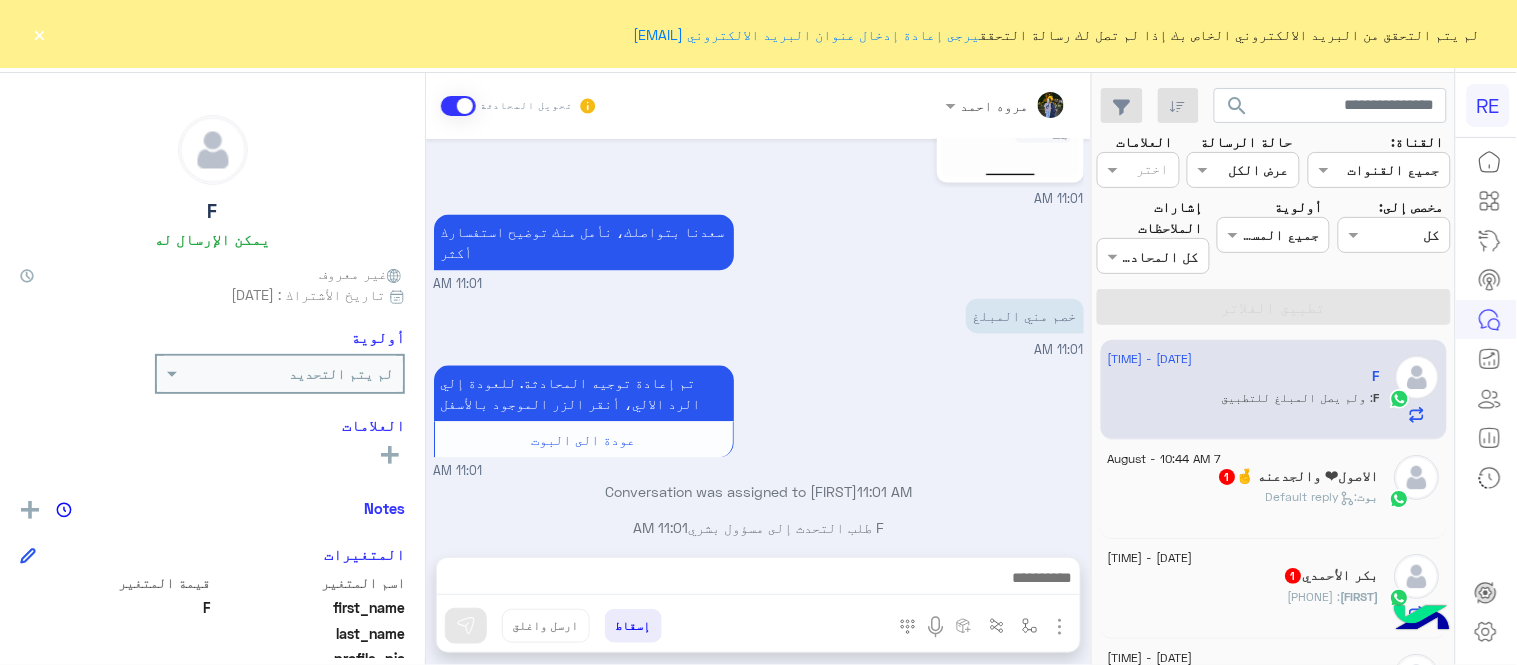 click on "×" 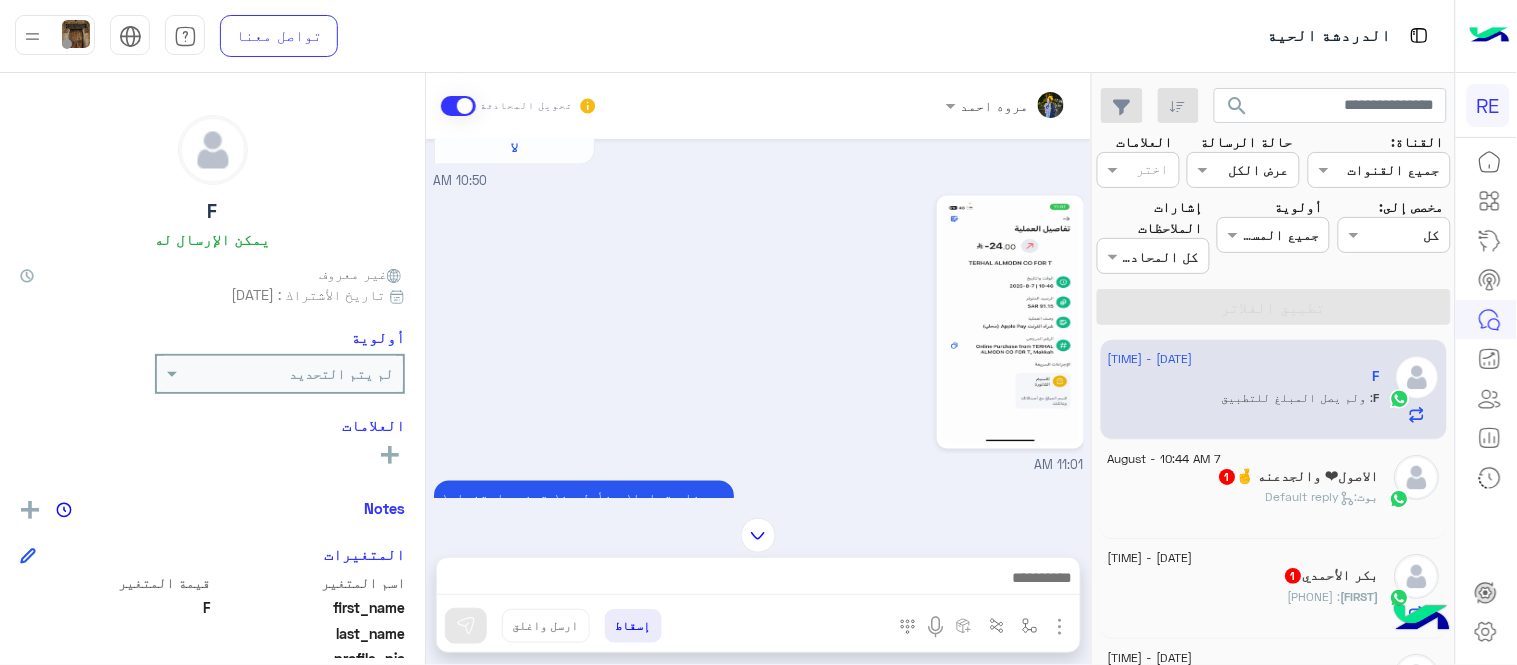 scroll, scrollTop: 1003, scrollLeft: 0, axis: vertical 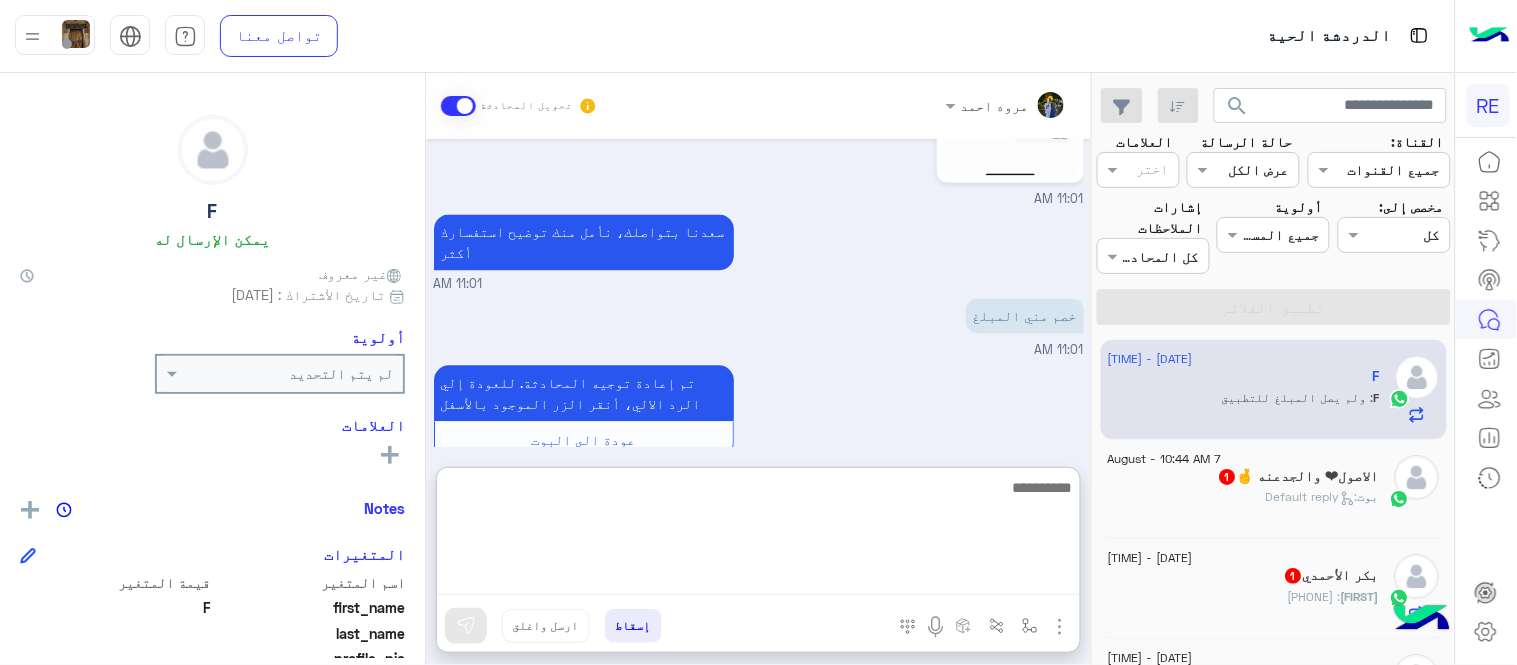 click at bounding box center (758, 535) 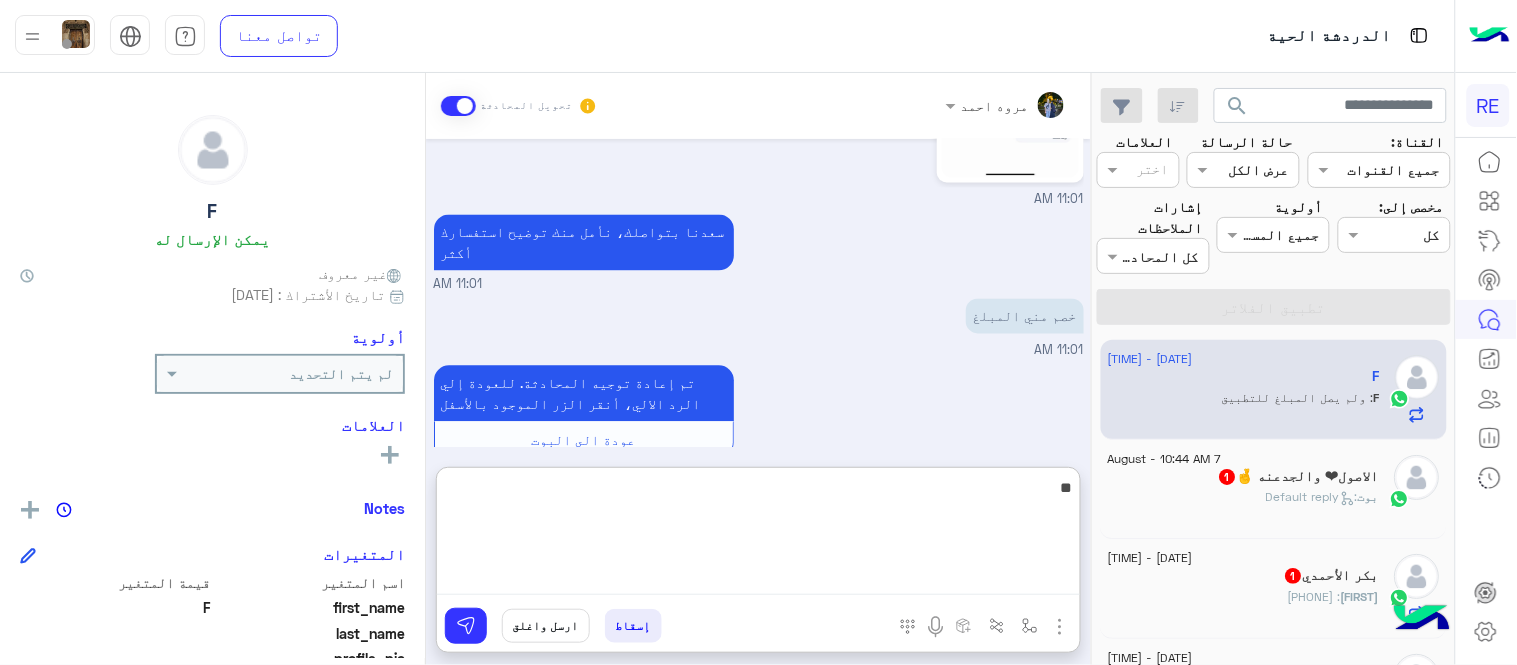 type on "*" 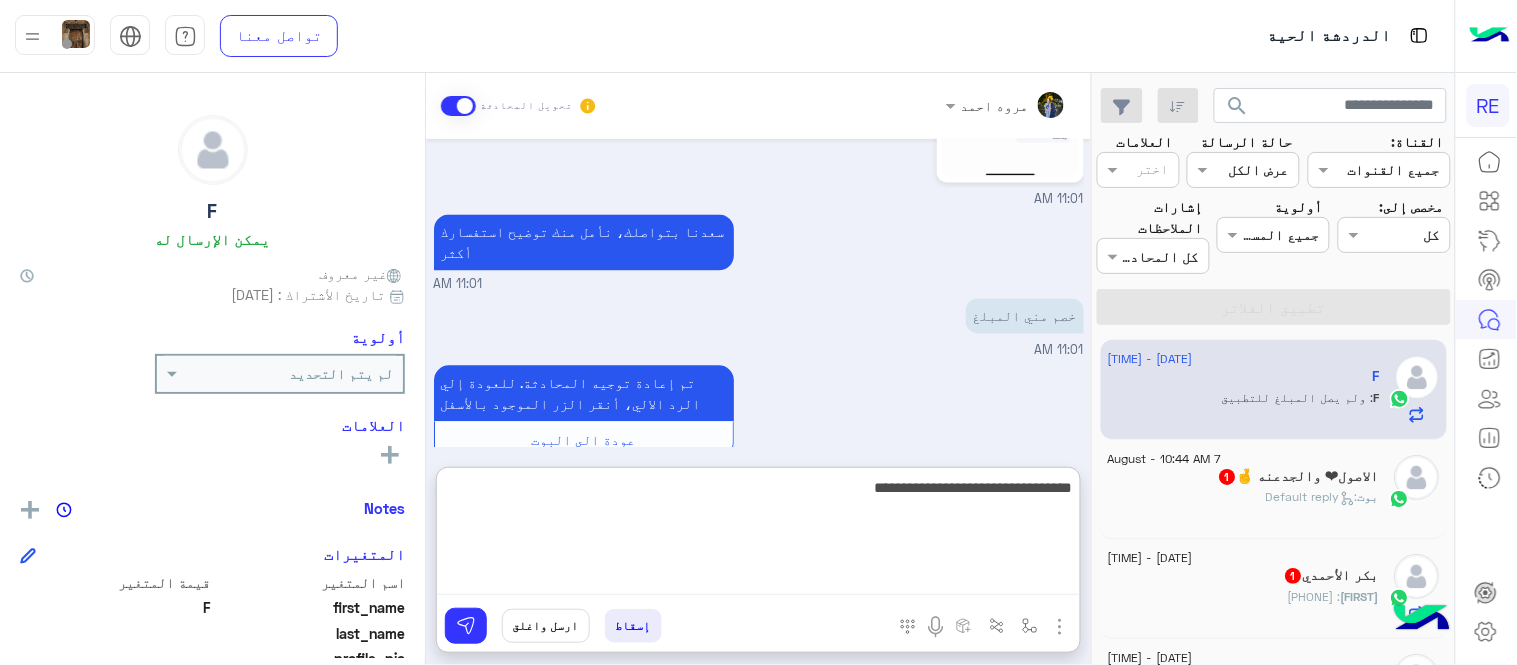 type on "**********" 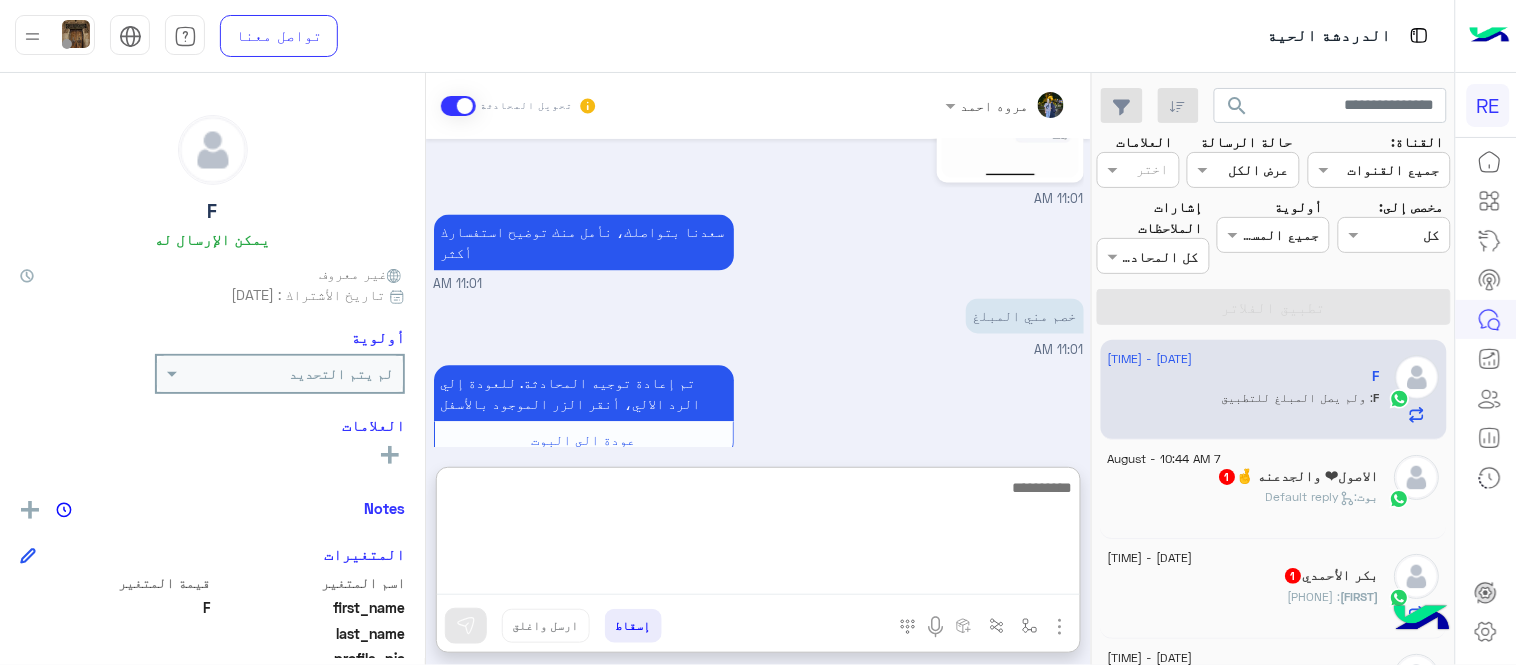 scroll, scrollTop: 1156, scrollLeft: 0, axis: vertical 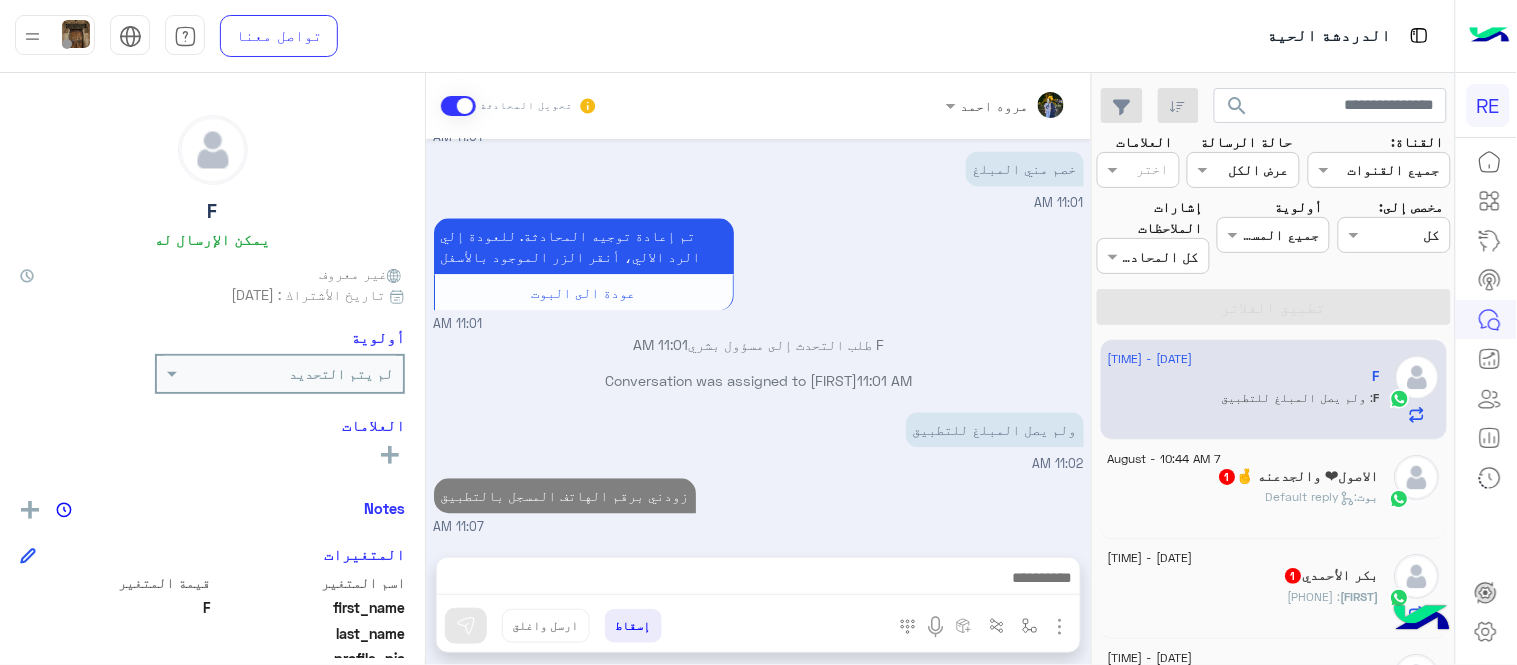 click on "[DATE]  ولم يصل المبلغ للتطبيق   11:02 AM  زودني برقم الهاتف المسجل بالتطبيق  [FIRST] [LAST] -  11:07 AM   [FIRST] [LAST] انضم إلى المحادثة   11:07 AM      [PHONE]   11:08 AM  خصم مني 24 ريال   11:08 AM    11:11 AM  سددت 24 لم تصل  سددت 20 وصلت  كلهم ورا بعض  [PHONE]   11:13 AM  لاهنت ياغالي تشوف لي موضوع 24   11:21 AM  جاري المتابعة  [FIRST] [LAST] -  11:24 AM  لاهنت يابعد الدنيا   11:26 AM  تم الشحن  [FIRST] [LAST] -  11:32 AM  يسعدك بحياتك واخرتك   11:37 AM" at bounding box center (758, 373) 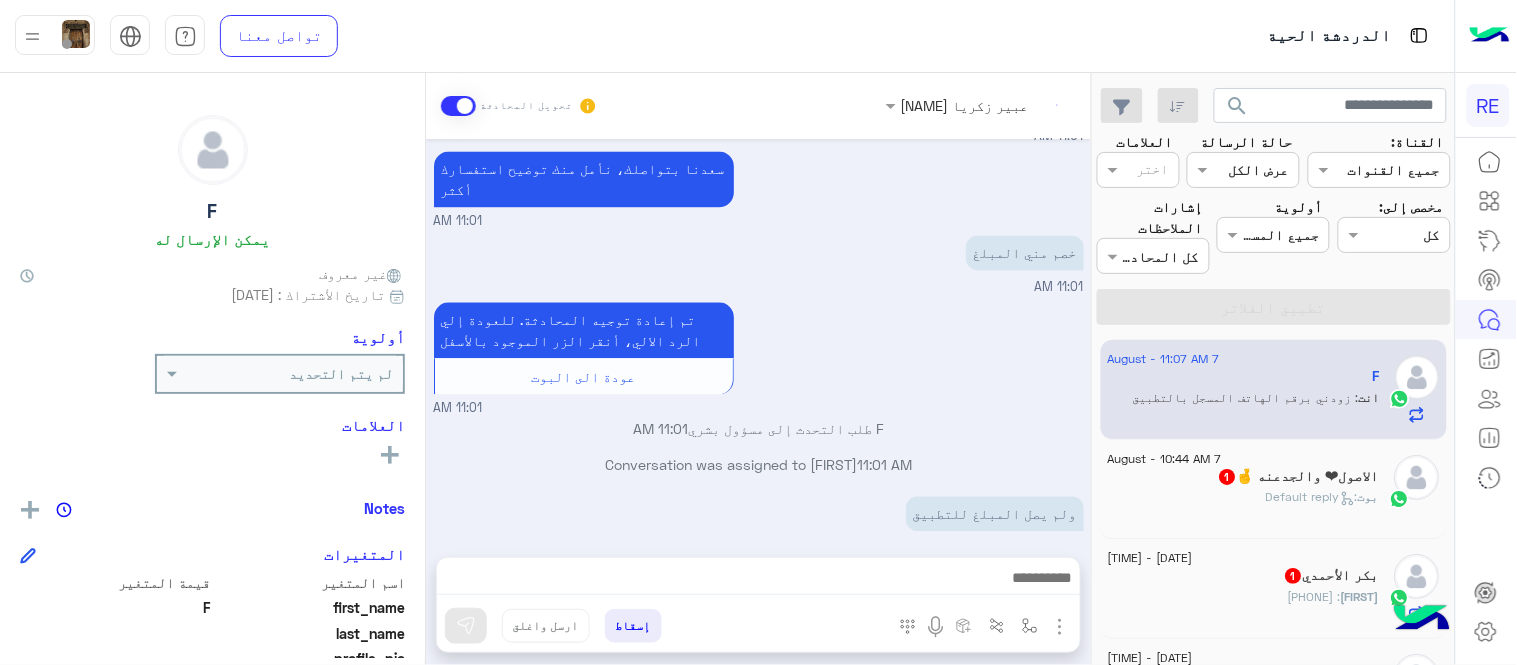 scroll, scrollTop: 1103, scrollLeft: 0, axis: vertical 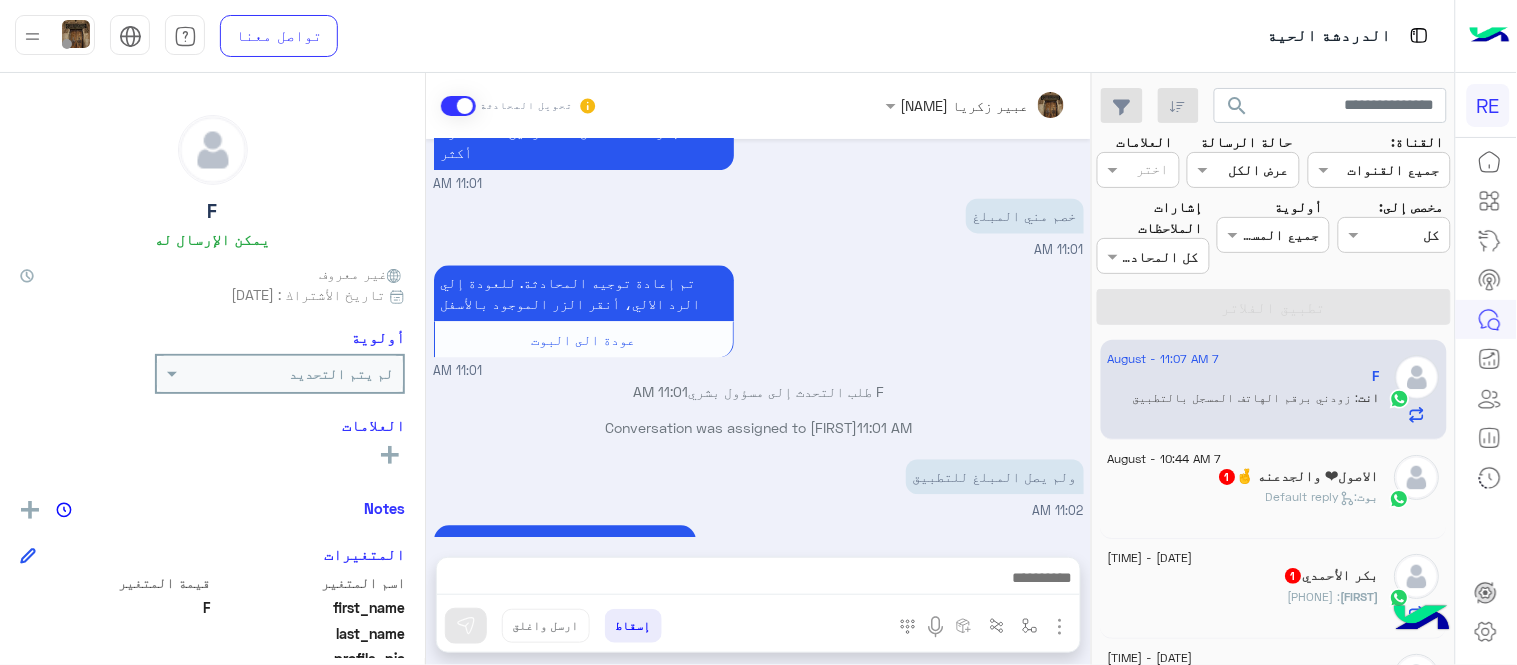 click on "بوت :   Default reply" 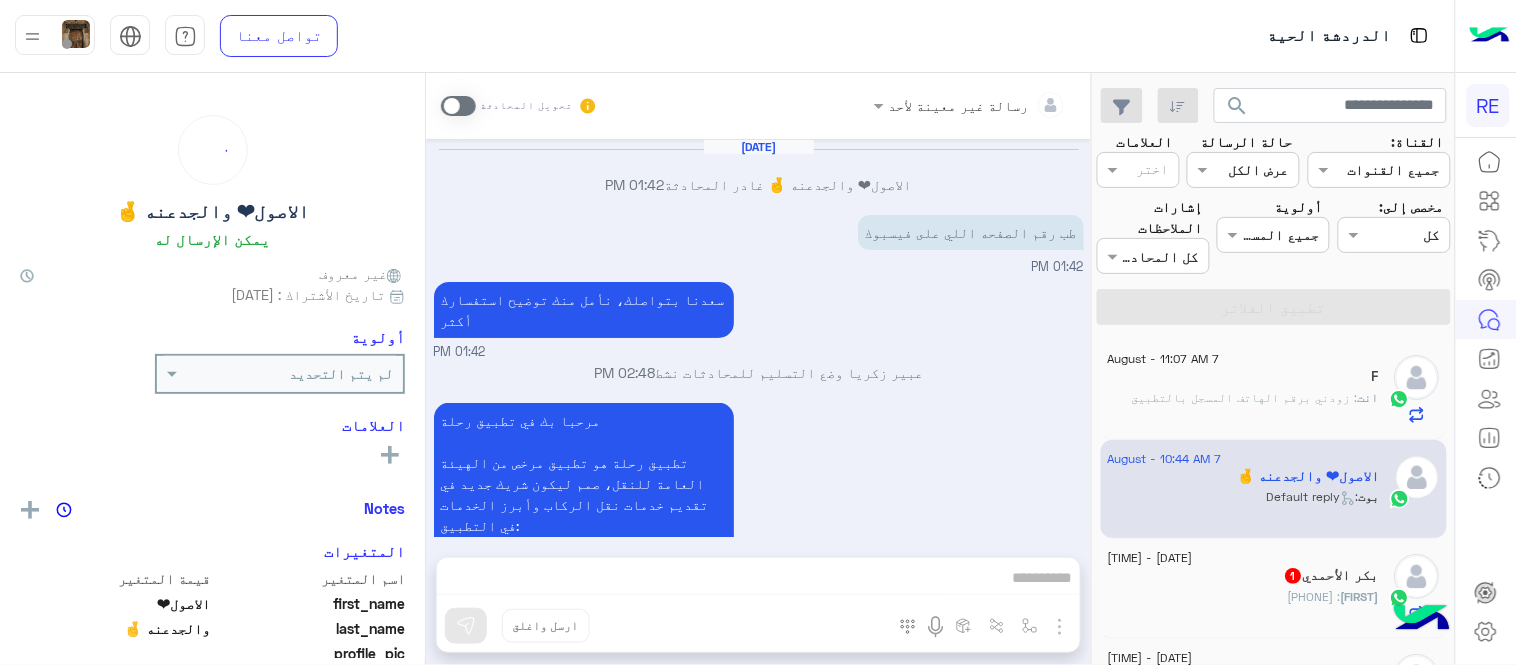 scroll, scrollTop: 451, scrollLeft: 0, axis: vertical 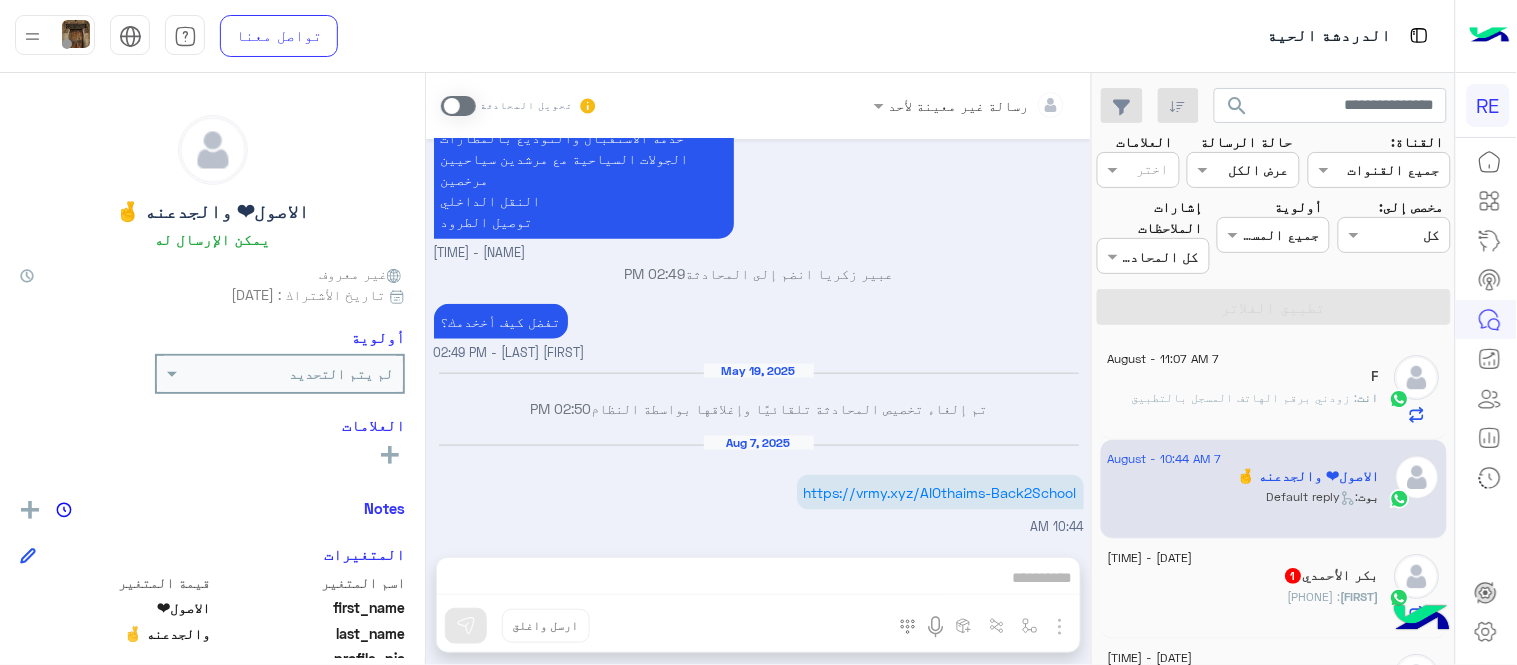 click on "بكر : [PHONE]" 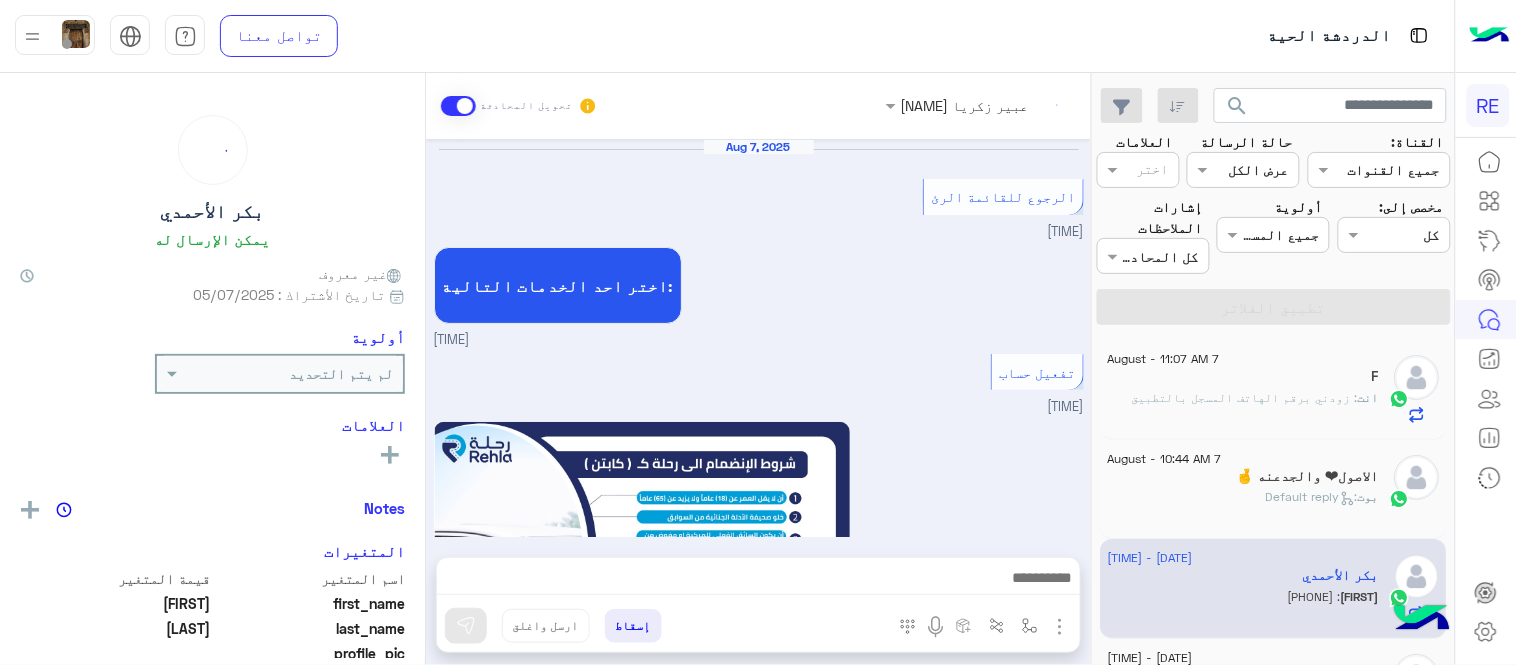 scroll, scrollTop: 1177, scrollLeft: 0, axis: vertical 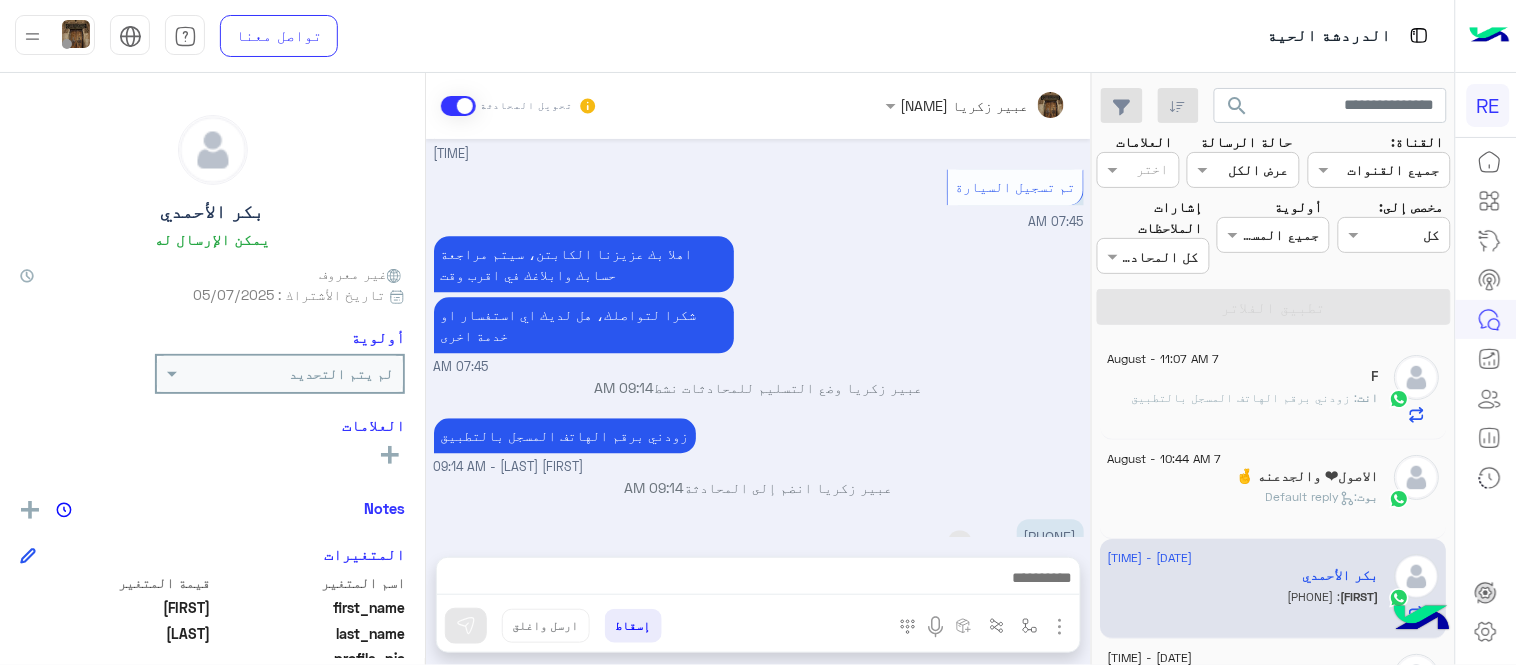 click on "[PHONE]" at bounding box center (1050, 536) 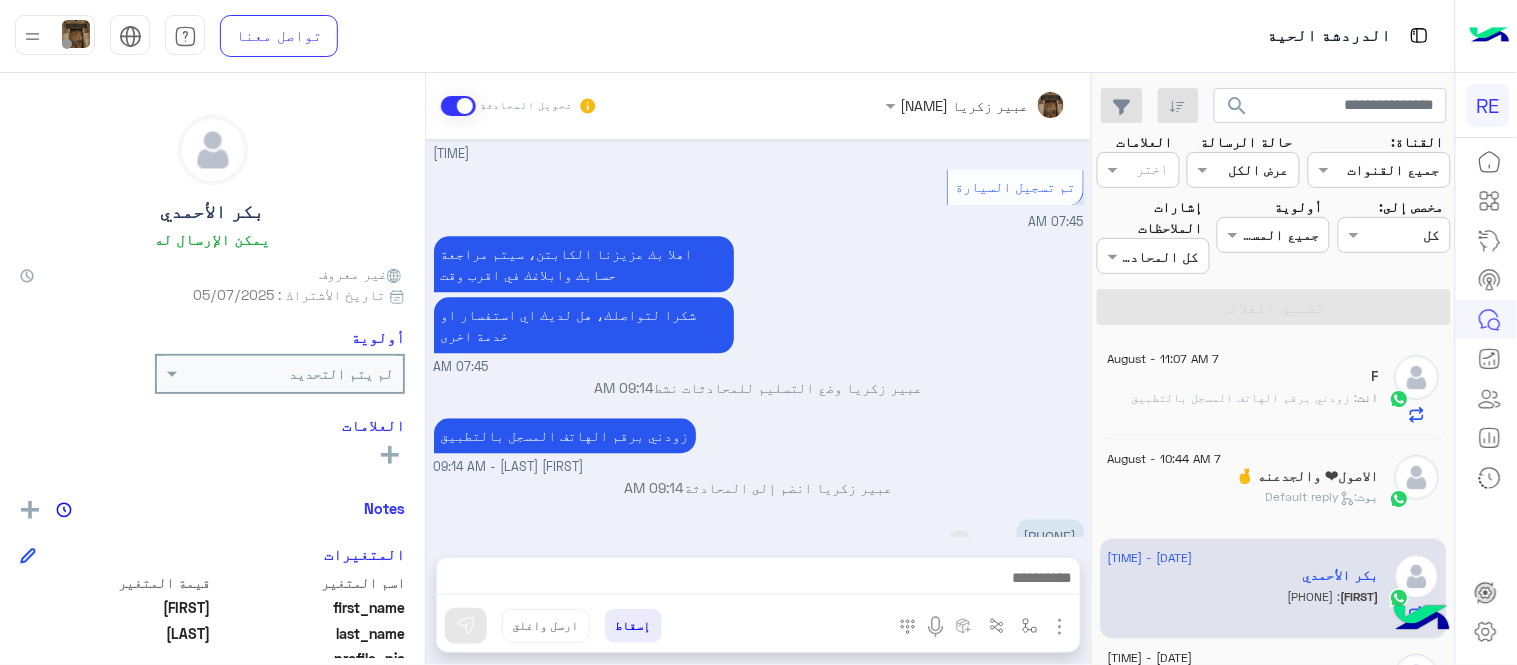 copy on "[PHONE]" 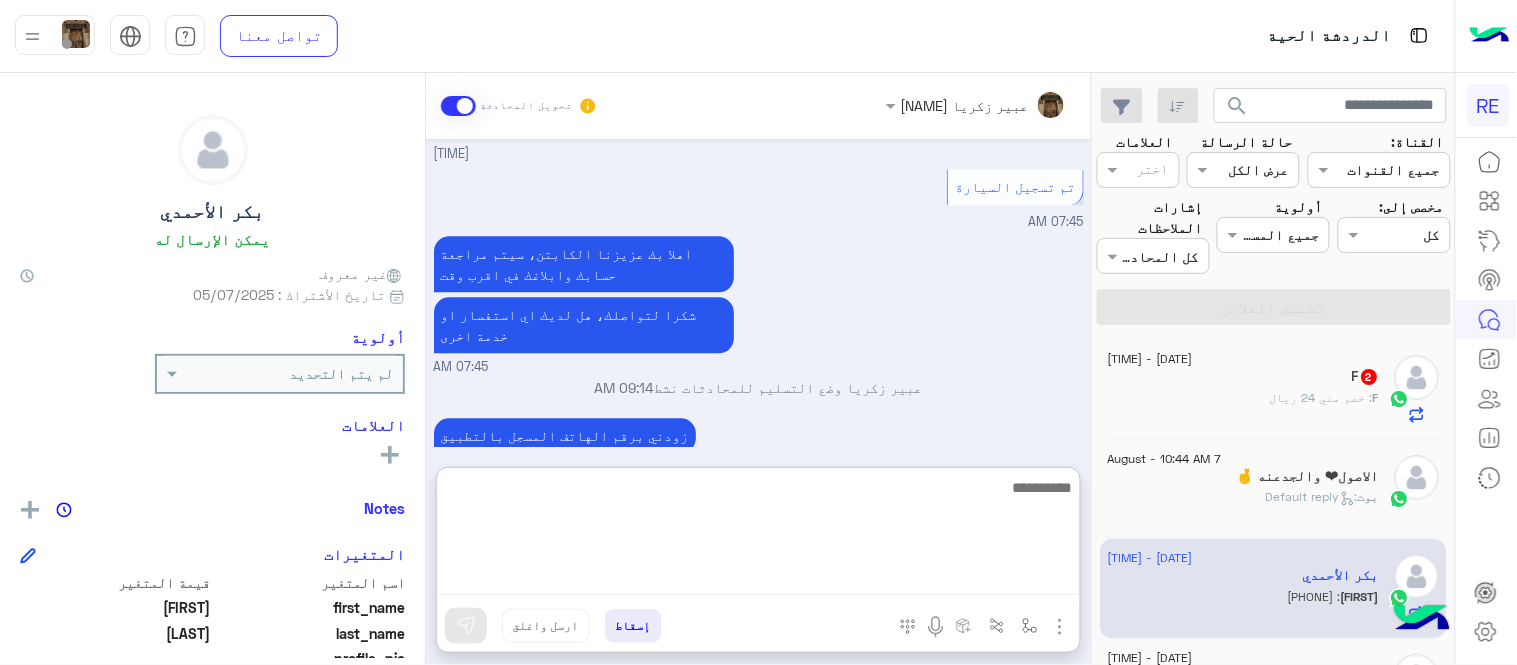 click at bounding box center (758, 535) 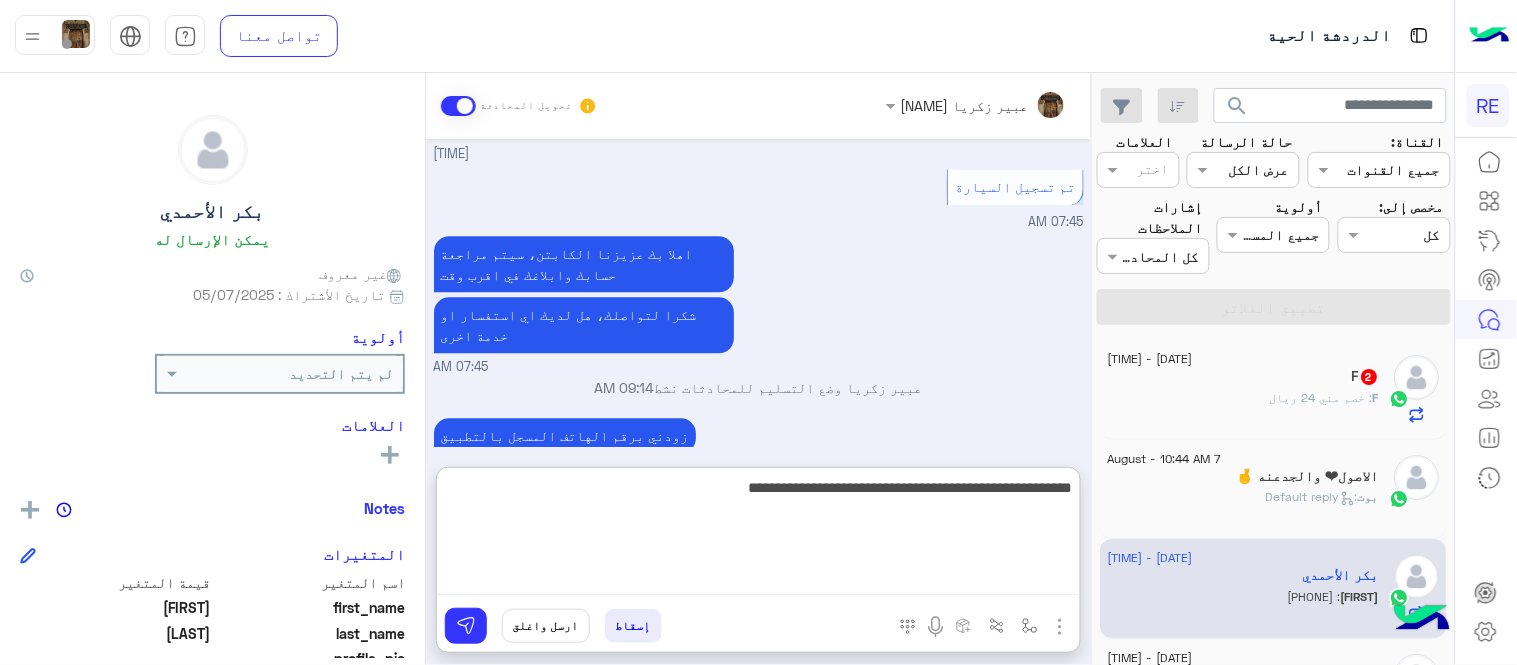 type on "**********" 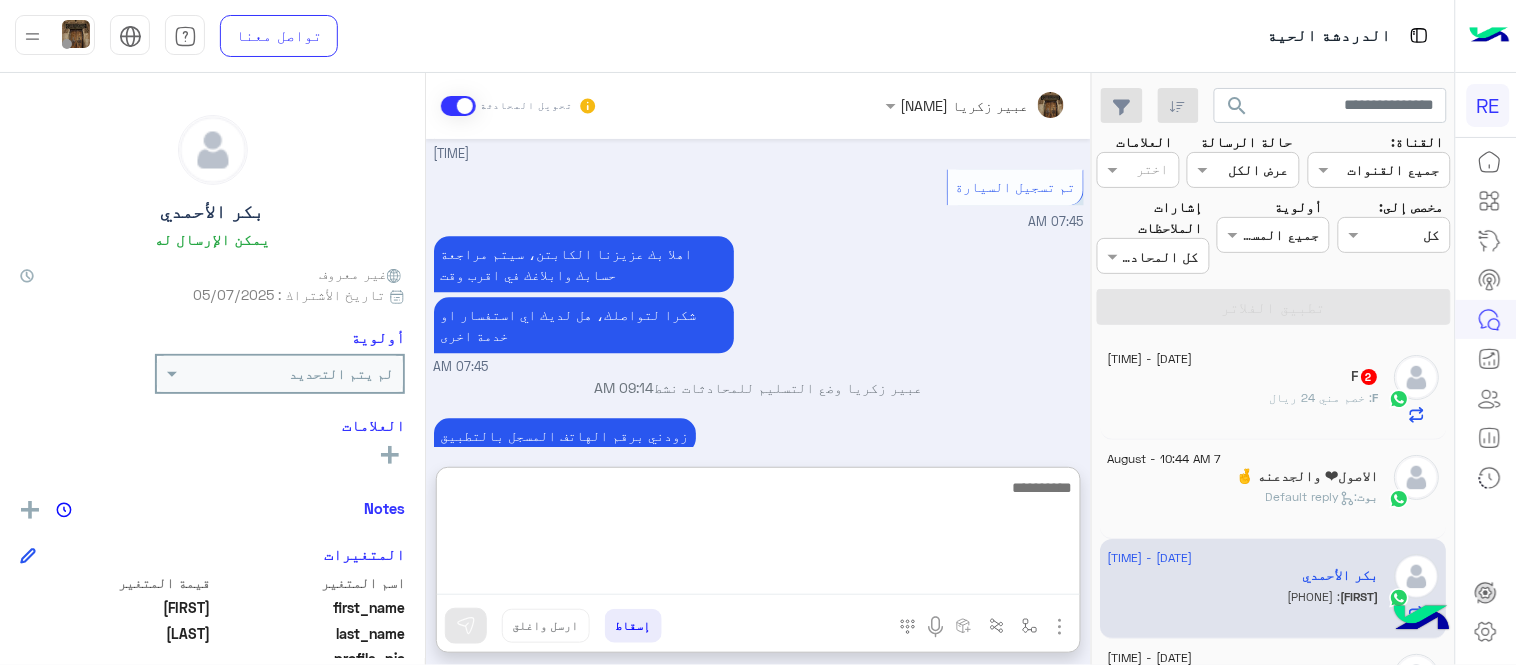 scroll, scrollTop: 1352, scrollLeft: 0, axis: vertical 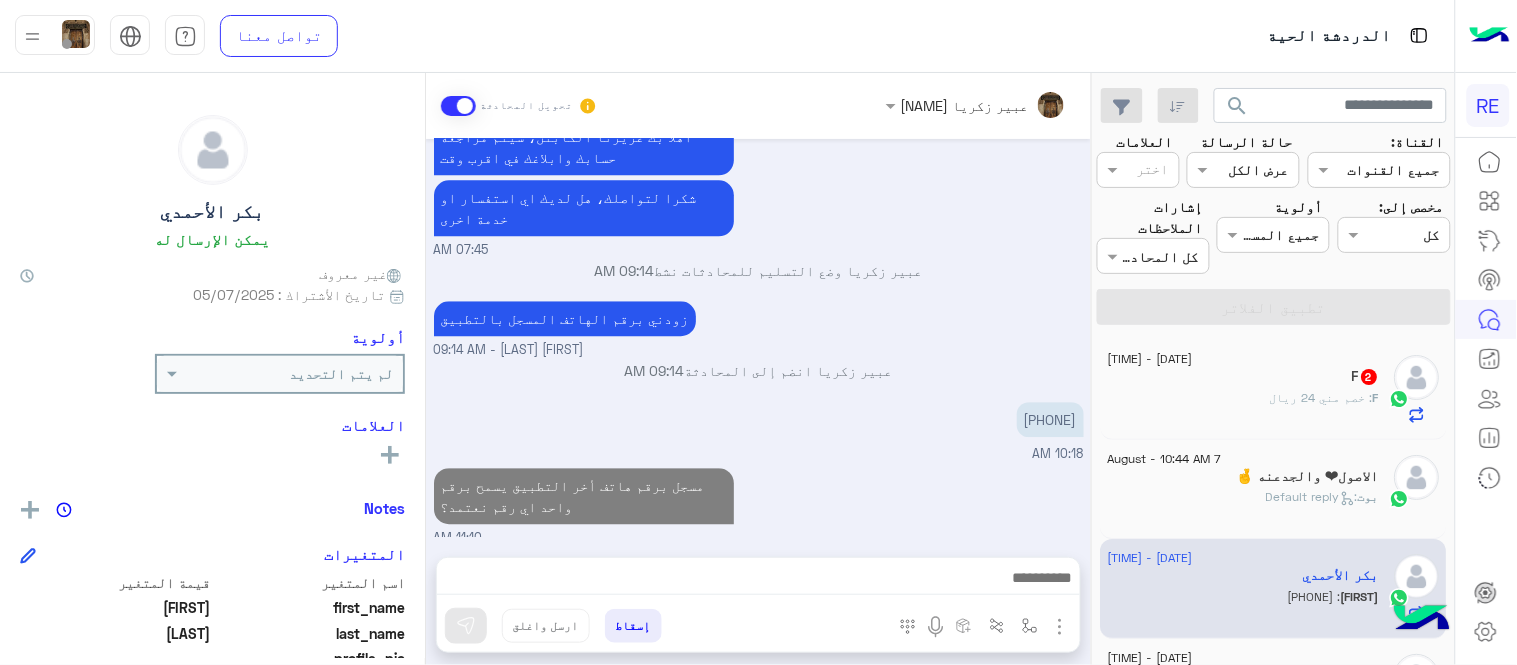 click on "Aug 7, 2025   الرجوع للقائمة الرئ    07:44 AM  اختر احد الخدمات التالية:    07:44 AM   تفعيل حساب    07:44 AM  يمكنك الاطلاع على شروط الانضمام لرحلة ك (كابتن ) الموجودة بالصورة أعلاه،
لتحميل التطبيق عبر الرابط التالي : 📲
http://onelink.to/Rehla    يسعدنا انضمامك لتطبيق رحلة يمكنك اتباع الخطوات الموضحة لتسجيل بيانات سيارتك بالفيديو التالي  : عزيزي الكابتن، فضلًا ، للرغبة بتفعيل الحساب قم برفع البيانات عبر التطبيق والتواصل معنا  تم تسجيل السيارة   اواجه صعوبة بالتسجيل  اي خدمة اخرى ؟  الرجوع للقائمة الرئ   لا     07:44 AM   تم تسجيل السيارة    07:45 AM  شكرا لتواصلك، هل لديك اي استفسار او خدمة اخرى    07:45 AM" at bounding box center [758, 338] 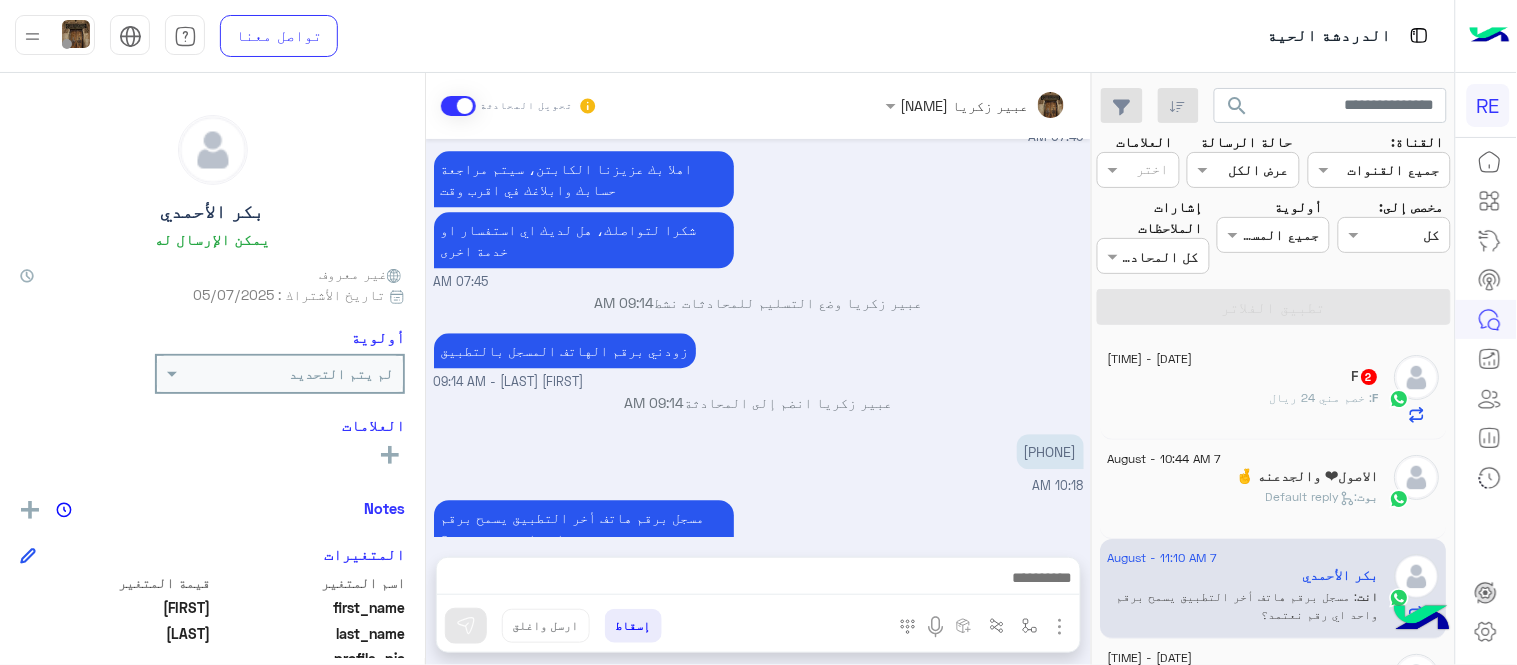 drag, startPoint x: 1100, startPoint y: 378, endPoint x: 1094, endPoint y: 367, distance: 12.529964 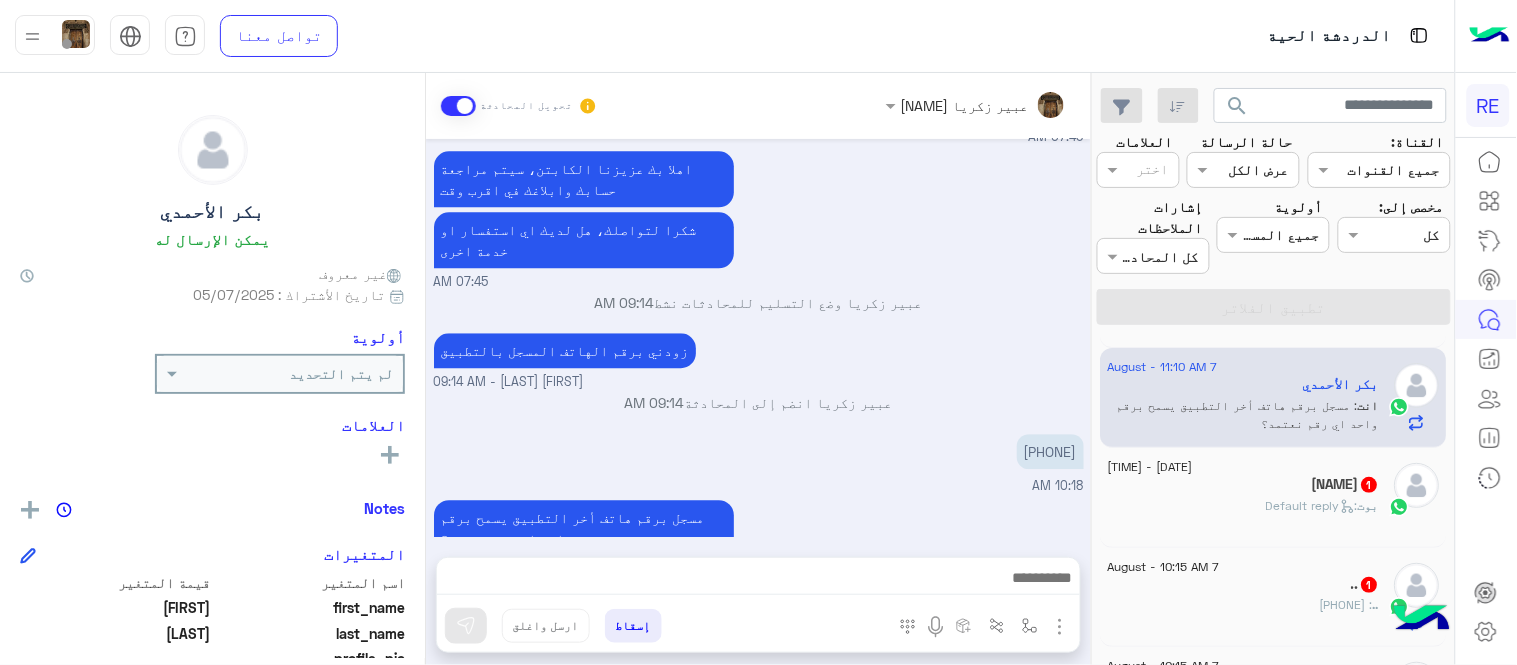 scroll, scrollTop: 224, scrollLeft: 0, axis: vertical 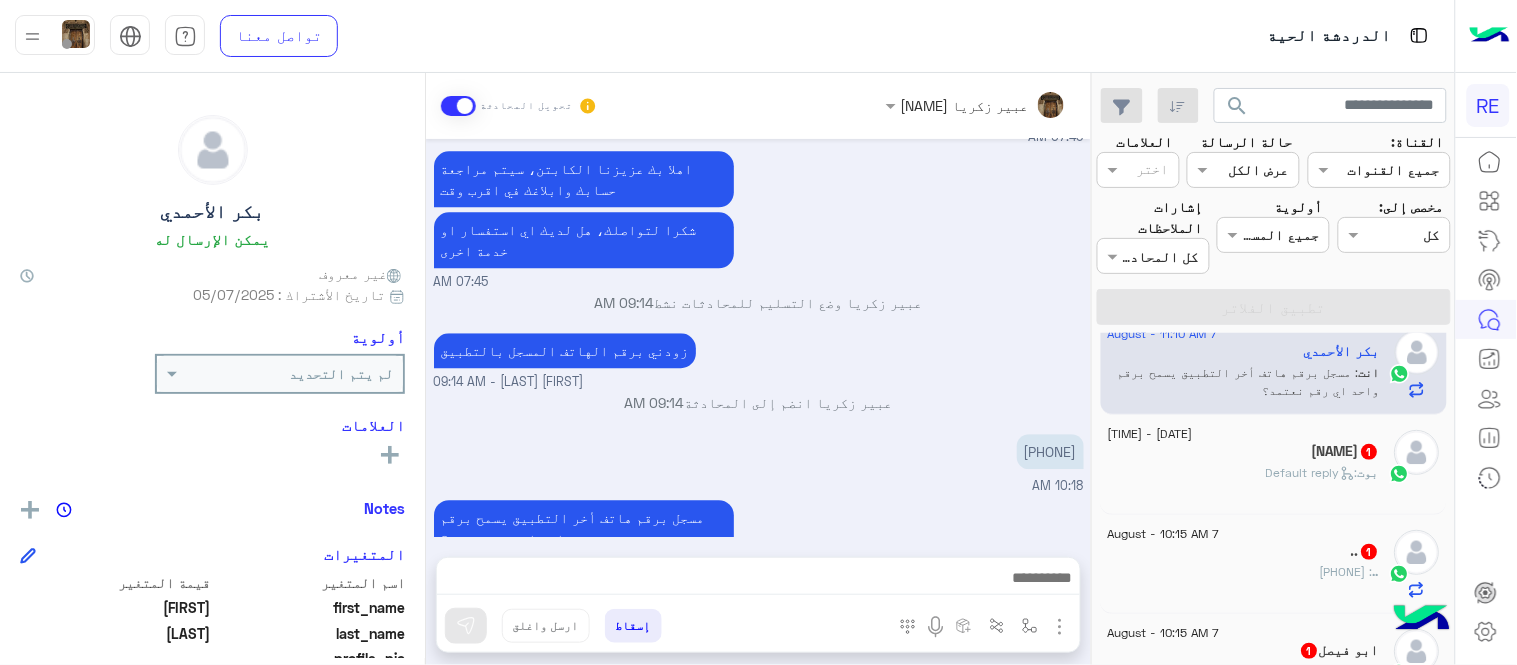 click on "بوت :   Default reply" 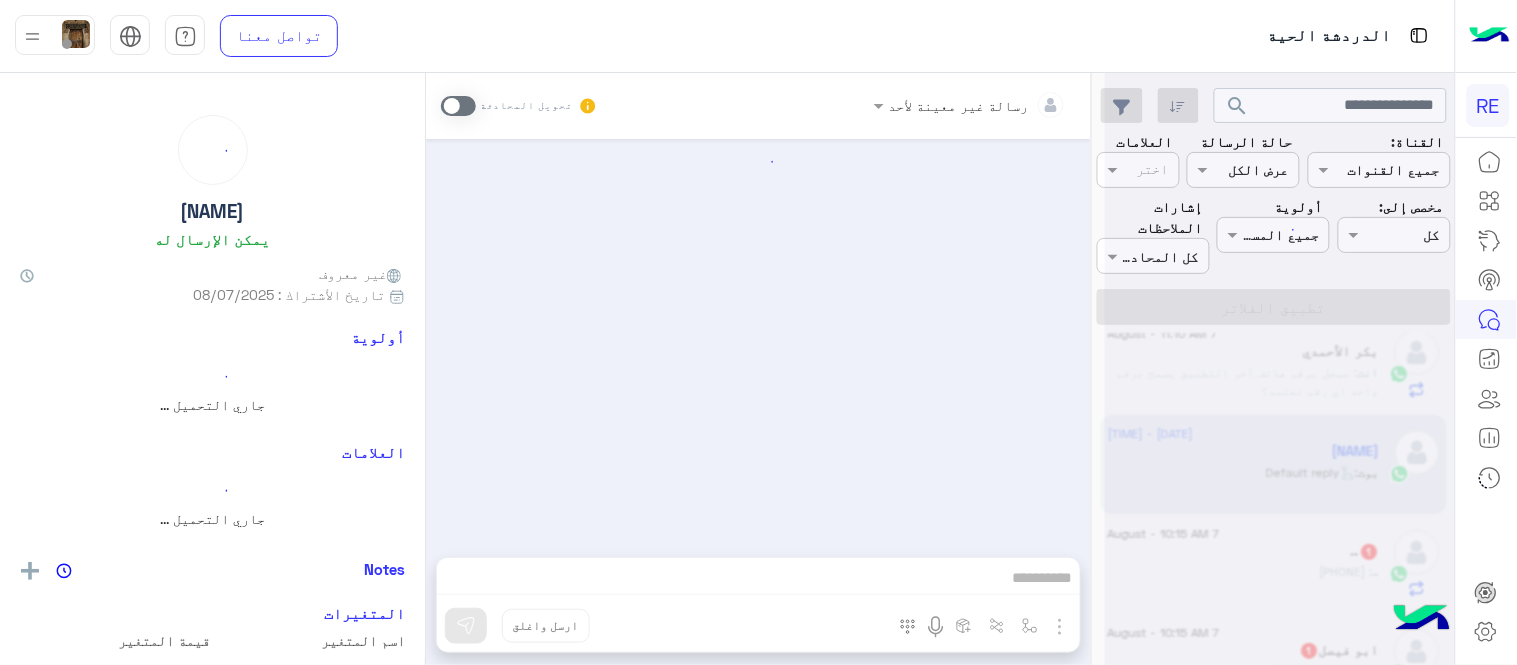 scroll, scrollTop: 0, scrollLeft: 0, axis: both 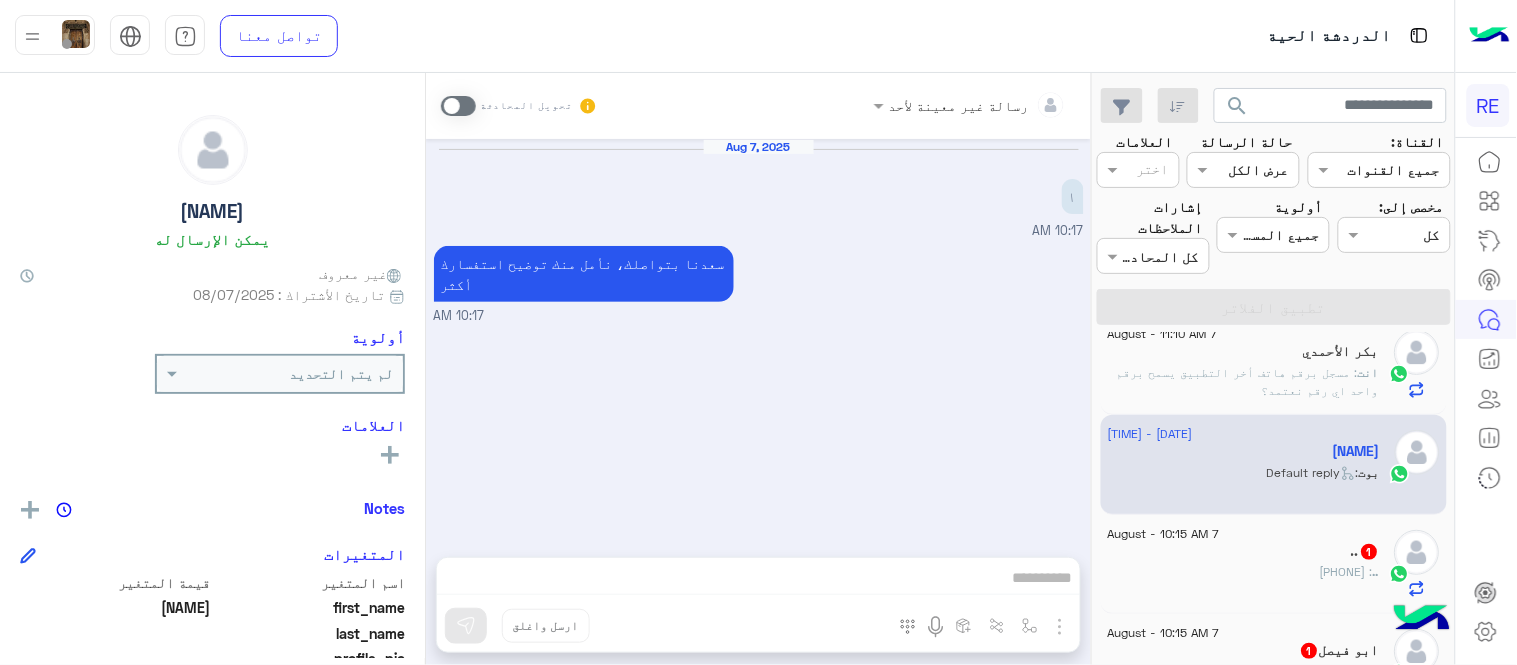 click at bounding box center (458, 106) 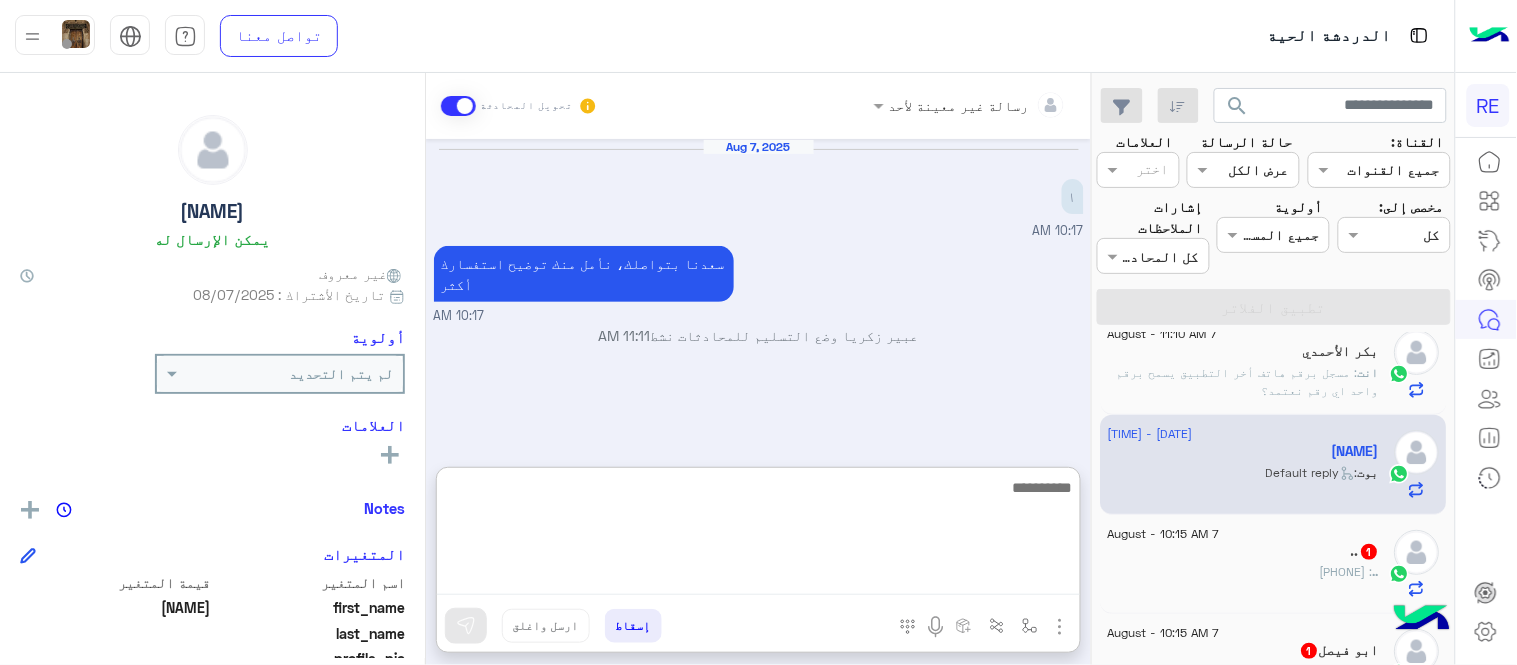 click at bounding box center (758, 535) 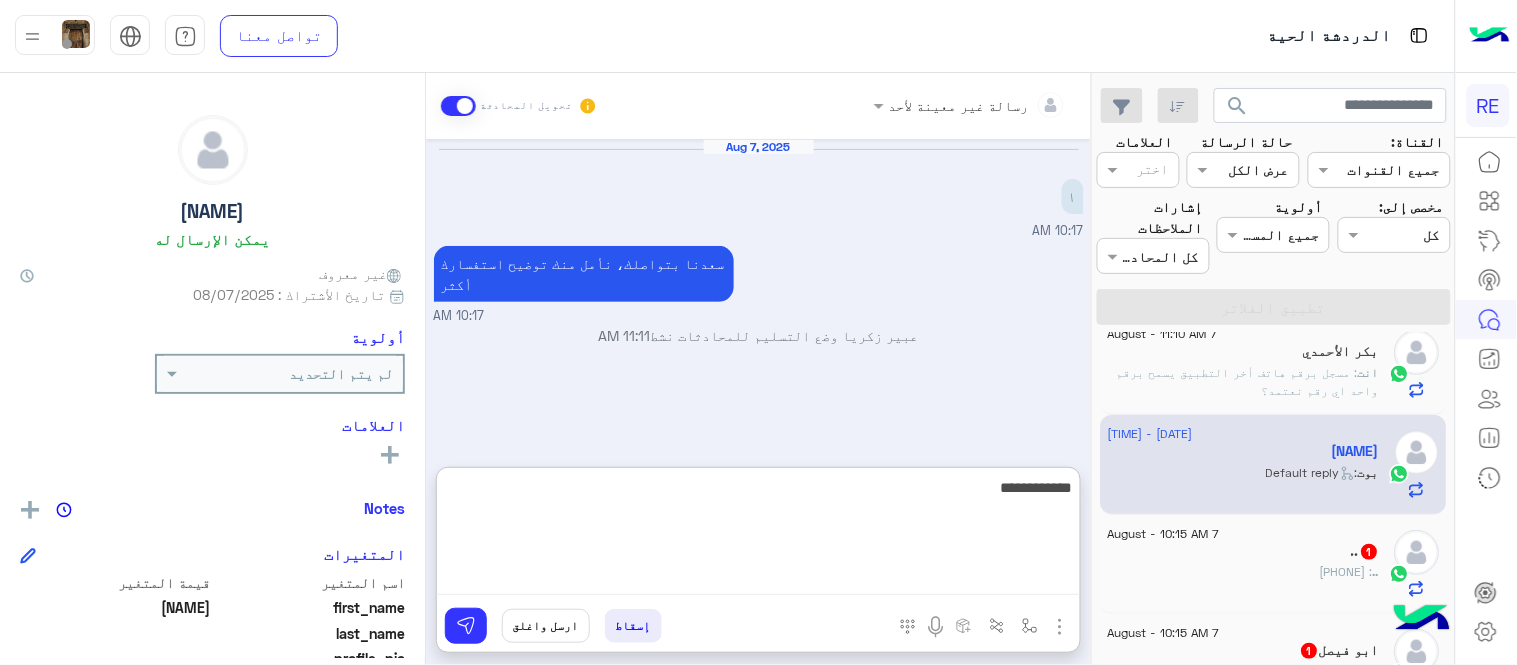 type on "**********" 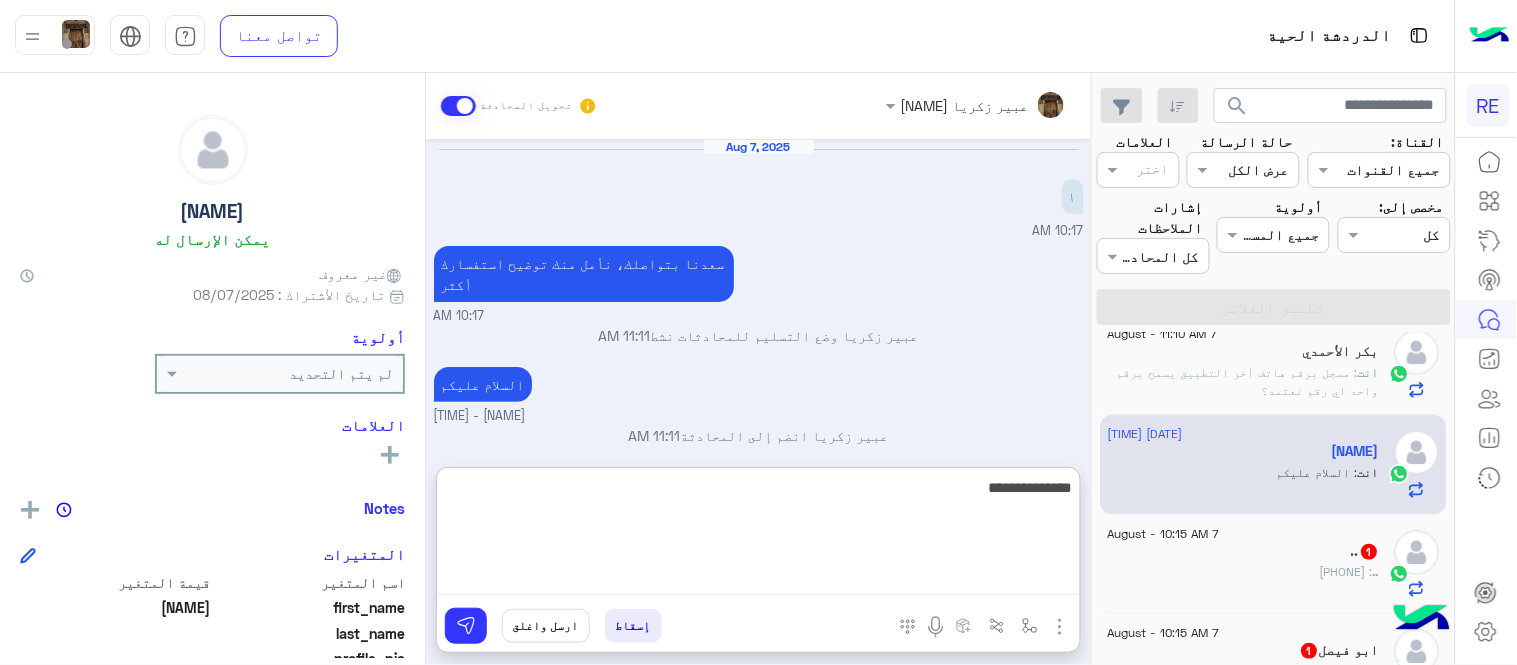 type on "**********" 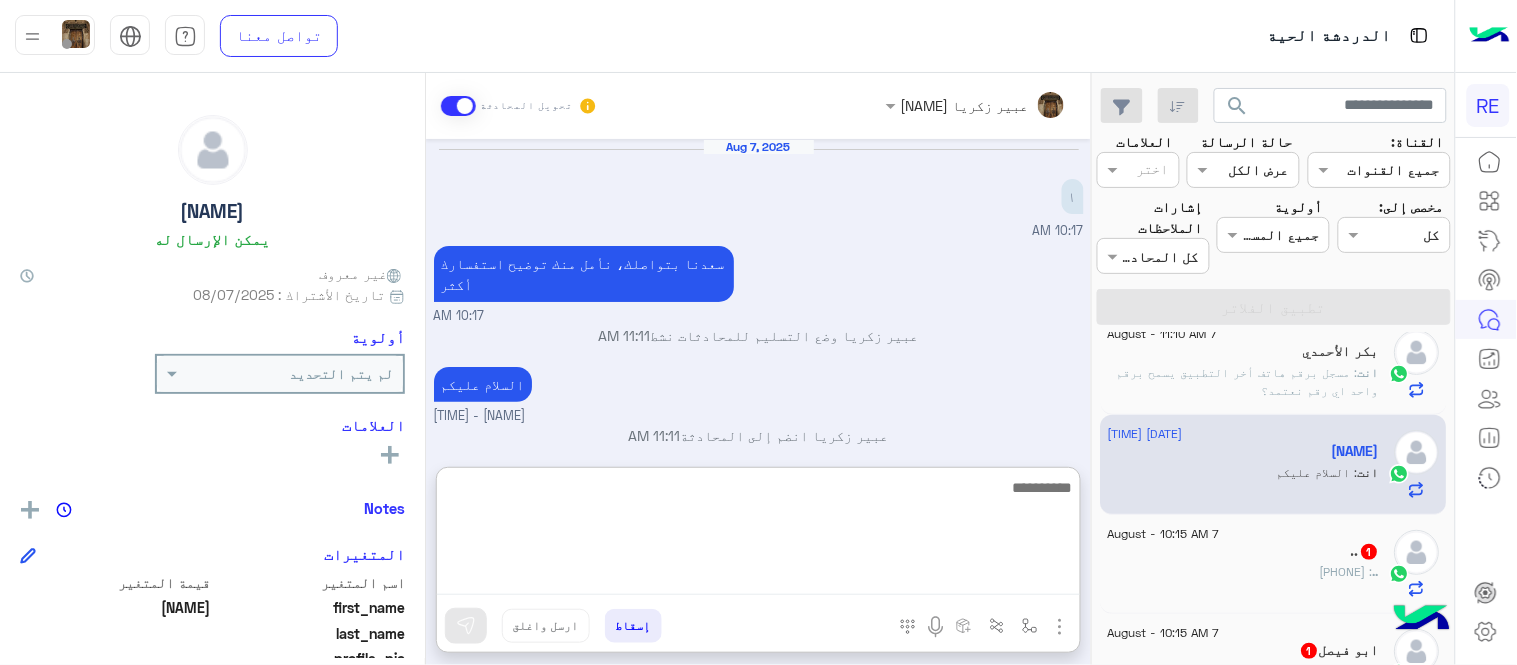 scroll, scrollTop: 57, scrollLeft: 0, axis: vertical 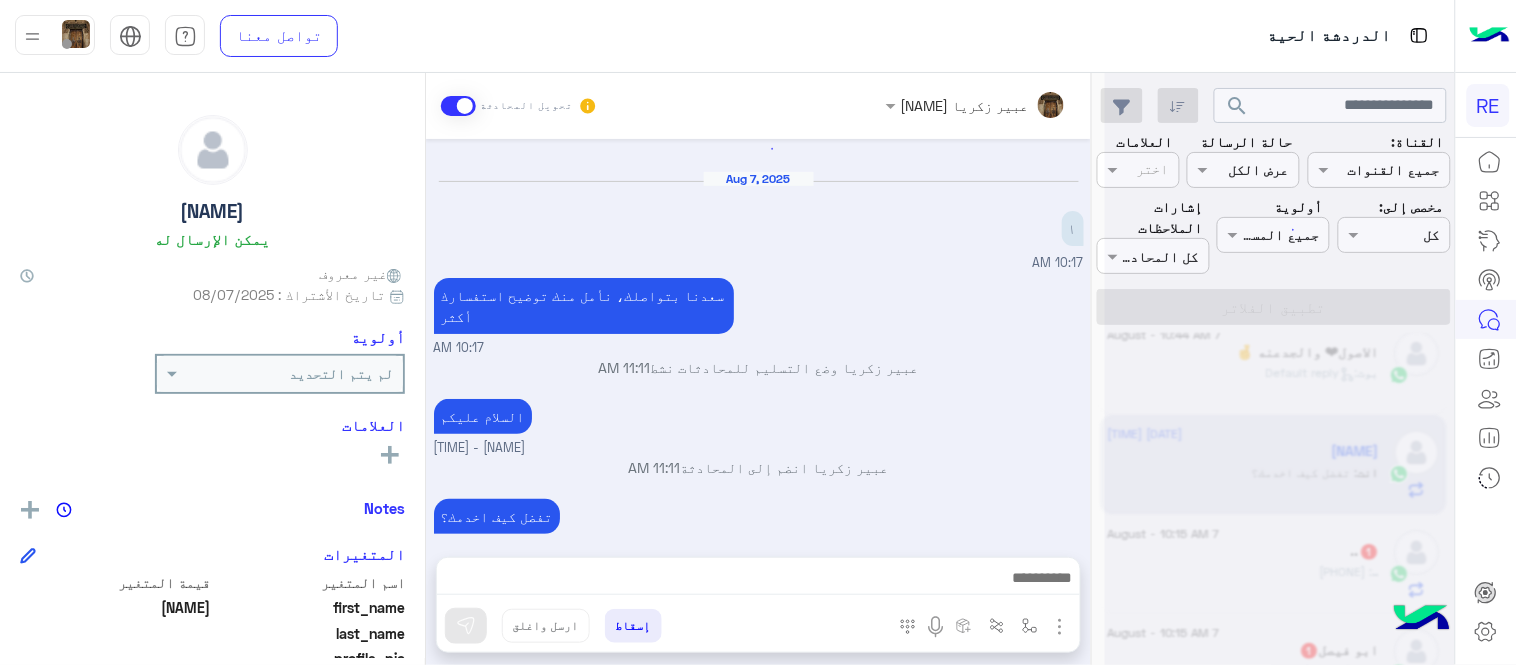 click on "عبير زكريا وضع التسليم للمحادثات نشط   11:11 AM" at bounding box center [759, 367] 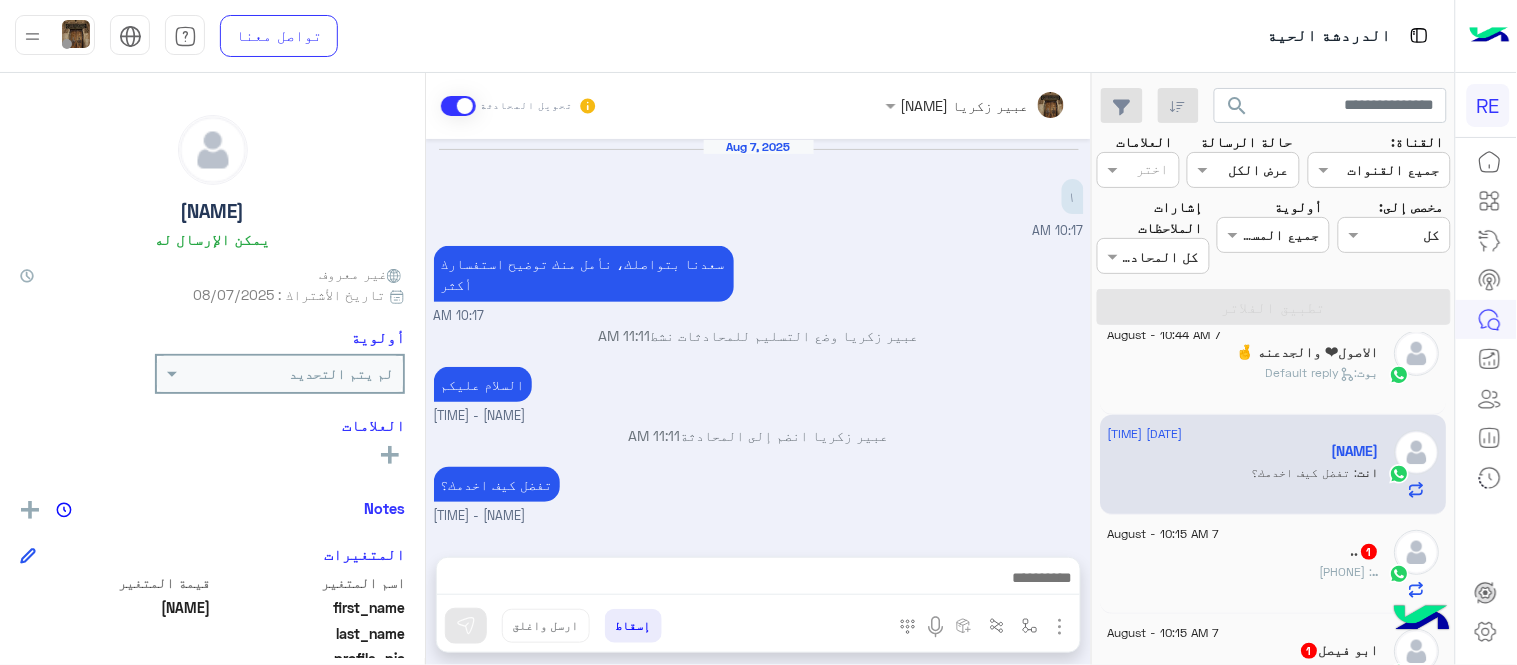 scroll, scrollTop: 0, scrollLeft: 0, axis: both 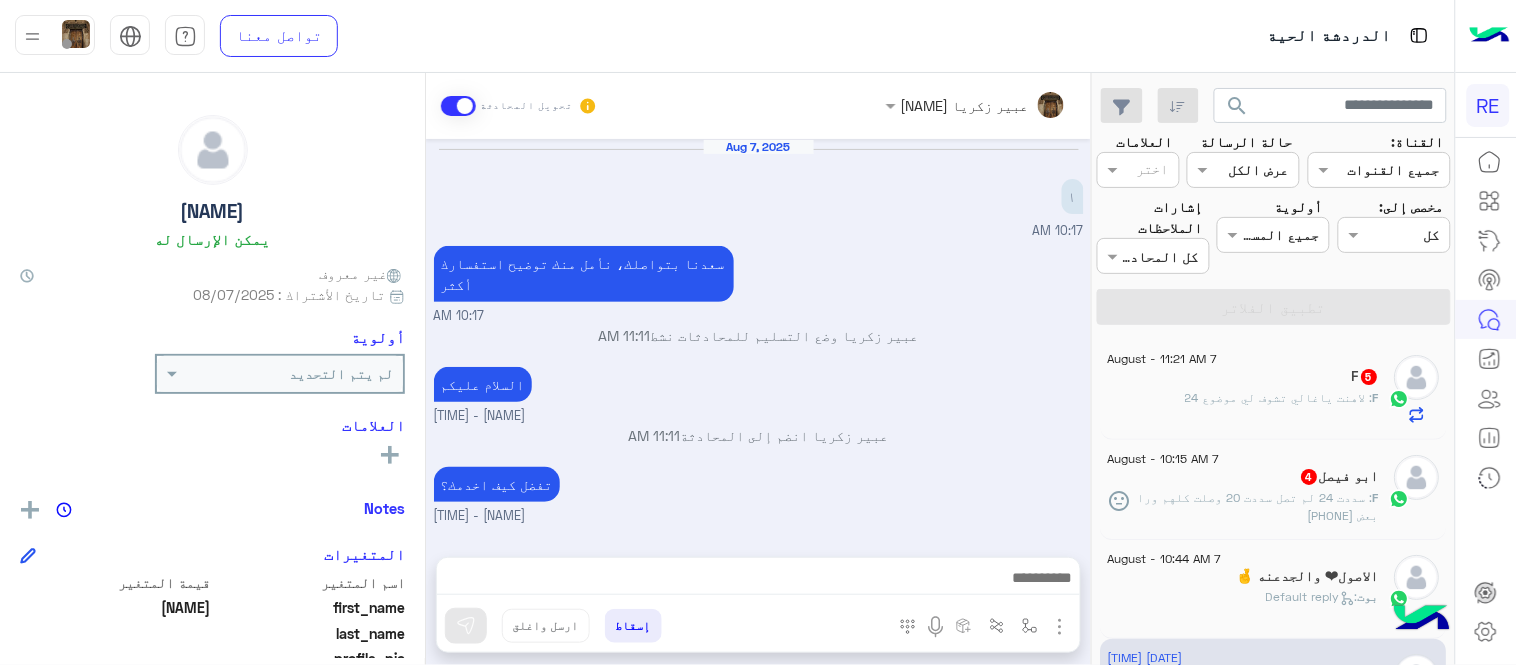 click on "F 5" 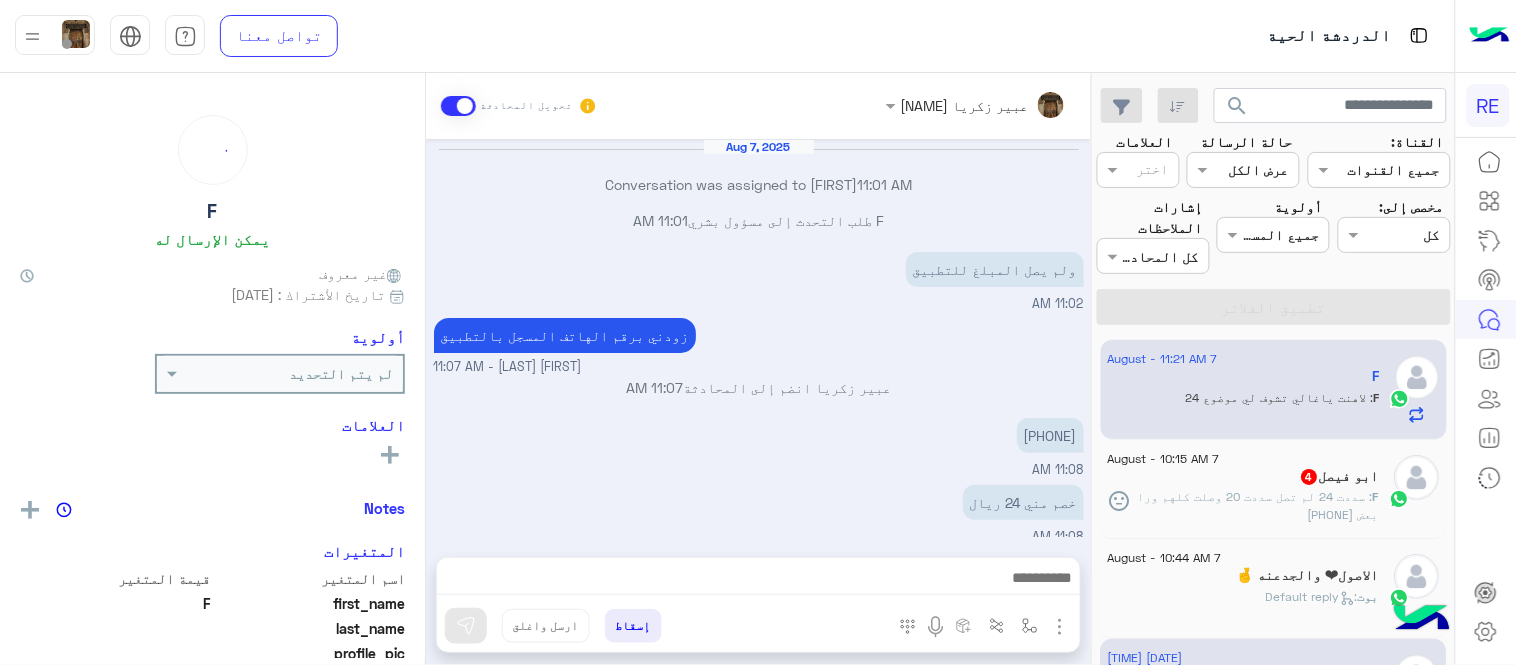 scroll, scrollTop: 490, scrollLeft: 0, axis: vertical 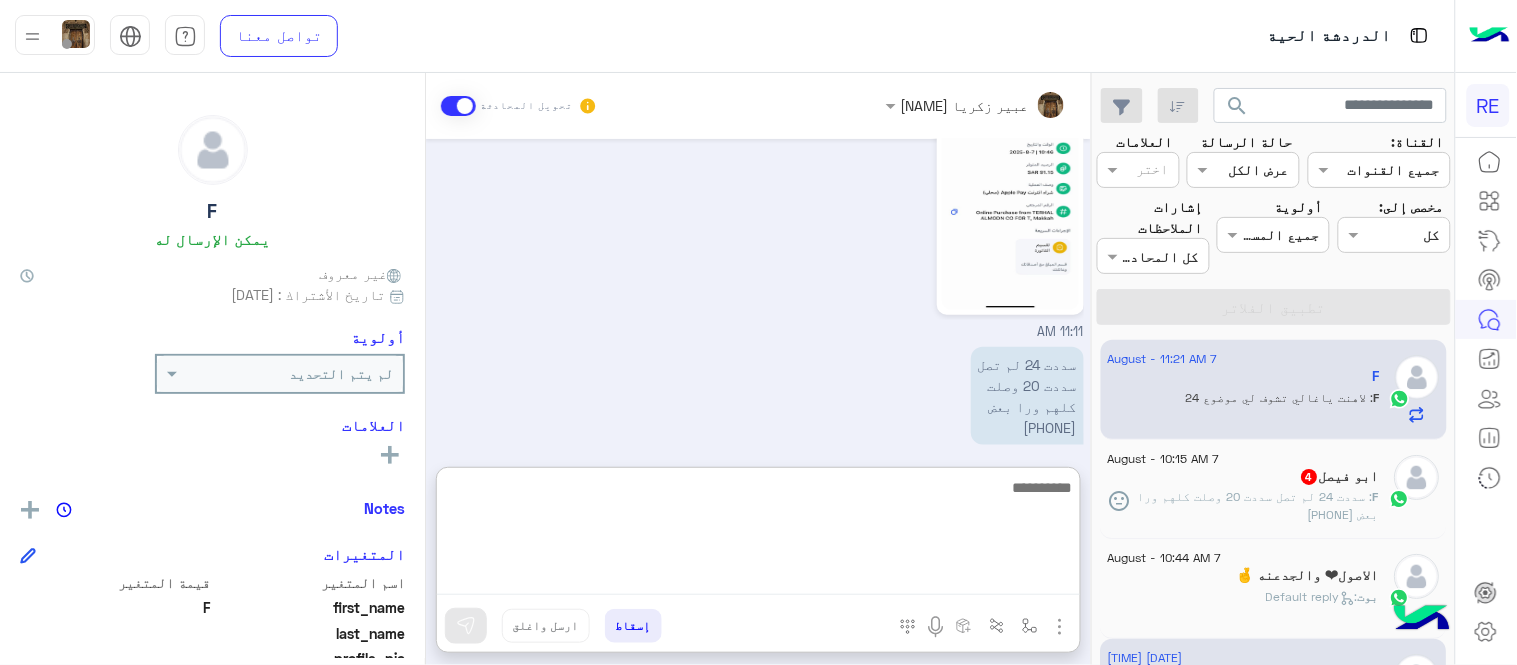 click at bounding box center (758, 535) 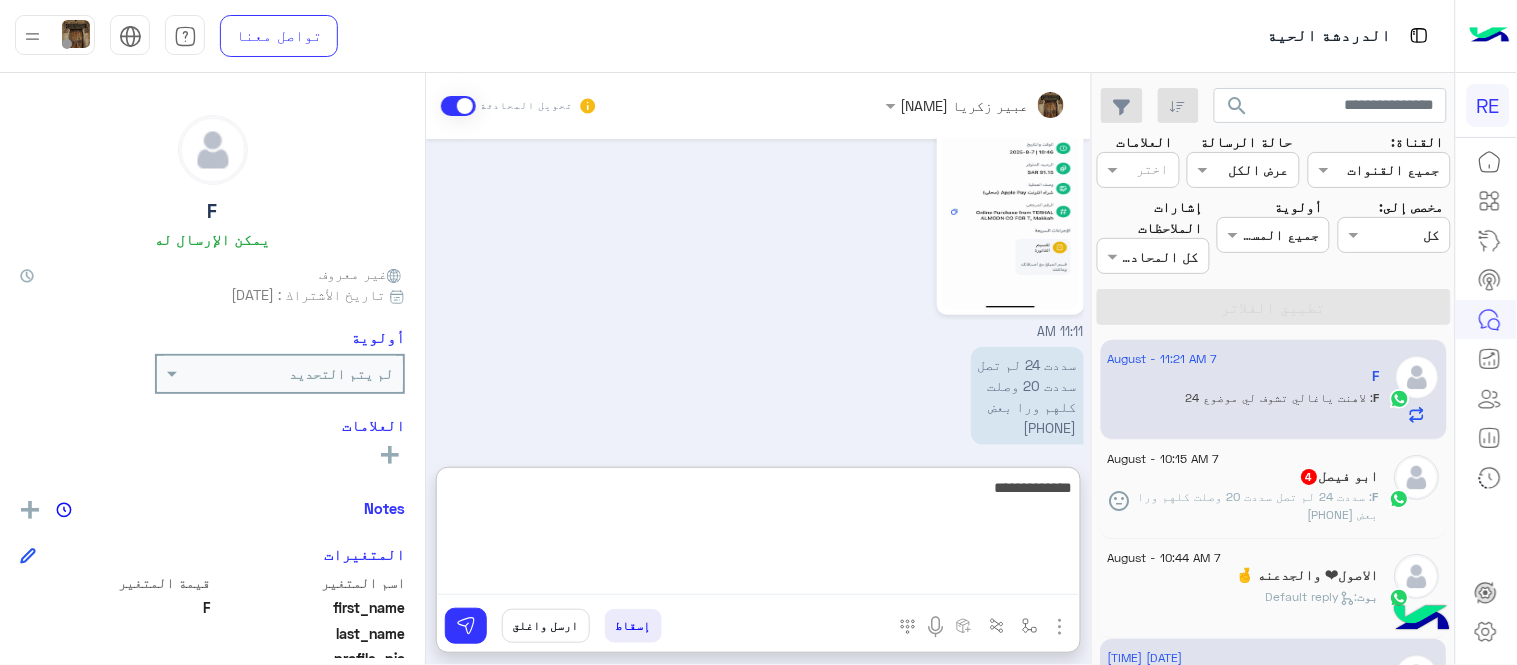type on "**********" 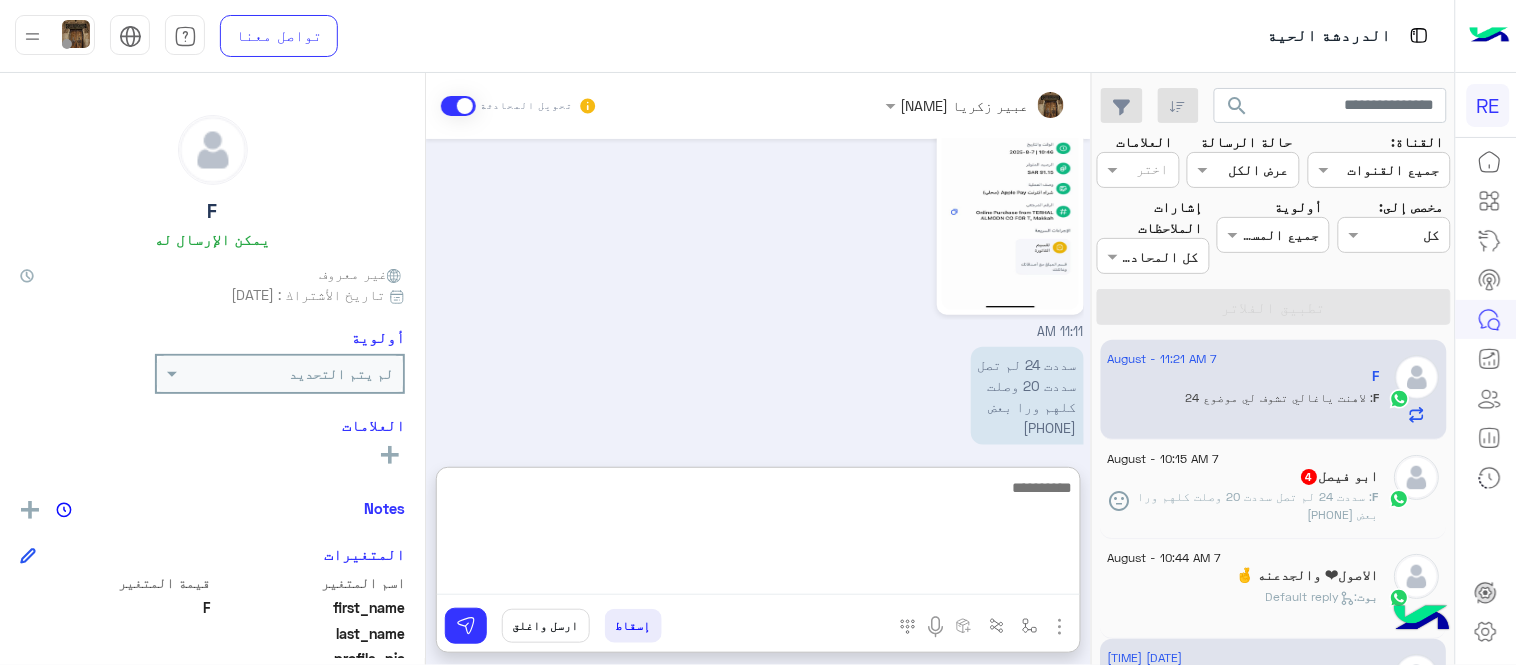 scroll, scrollTop: 643, scrollLeft: 0, axis: vertical 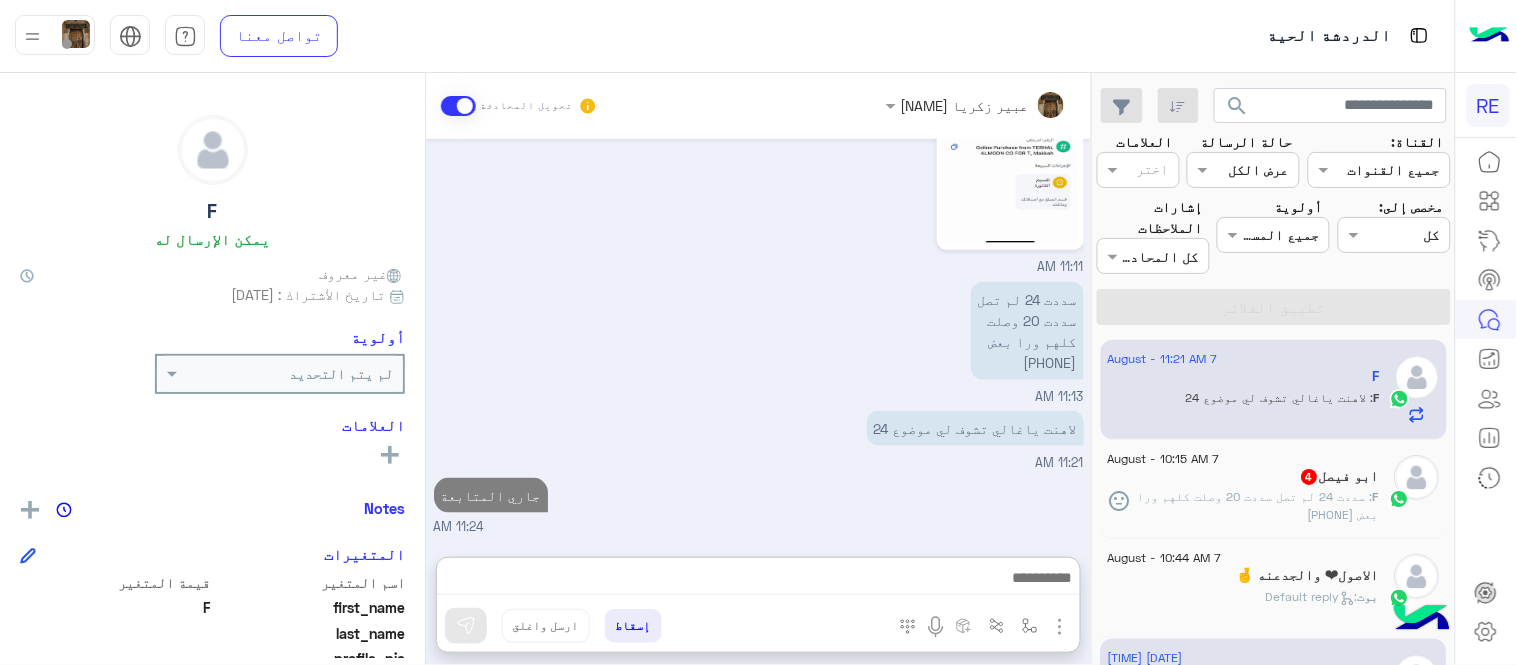 click on "[NAME] تحويل المحادثة [DATE]   F  طلب التحدث إلى مسؤول بشري   [TIME]       Conversation was assigned to [NAME]   [TIME]      ولم يصل المبلغ للتطبيق   [TIME]  زودني برقم الهاتف المسجل بالتطبيق  [NAME] - [TIME]   [NAME] انضم إلى المحادثة   [TIME]      [PHONE]   [TIME]  خصم مني 24 ريال   [TIME]    [TIME]  سددت 24 لم تصل  سددت 20 وصلت  كلهم ورا بعض  [PHONE]   [TIME]  لاهنت ياغالي تشوف لي موضوع 24   [TIME]  جاري المتابعة   [TIME]   إسقاط   ارسل واغلق" at bounding box center [758, 373] 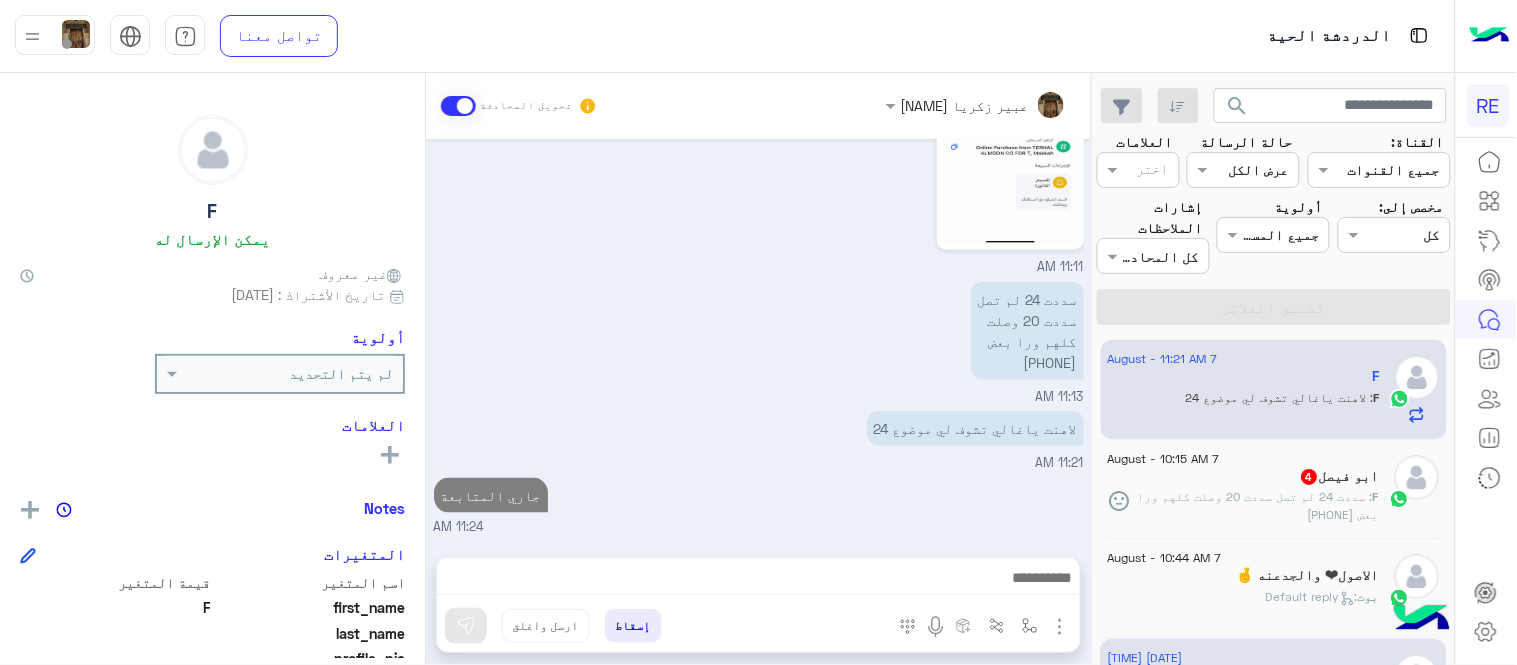 scroll, scrollTop: 553, scrollLeft: 0, axis: vertical 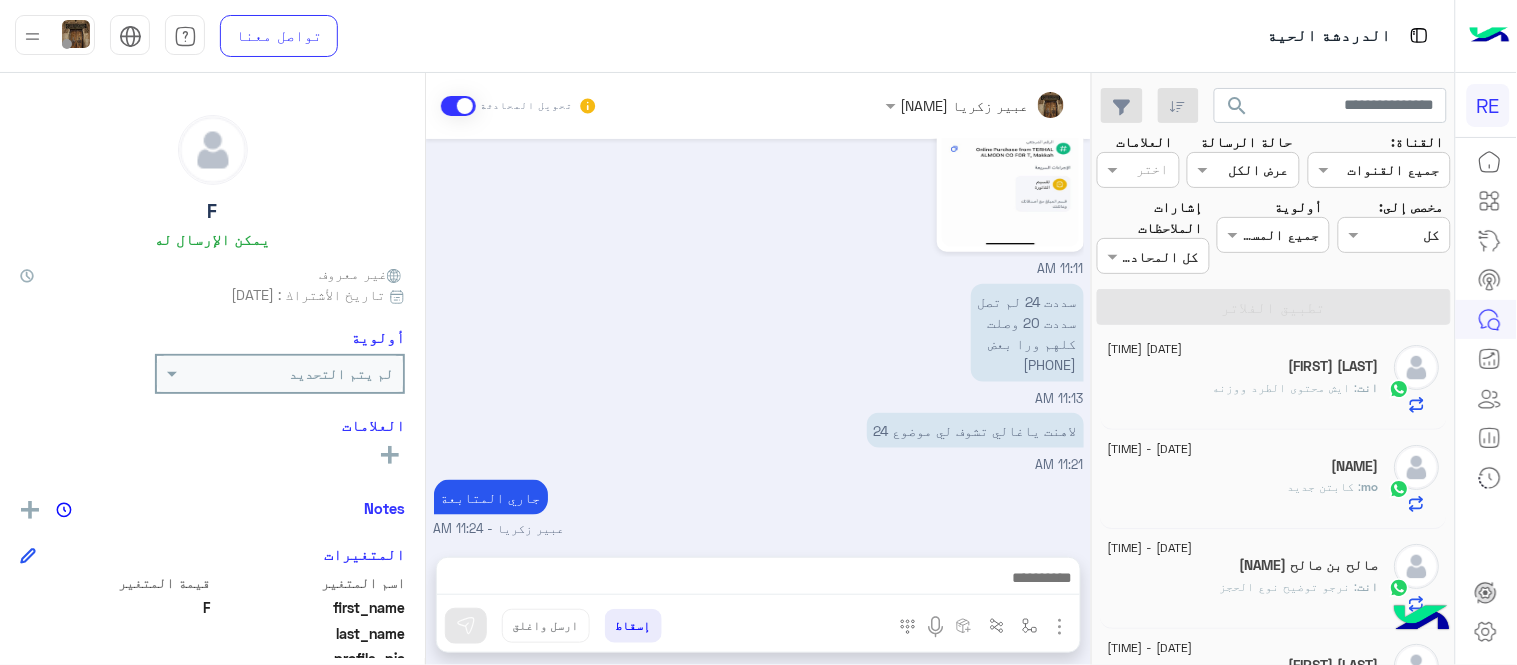 click on "[FIRST] [LAST]" 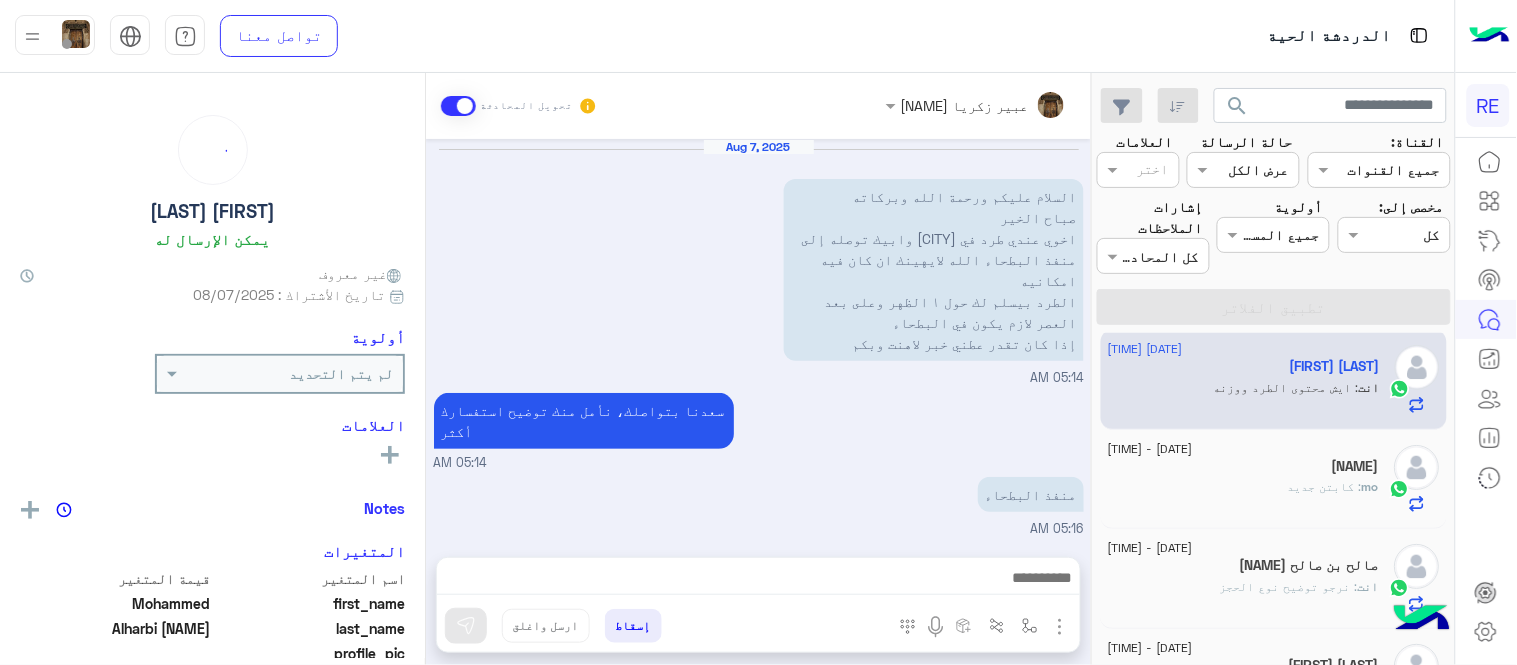 scroll, scrollTop: 316, scrollLeft: 0, axis: vertical 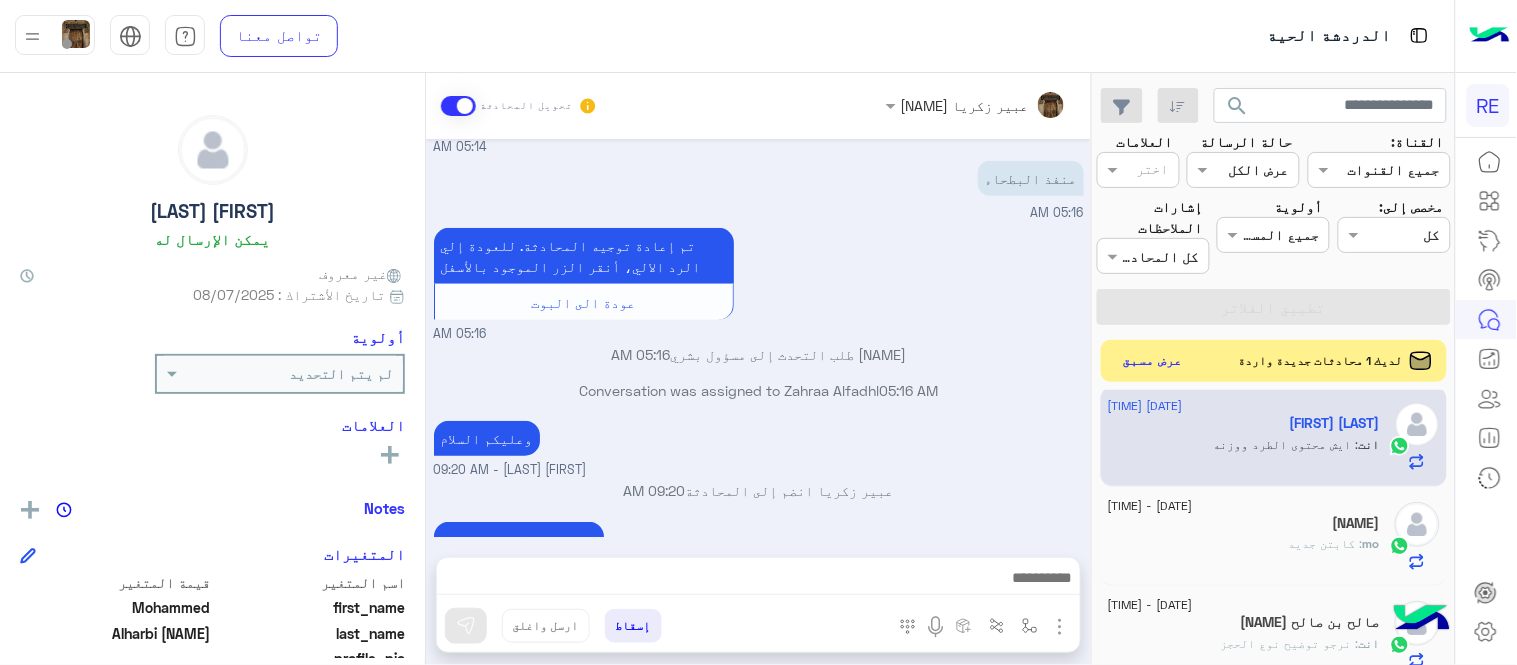 click on "عرض مسبق" 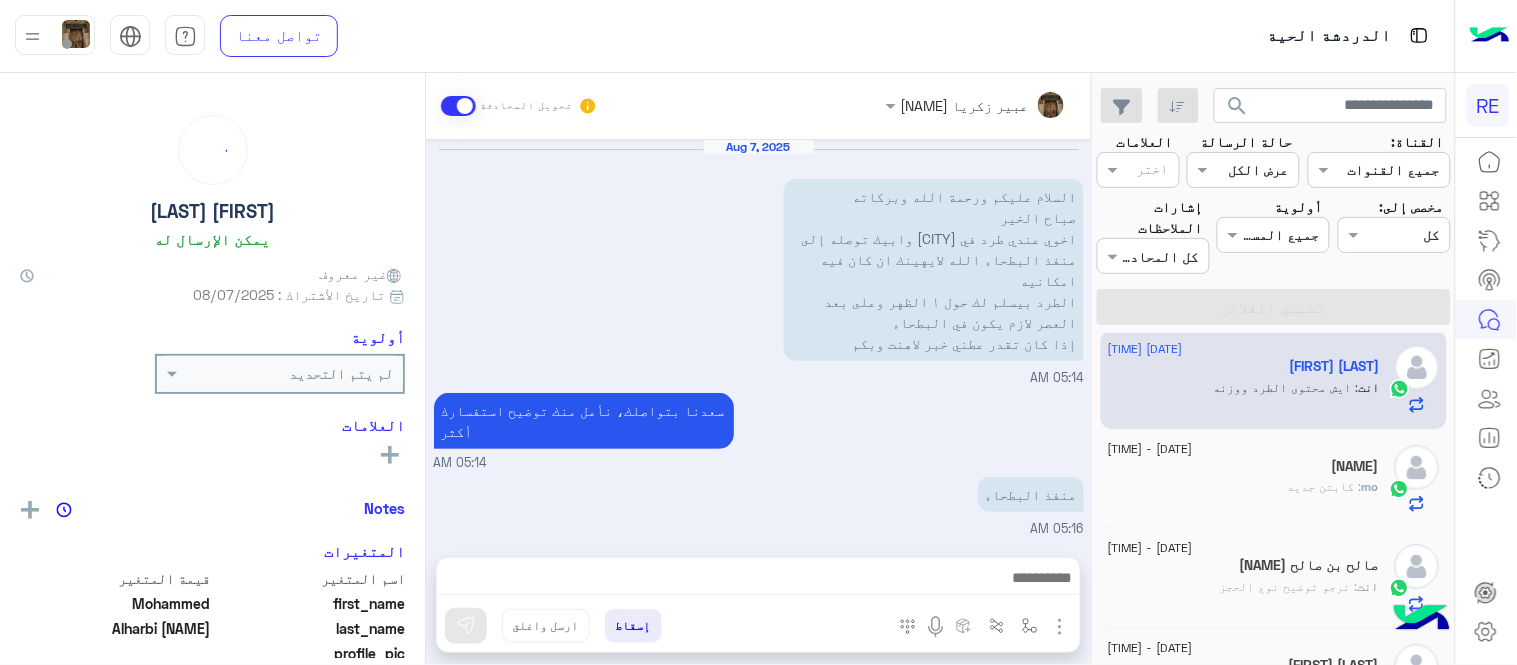 scroll, scrollTop: 316, scrollLeft: 0, axis: vertical 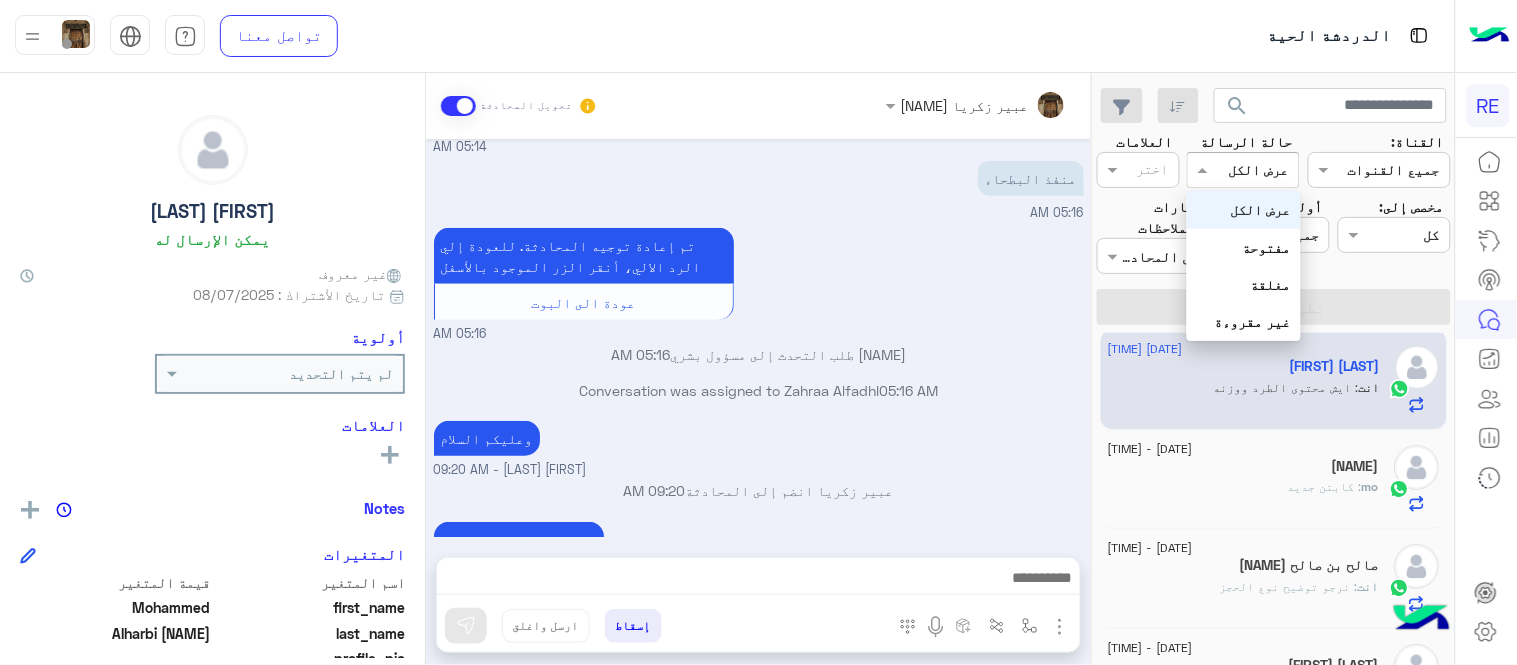 click at bounding box center (1266, 170) 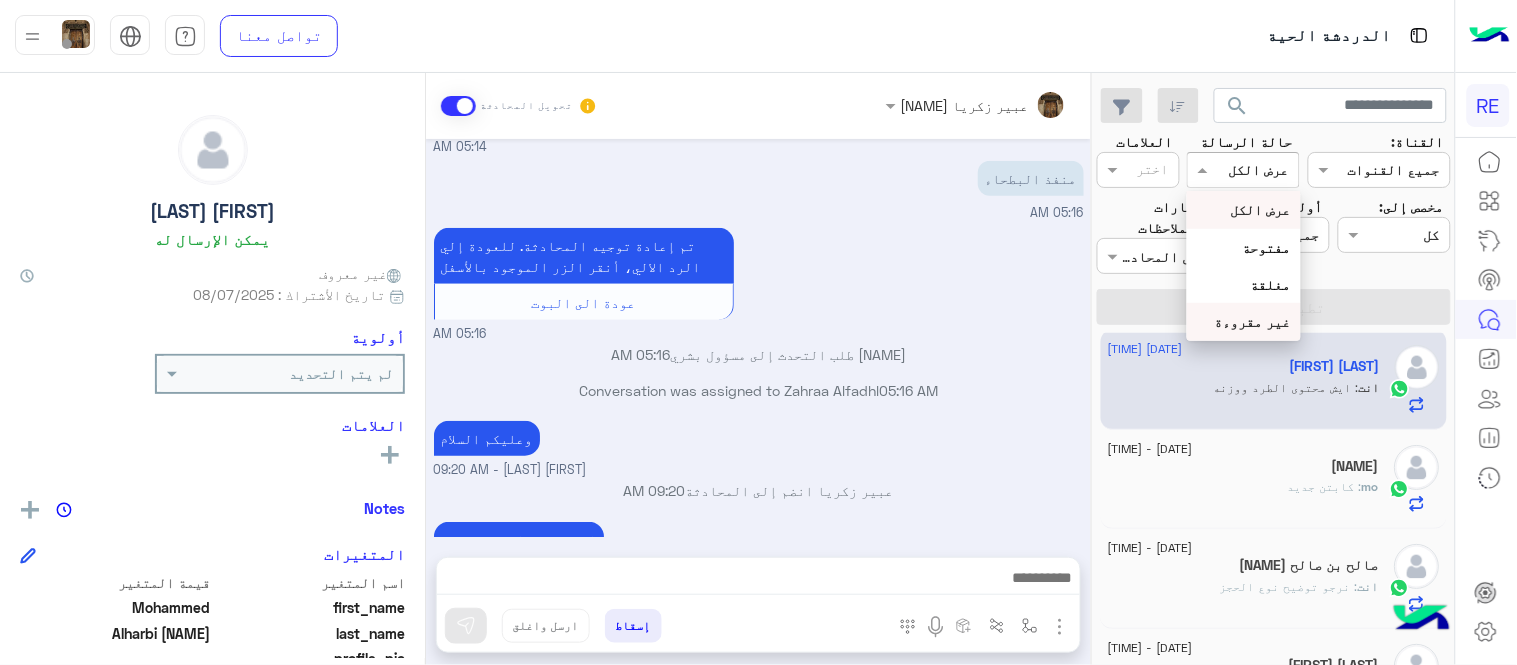 click on "غير مقروءة" at bounding box center [1253, 321] 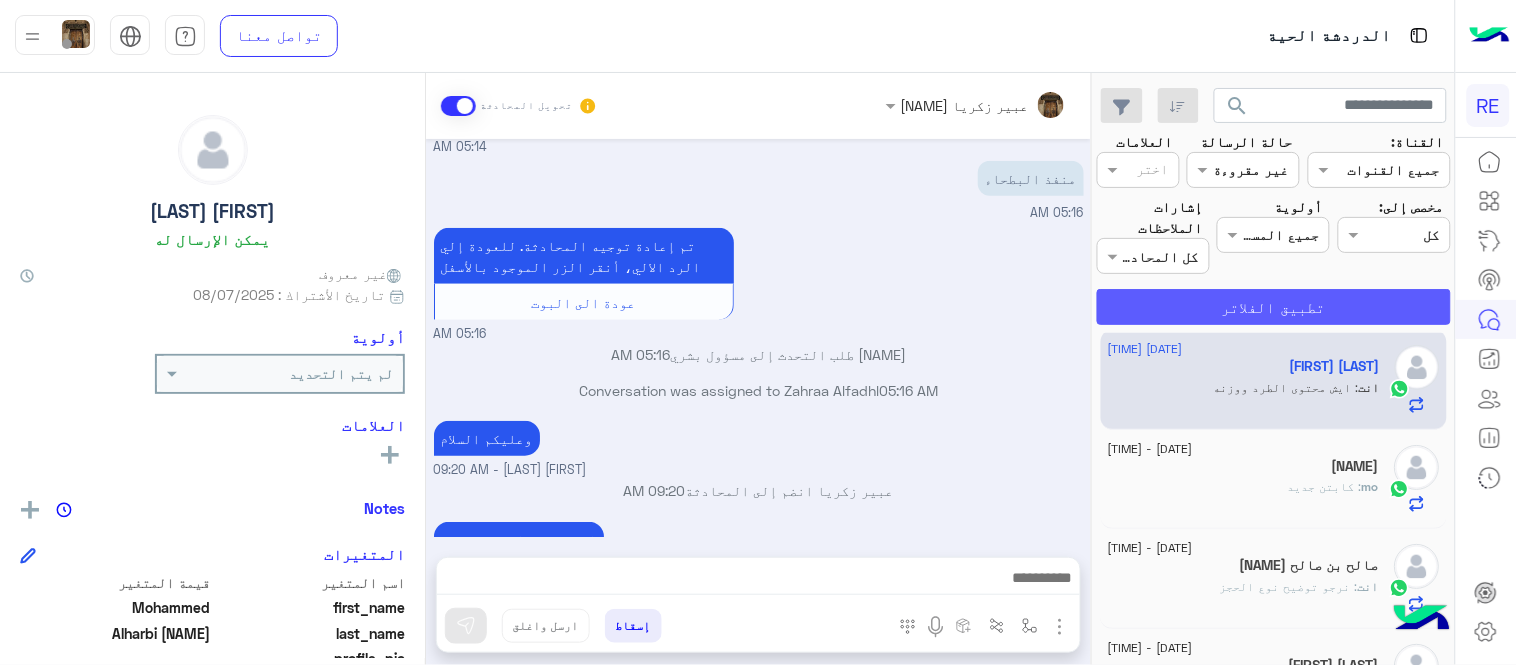 click on "تطبيق الفلاتر" 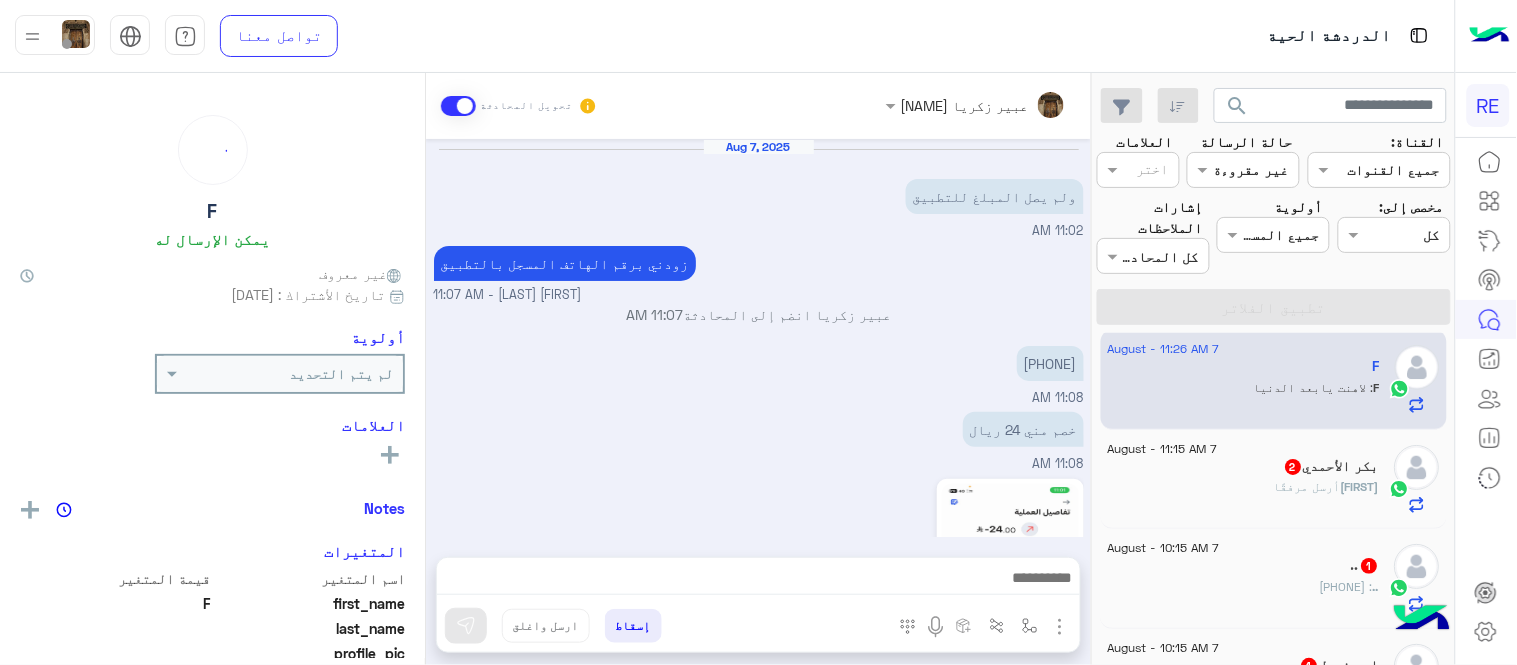 scroll, scrollTop: 546, scrollLeft: 0, axis: vertical 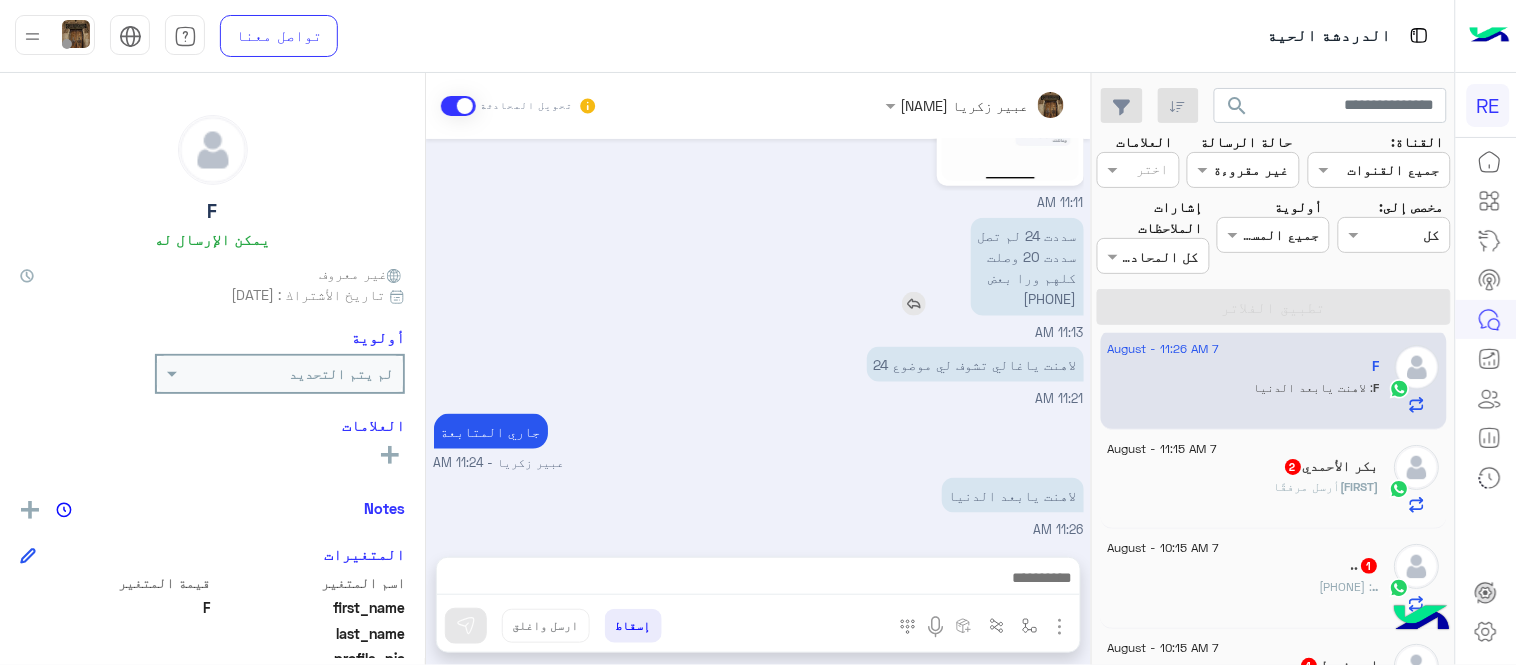 click on "سددت 24 لم تصل  سددت 20 وصلت  كلهم ورا بعض  [PHONE]" at bounding box center (1027, 267) 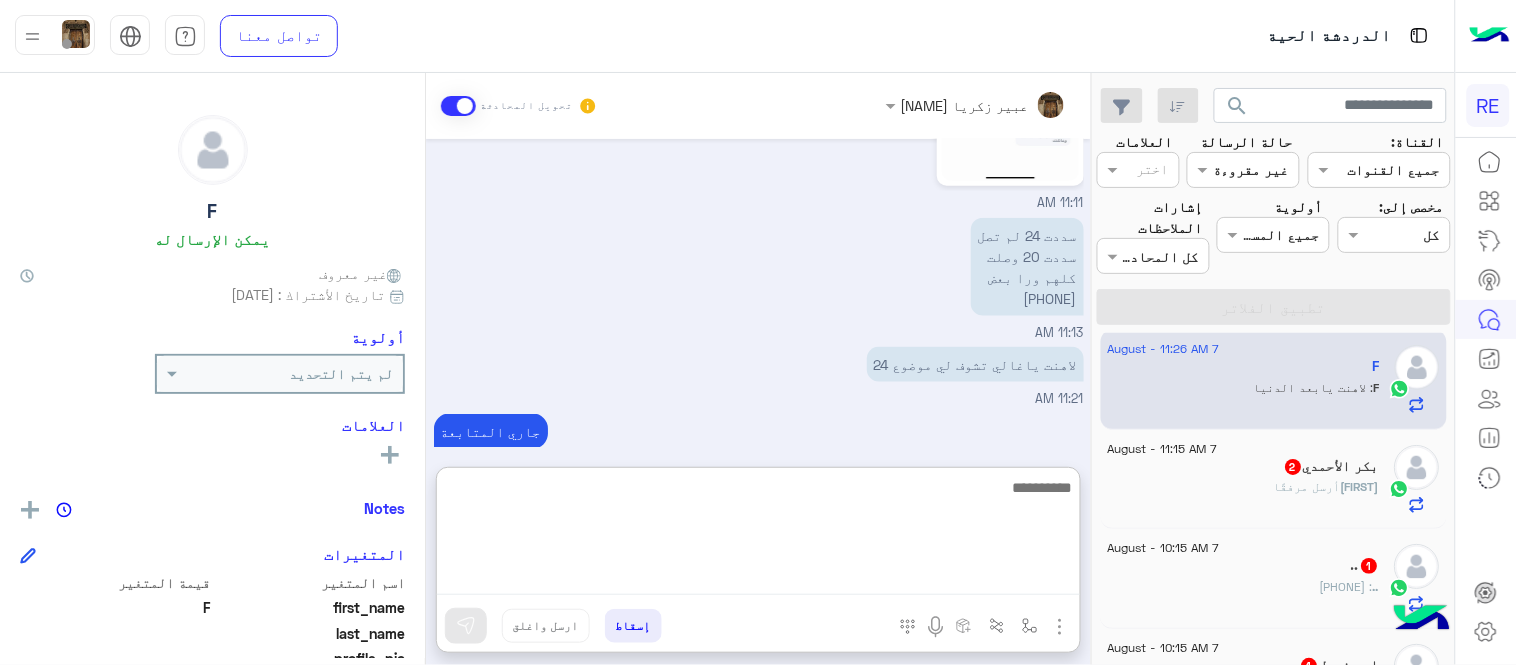 click at bounding box center [758, 535] 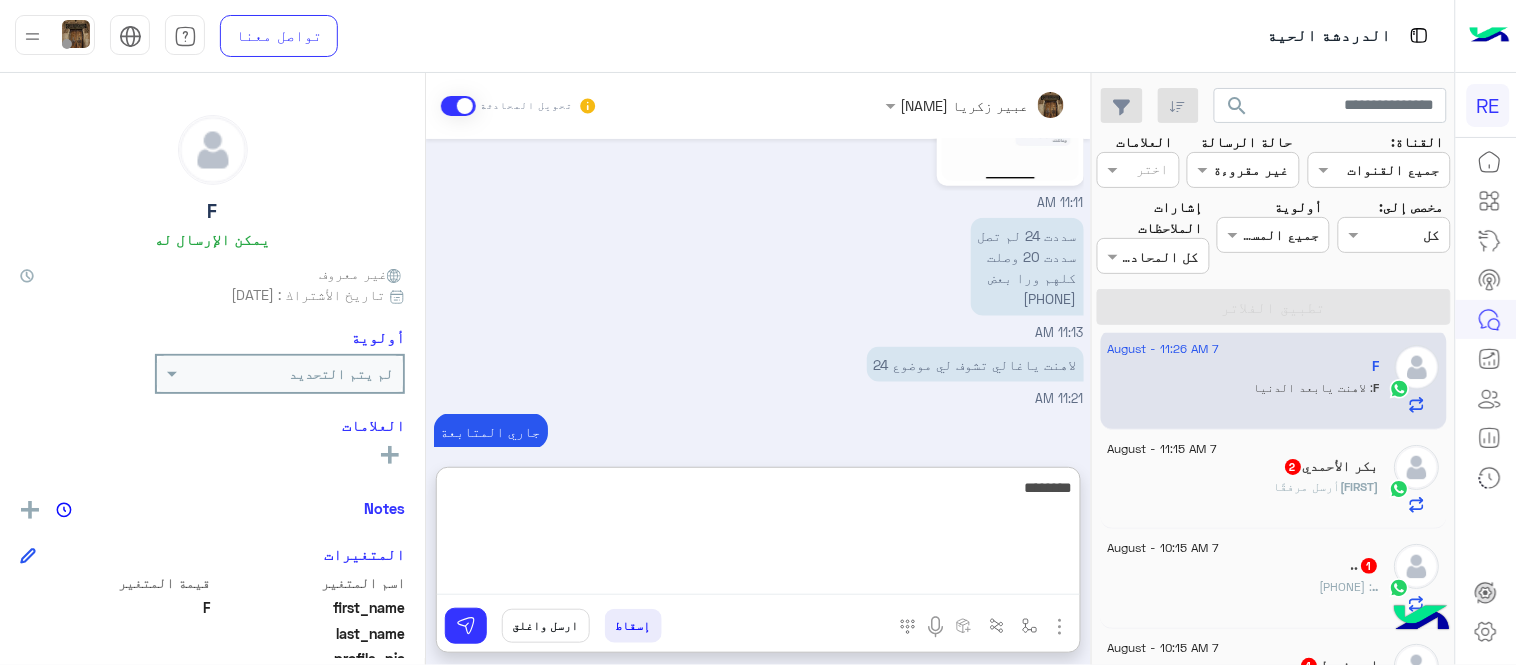 type on "********" 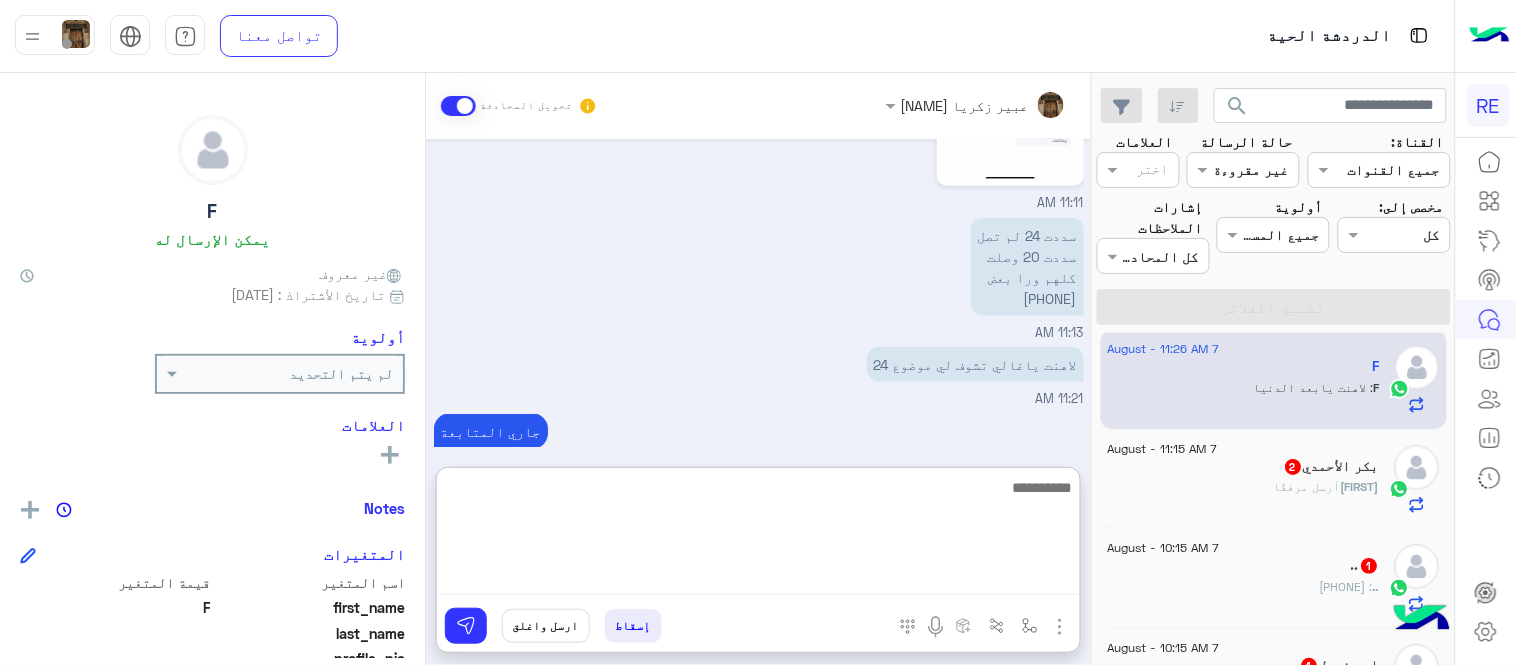 scroll, scrollTop: 701, scrollLeft: 0, axis: vertical 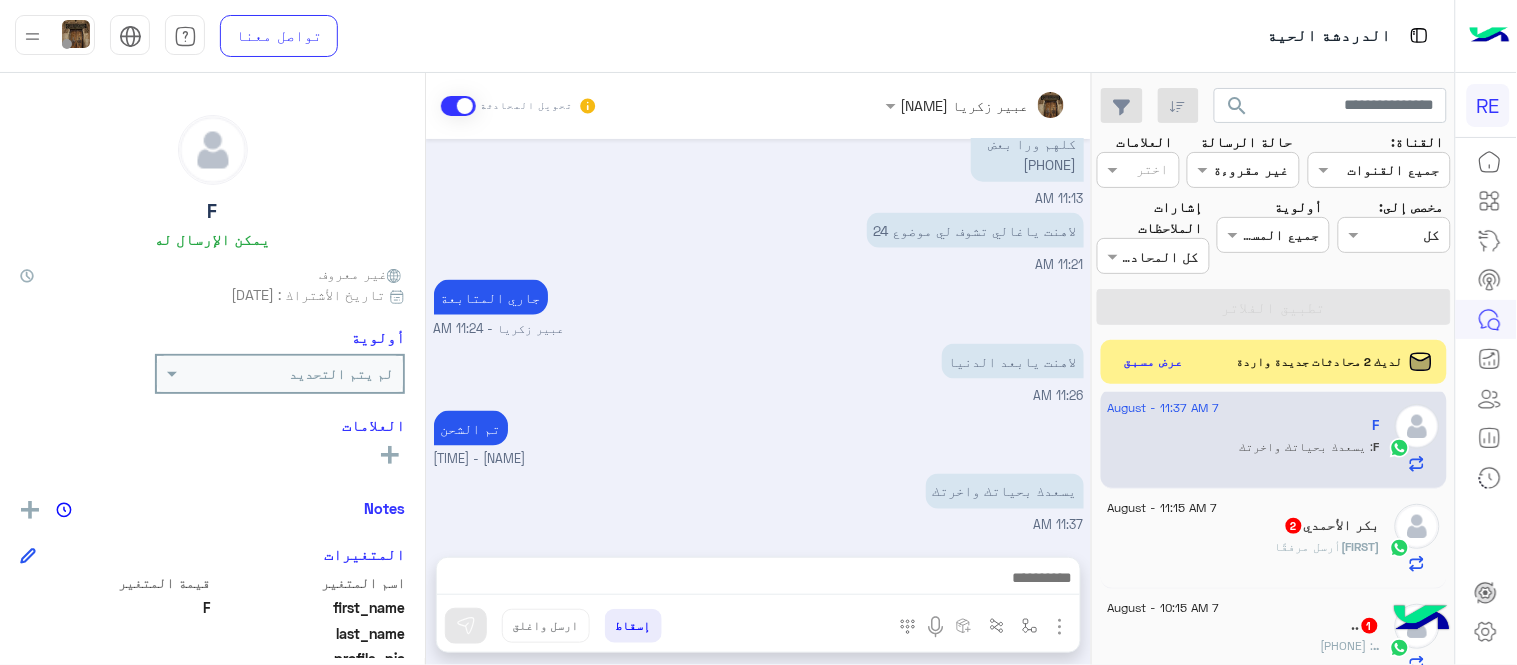 click on "[DATE]  ولم يصل المبلغ للتطبيق   11:02 AM  زودني برقم الهاتف المسجل بالتطبيق  [FIRST] [LAST] -  11:07 AM   [FIRST] [LAST] انضم إلى المحادثة   11:07 AM      [PHONE]   11:08 AM  خصم مني 24 ريال   11:08 AM    11:11 AM  سددت 24 لم تصل  سددت 20 وصلت  كلهم ورا بعض  [PHONE]   11:13 AM  لاهنت ياغالي تشوف لي موضوع 24   11:21 AM  جاري المتابعة  [FIRST] [LAST] -  11:24 AM  لاهنت يابعد الدنيا   11:26 AM  تم الشحن  [FIRST] [LAST] -  11:32 AM  يسعدك بحياتك واخرتك   11:37 AM" at bounding box center [758, 338] 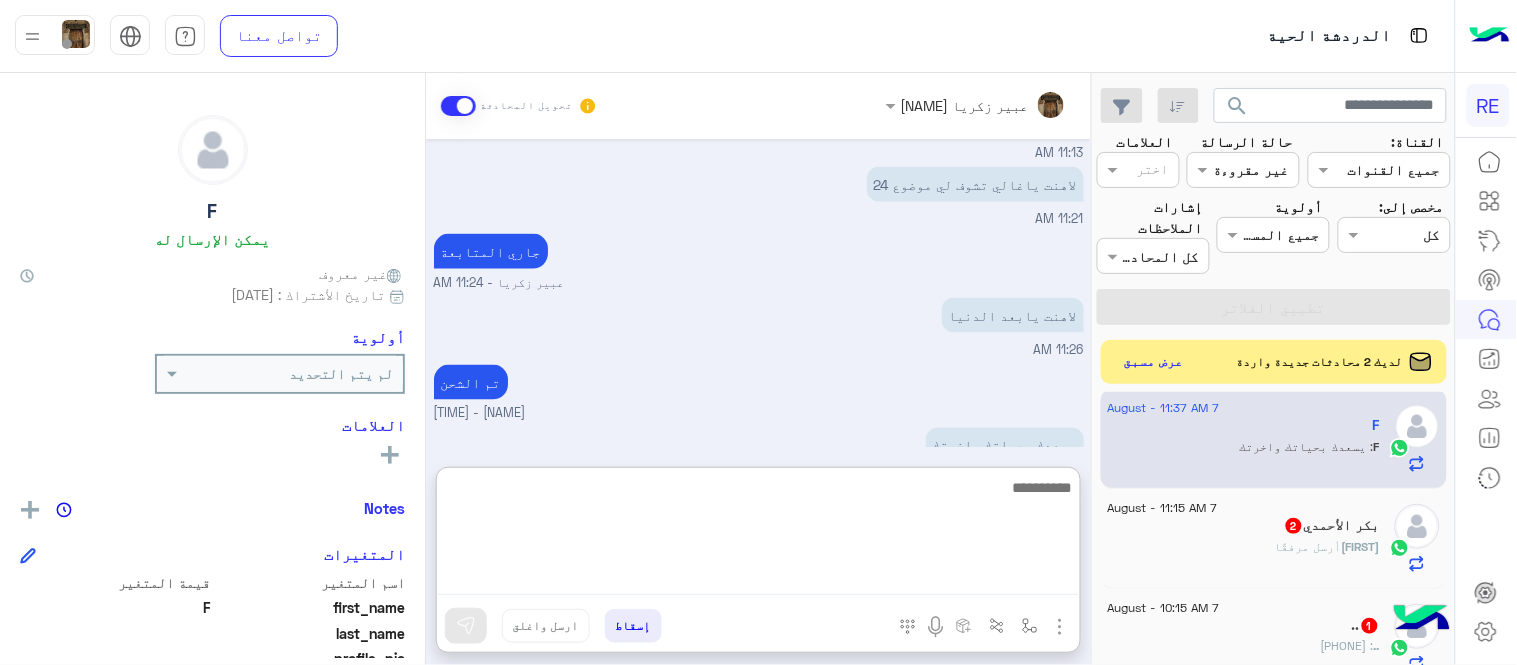 click at bounding box center [758, 535] 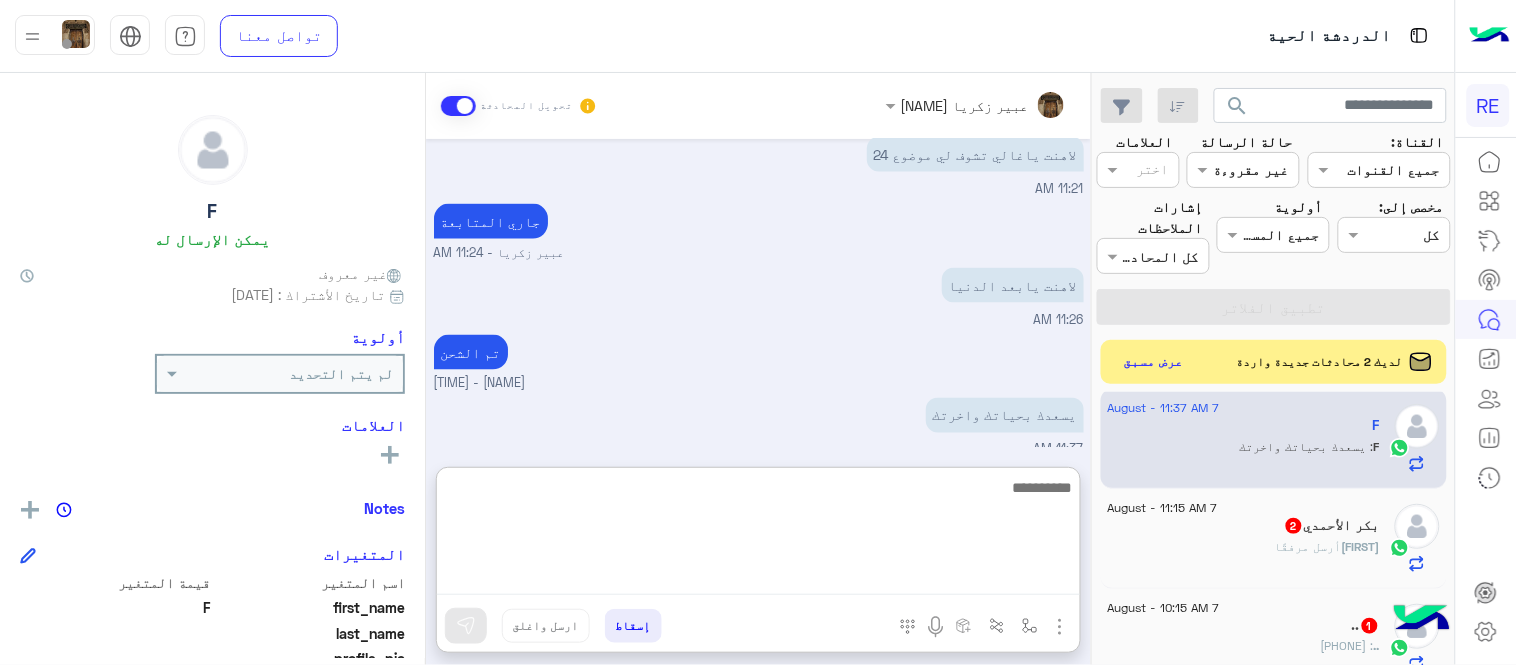 scroll, scrollTop: 766, scrollLeft: 0, axis: vertical 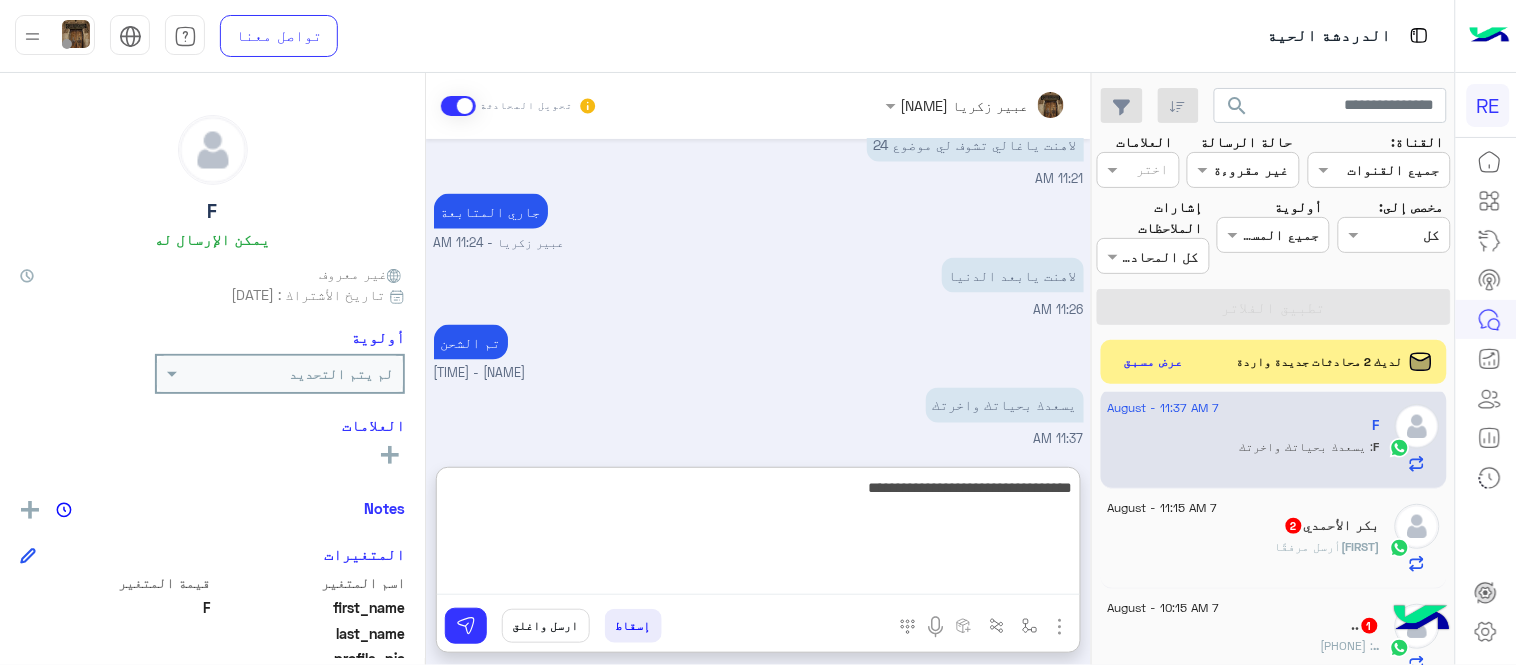 type on "**********" 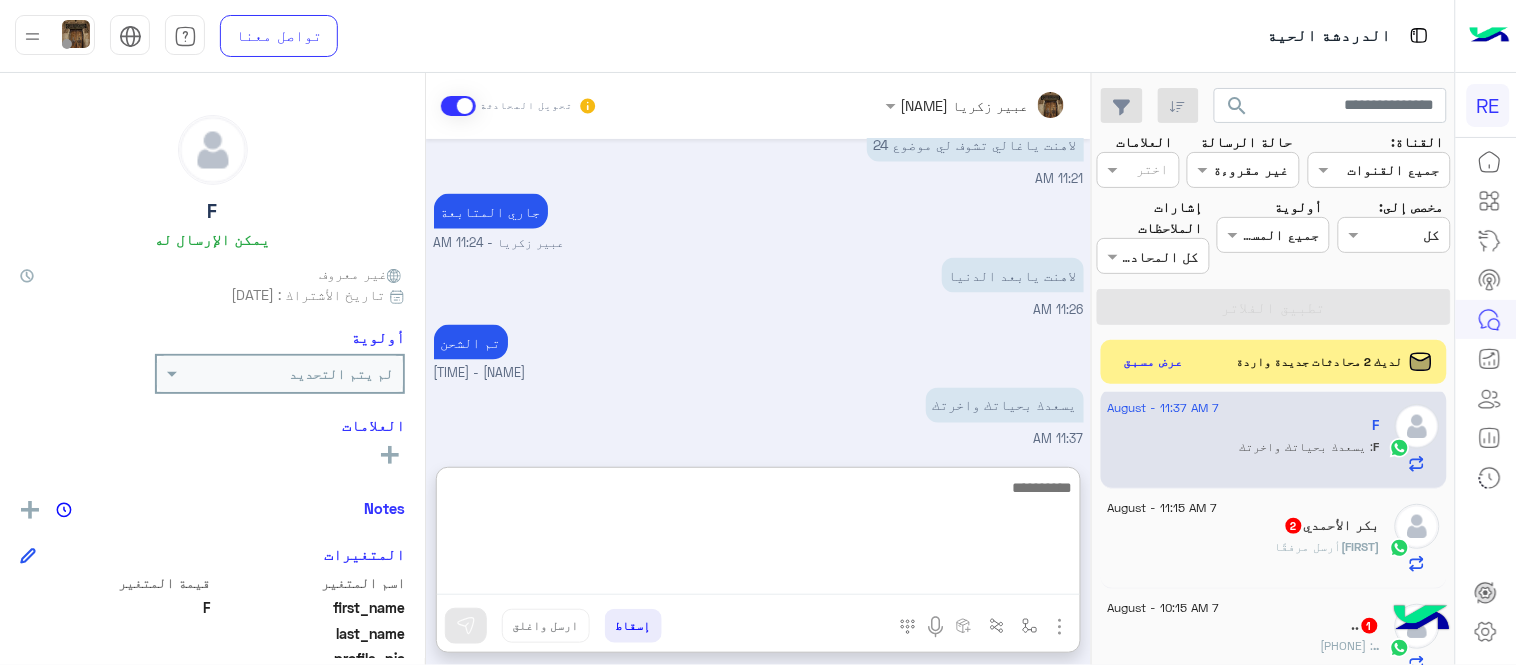 scroll, scrollTop: 831, scrollLeft: 0, axis: vertical 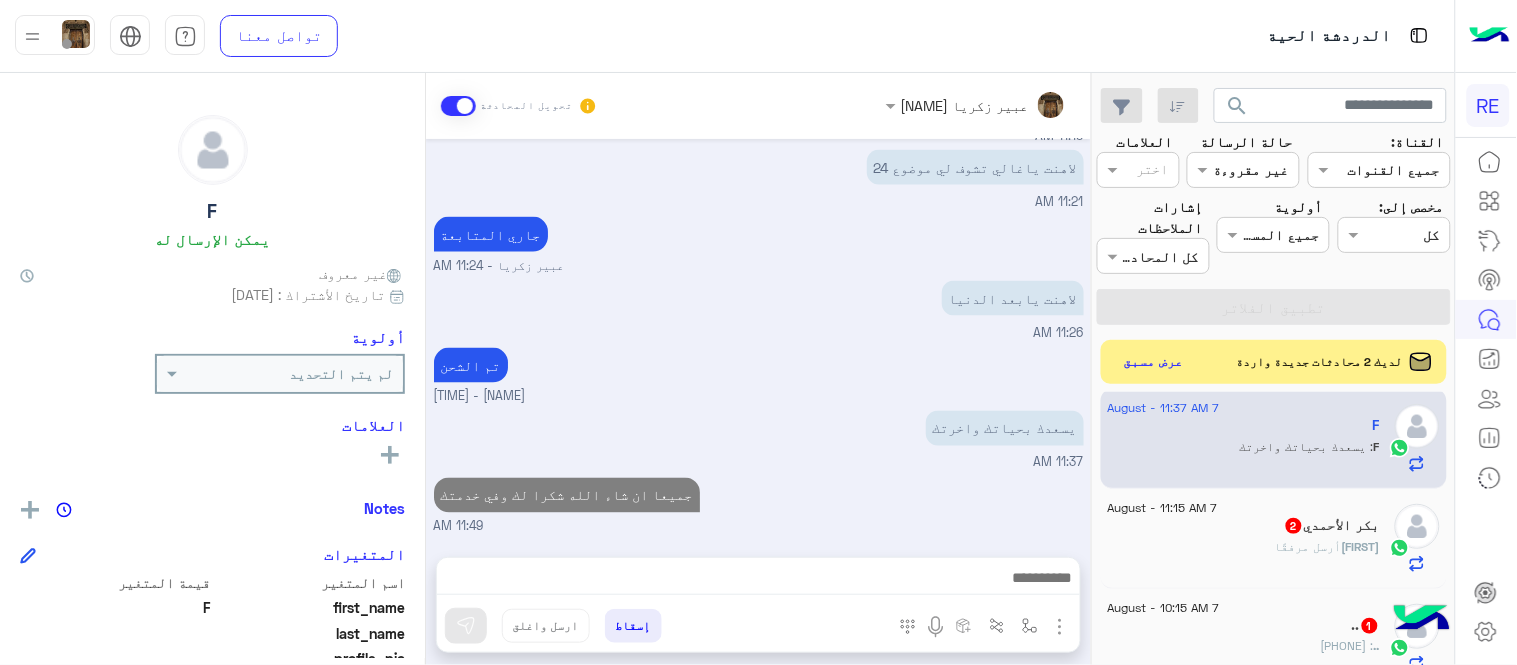 click on "بكر [NAME] أرسل مرفقًا" 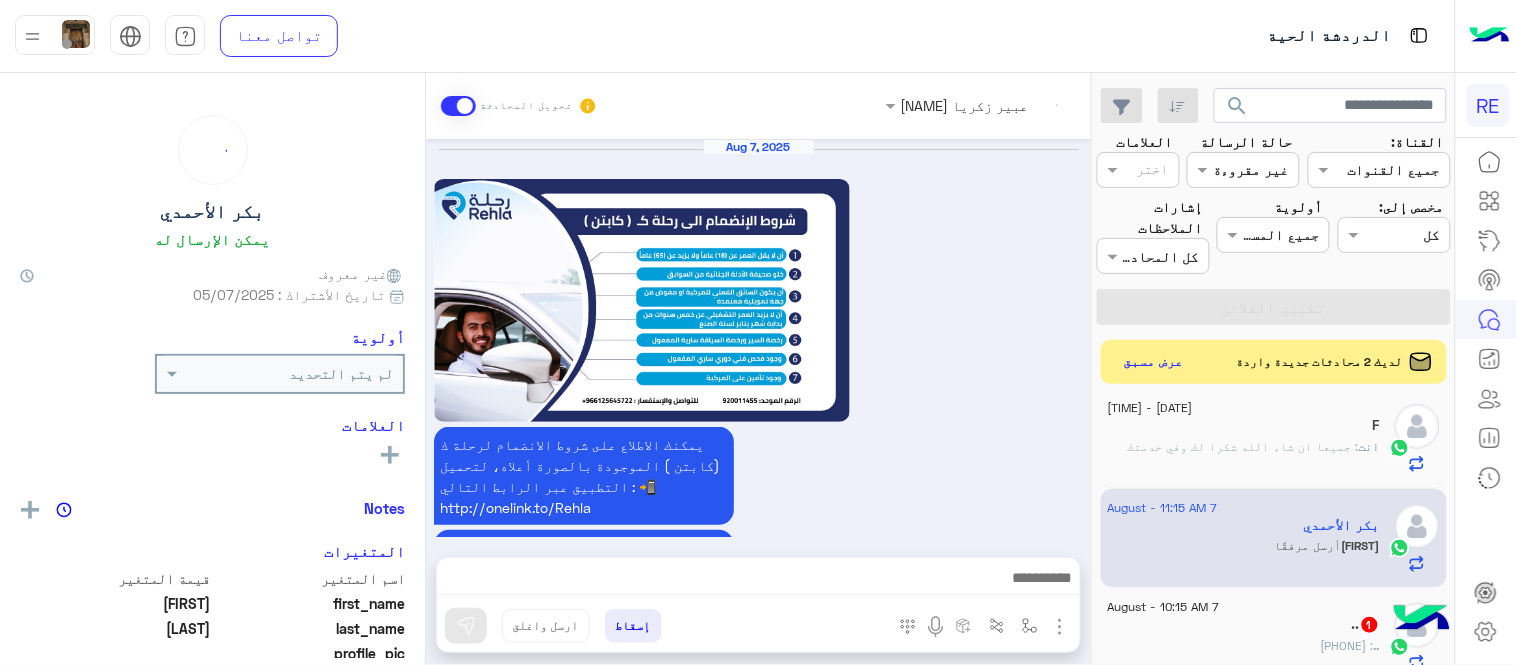 scroll, scrollTop: 1371, scrollLeft: 0, axis: vertical 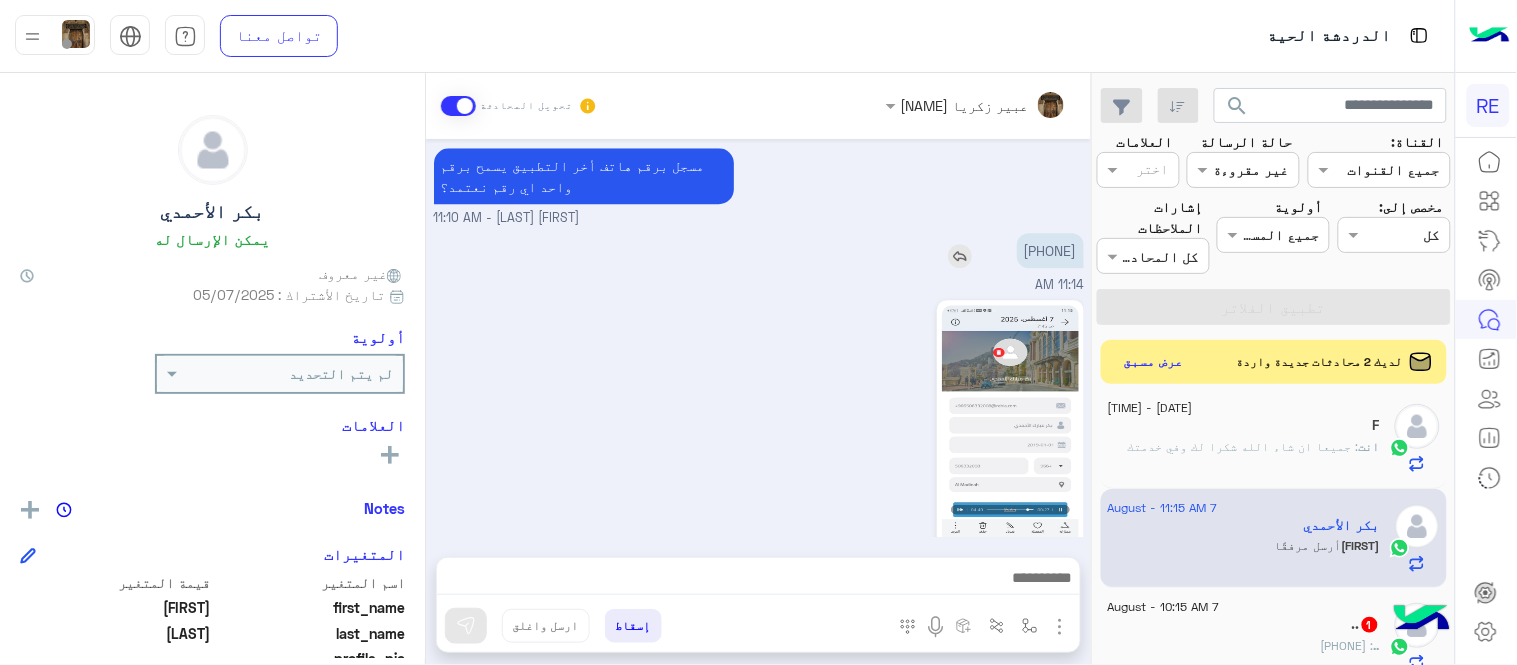 click on "[PHONE]" at bounding box center (1050, 250) 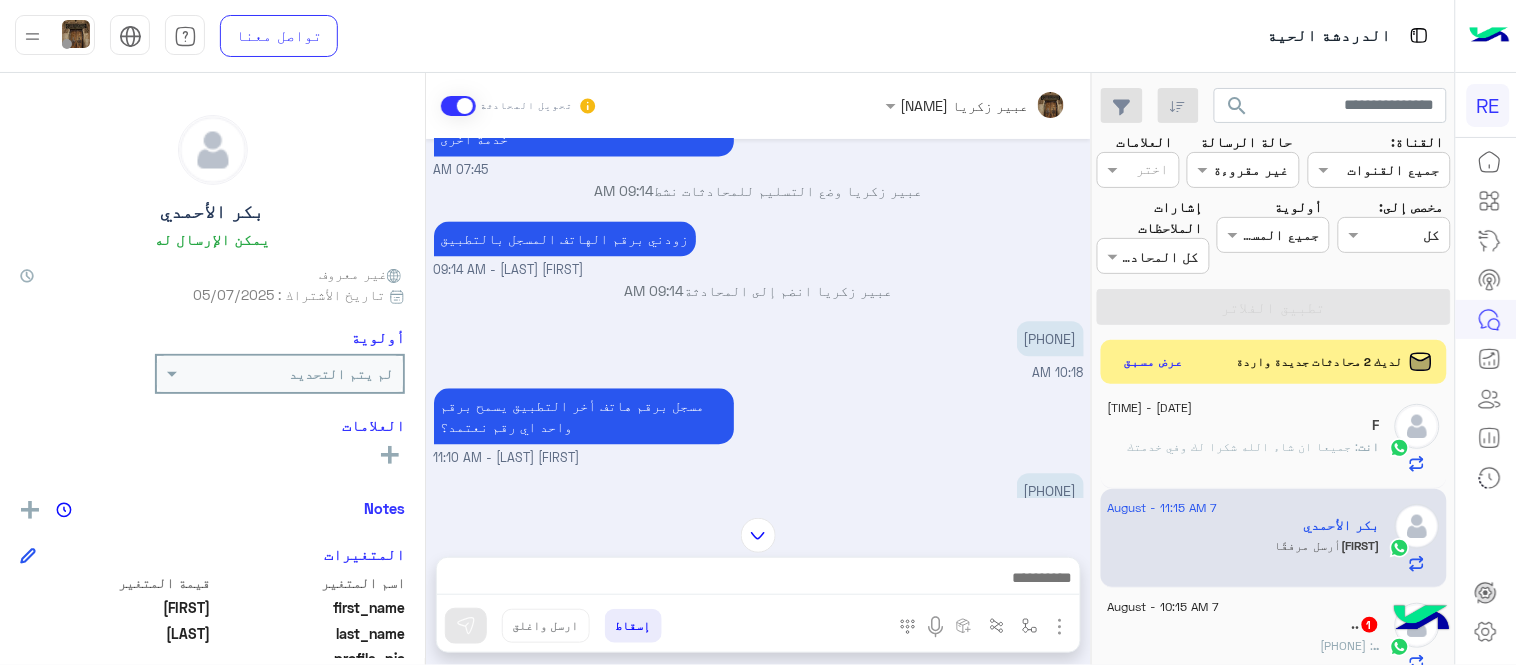 scroll, scrollTop: 1371, scrollLeft: 0, axis: vertical 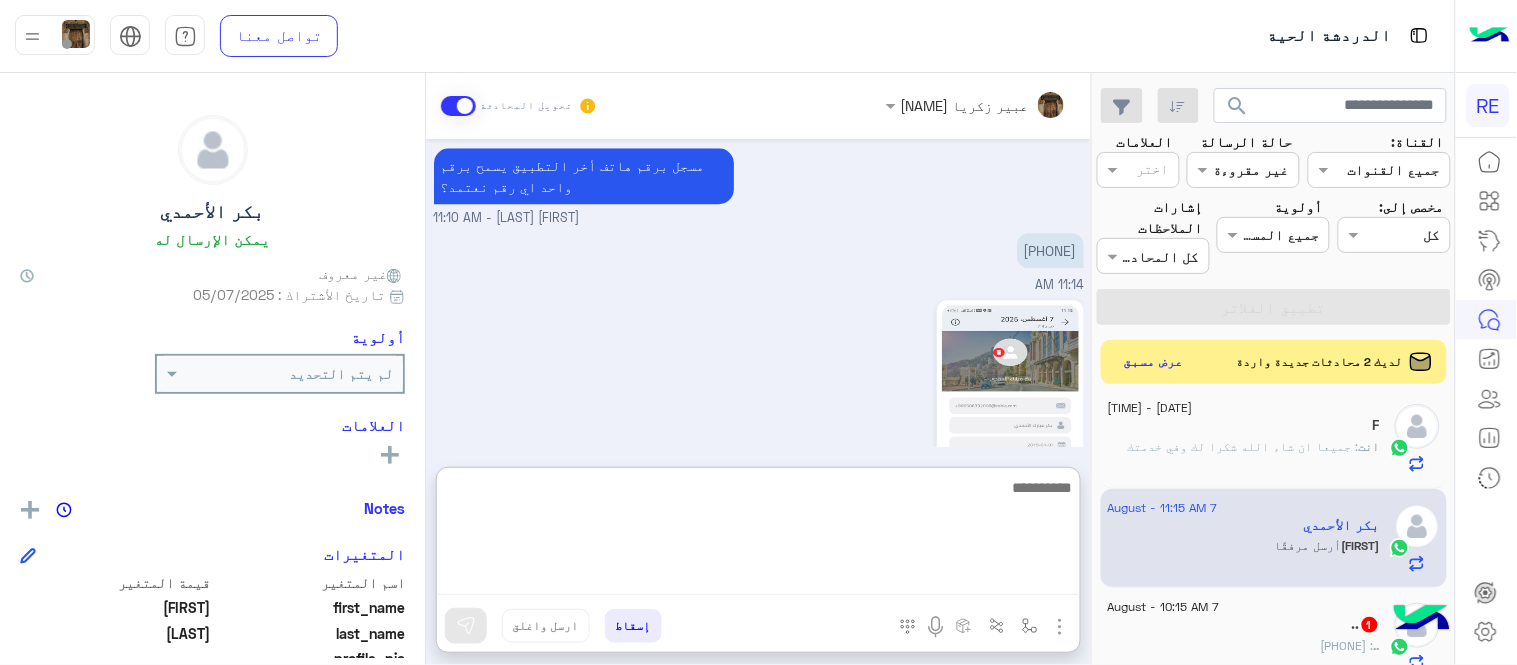click at bounding box center (758, 535) 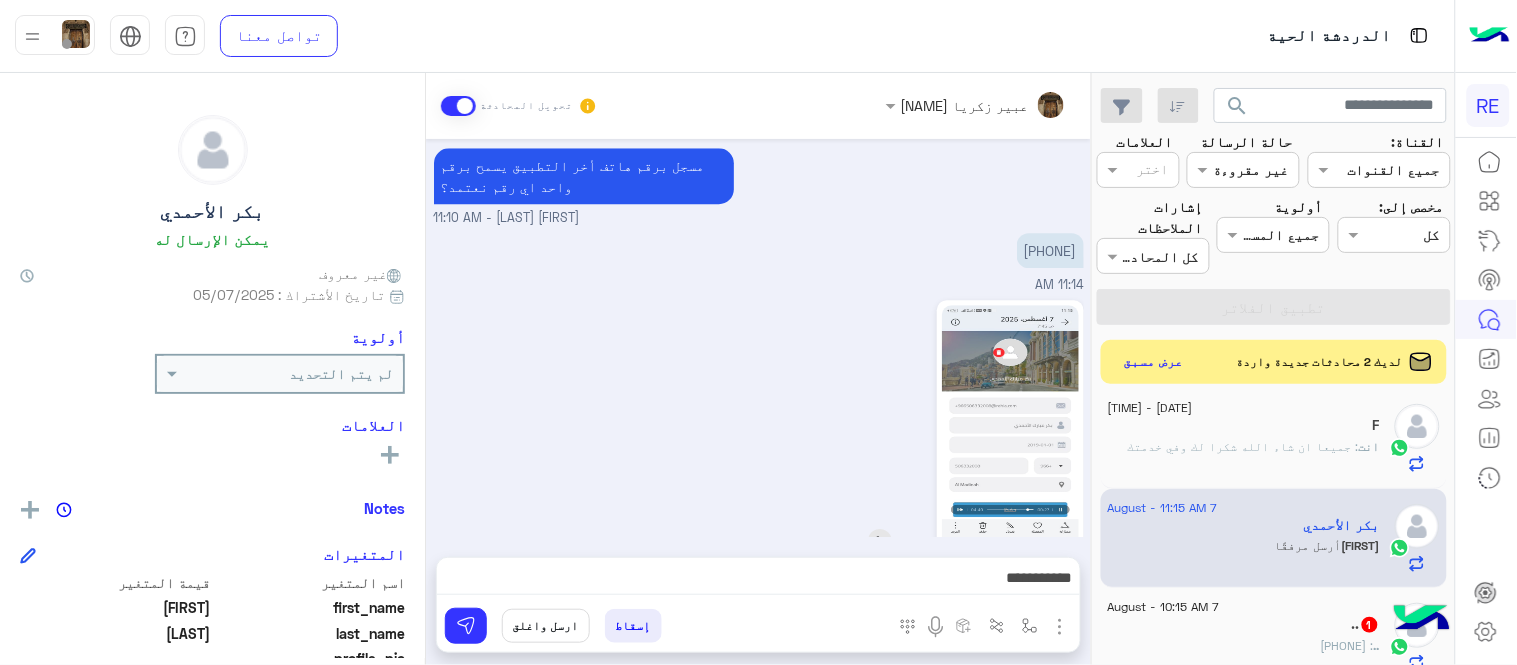 click 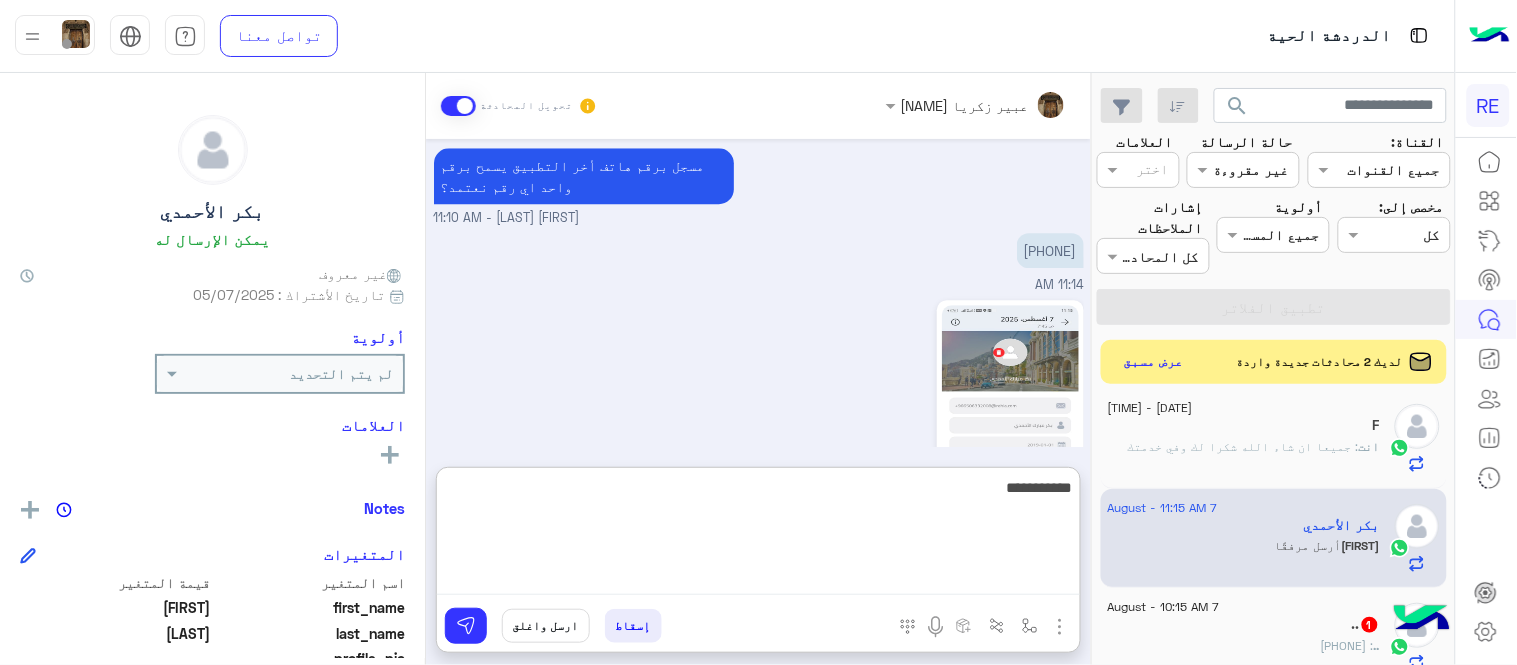 click on "**********" at bounding box center (758, 535) 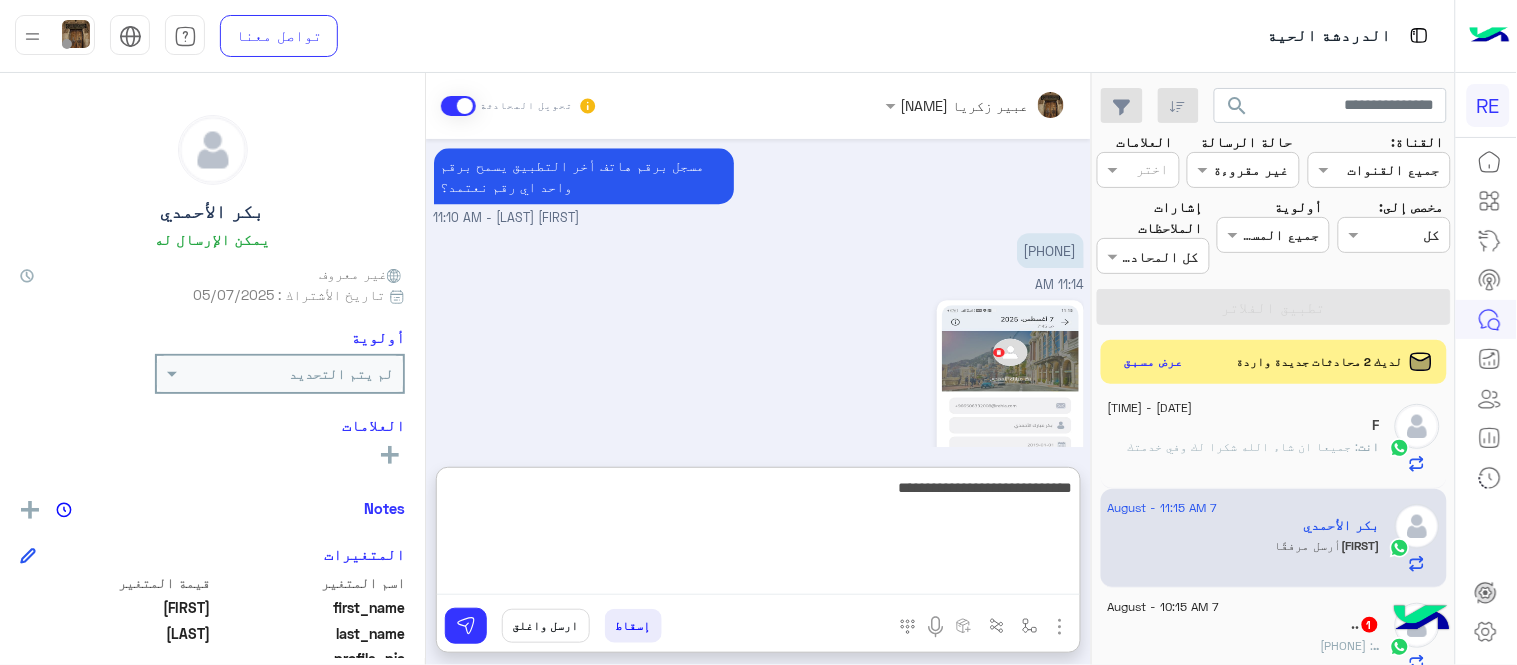 type on "**********" 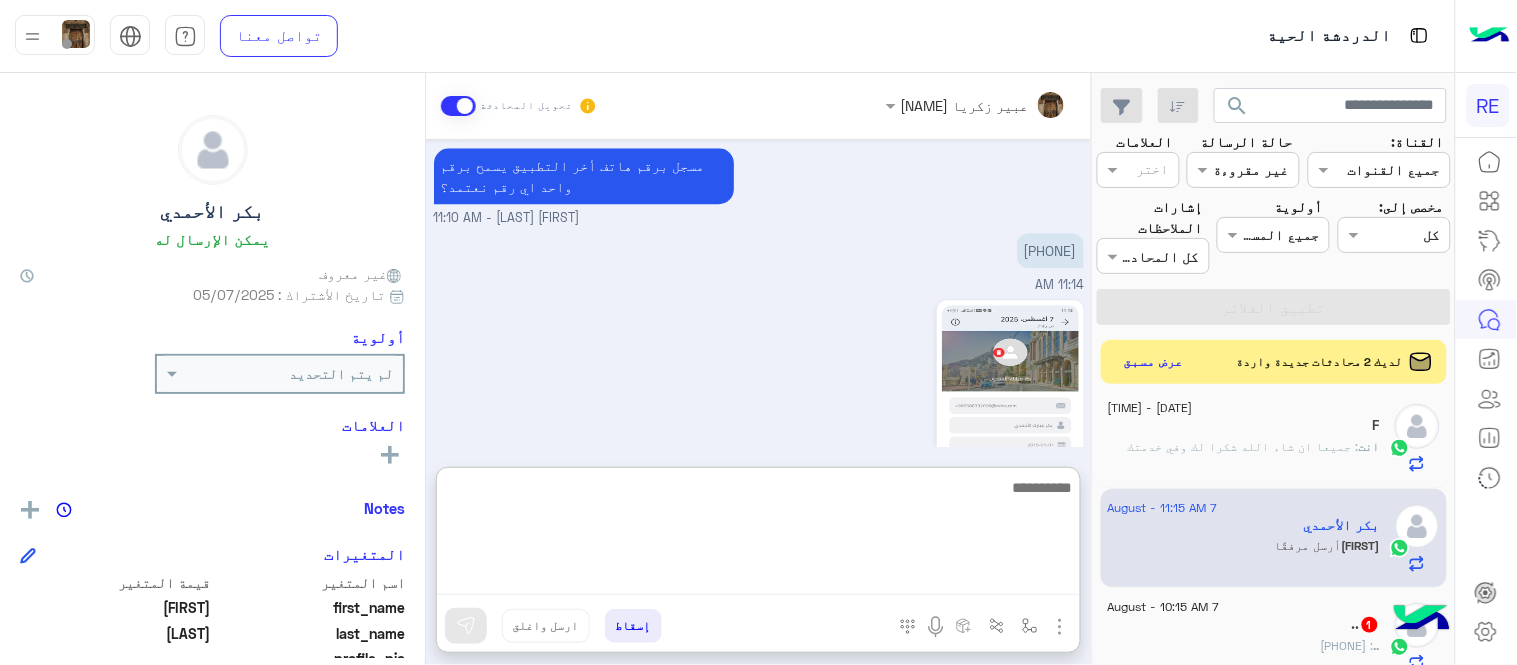 scroll, scrollTop: 1524, scrollLeft: 0, axis: vertical 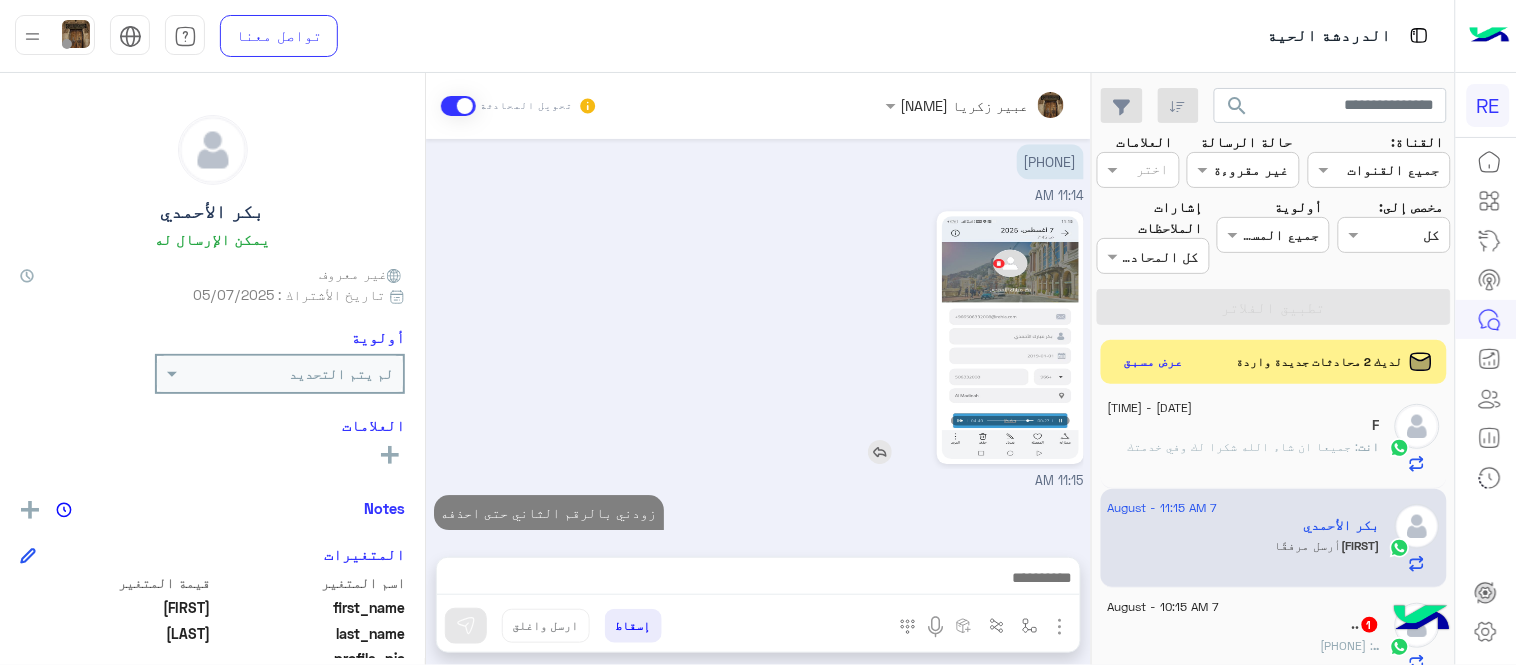 click on "[DATE]  يمكنك الاطلاع على شروط الانضمام لرحلة ك (كابتن ) الموجودة بالصورة أعلاه،
لتحميل التطبيق عبر الرابط التالي : 📲
http://onelink.to/Rehla    يسعدنا انضمامك لتطبيق رحلة يمكنك اتباع الخطوات الموضحة لتسجيل بيانات سيارتك بالفيديو التالي  : عزيزي الكابتن، فضلًا ، للرغبة بتفعيل الحساب قم برفع البيانات عبر التطبيق والتواصل معنا  تم تسجيل السيارة   اواجه صعوبة بالتسجيل  اي خدمة اخرى ؟  الرجوع للقائمة الرئ   لا     [TIME]   تم تسجيل السيارة    [TIME]  اهلا بك عزيزنا الكابتن، سيتم مراجعة حسابك وابلاغك في اقرب وقت شكرا لتواصلك، هل لديك اي استفسار او خدمة اخرى    [TIME]   [TIME]" at bounding box center (758, 338) 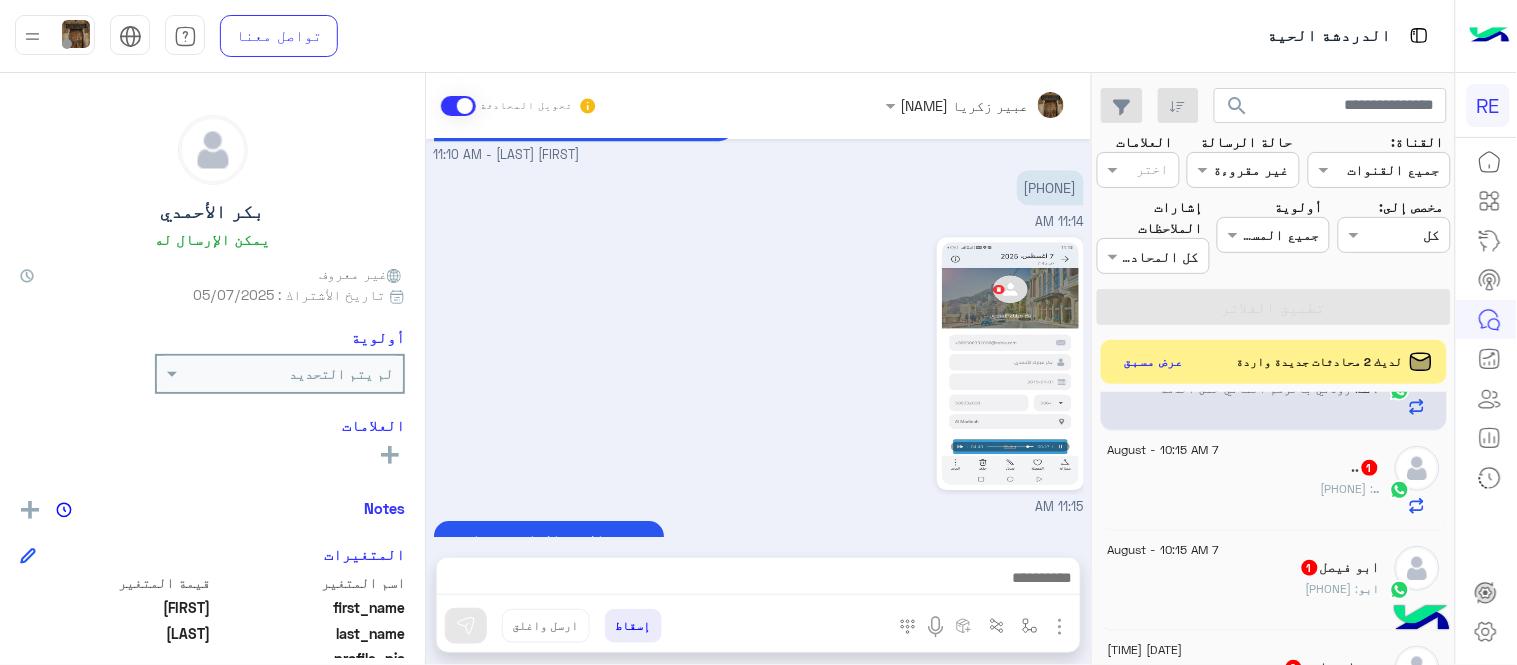 scroll, scrollTop: 174, scrollLeft: 0, axis: vertical 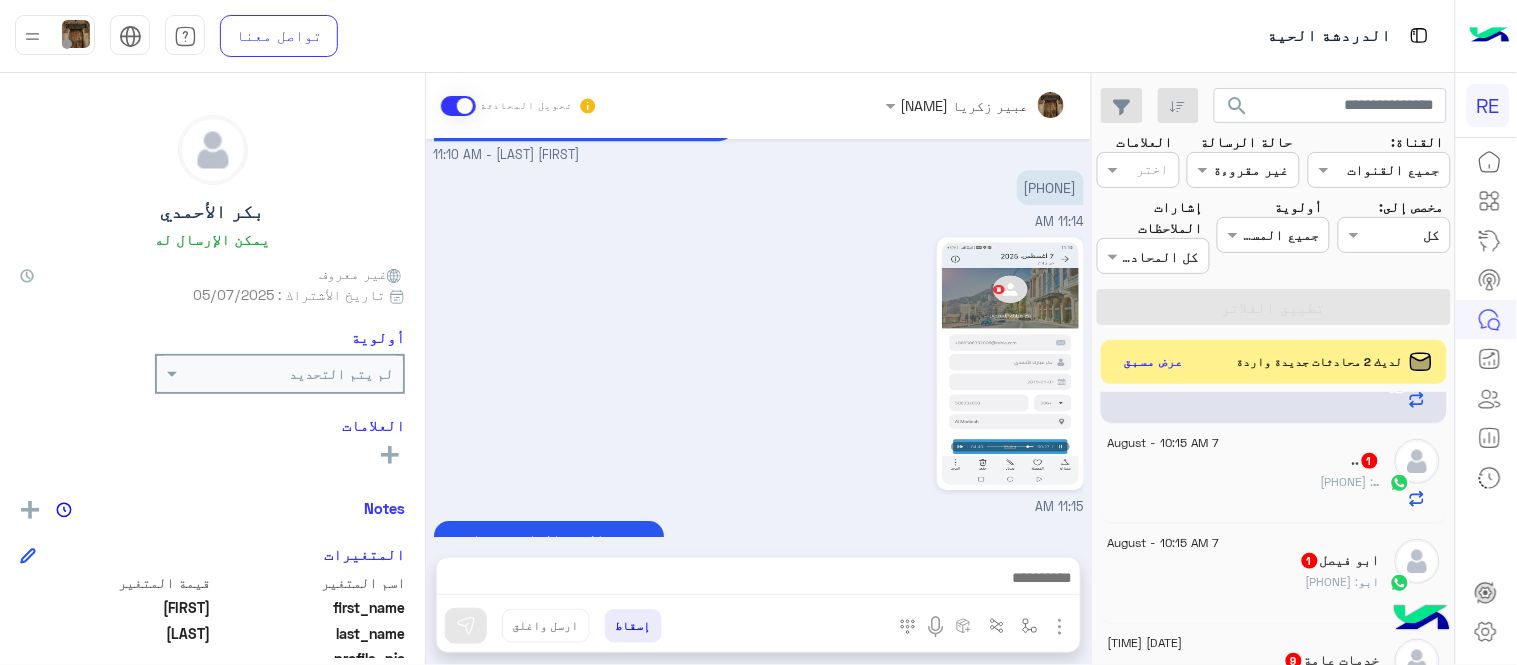click on ": ابي يتفعل الحساب" 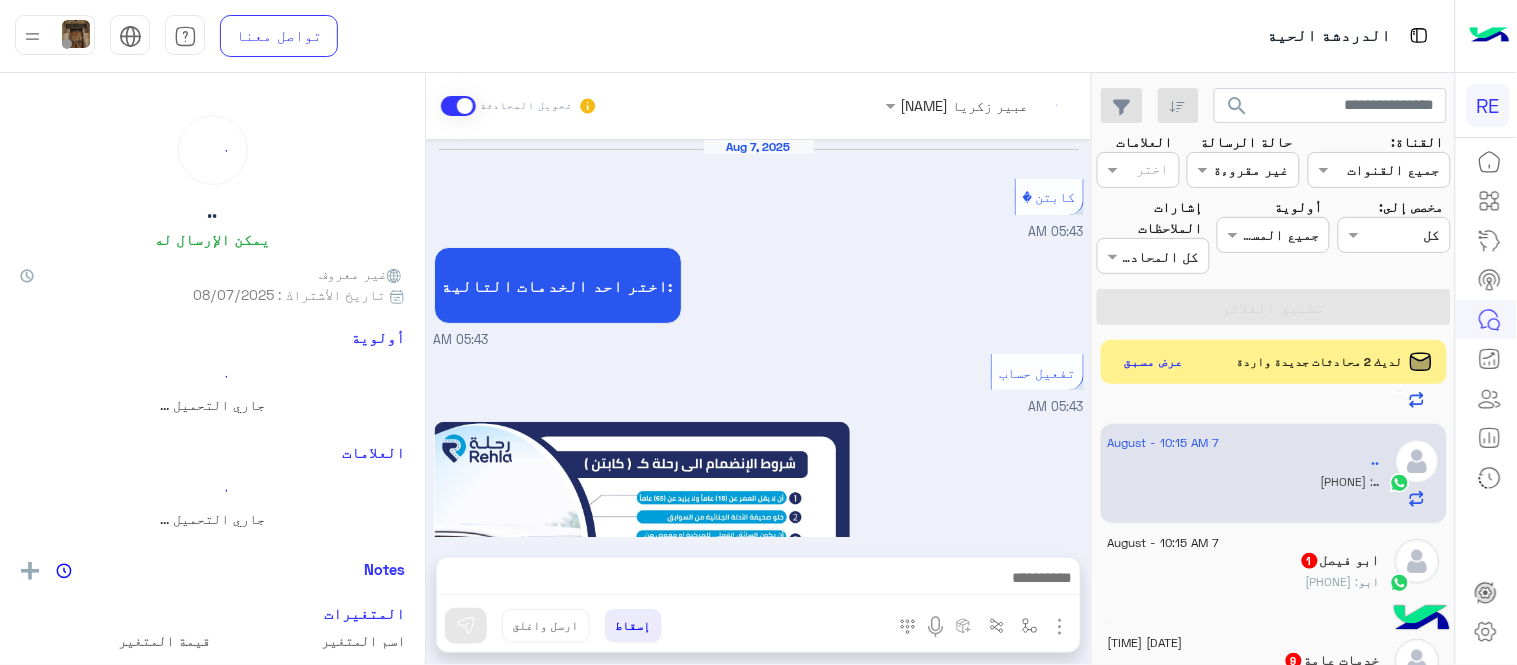 scroll, scrollTop: 1177, scrollLeft: 0, axis: vertical 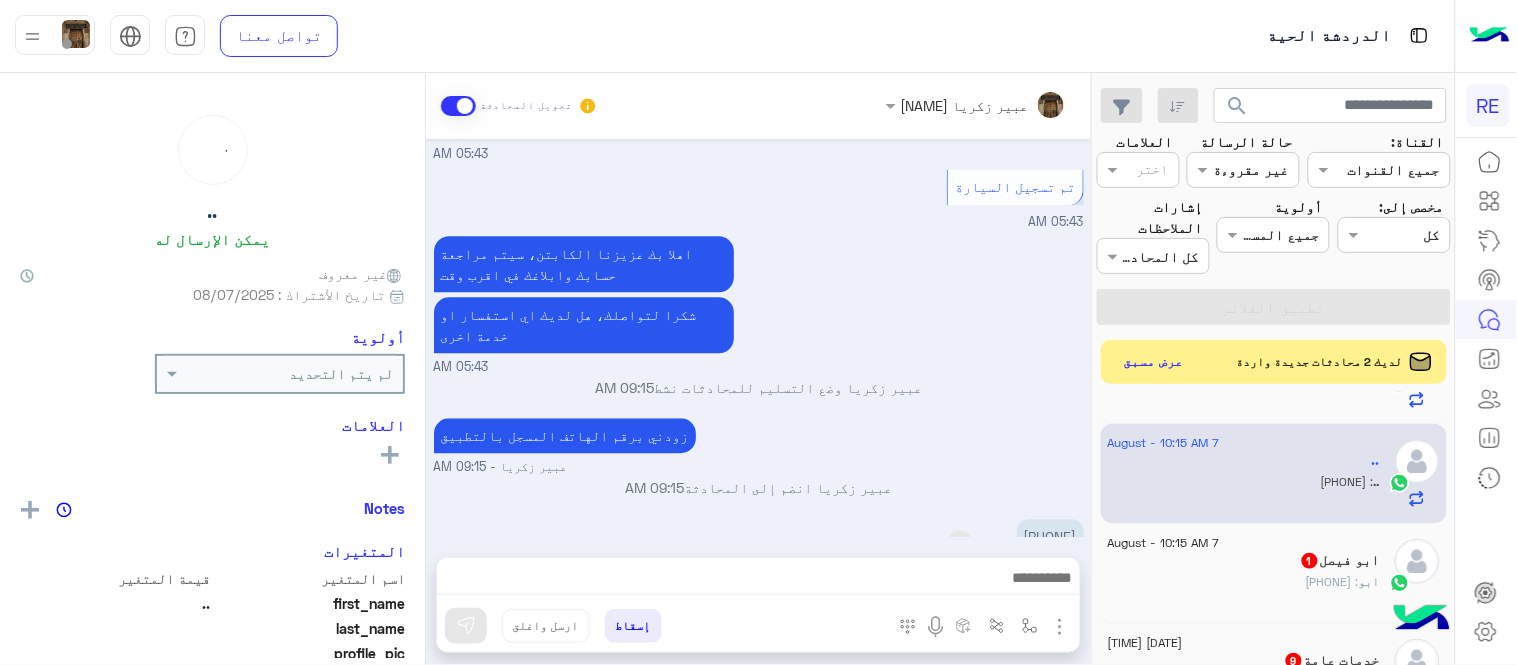 click on "[PHONE]" at bounding box center (1050, 536) 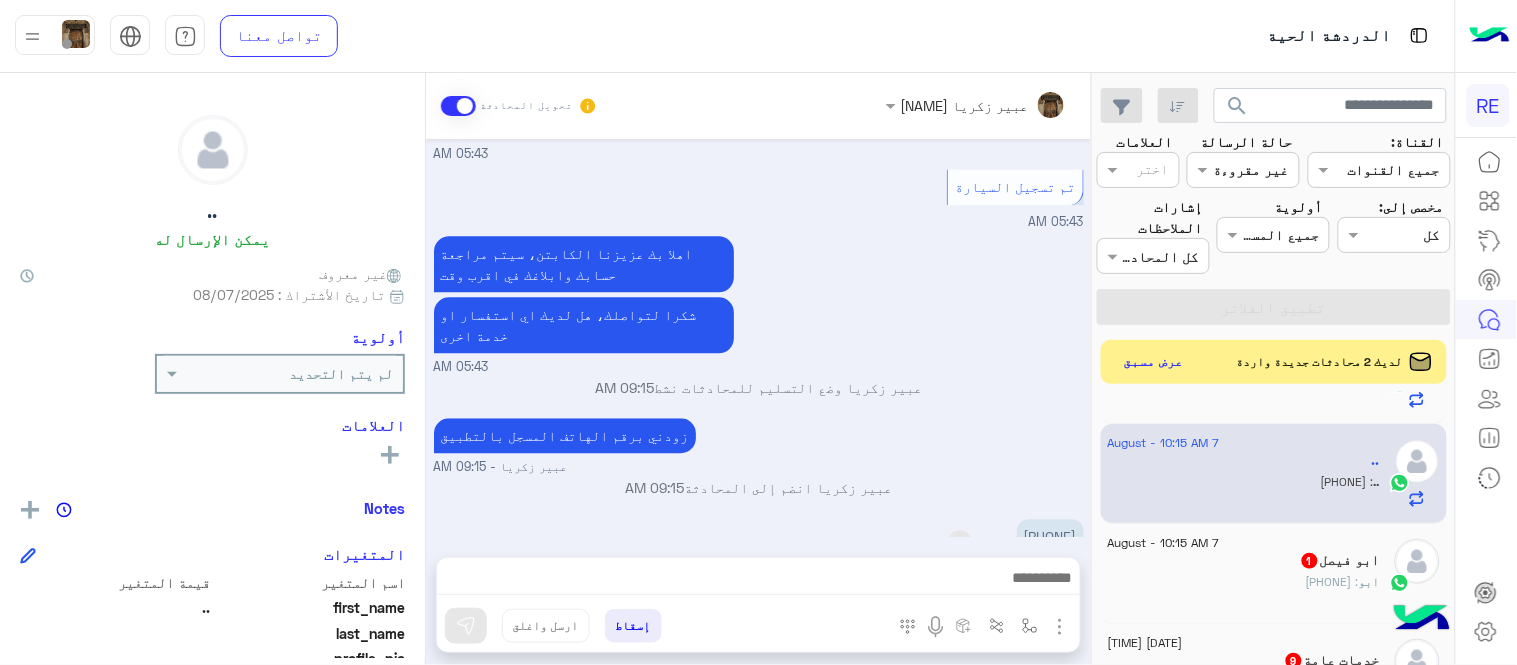 copy on "[PHONE]" 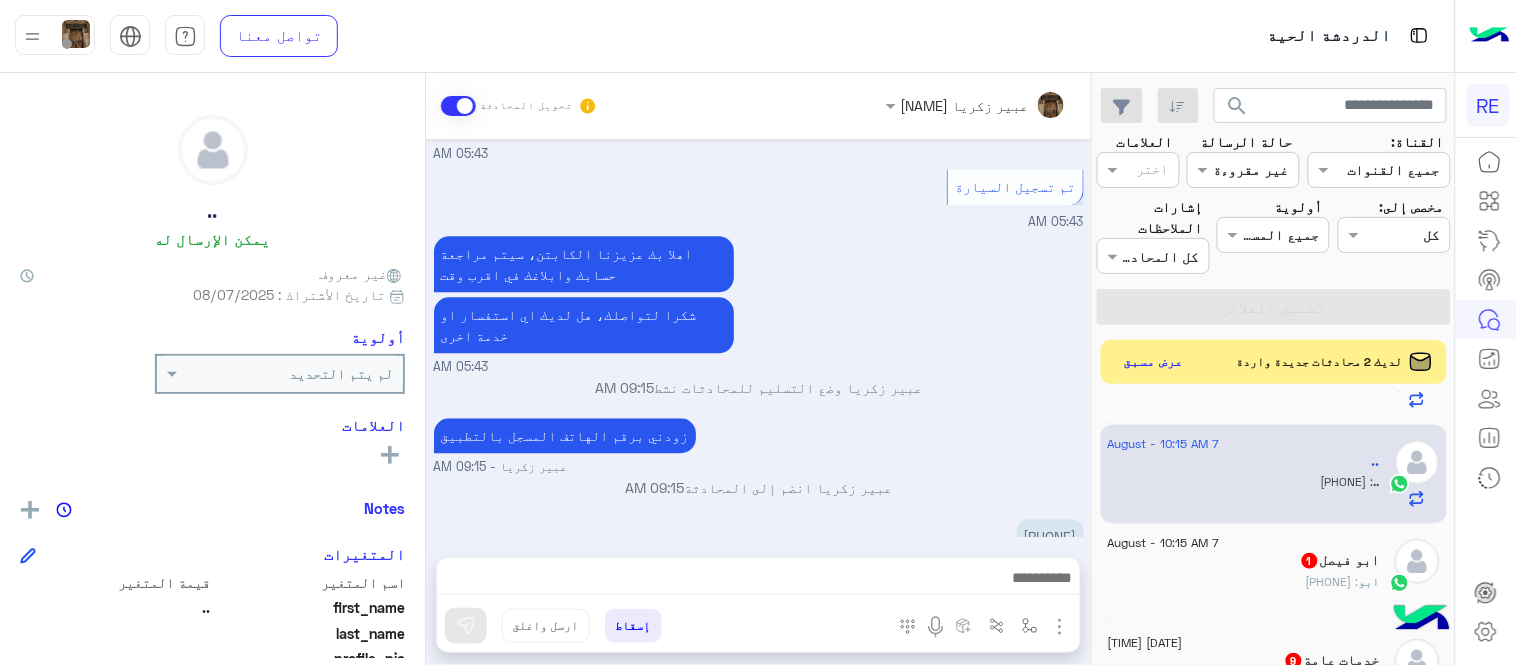 copy on "[PHONE]" 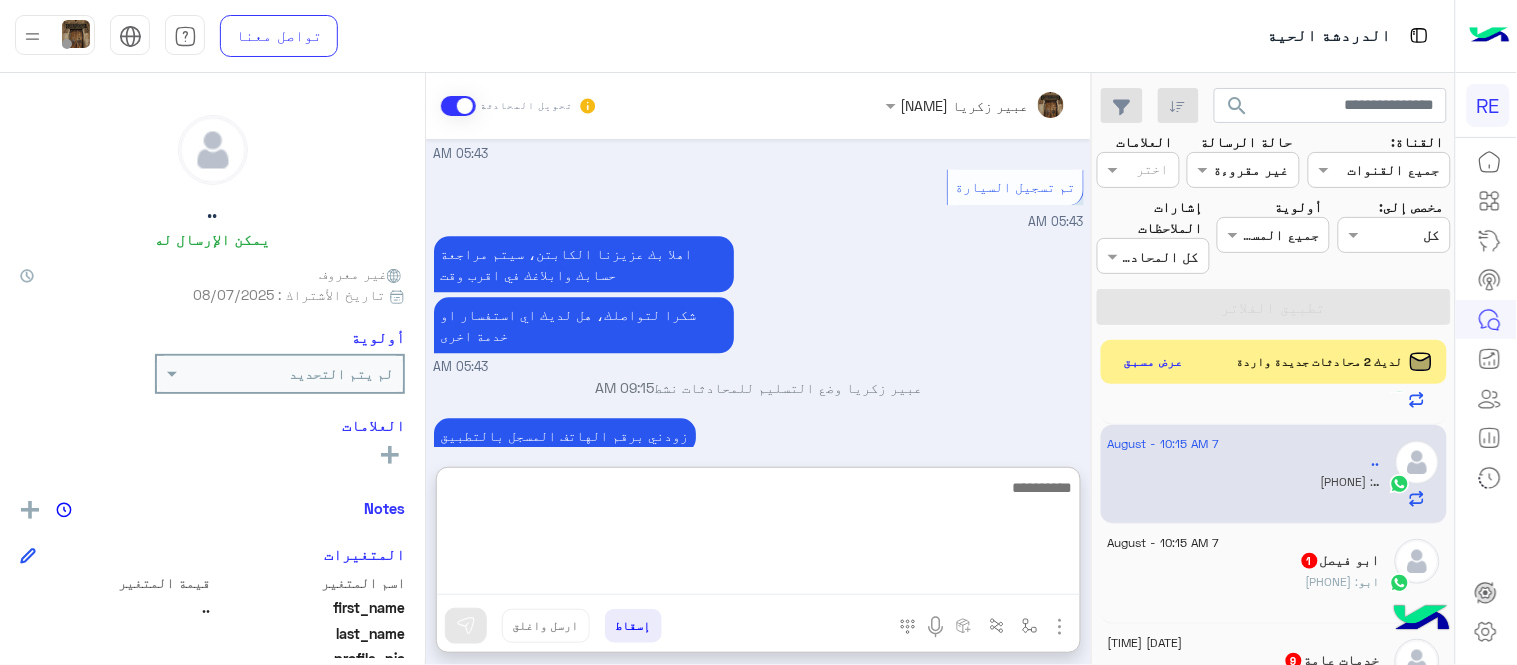 click at bounding box center [758, 535] 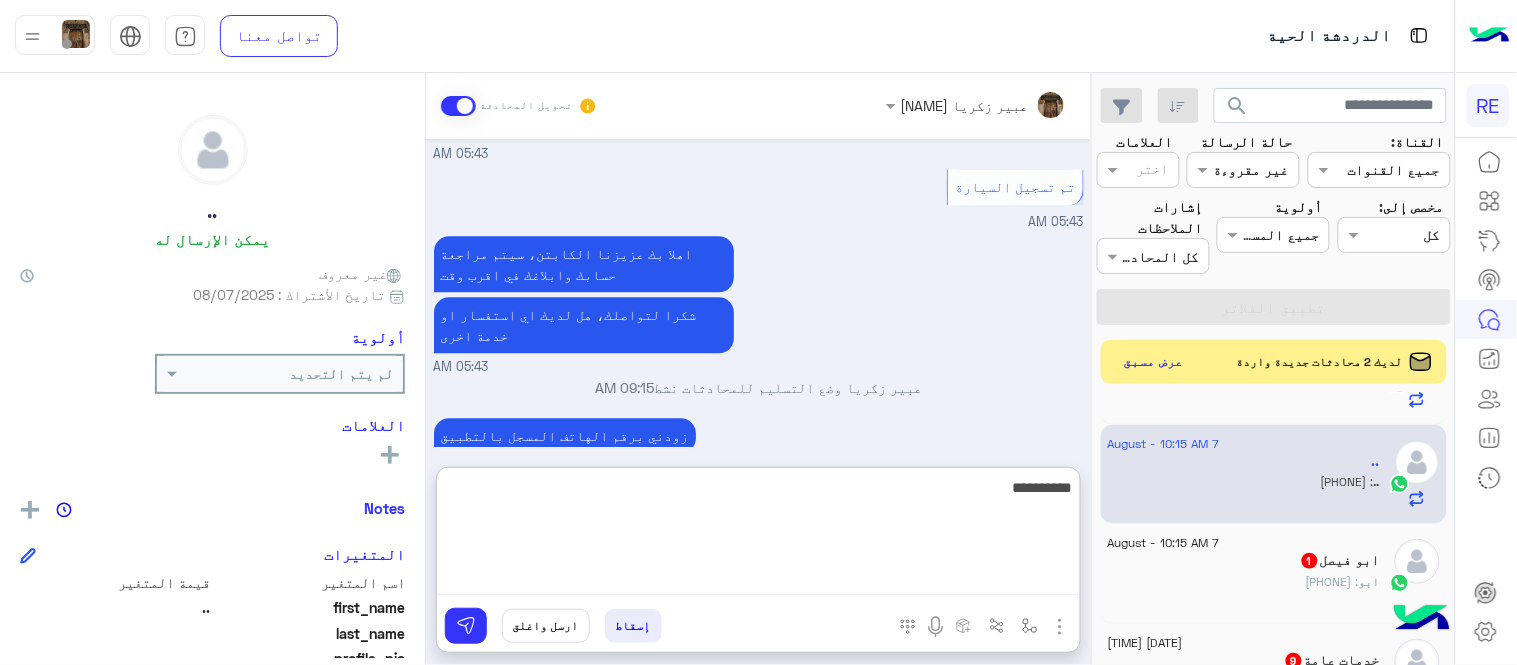 type on "**********" 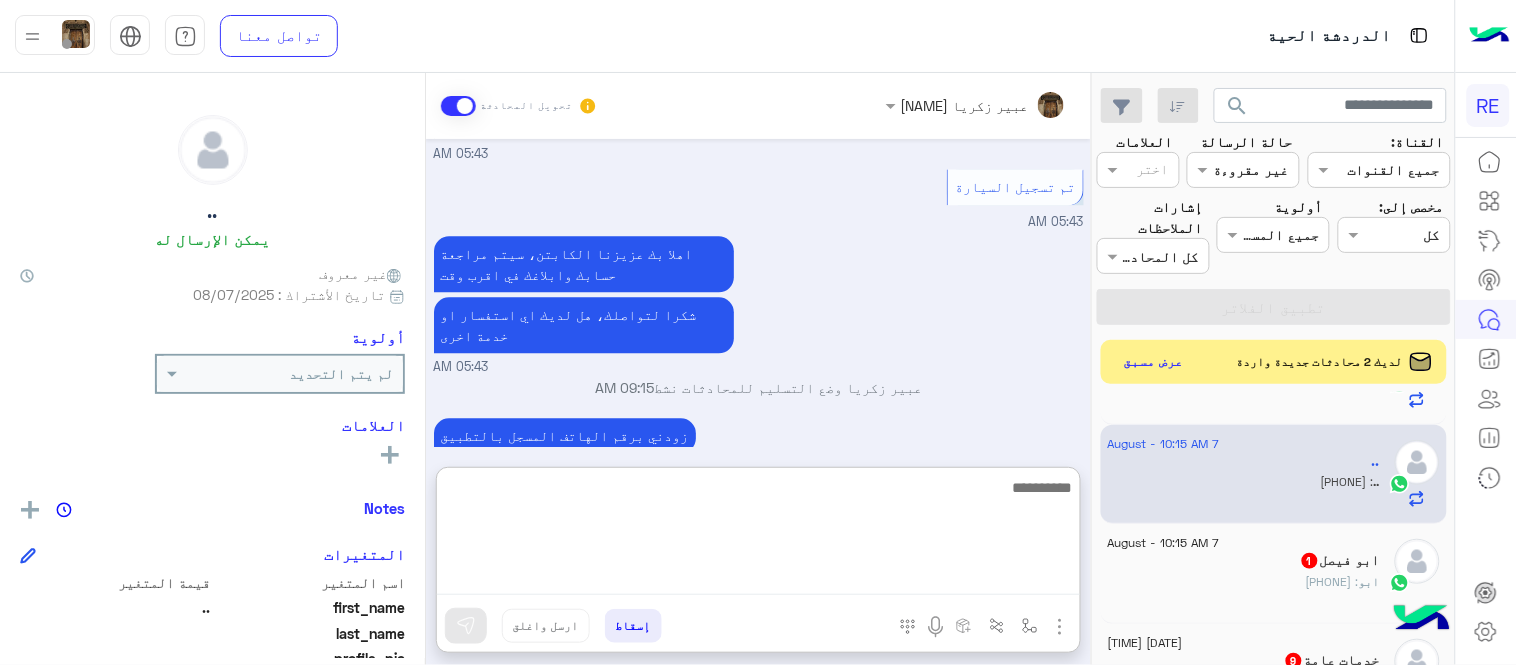 scroll, scrollTop: 1332, scrollLeft: 0, axis: vertical 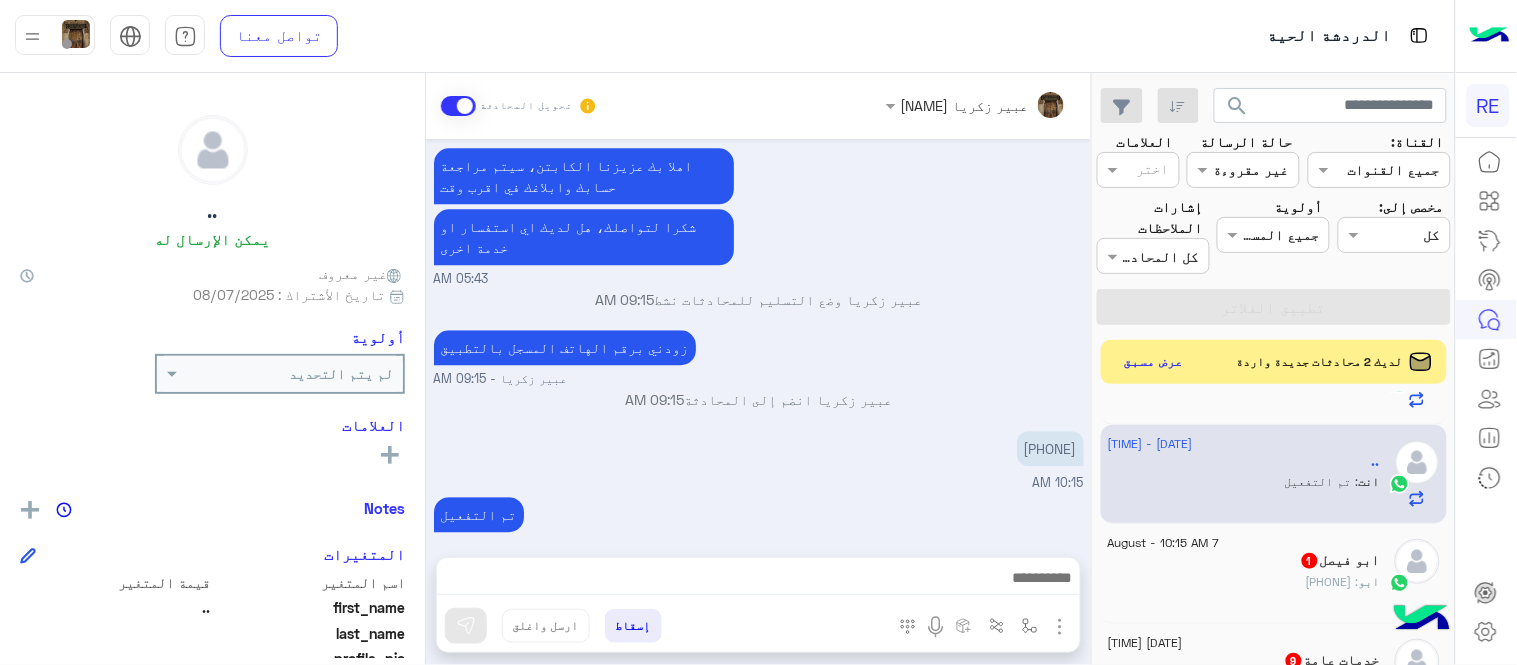 click on "ابو فيصل  1" 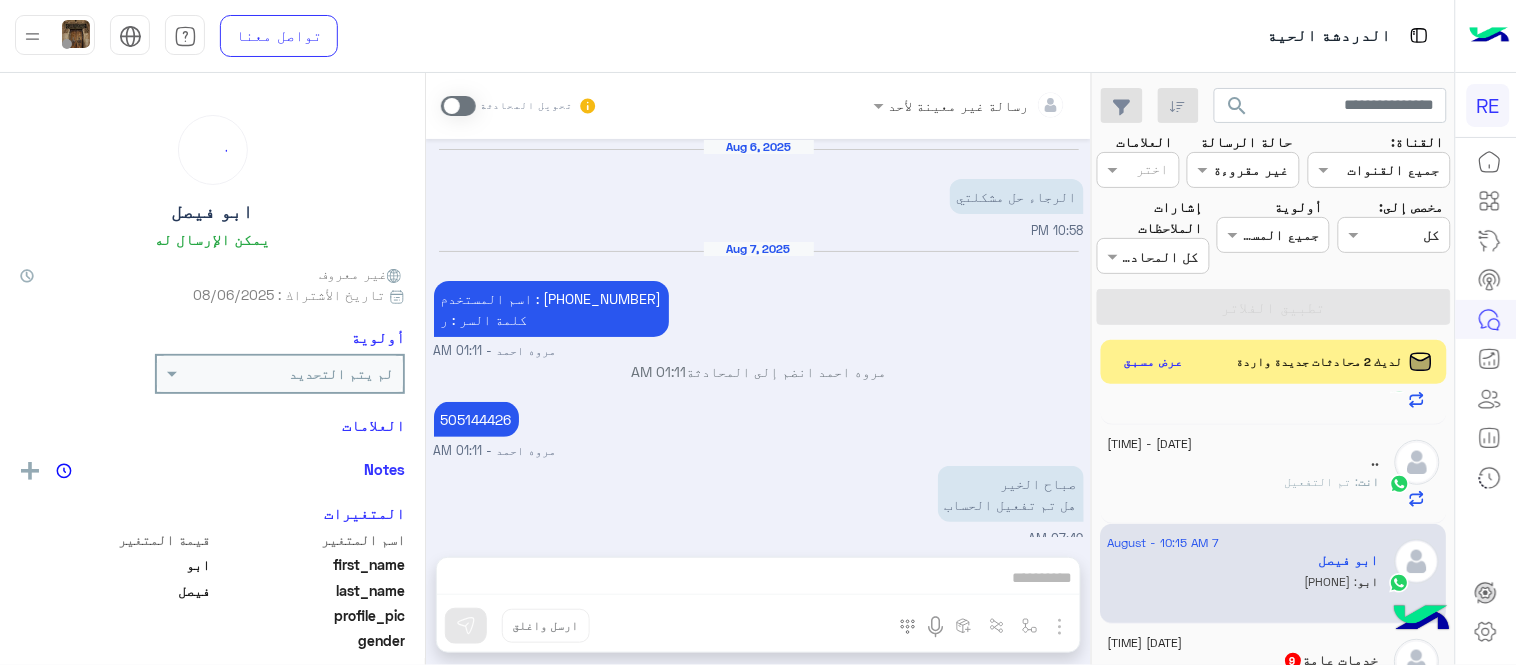 scroll, scrollTop: 746, scrollLeft: 0, axis: vertical 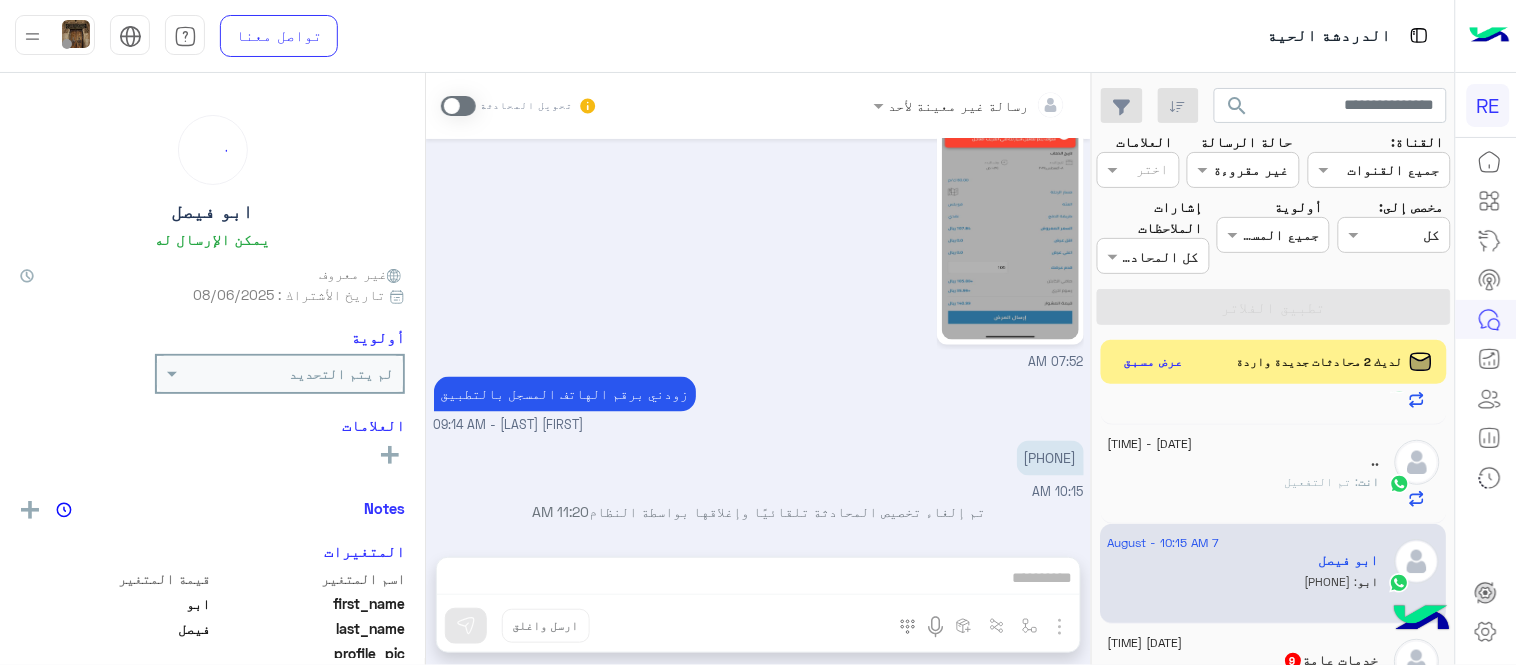 click on "[PHONE]" at bounding box center (1050, 458) 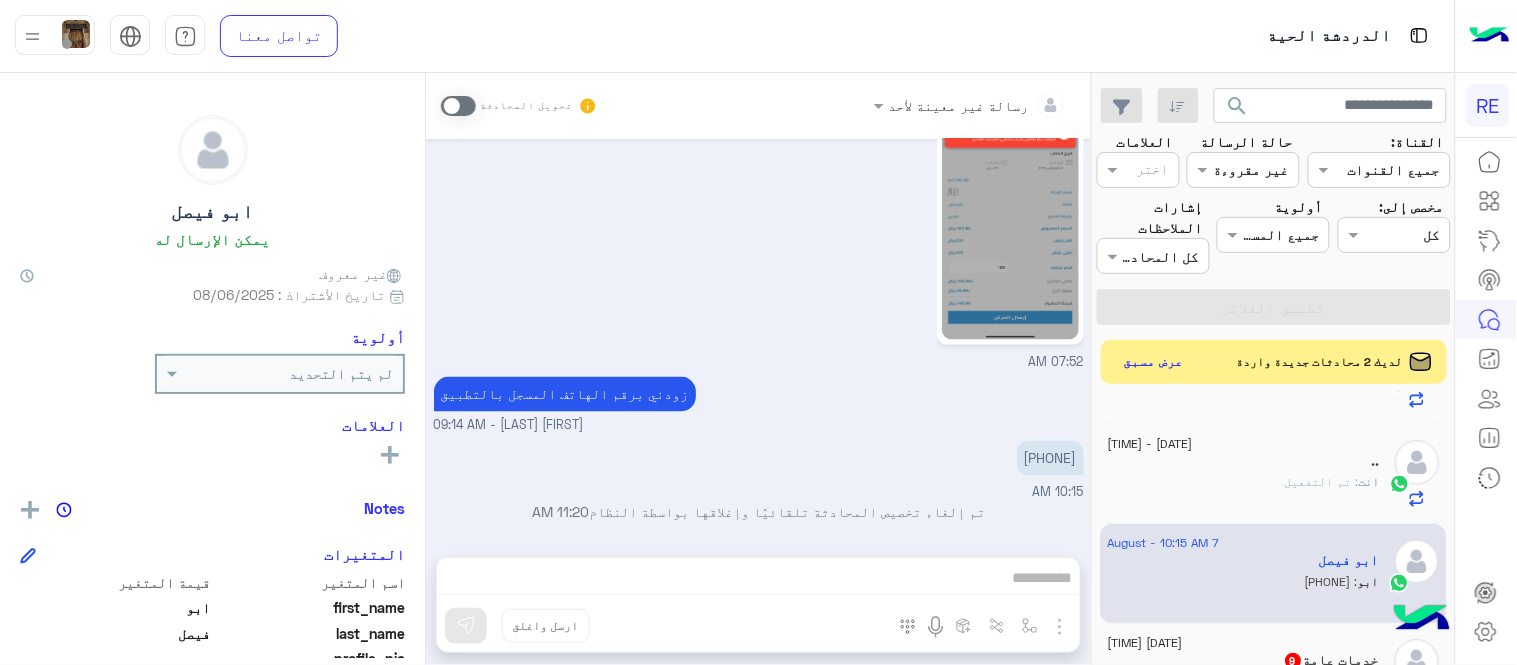 copy on "[PHONE]" 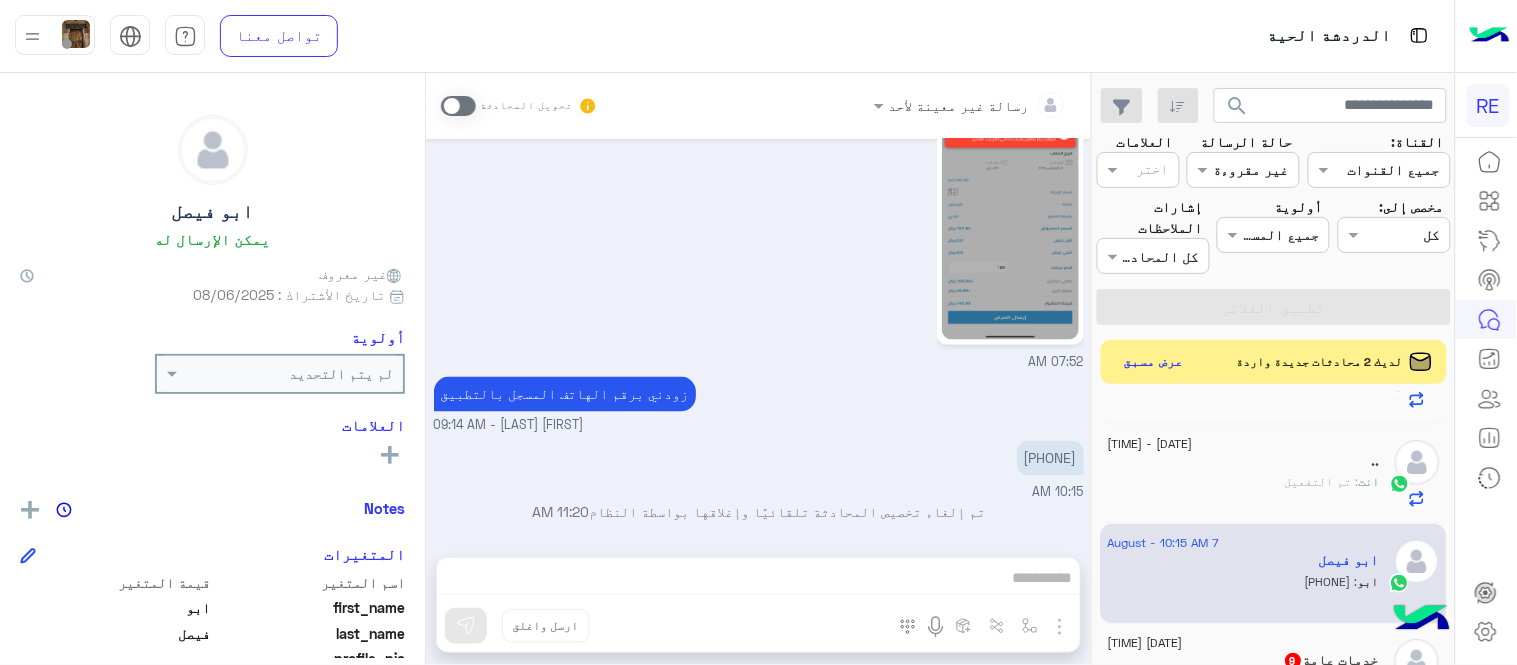 click on "رسالة غير معينة لأحد تحويل المحادثة     [DATE]  الرجاء حل مشكلتي   10:58 PM   [DATE]  اسم المستخدم : [USERNAME]  كلمة السر : ر  [FIRST] [LAST] -  01:11 AM   [FIRST] [LAST] انضم إلى المحادثة   01:11 AM      [USERNAME]  [FIRST] [LAST] -  01:11 AM  صباح الخير  هل تم تفعيل الحساب   07:49 AM    07:52 AM    07:52 AM  زودني برقم الهاتف المسجل بالتطبيق  [FIRST] [LAST] -  09:14 AM  [PHONE]   10:15 AM   تم إلغاء تخصيص المحادثة تلقائيًا وإغلاقها بواسطة النظام   11:20 AM       إسقاط   ارسل واغلق" at bounding box center [758, 373] 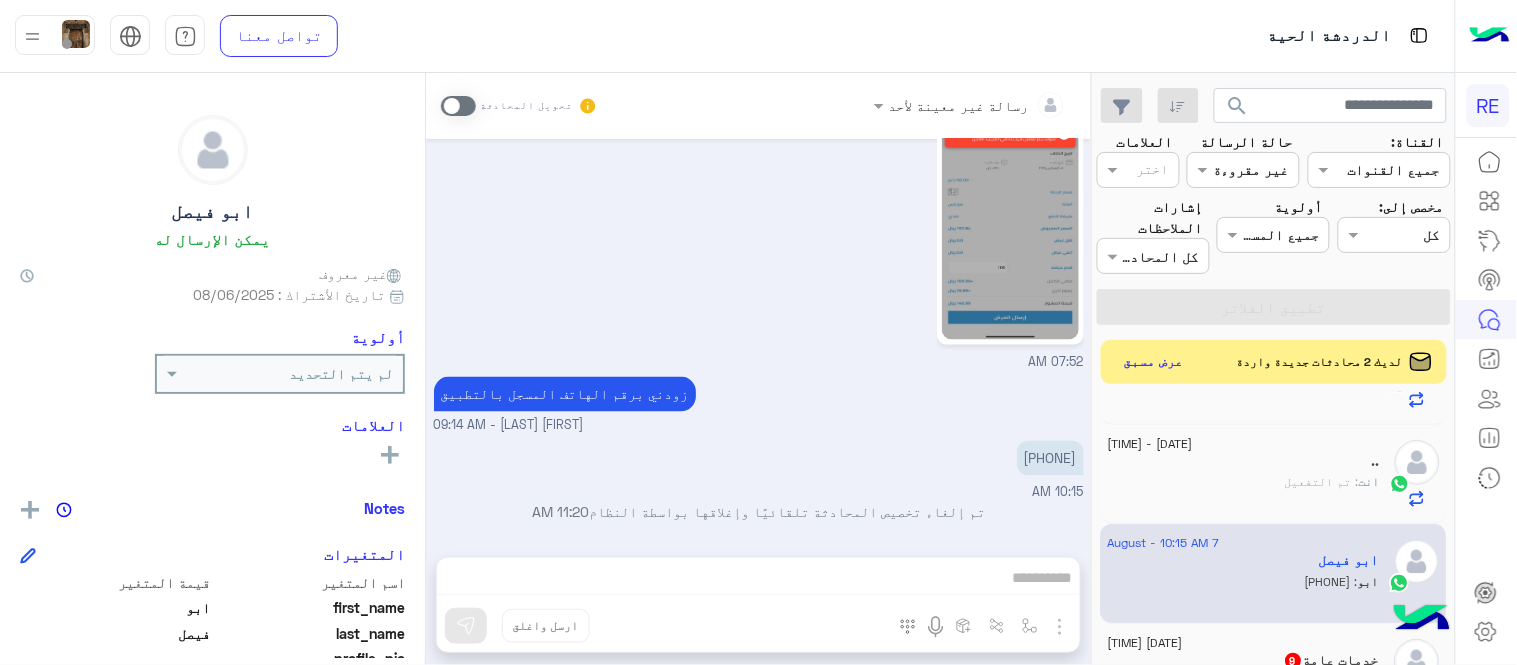 click at bounding box center (458, 106) 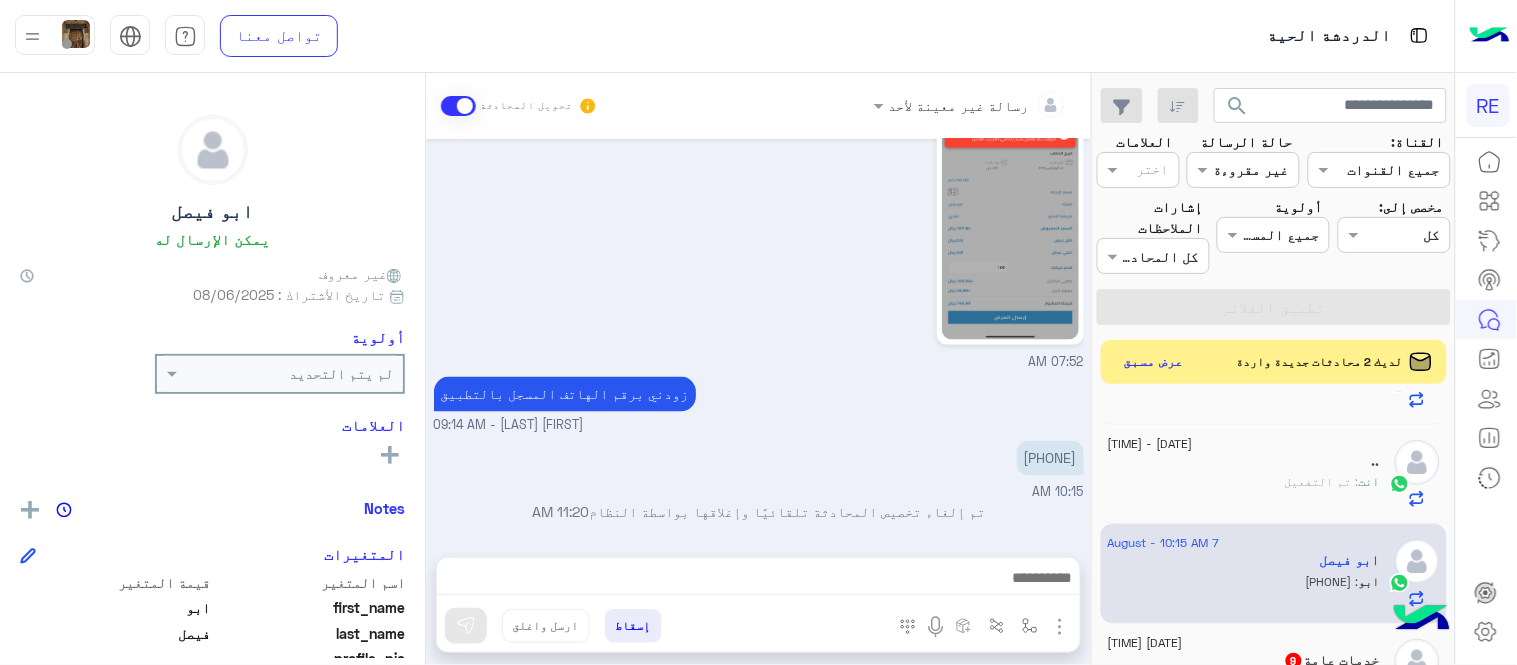 scroll, scrollTop: 783, scrollLeft: 0, axis: vertical 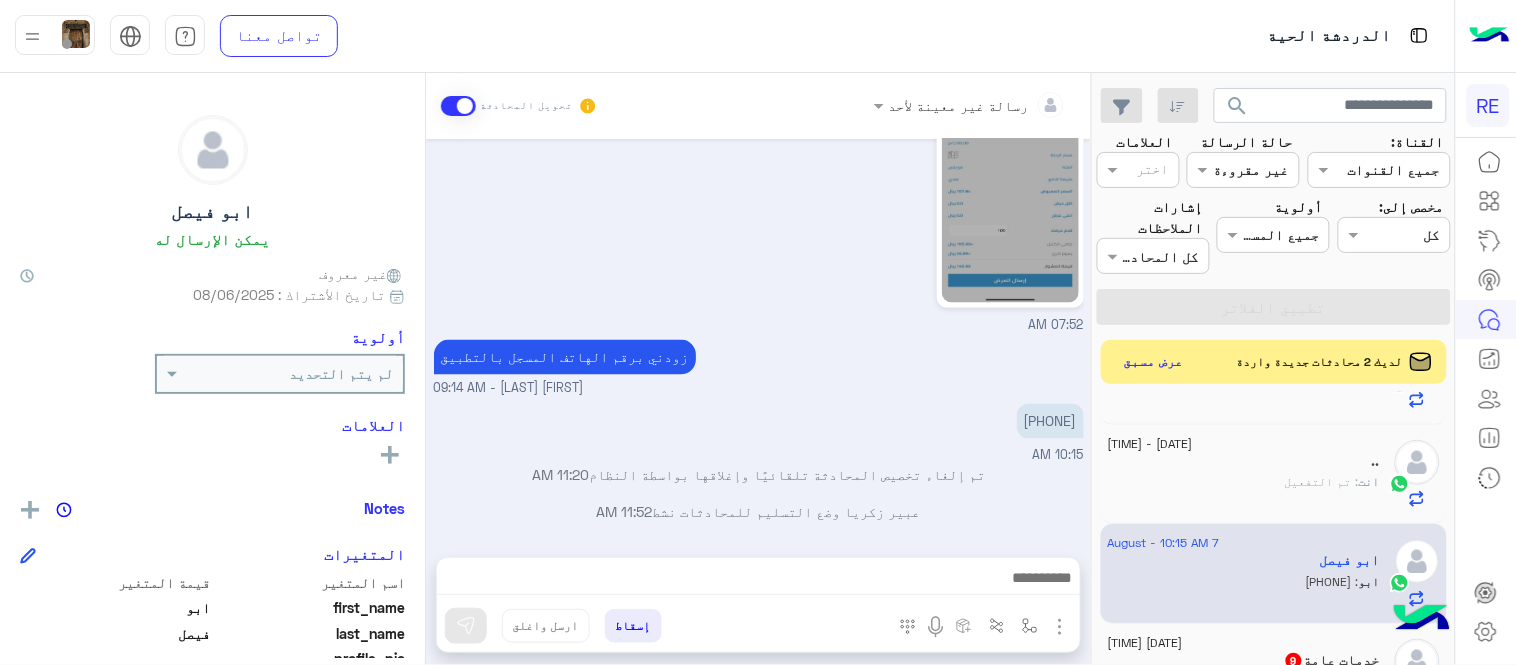 click at bounding box center (758, 583) 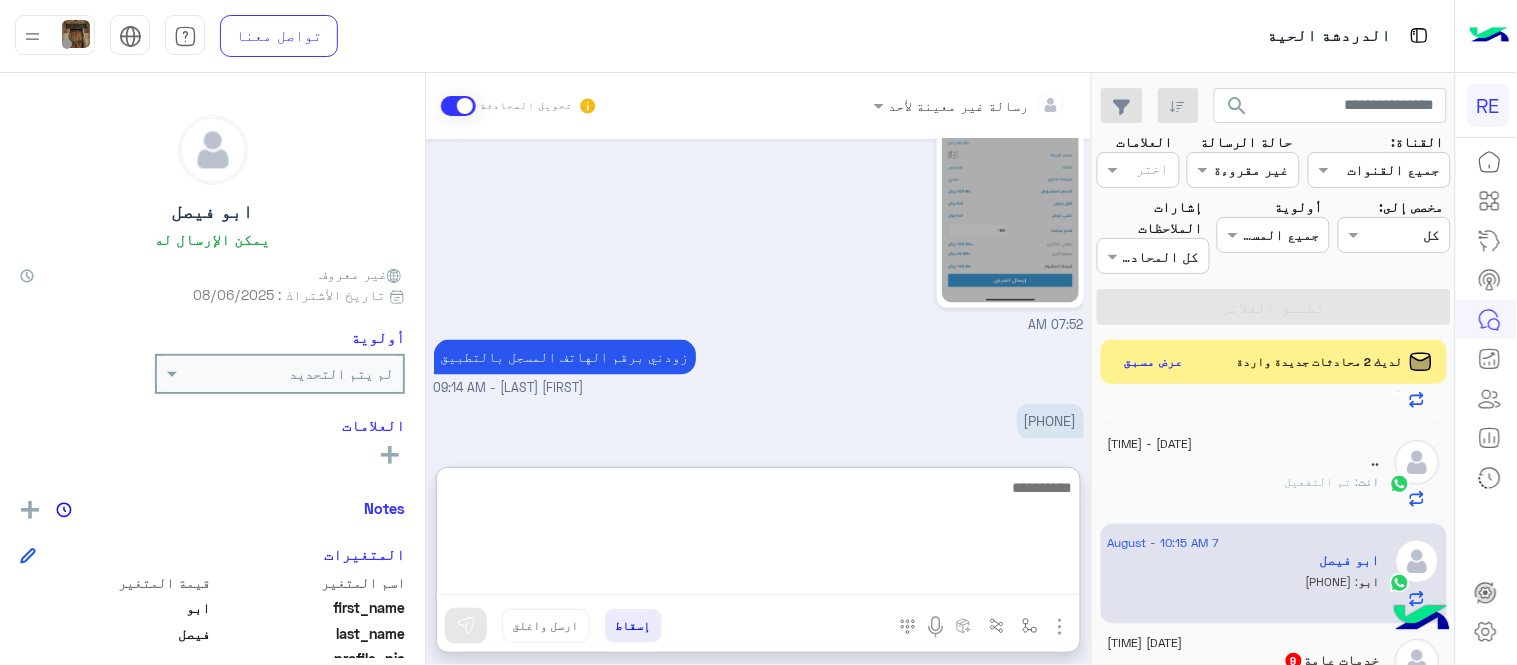click at bounding box center (758, 535) 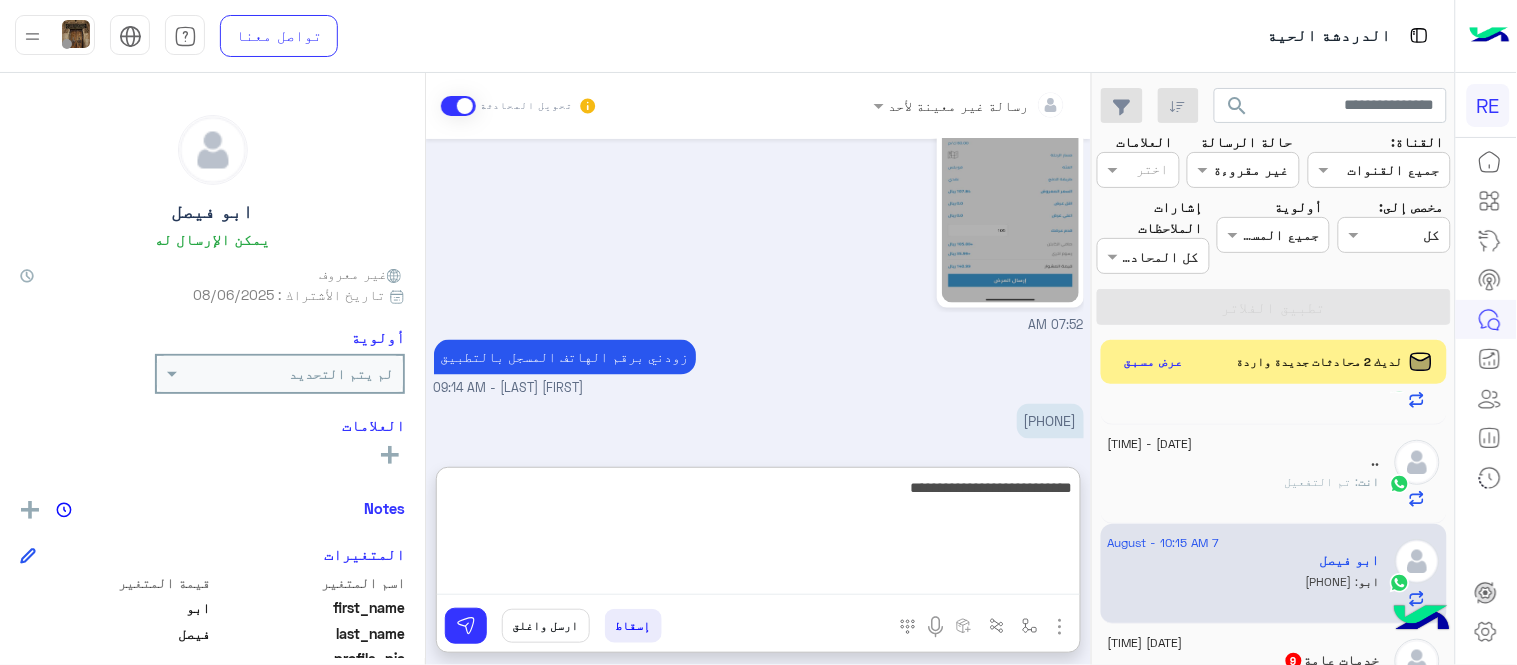 type on "**********" 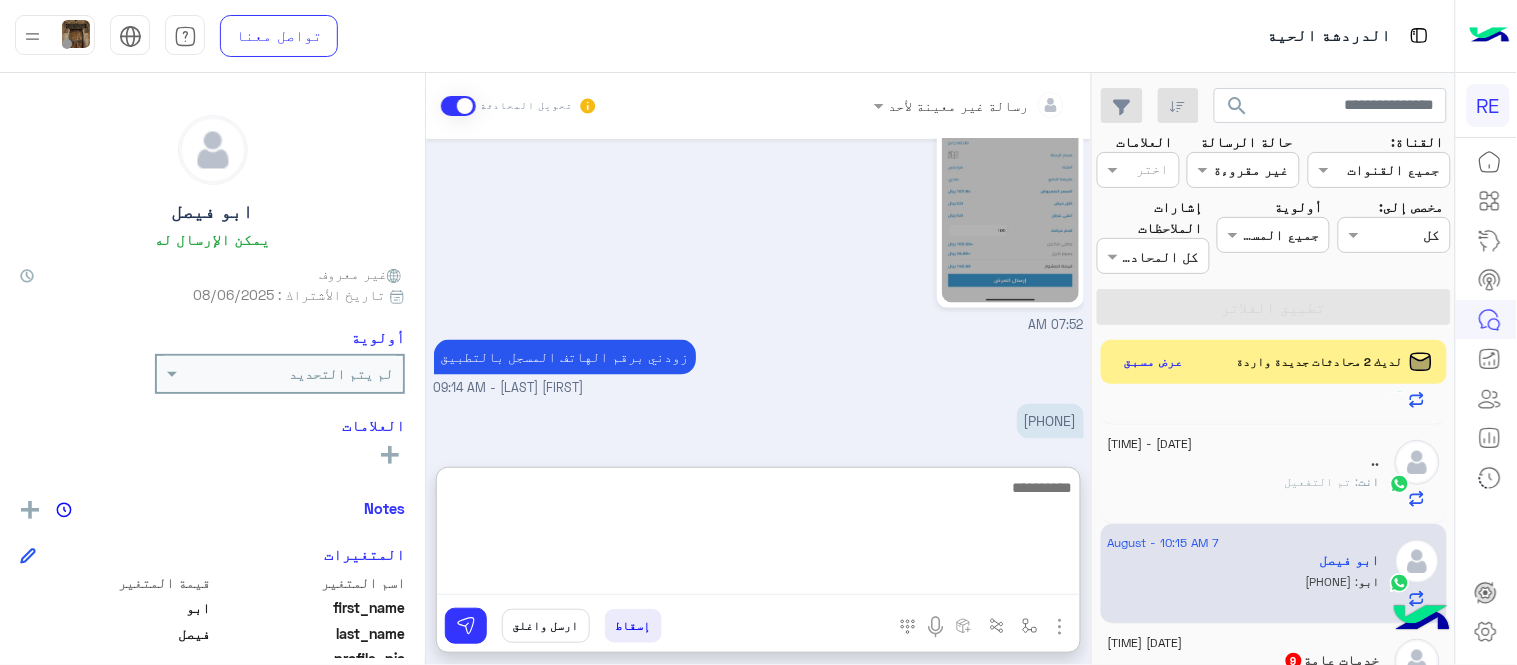 scroll, scrollTop: 936, scrollLeft: 0, axis: vertical 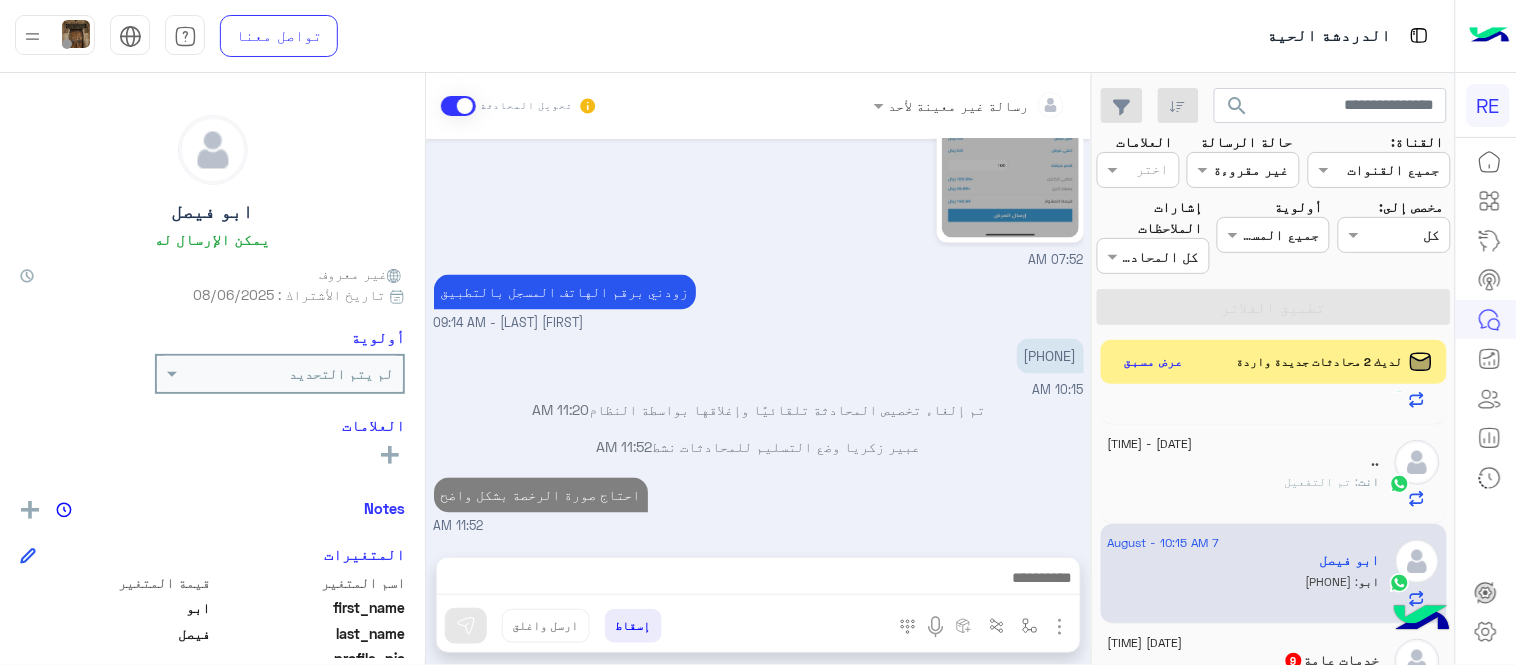 click on "[DATE]  الرجاء حل مشكلتي   10:58 PM   [DATE]  اسم المستخدم : [USERNAME]  كلمة السر : ر  [FIRST] [LAST] -  01:11 AM   [FIRST] [LAST] انضم إلى المحادثة   01:11 AM      [USERNAME]  [FIRST] [LAST] -  01:11 AM  صباح الخير  هل تم تفعيل الحساب   07:49 AM    07:52 AM    07:52 AM  زودني برقم الهاتف المسجل بالتطبيق  [FIRST] [LAST] -  09:14 AM  [PHONE]   10:15 AM   تم إلغاء تخصيص المحادثة تلقائيًا وإغلاقها بواسطة النظام   11:20 AM       [FIRST] [LAST] وضع التسليم للمحادثات نشط   11:52 AM      احتاج صورة الرخصة بشكل واضح   11:52 AM" at bounding box center (758, 338) 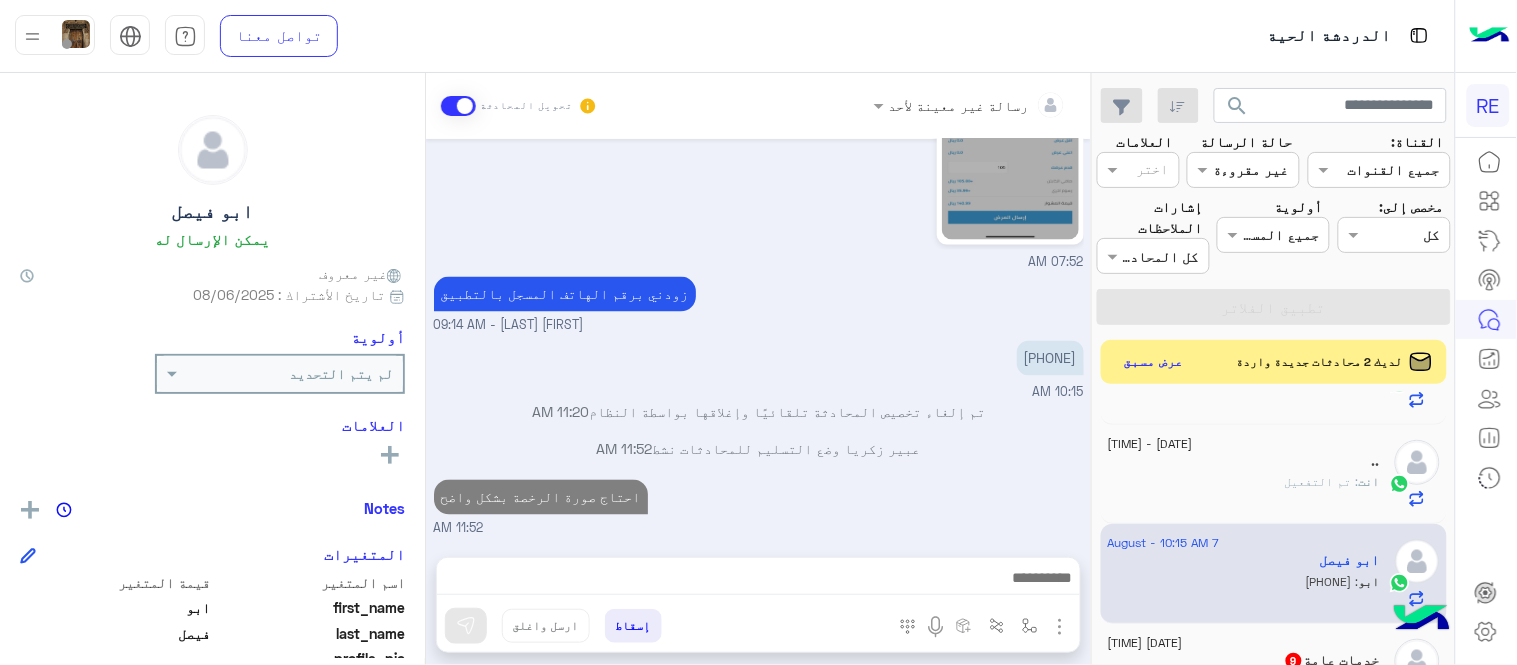 scroll, scrollTop: 883, scrollLeft: 0, axis: vertical 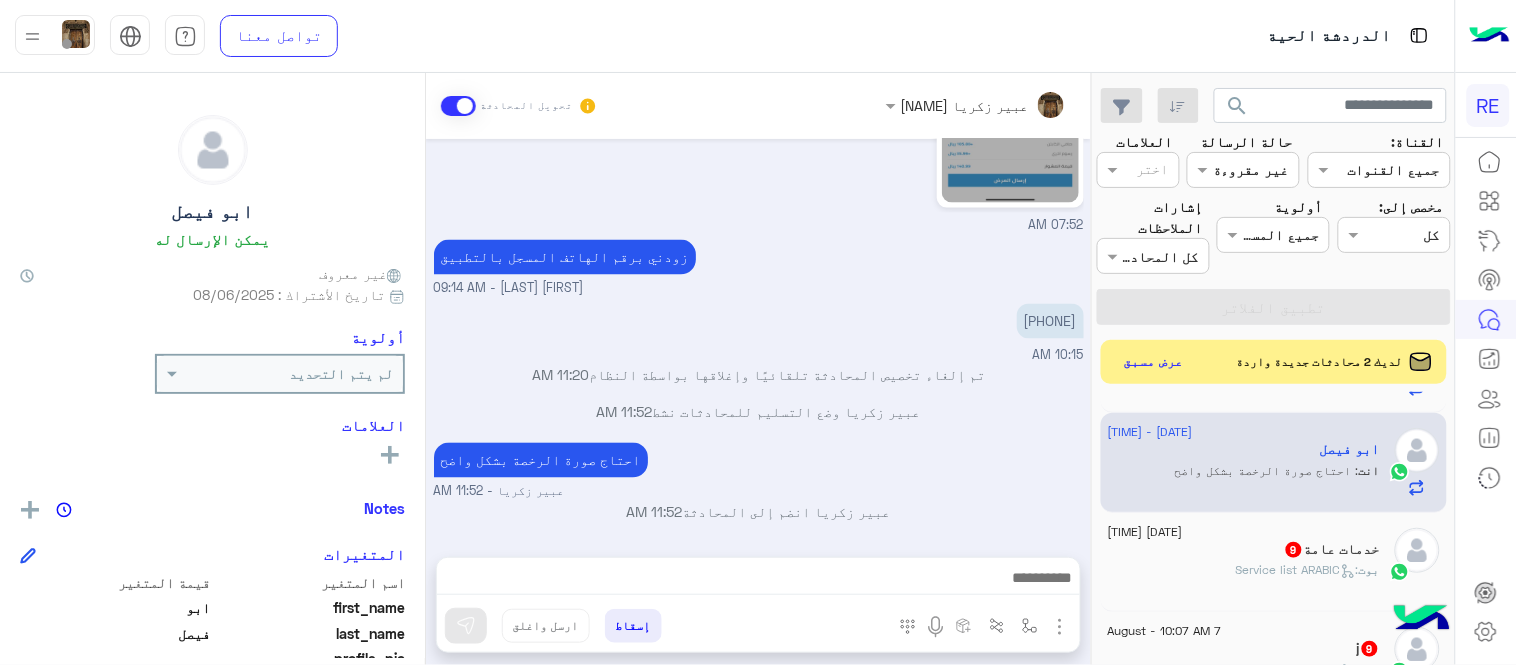 click on "خدمات عامة  9" 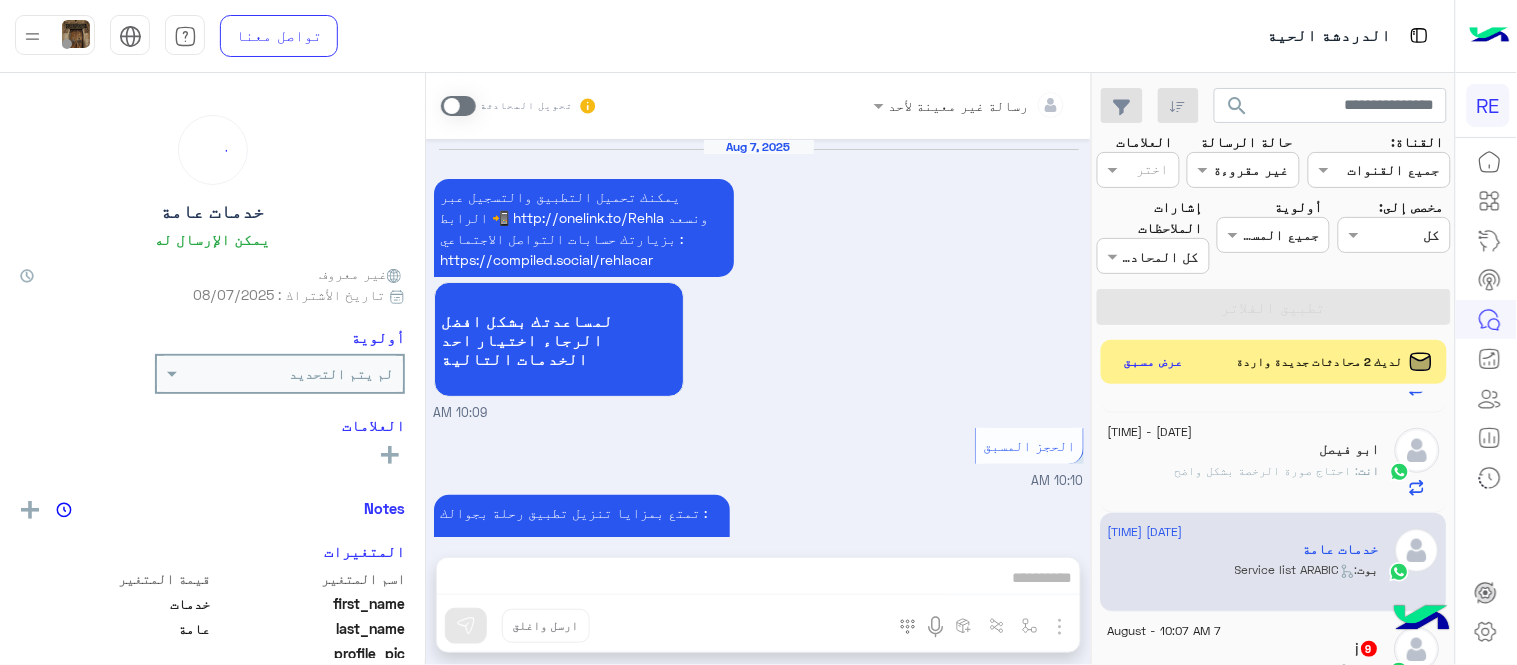 scroll, scrollTop: 1516, scrollLeft: 0, axis: vertical 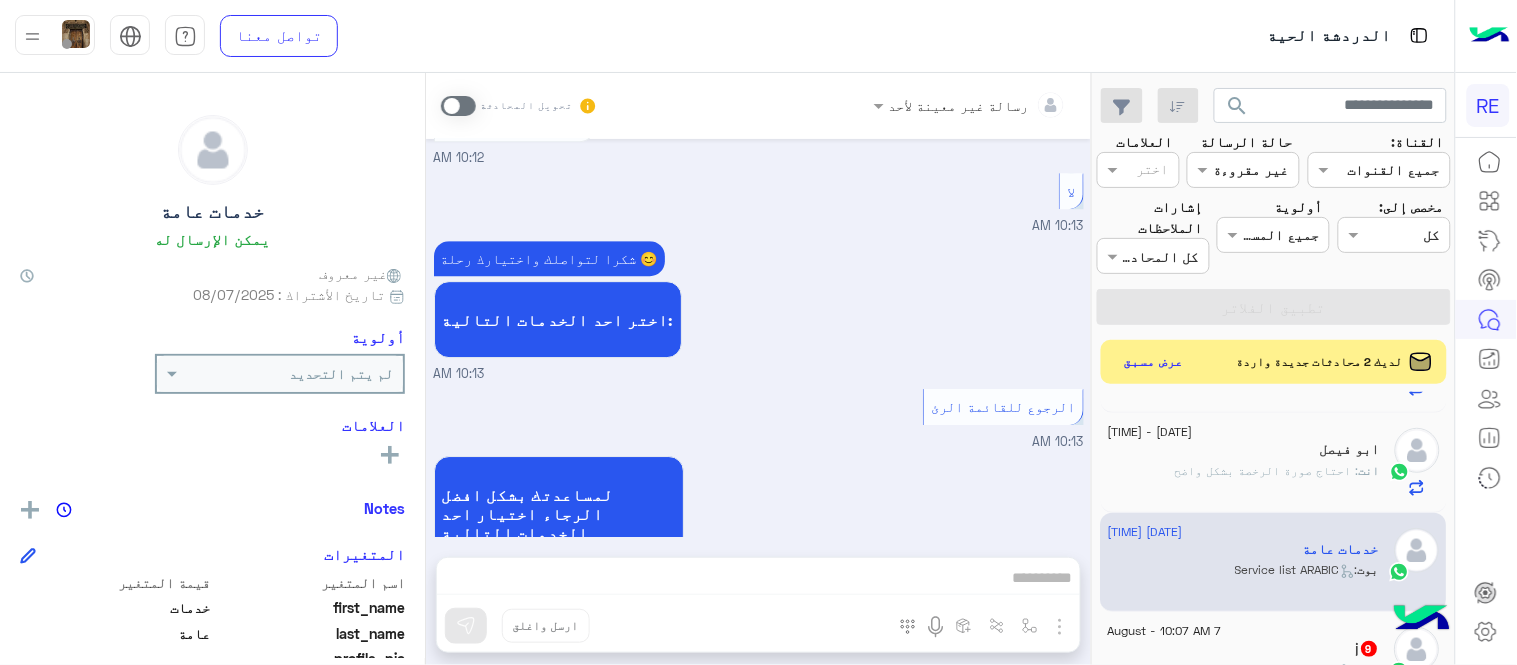 click at bounding box center (458, 106) 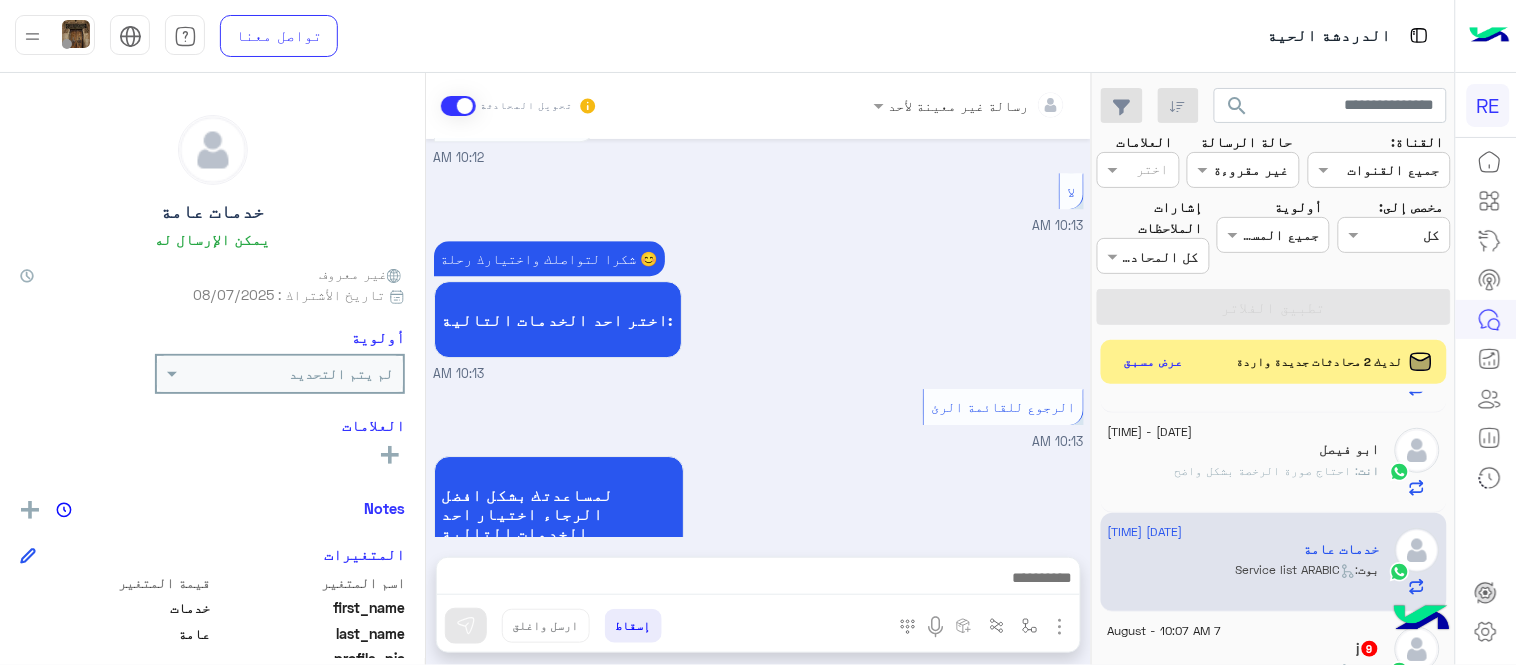 scroll, scrollTop: 1553, scrollLeft: 0, axis: vertical 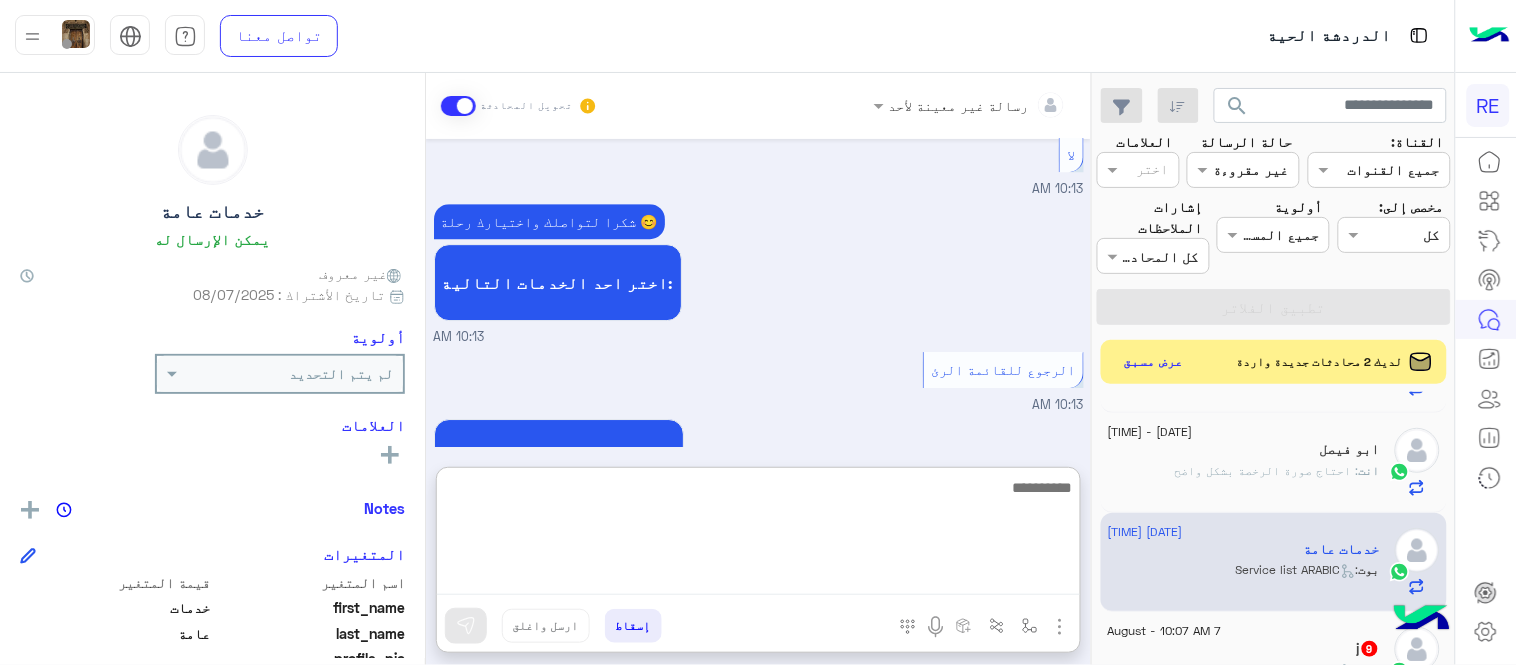 click at bounding box center (758, 535) 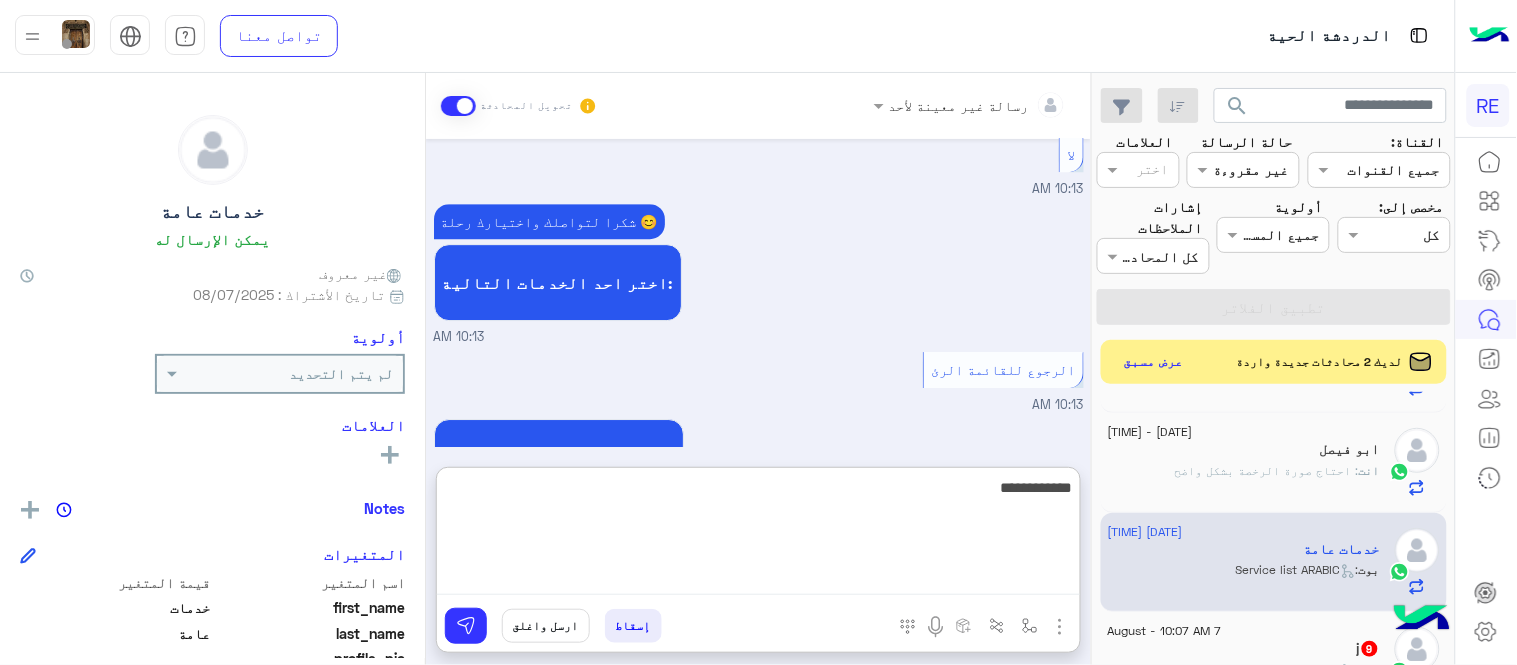 type on "**********" 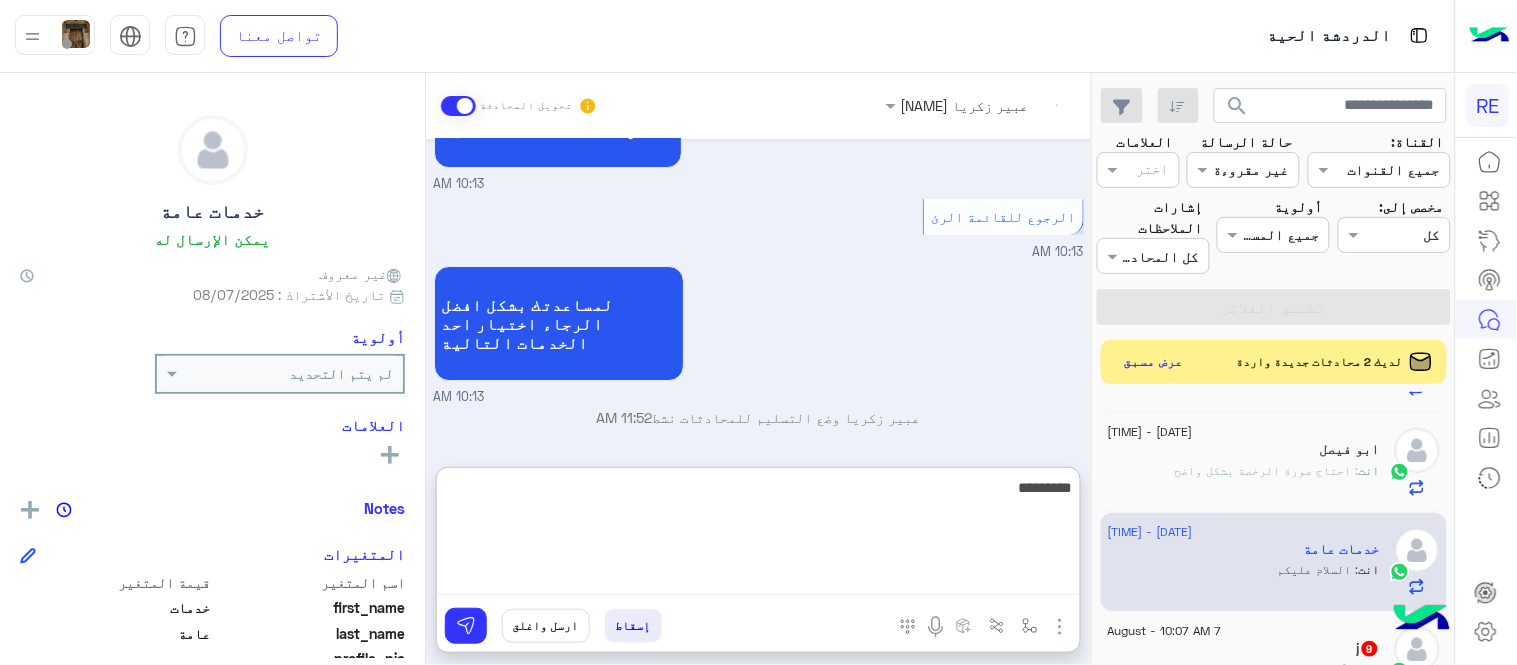 scroll, scrollTop: 1743, scrollLeft: 0, axis: vertical 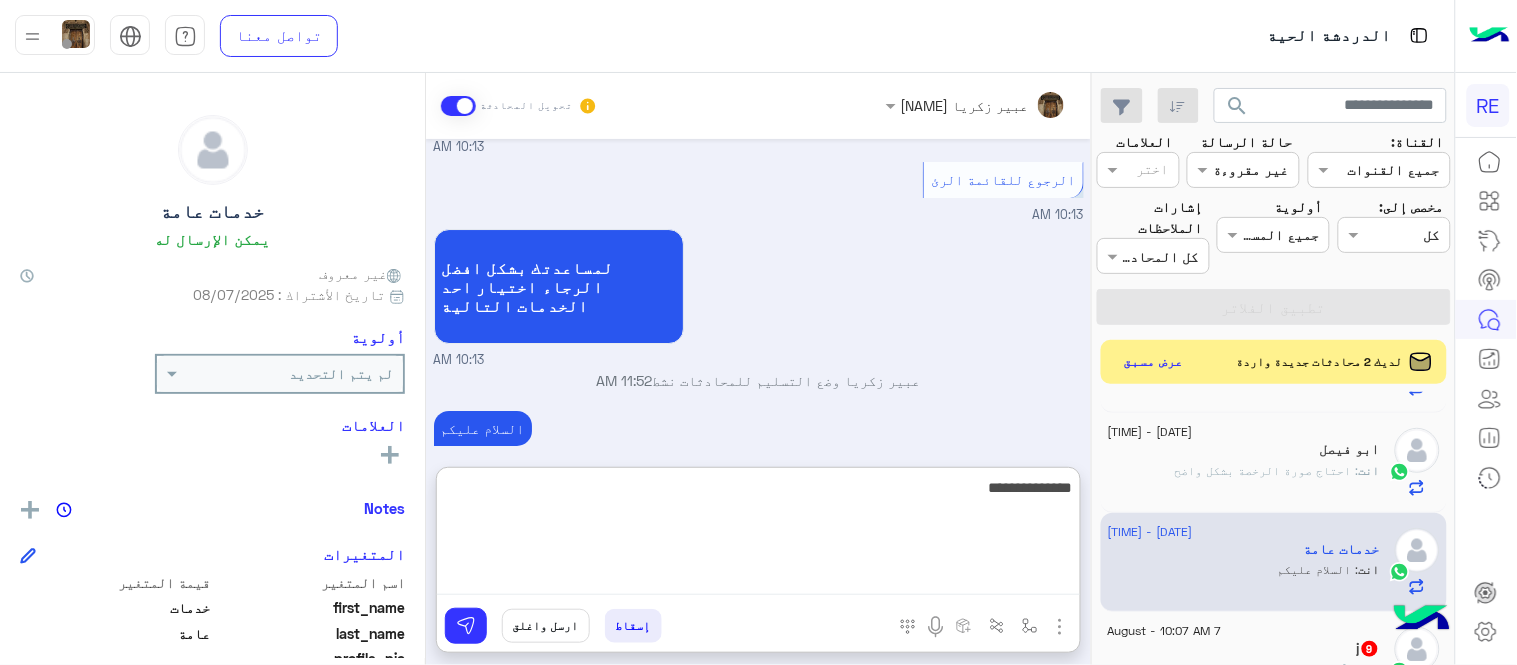 type on "**********" 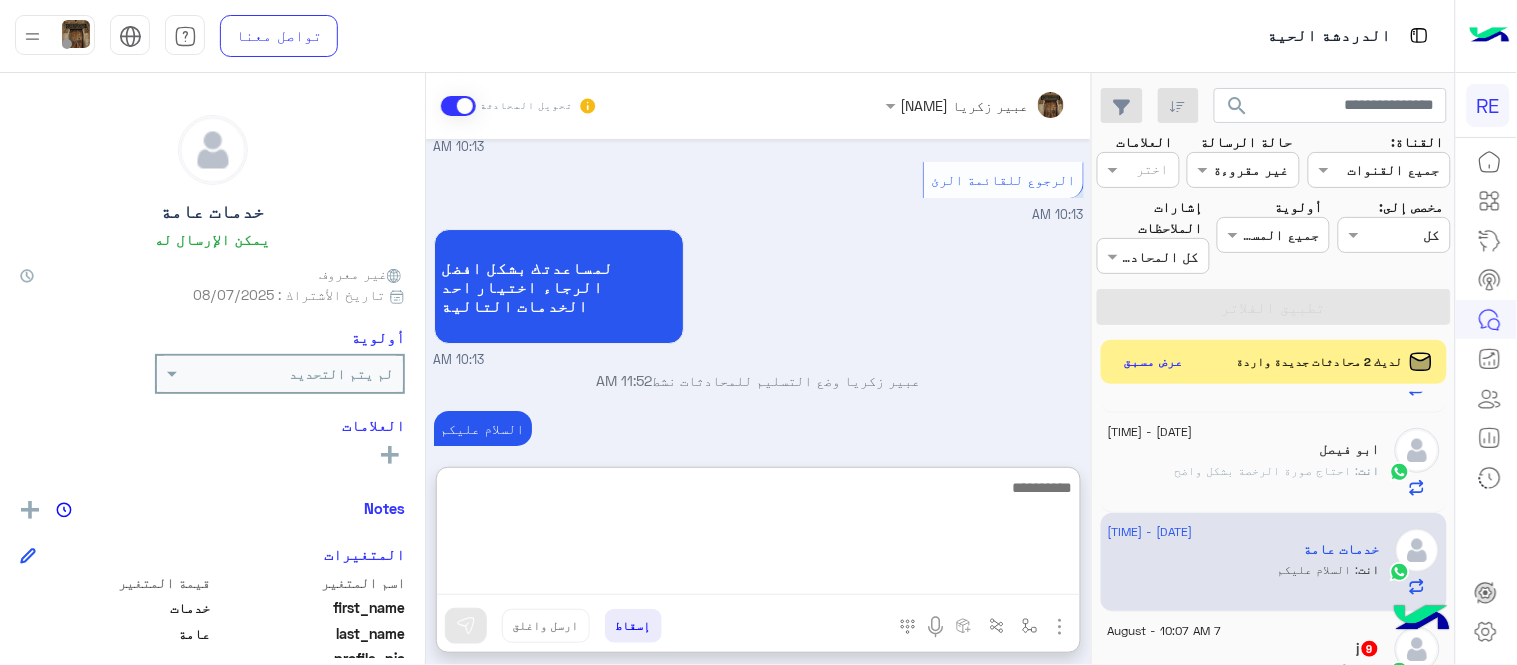 scroll, scrollTop: 1806, scrollLeft: 0, axis: vertical 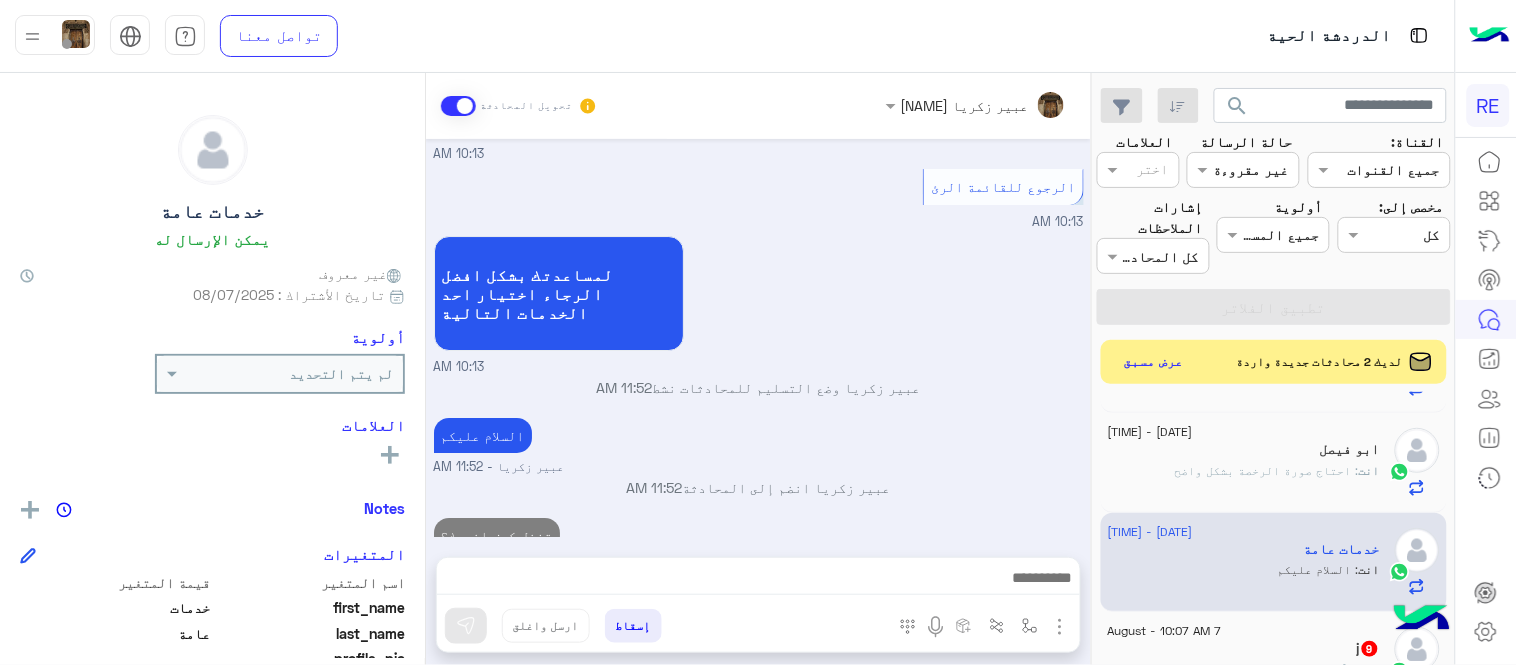 click on "[DATE]  يمكنك تحميل التطبيق والتسجيل عبر الرابط 📲
http://onelink.to/Rehla
ونسعد بزيارتك حسابات التواصل الاجتماعي :
https://compiled.social/rehlacar    لمساعدتك بشكل افضل
الرجاء اختيار احد الخدمات التالية     10:09 AM   الحجز المسبق    10:10 AM  تمتع بمزايا تنزيل تطبيق رحلة بجوالك : -الحصول على احدث العروض واروع الخصومات  -الاطلاع على الخدمات الجديدة  - سهولة الوصول للدعم  - حفظ الحقوق - التواصل مع الدعم لأعادة أي مفقودات  -مراجعة تقارير الرحلة وتفاصيلها - تقييم الخدمة لطلب حجز مسبق نأمل تزودينا بـ : التاريخ:  الساعة:  اسم العميل: [FIRST] [LAST]: [PHONE]:  موقع الانطلاق:  موقع الوصول:  نوع السيارة: طريقة الدفع:  كاش" at bounding box center (758, 338) 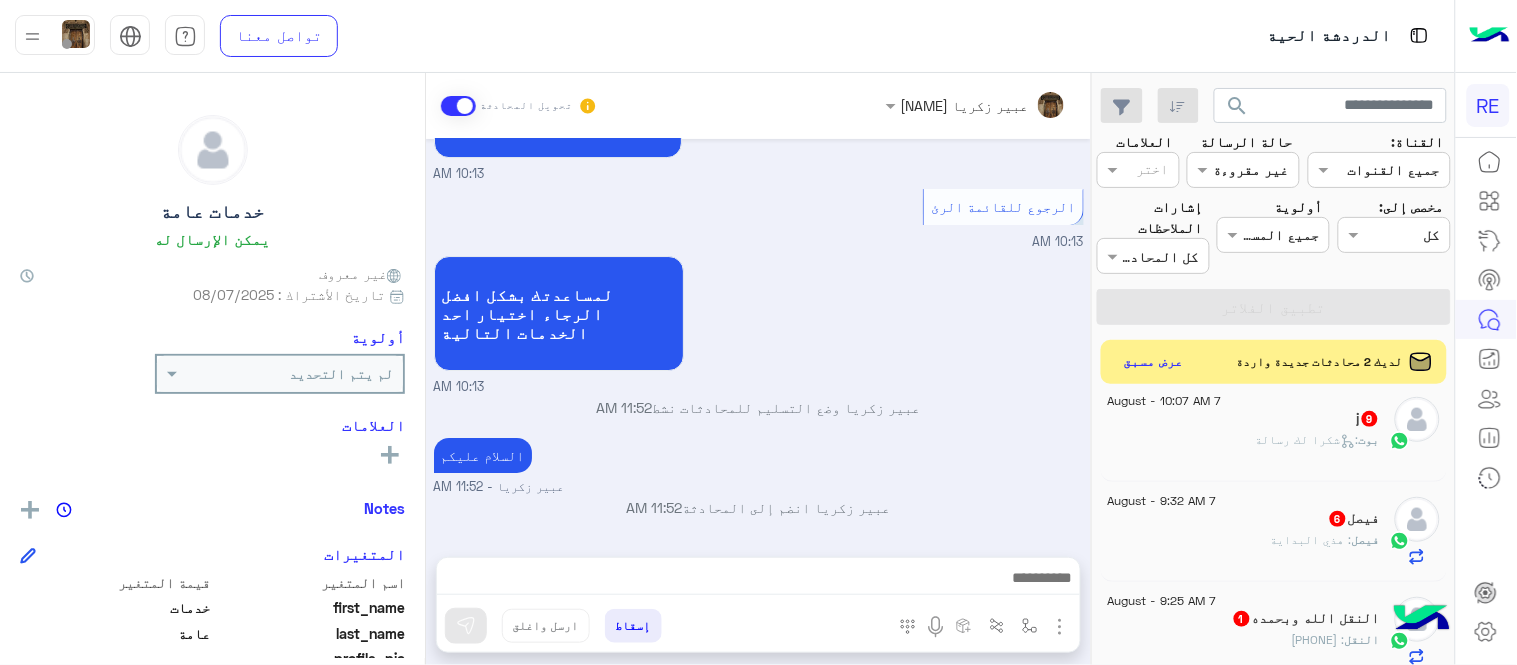 scroll, scrollTop: 492, scrollLeft: 0, axis: vertical 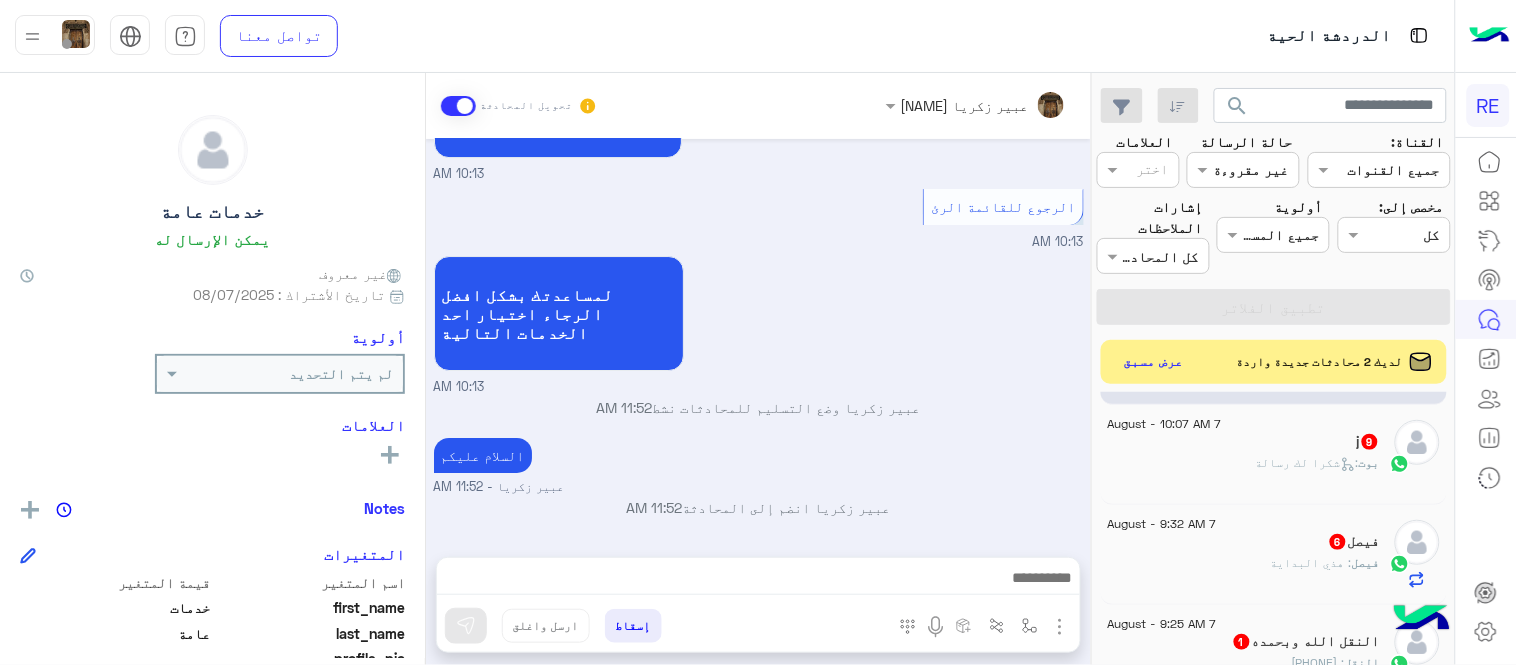 click on "j   9" 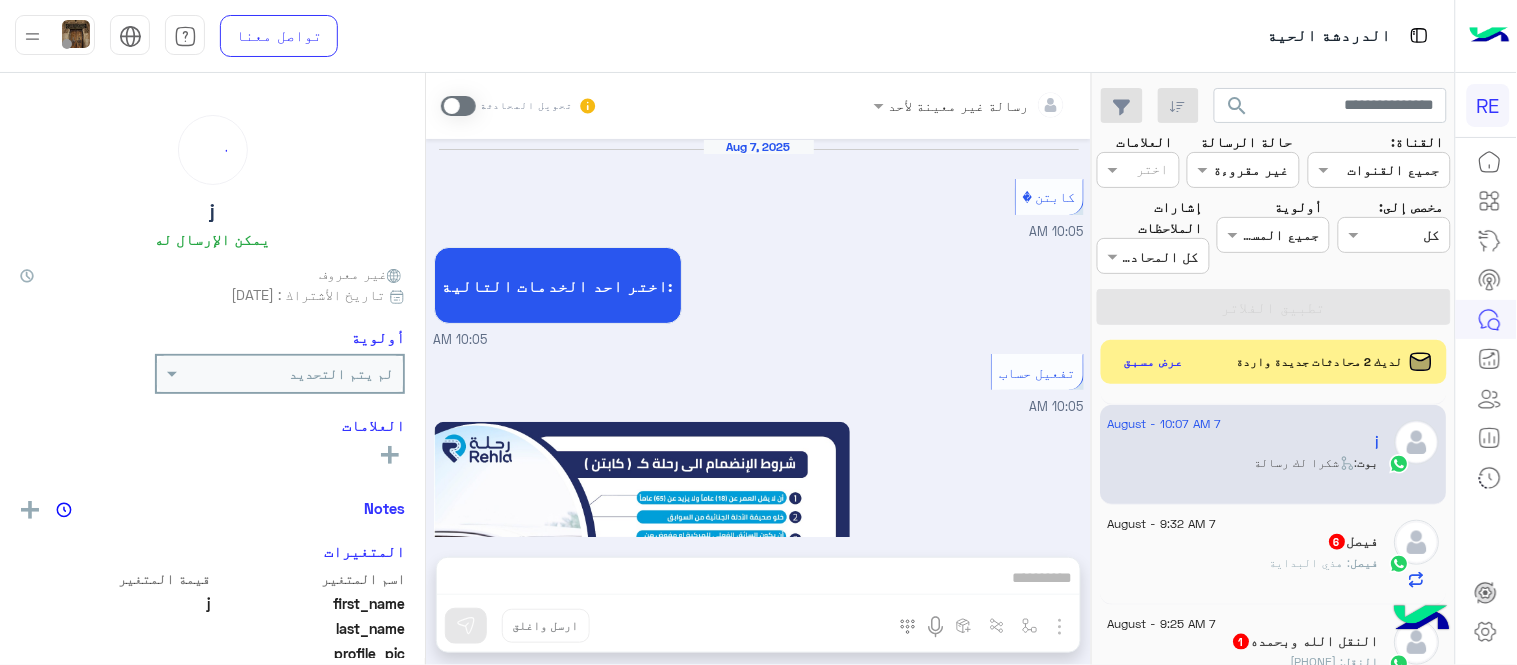 scroll, scrollTop: 2102, scrollLeft: 0, axis: vertical 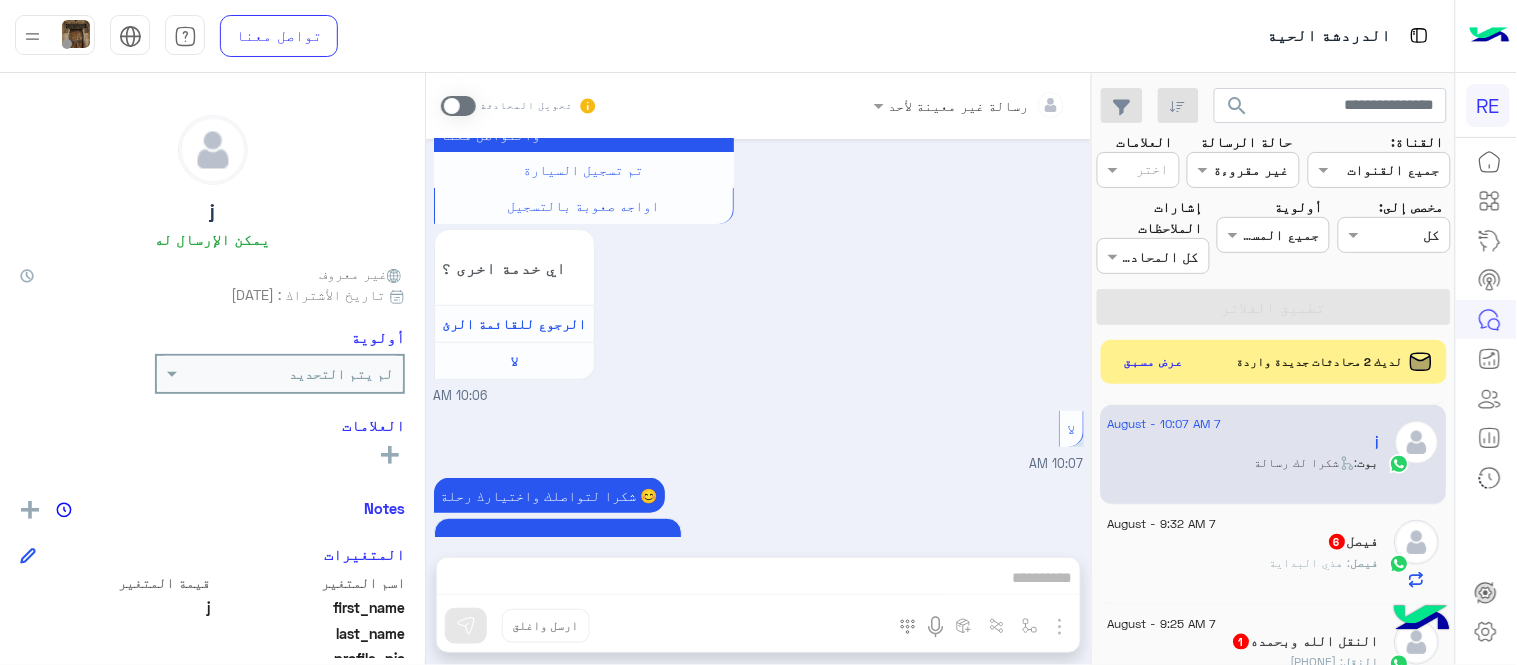 click at bounding box center [458, 106] 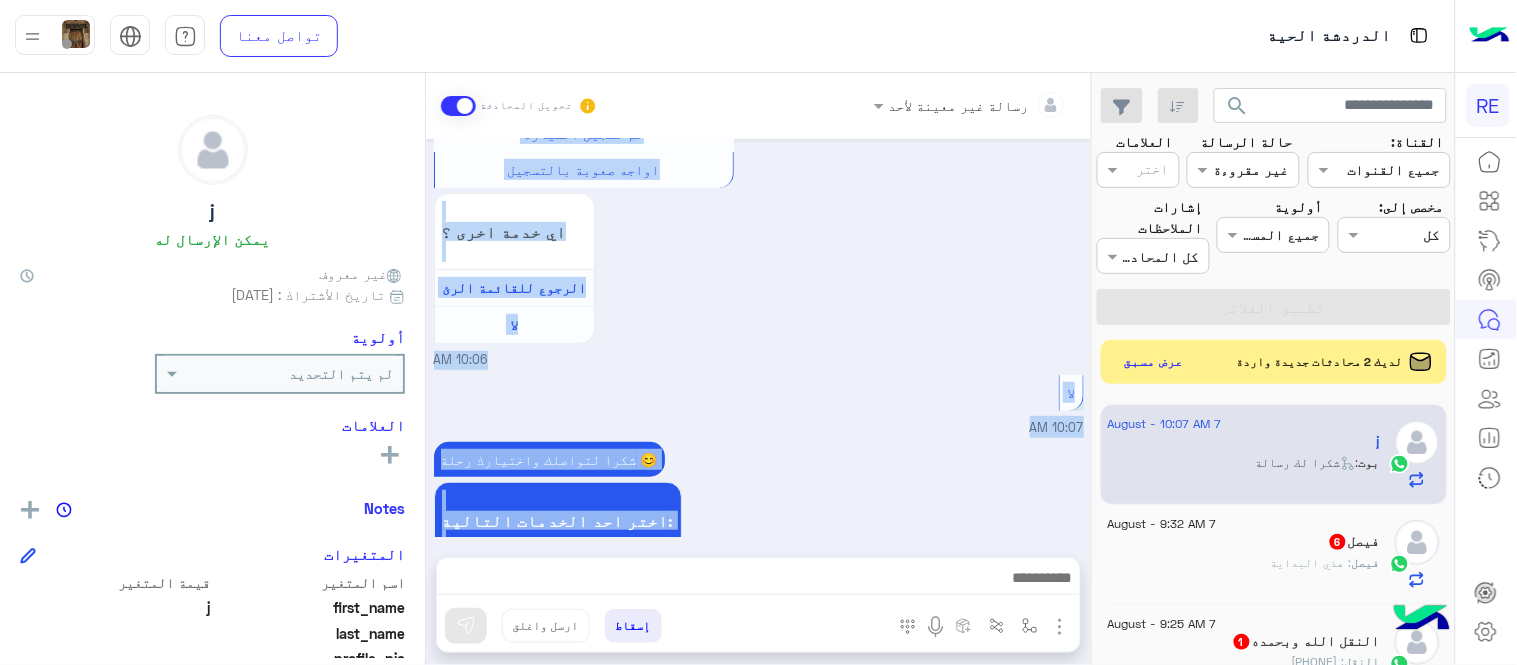 drag, startPoint x: 452, startPoint y: 103, endPoint x: 770, endPoint y: 585, distance: 577.4496 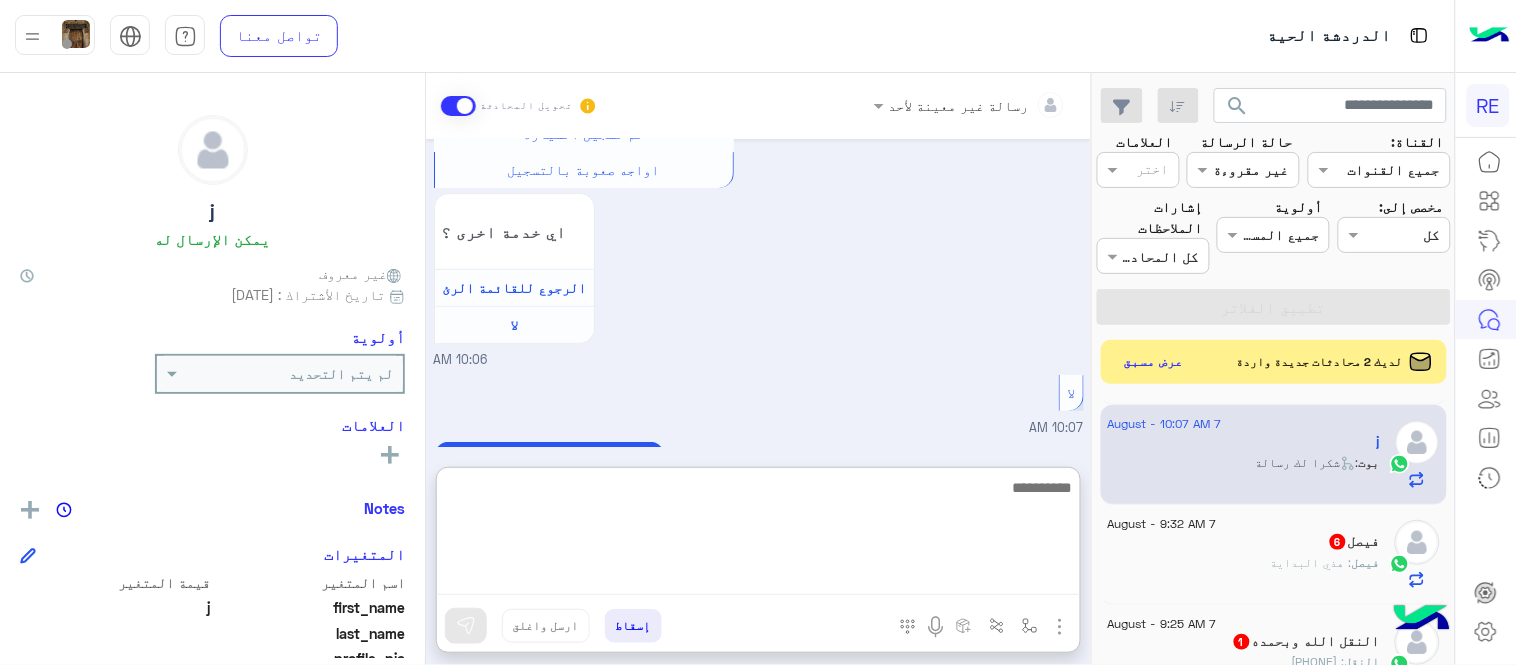click at bounding box center (758, 535) 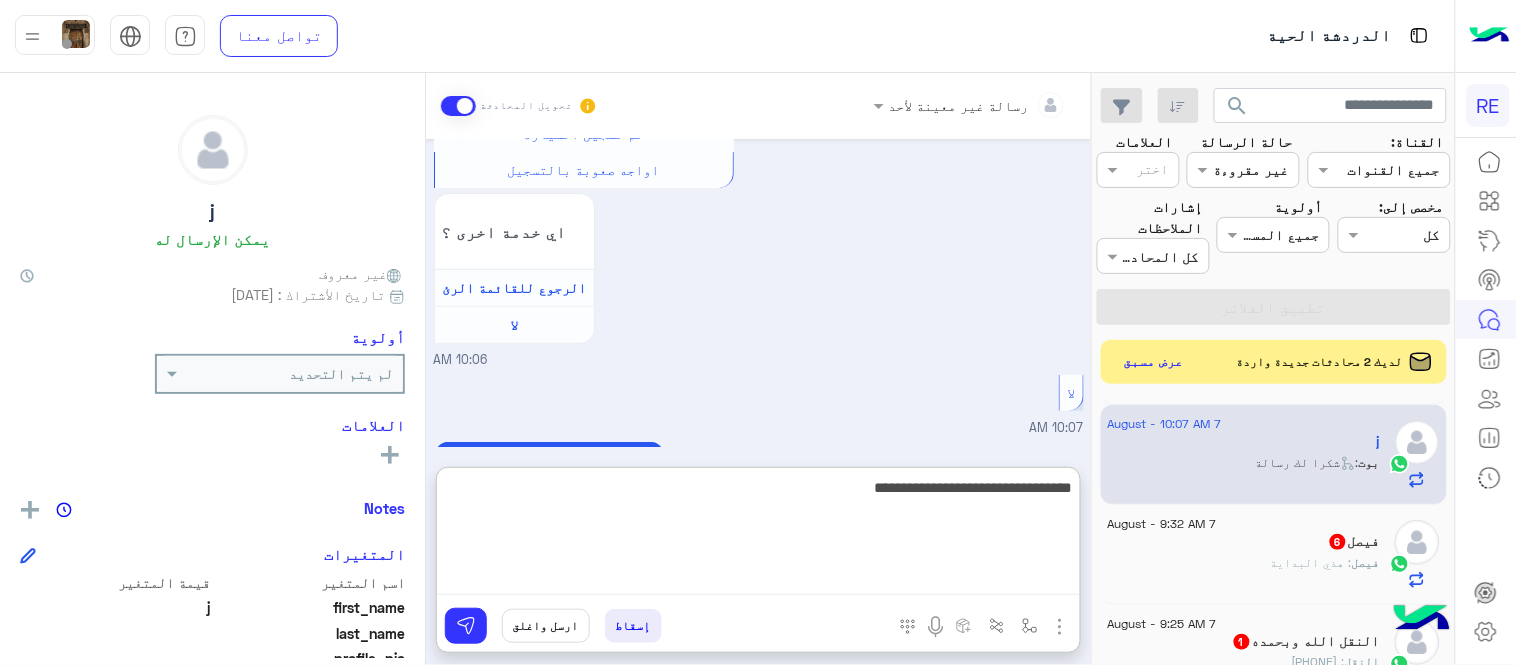 type on "**********" 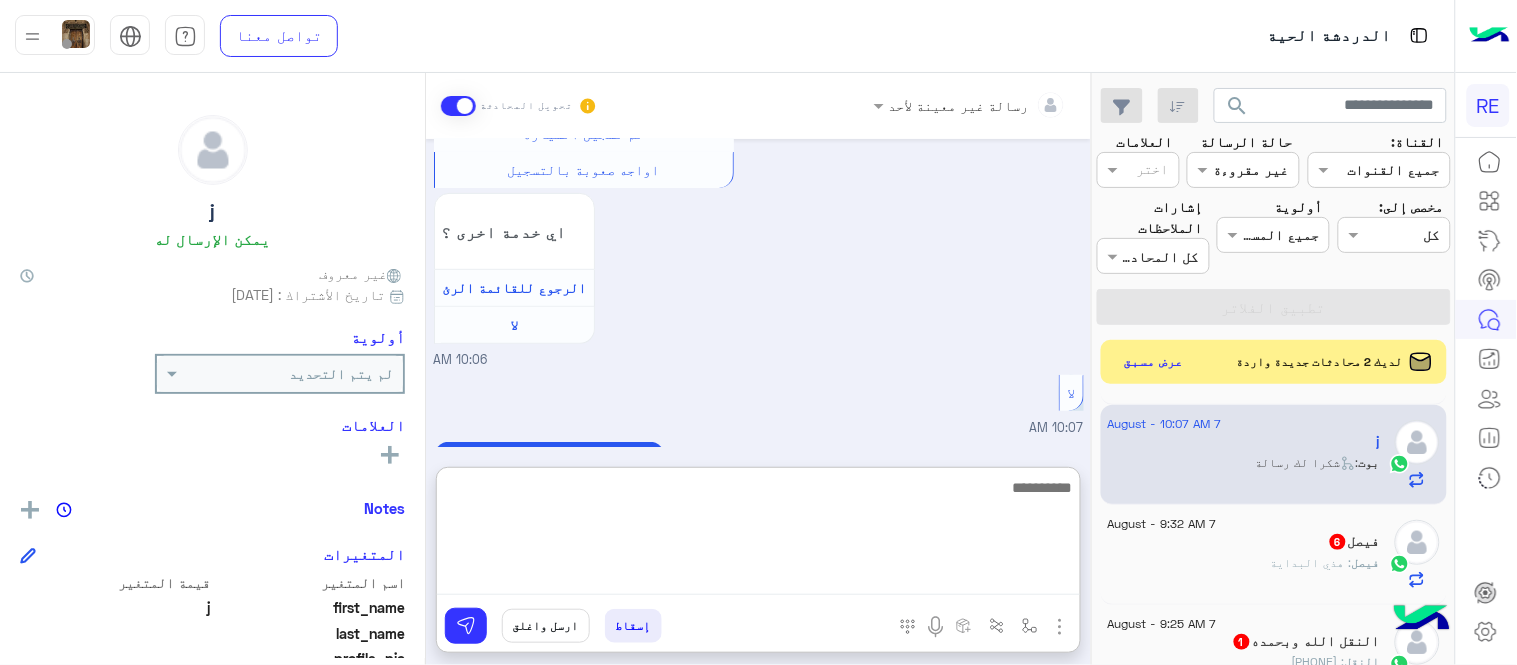 scroll, scrollTop: 2292, scrollLeft: 0, axis: vertical 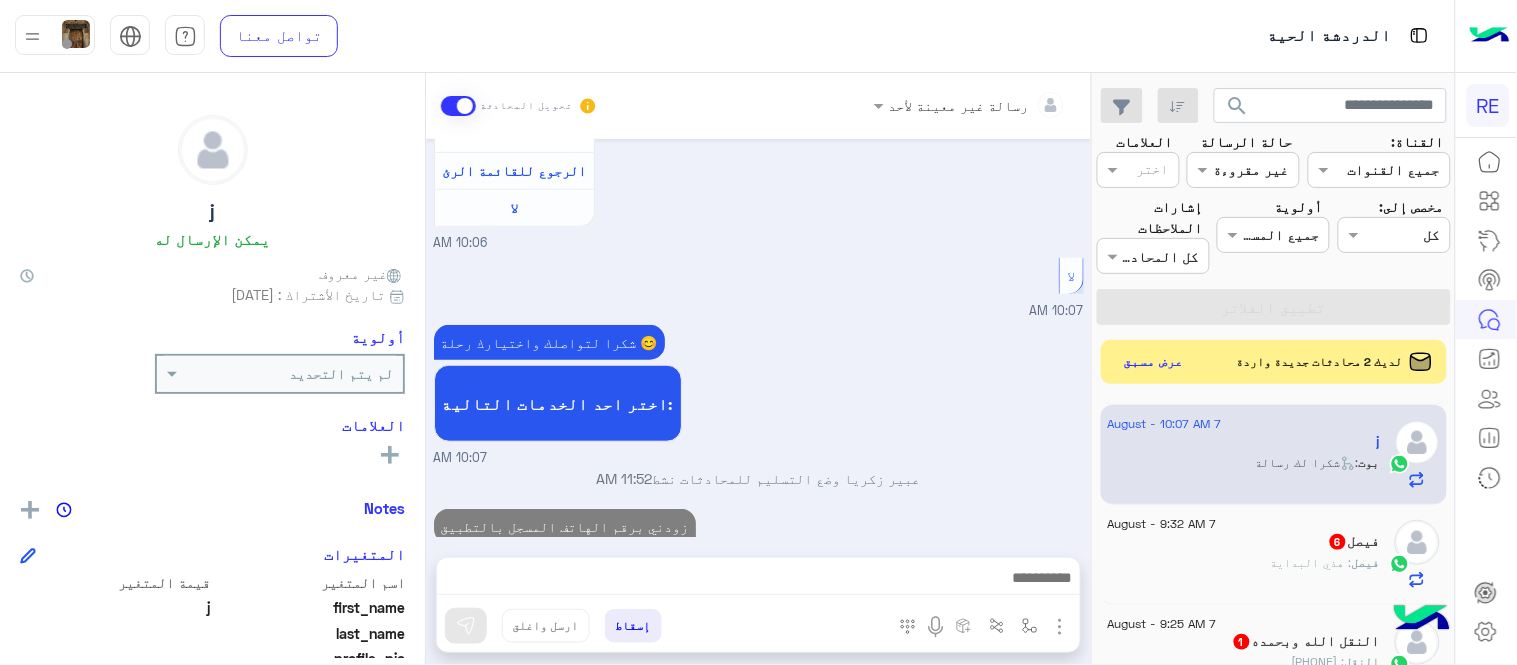 click on "فيصل   6" 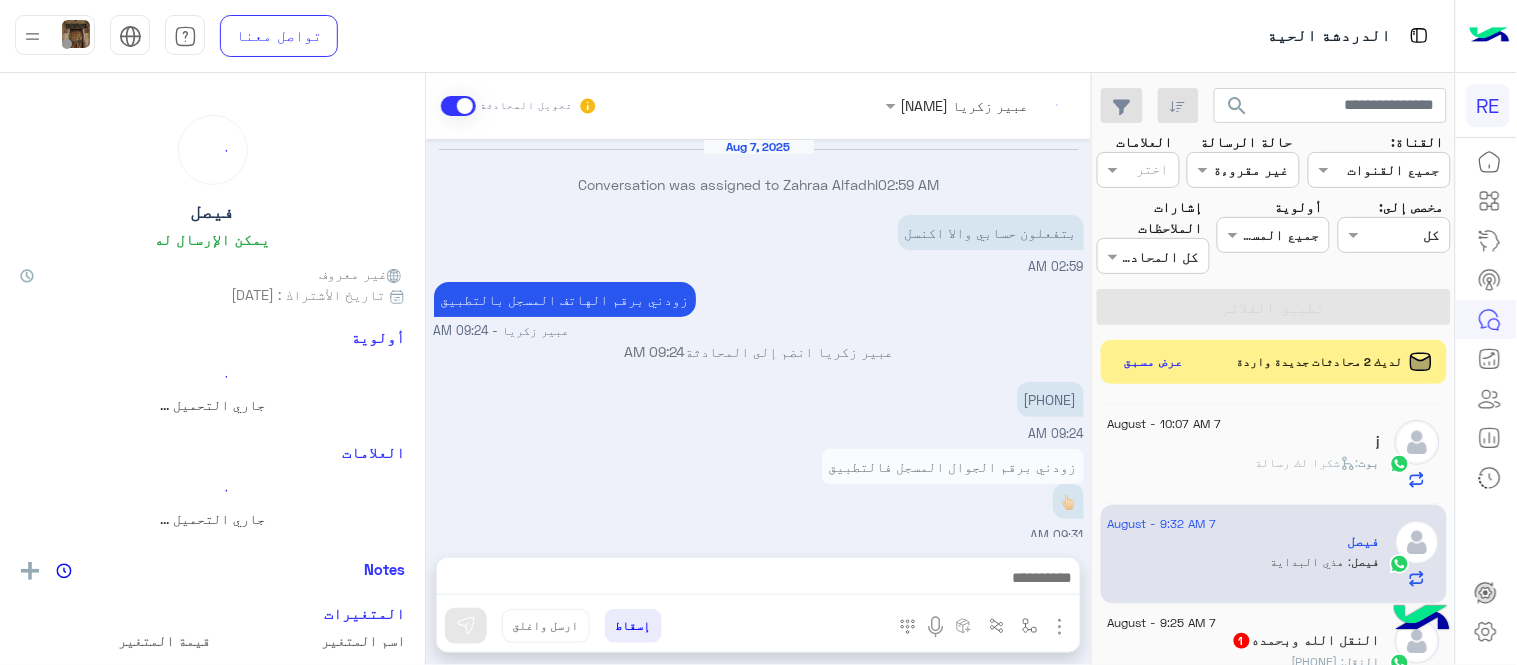 scroll, scrollTop: 378, scrollLeft: 0, axis: vertical 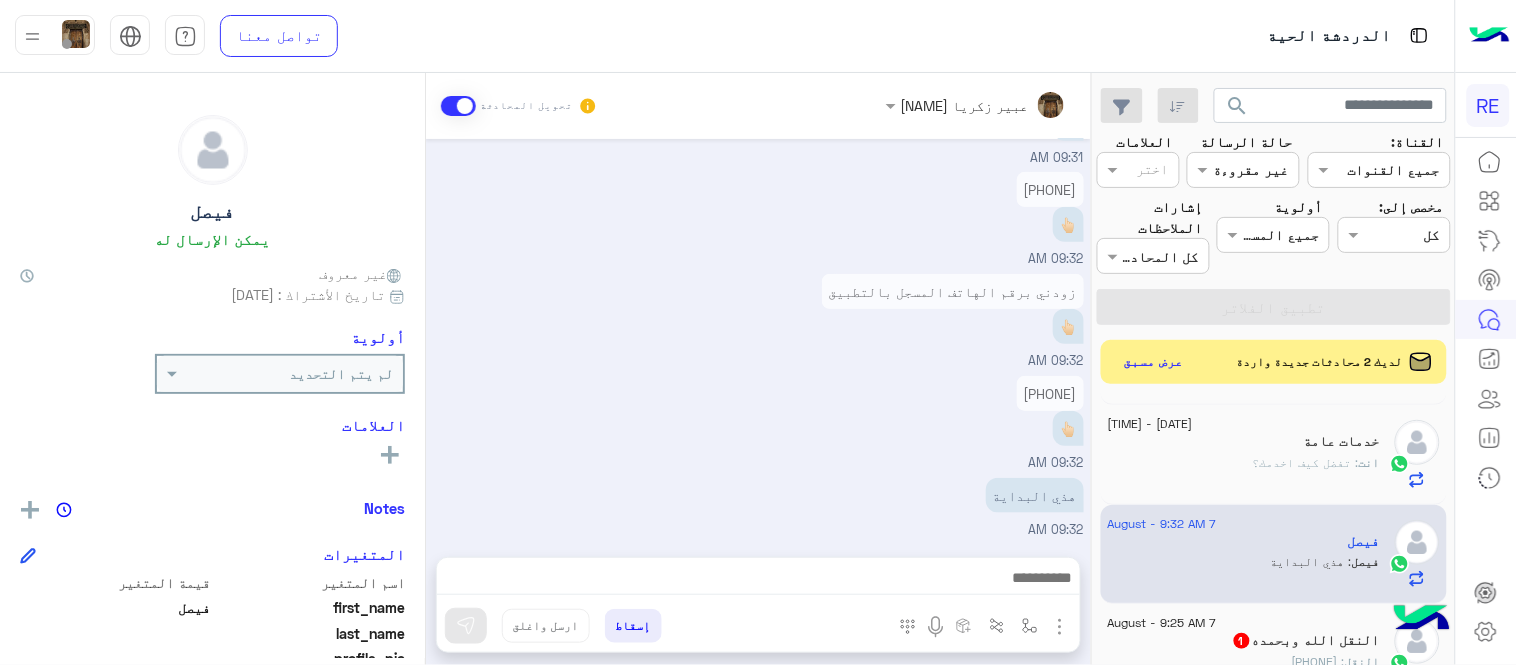 click on "[PHONE]" at bounding box center (1050, 393) 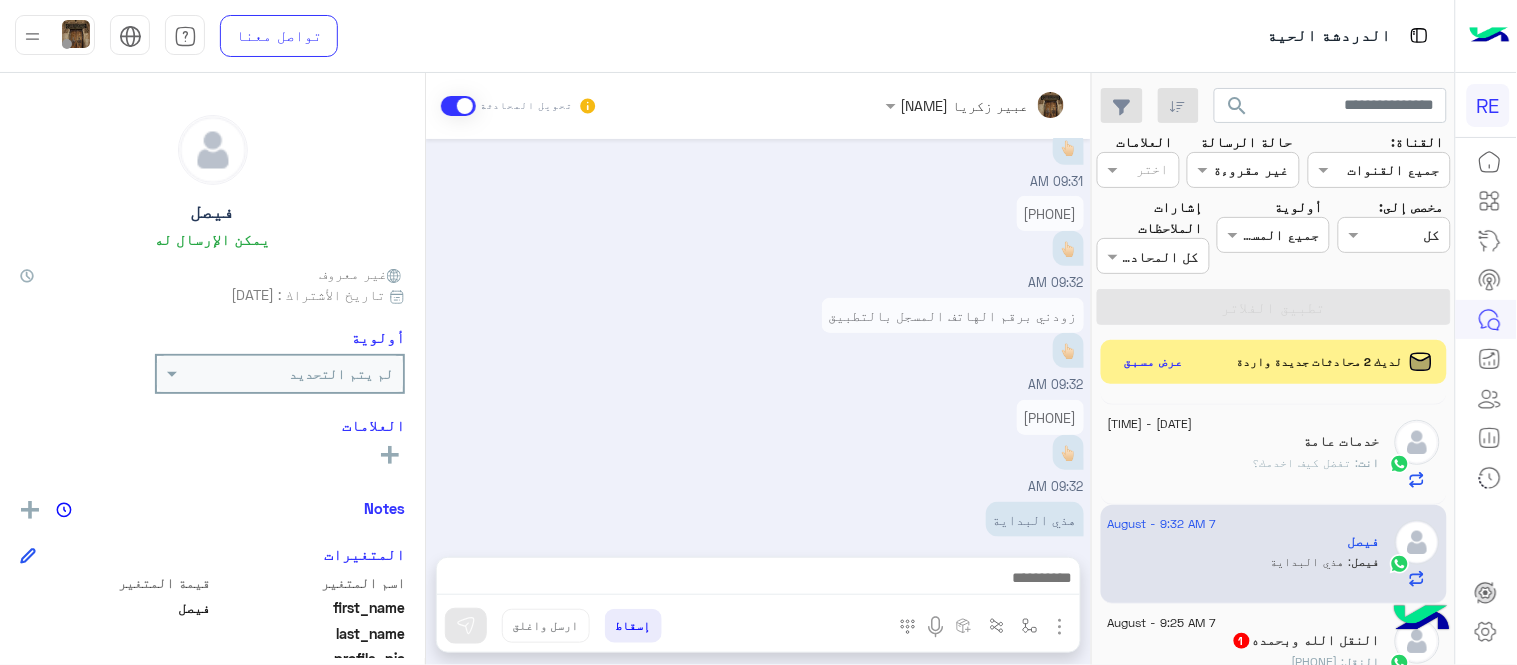scroll, scrollTop: 110, scrollLeft: 0, axis: vertical 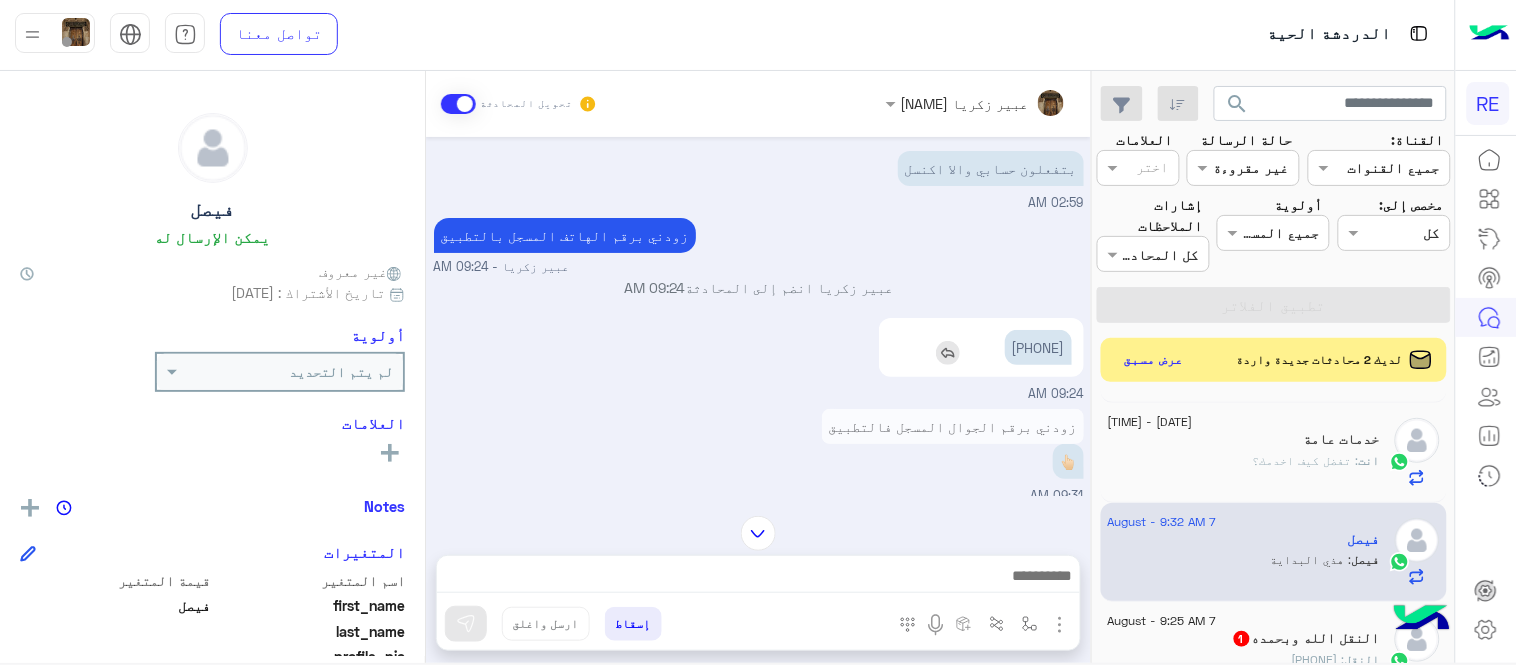 click on "[PHONE]" at bounding box center (1038, 347) 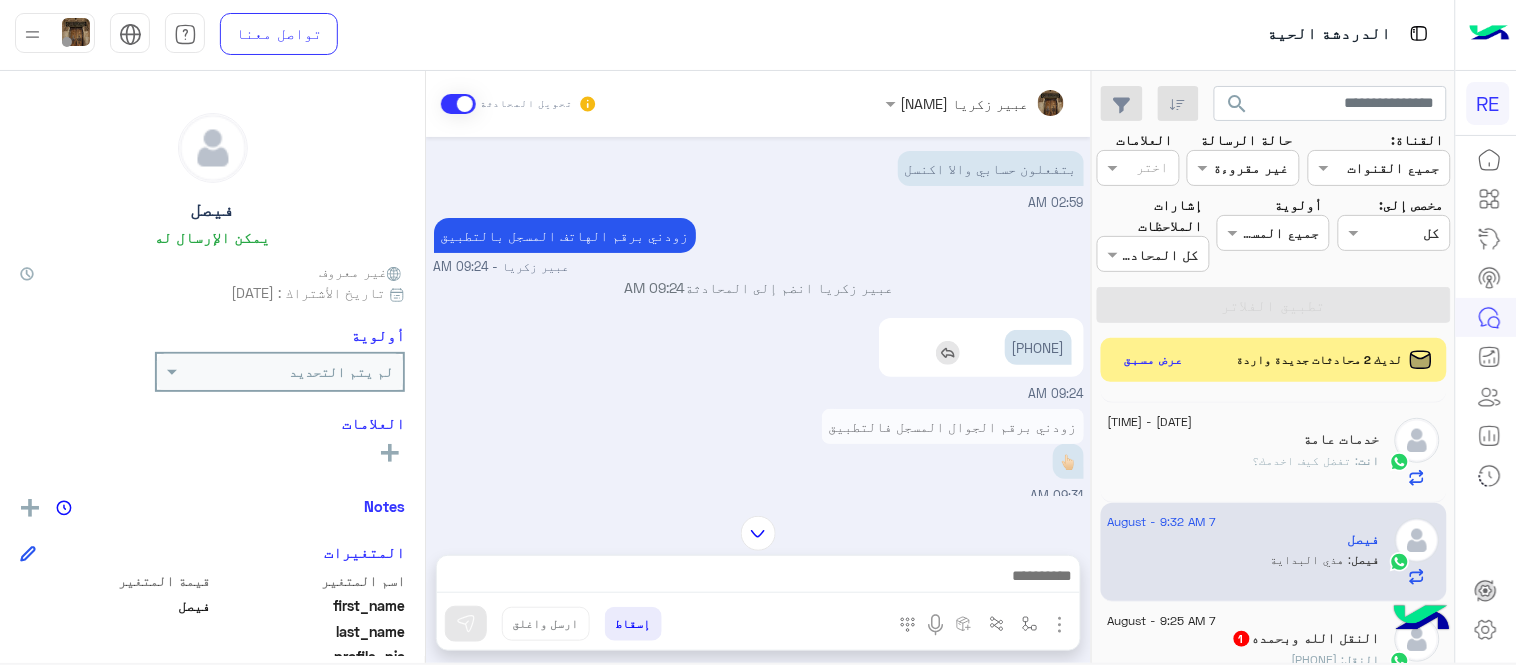 copy 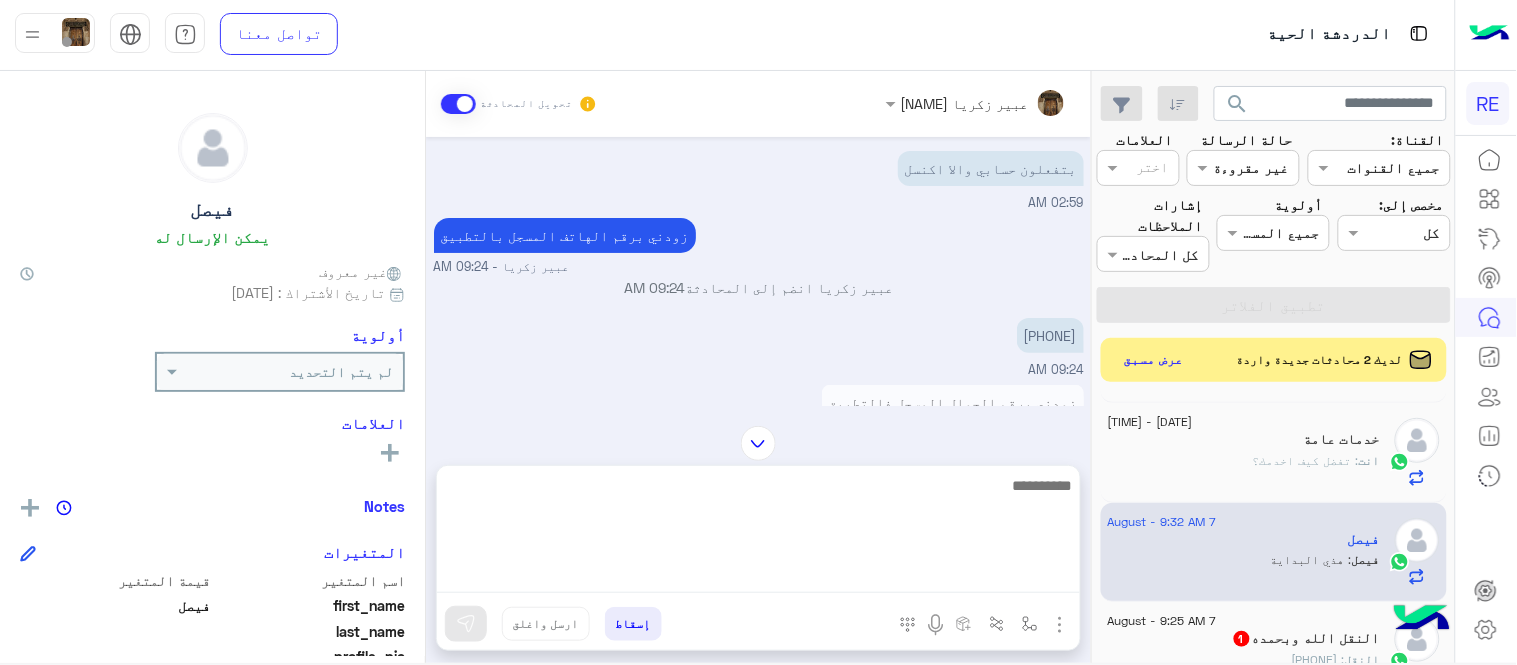 click at bounding box center [758, 533] 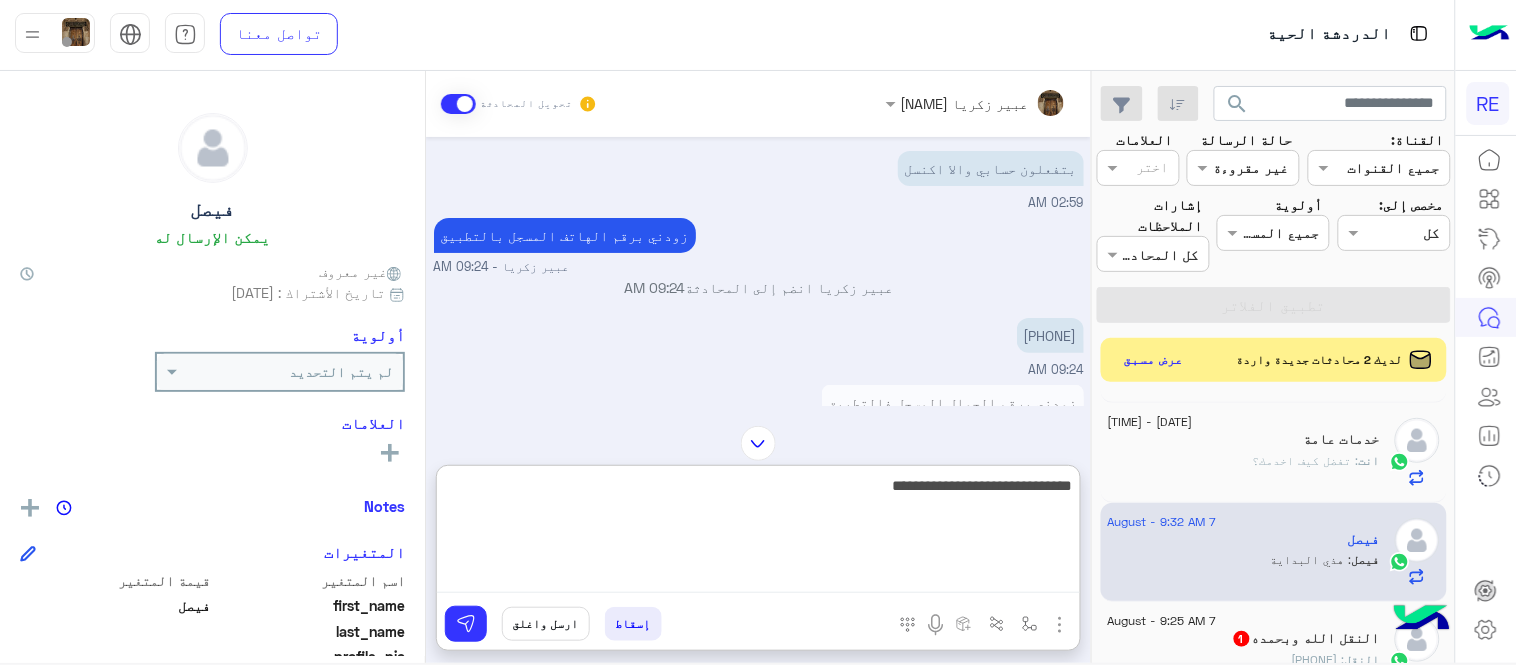 type on "**********" 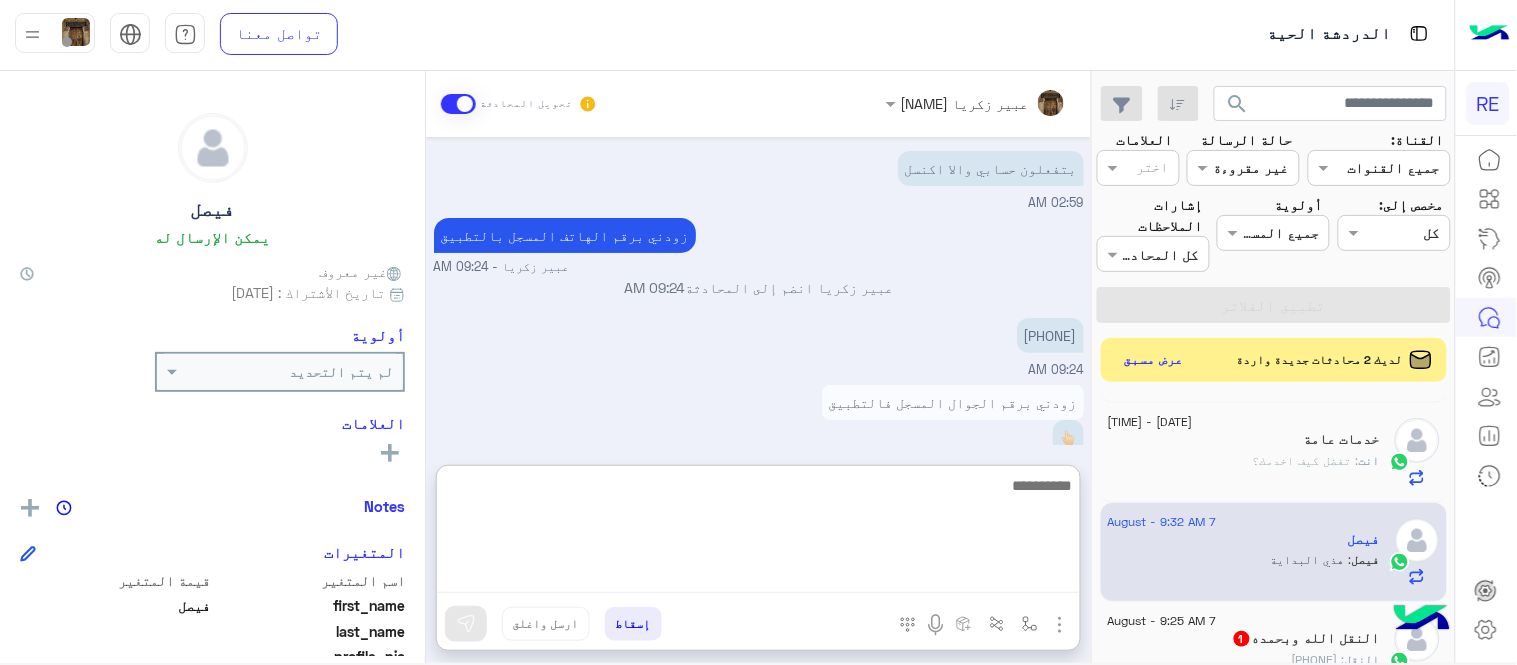 scroll, scrollTop: 532, scrollLeft: 0, axis: vertical 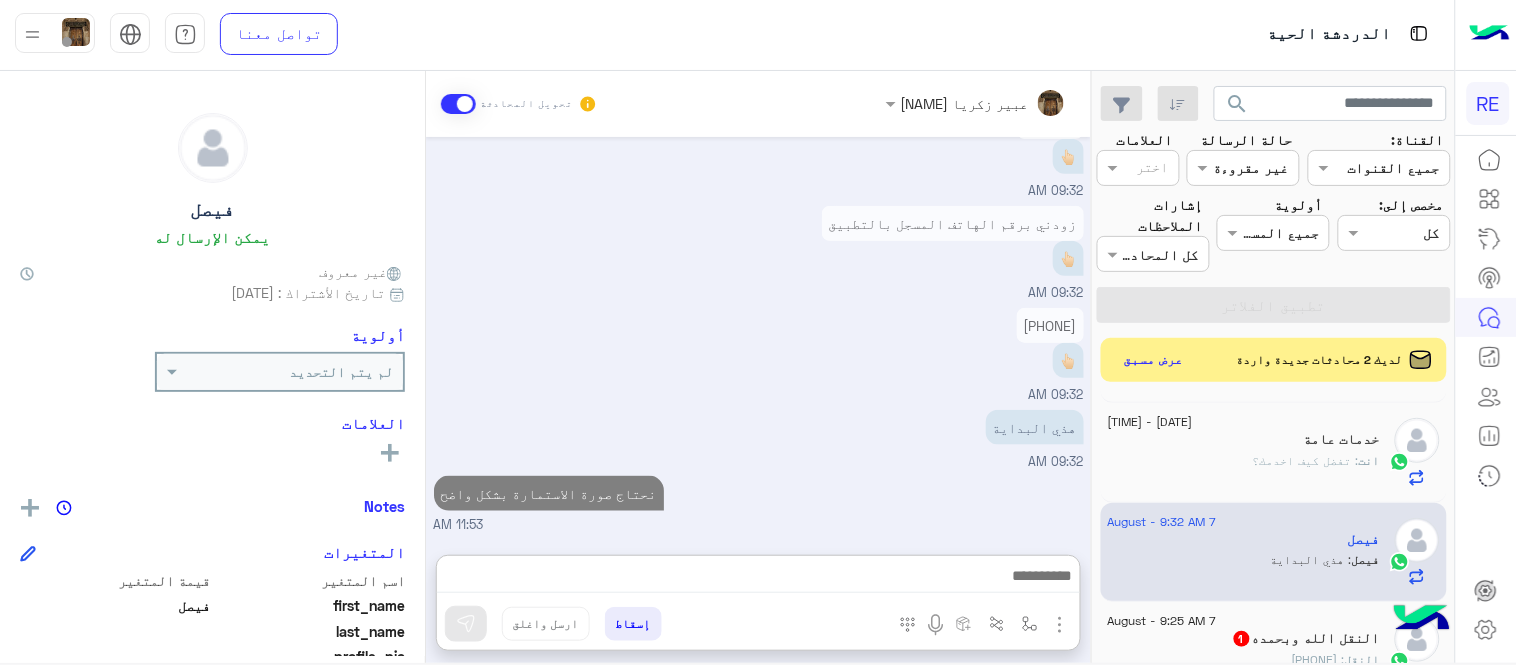 click on "[DATE]  Conversation was assigned to Zahraa Alfadhl   [TIME]      بتفعلون حسابي والا اكنسل   [TIME]  زودني برقم الهاتف المسجل بالتطبيق  عبير زكريا -  [TIME]   عبير زكريا انضم إلى المحادثة   [TIME]      [PHONE]   [TIME]  زودني برقم الجوال المسجل فالتطبيق 👆🏻   [TIME]  [PHONE] 👆🏻   [TIME]  زودني برقم الهاتف المسجل بالتطبيق 👆🏻   [TIME]  [PHONE] 👆🏻   [TIME]  هذي البداية   [TIME]  نحتاج صورة الاستمارة بشكل واضح   [TIME]" at bounding box center (758, 336) 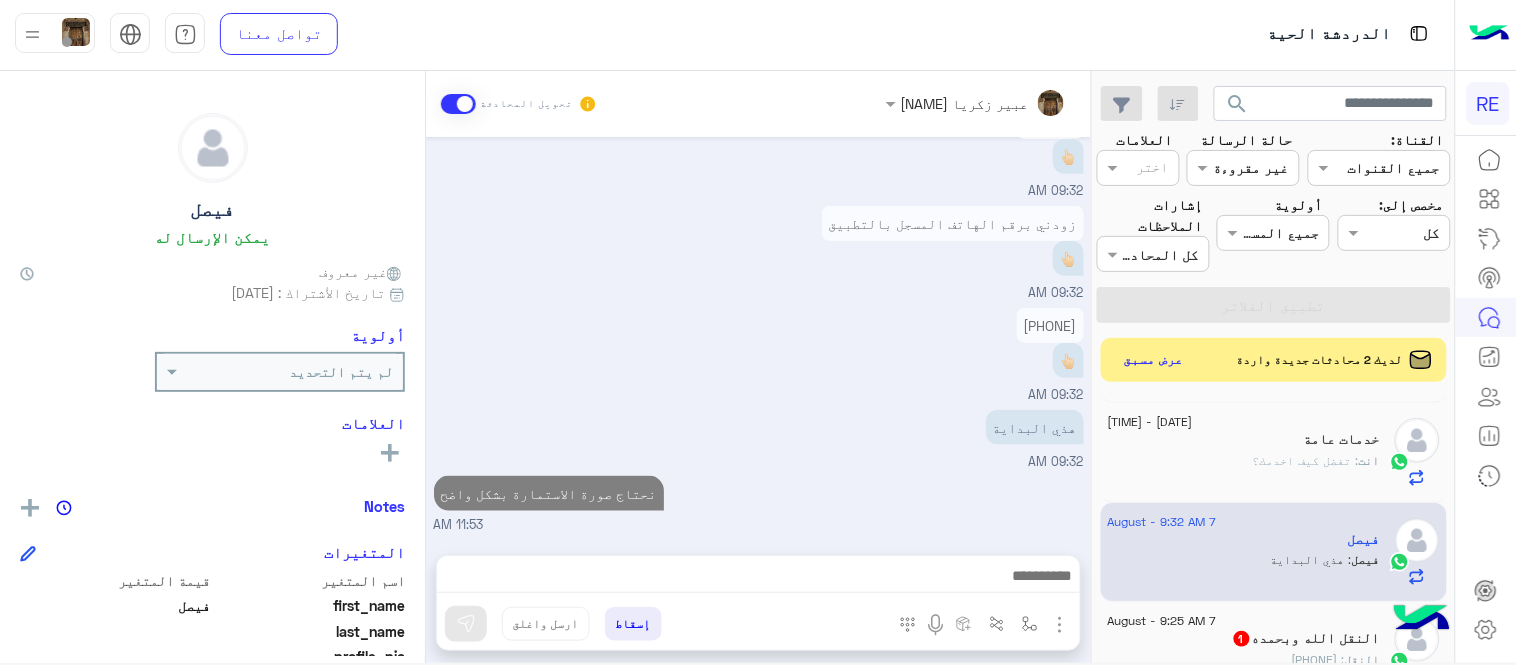 scroll, scrollTop: 442, scrollLeft: 0, axis: vertical 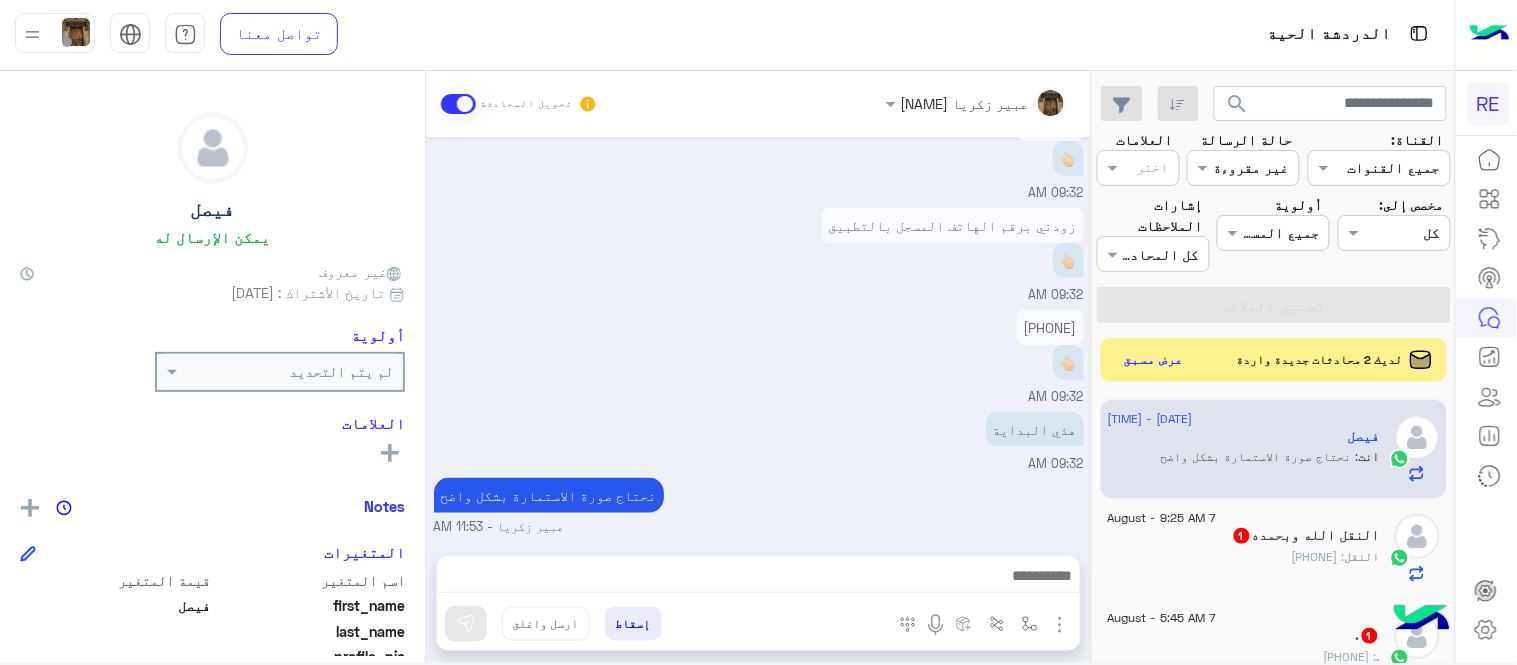 click on "النقل الله وبحمده  1" 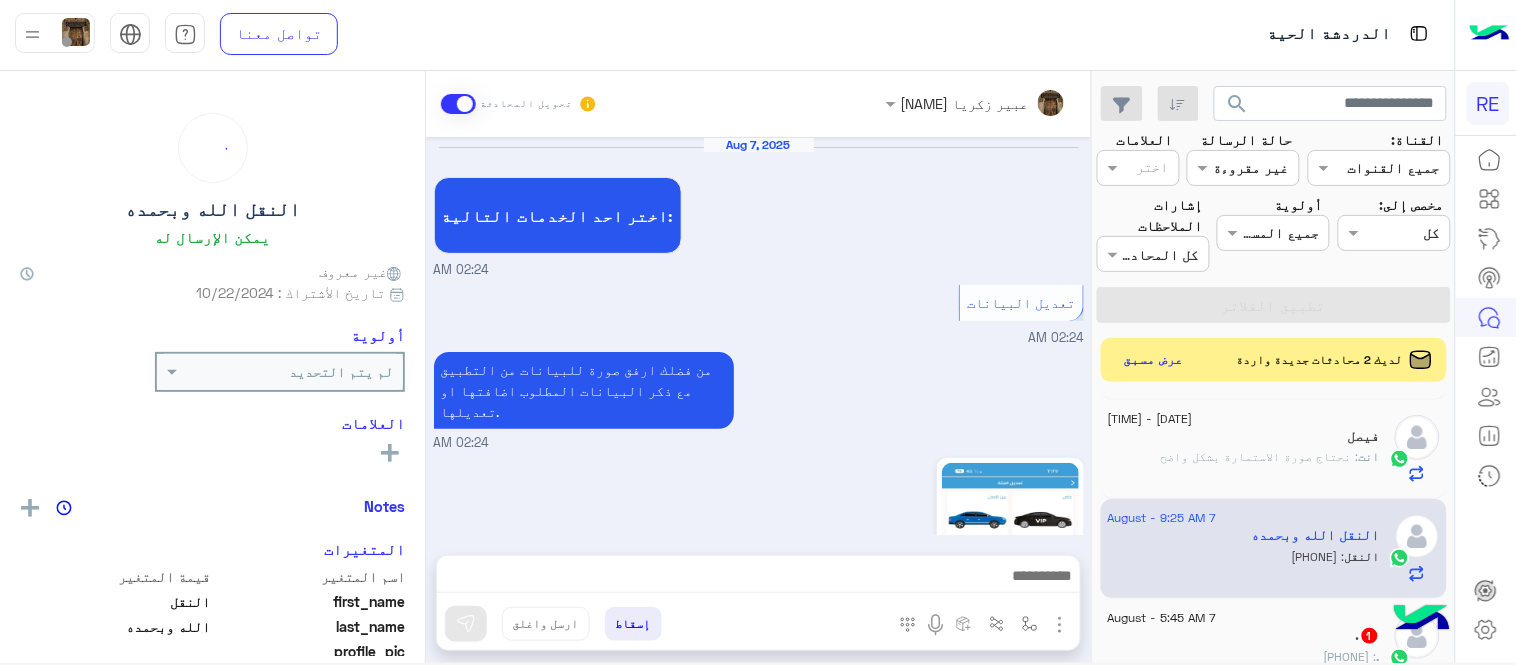 scroll, scrollTop: 564, scrollLeft: 0, axis: vertical 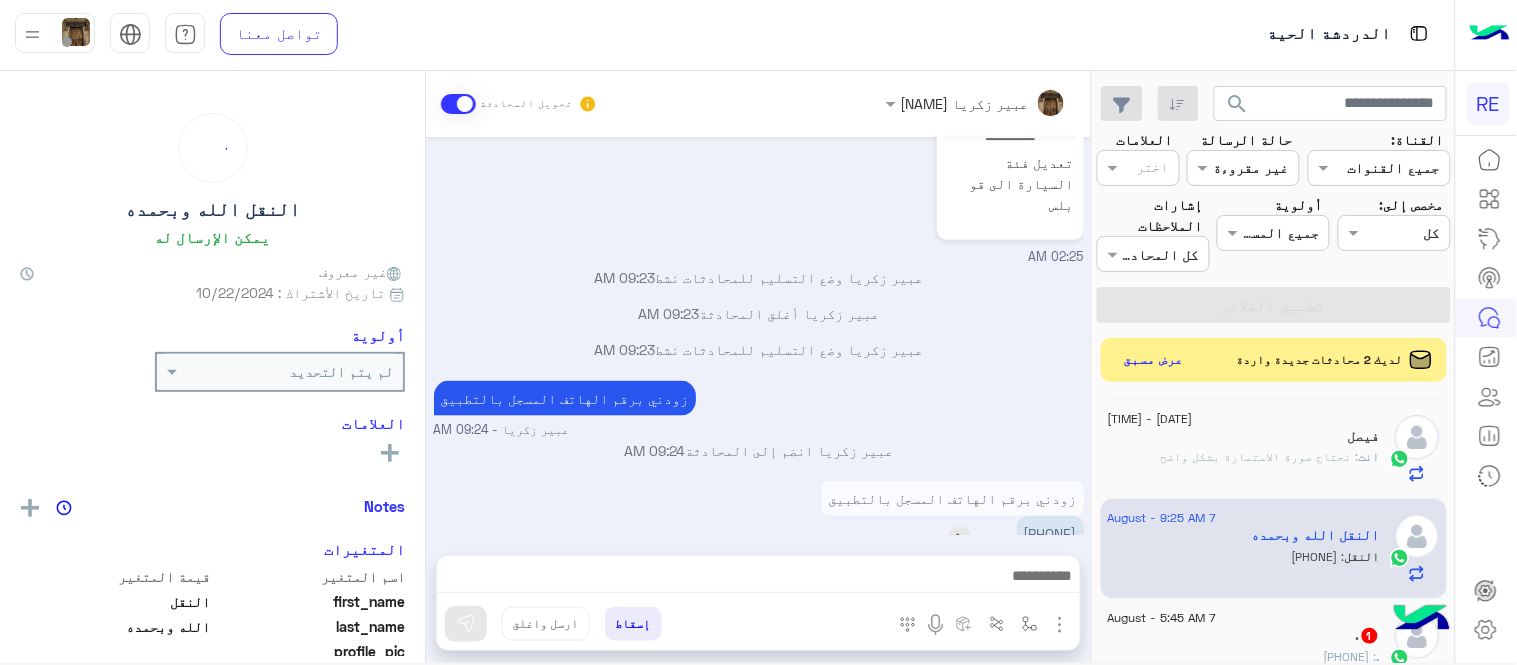 click on "[PHONE]" at bounding box center [1050, 533] 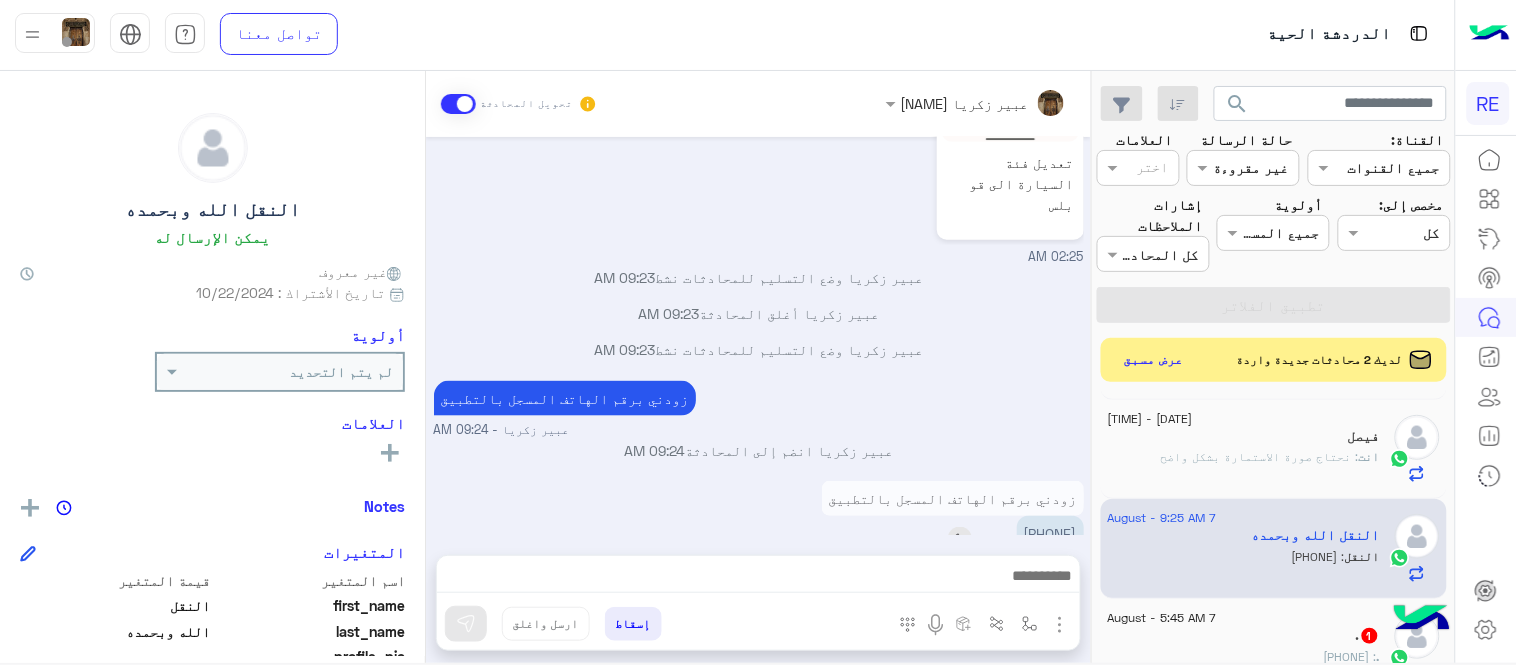 copy on "[PHONE]" 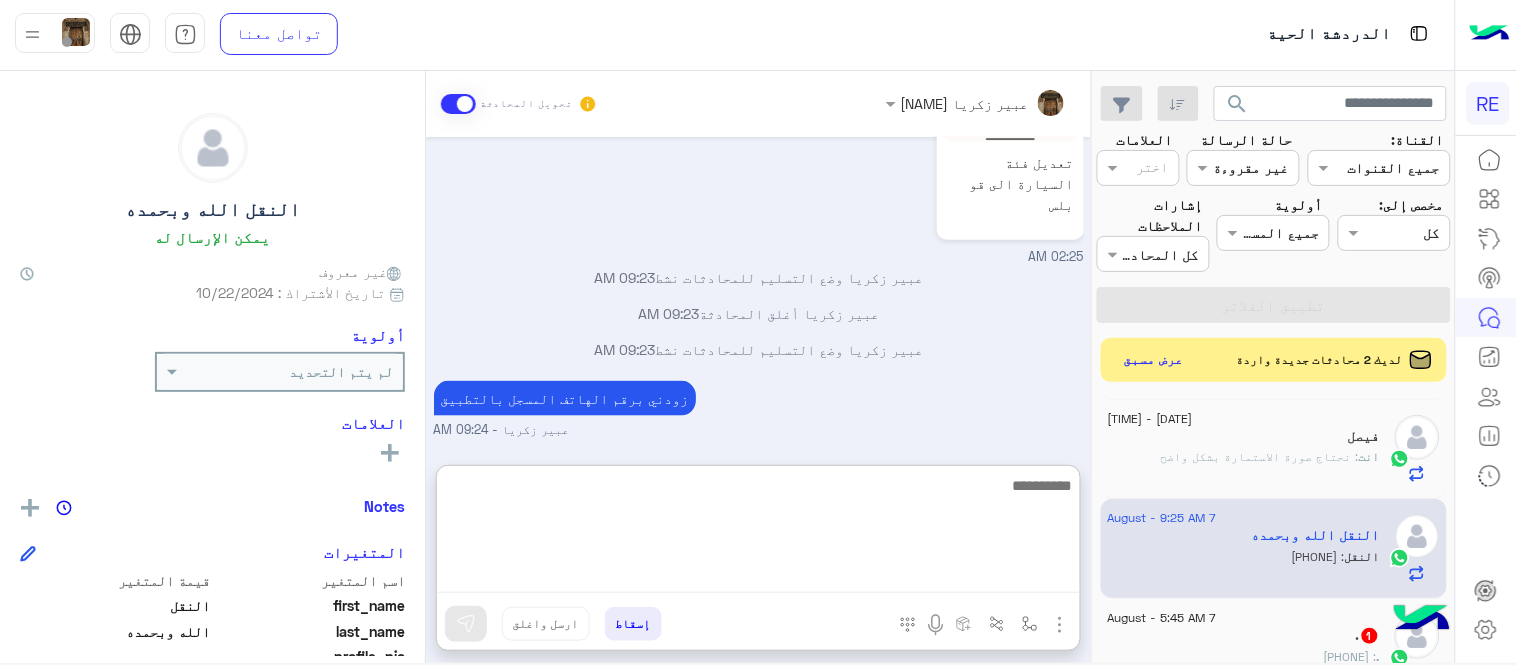 click at bounding box center (758, 533) 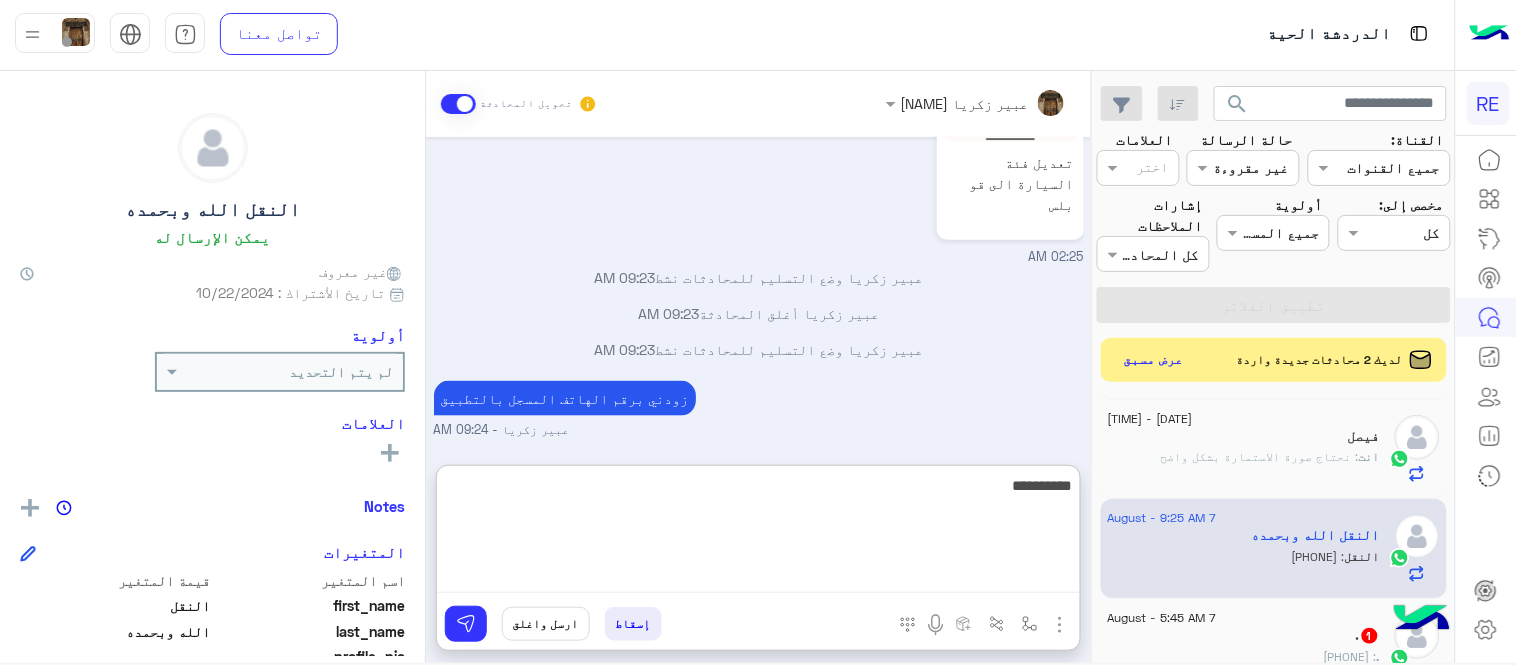 type on "**********" 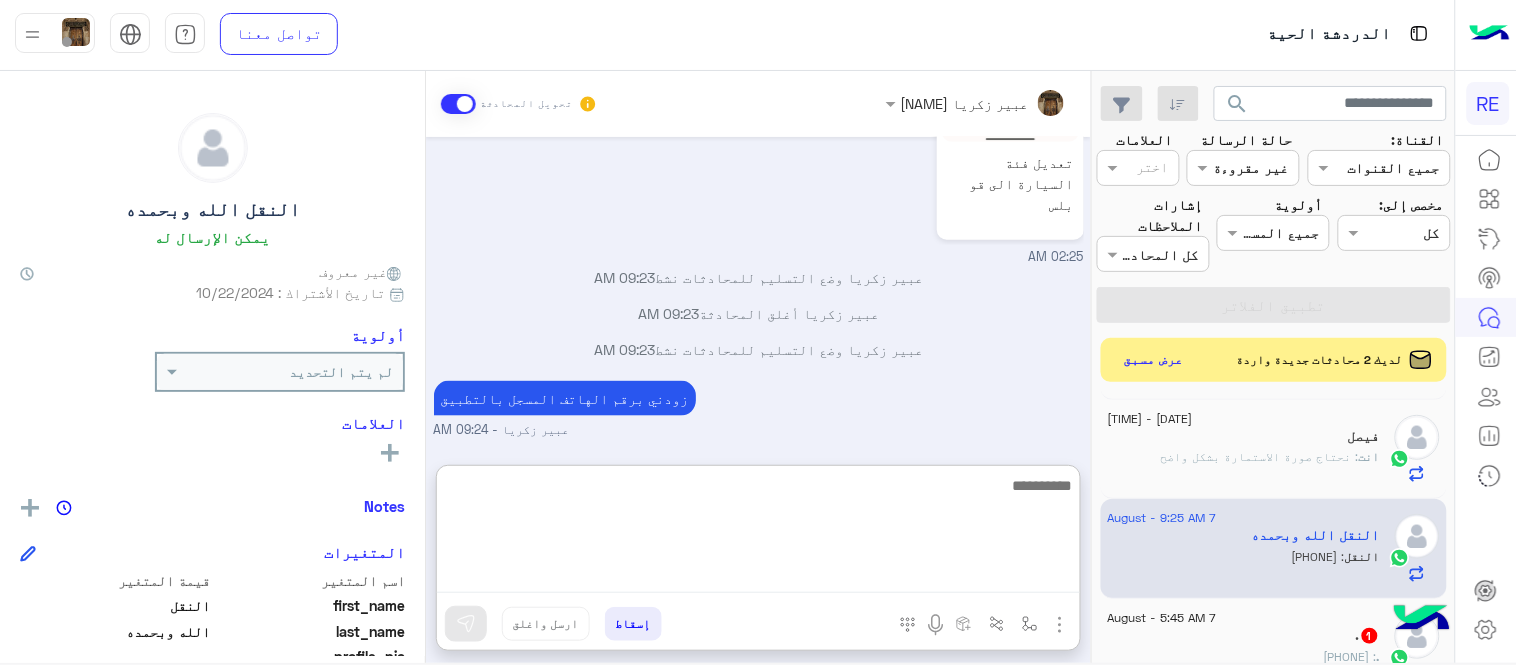 scroll, scrollTop: 717, scrollLeft: 0, axis: vertical 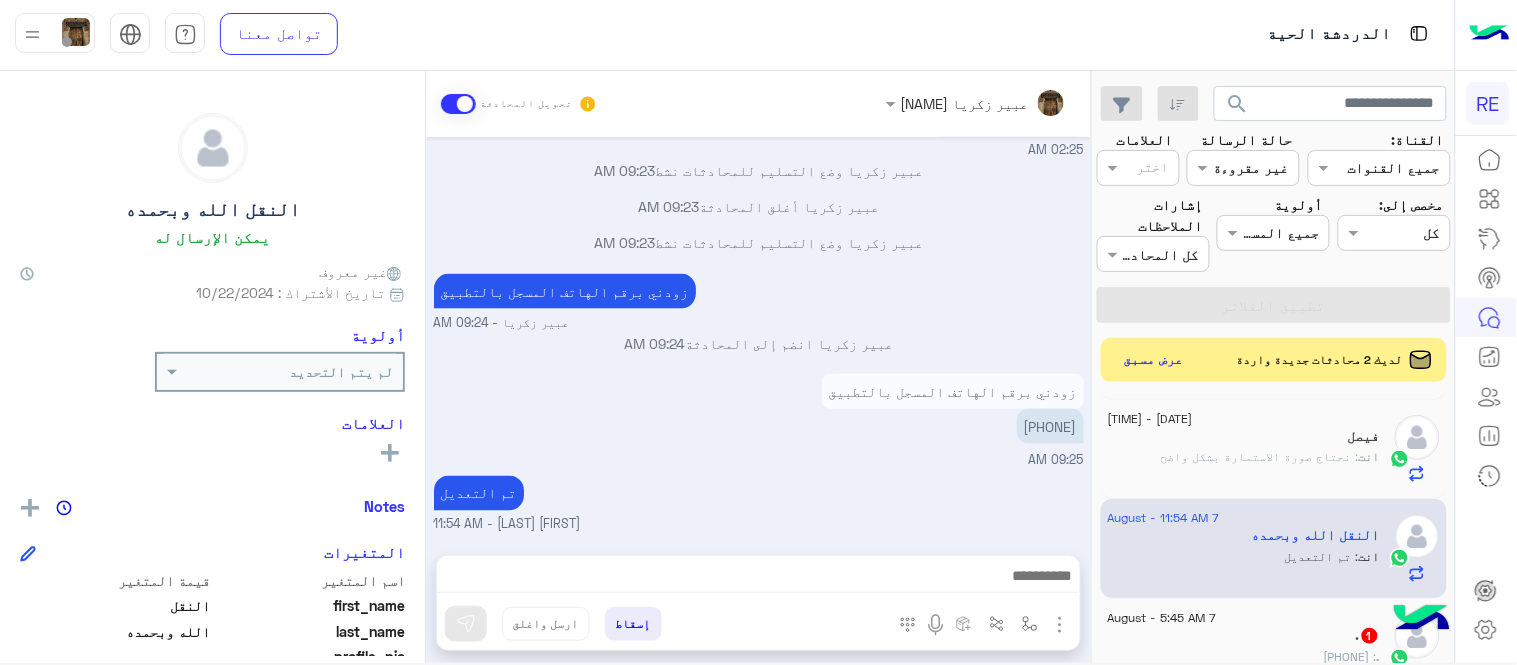 click on "[DATE]  اختر احد الخدمات التالية:    [TIME]   تعديل البيانات    [TIME]  من فضلك ارفق صورة للبيانات من التطبيق  مع ذكر البيانات المطلوب اضافتها او تعديلها.    [TIME]   تعديل فئة السيارة الى قو بلس    [TIME]   عبير زكريا وضع التسليم للمحادثات نشط   [TIME]       عبير زكريا أغلق المحادثة   [TIME]       عبير زكريا وضع التسليم للمحادثات نشط   [TIME]      زودني برقم الهاتف المسجل بالتطبيق  عبير زكريا -  [TIME]   عبير زكريا انضم إلى المحادثة   [TIME]      زودني برقم الهاتف المسجل بالتطبيق [PHONE]   [TIME]  تم التعديل  عبير زكريا -  [TIME]" at bounding box center [758, 336] 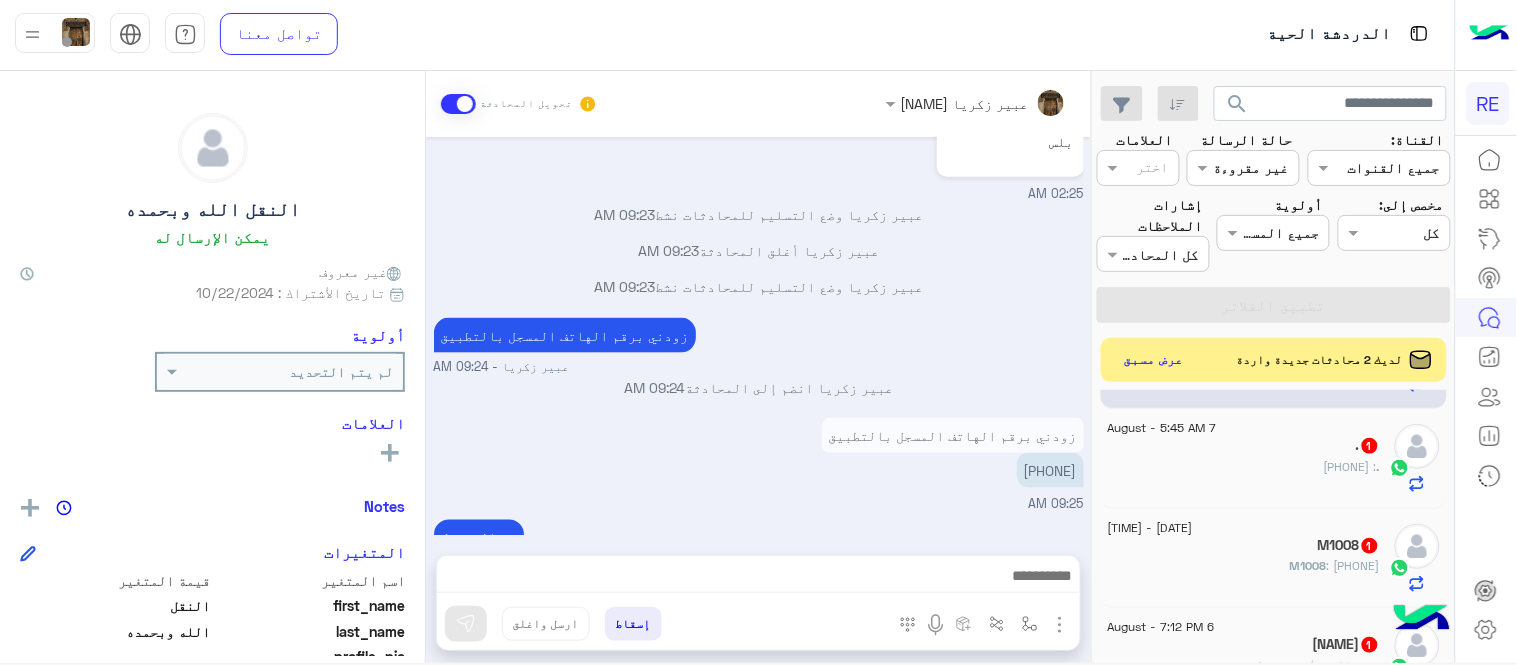 scroll, scrollTop: 762, scrollLeft: 0, axis: vertical 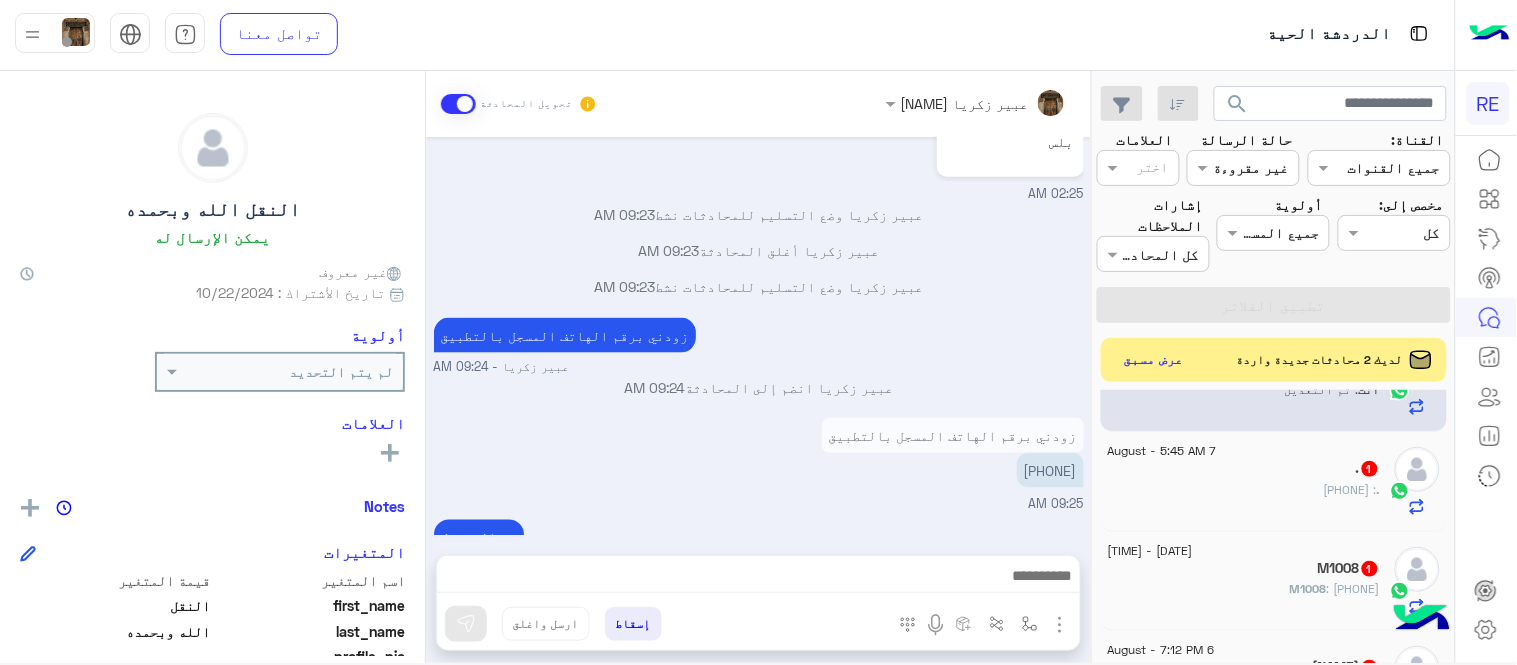 click on ".   1" 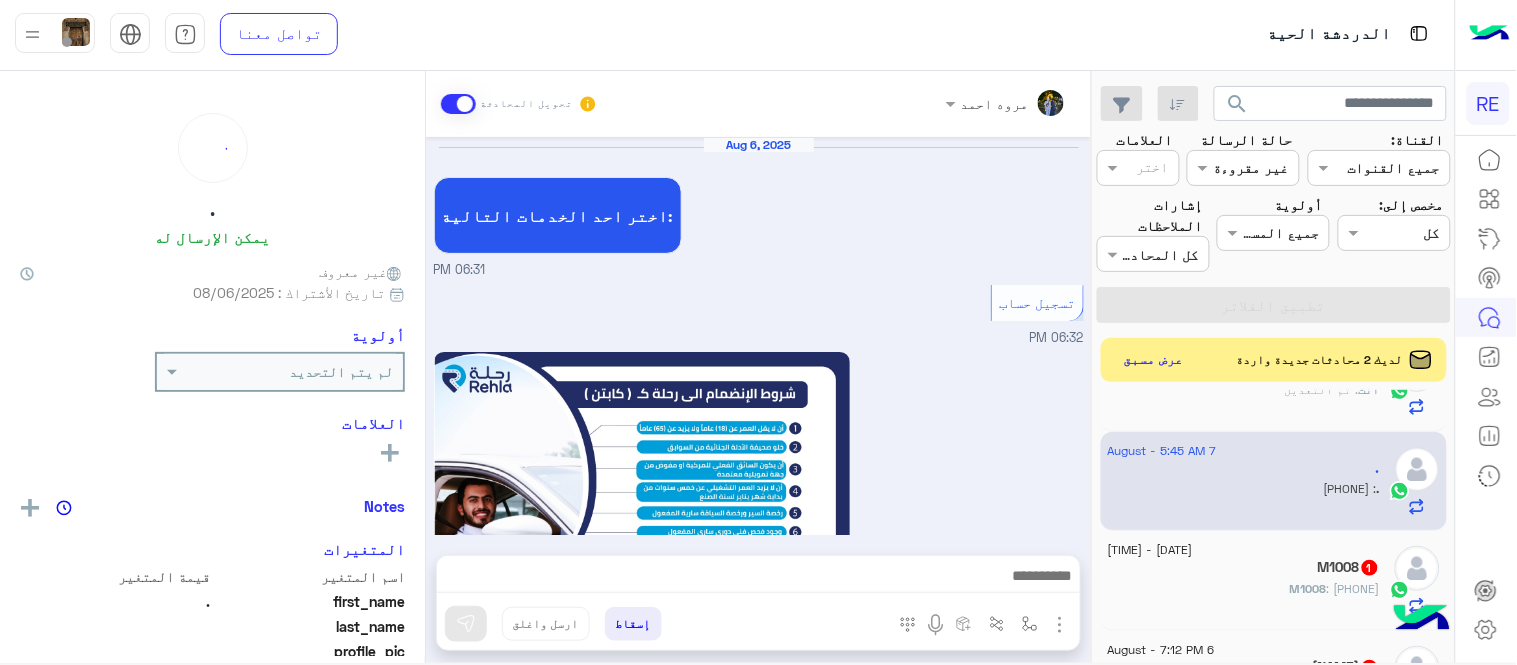 scroll, scrollTop: 1254, scrollLeft: 0, axis: vertical 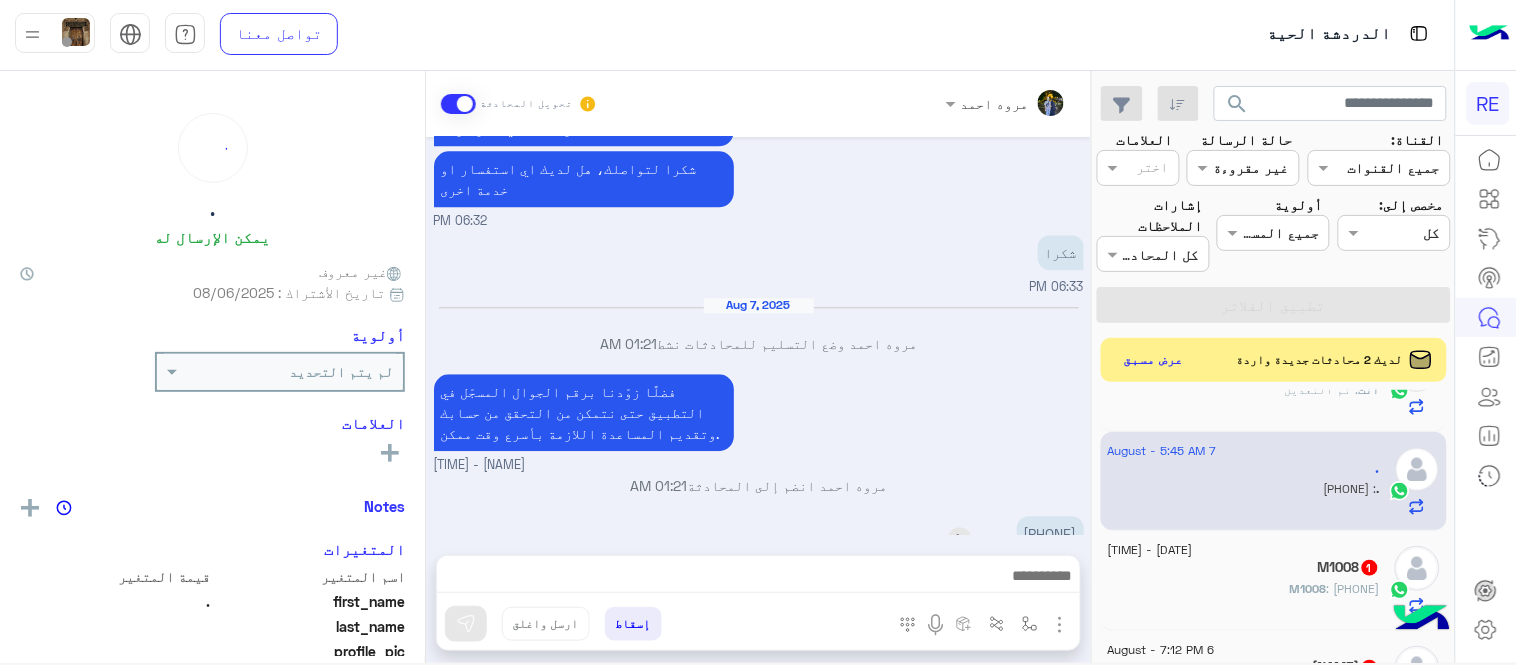 click on "[PHONE]" at bounding box center (1050, 533) 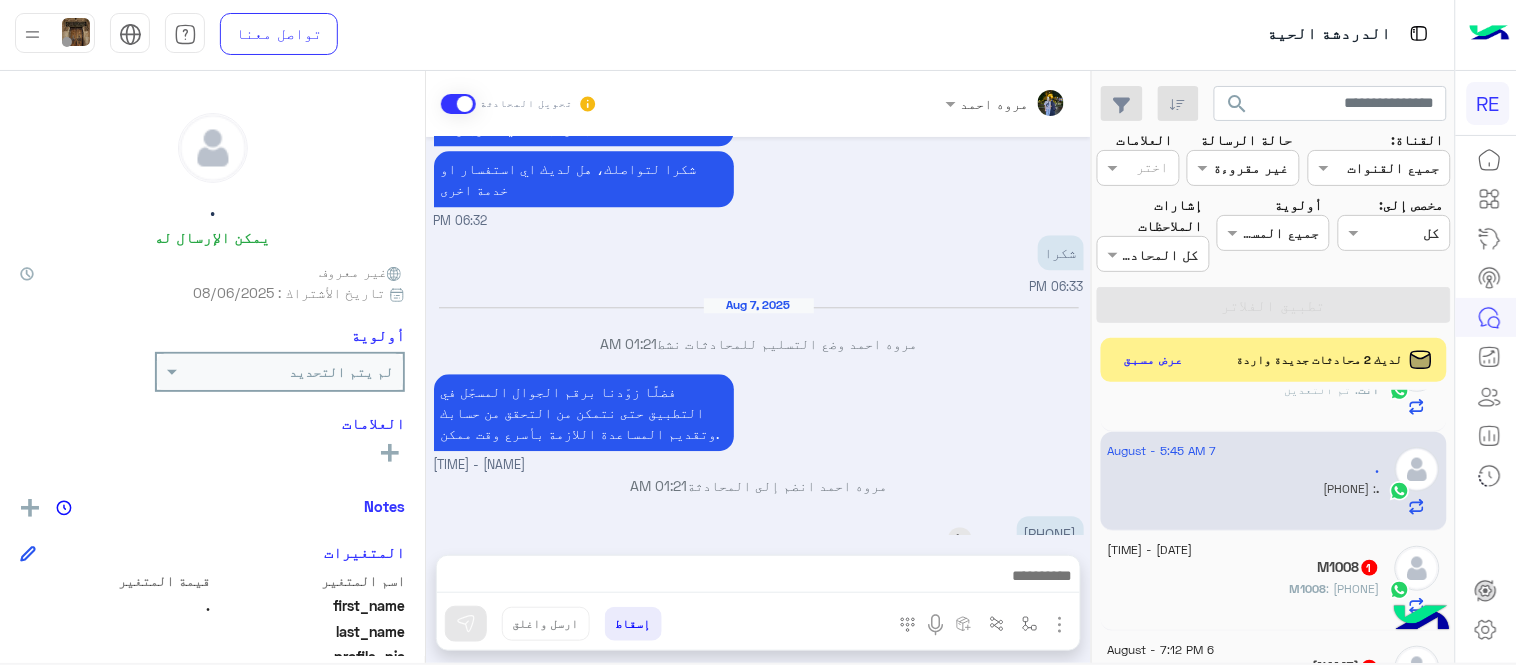 copy on "[PHONE]" 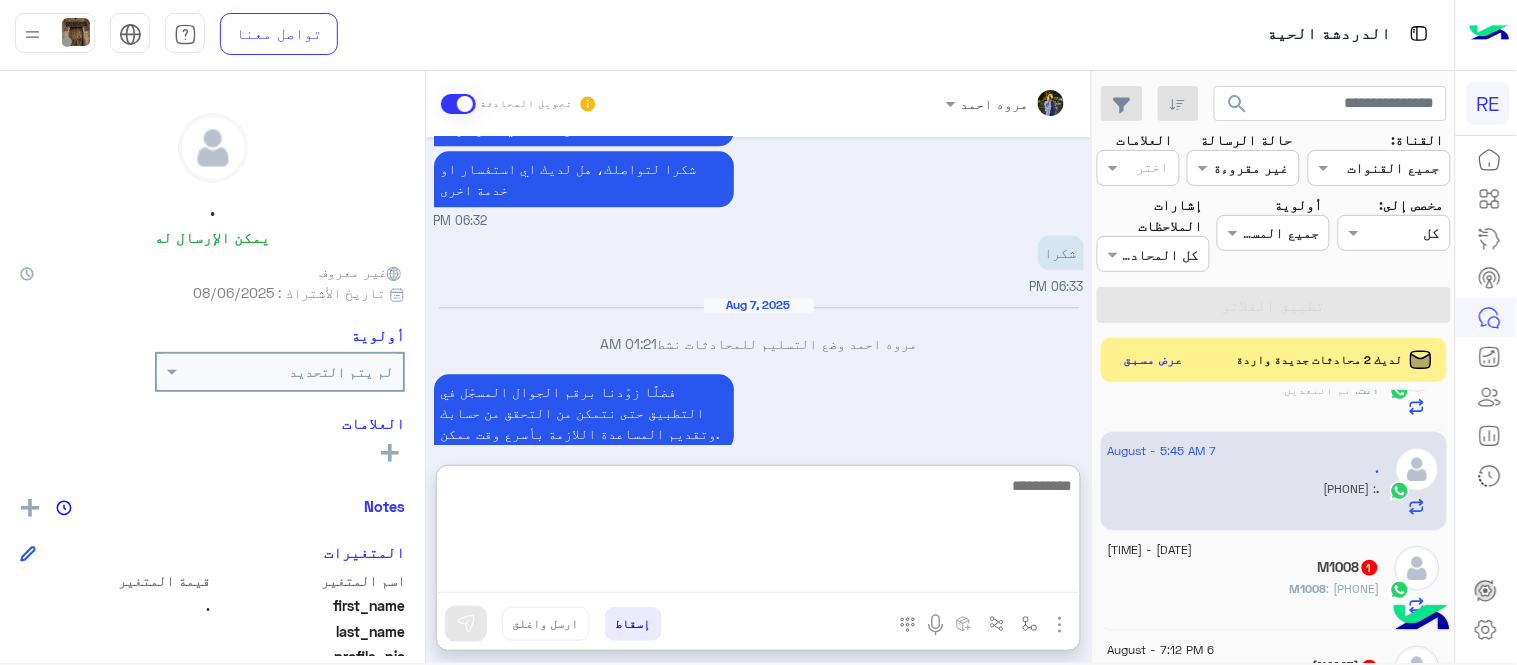 click at bounding box center [758, 533] 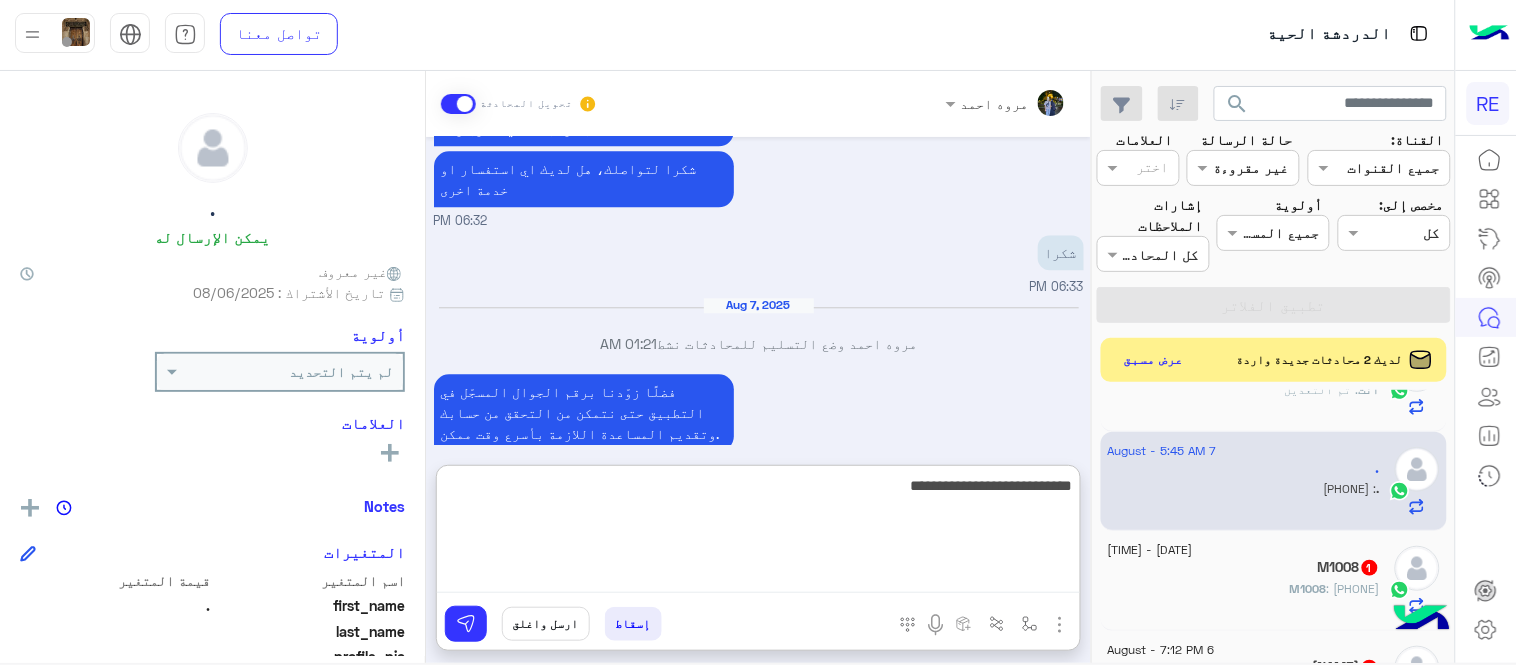type on "**********" 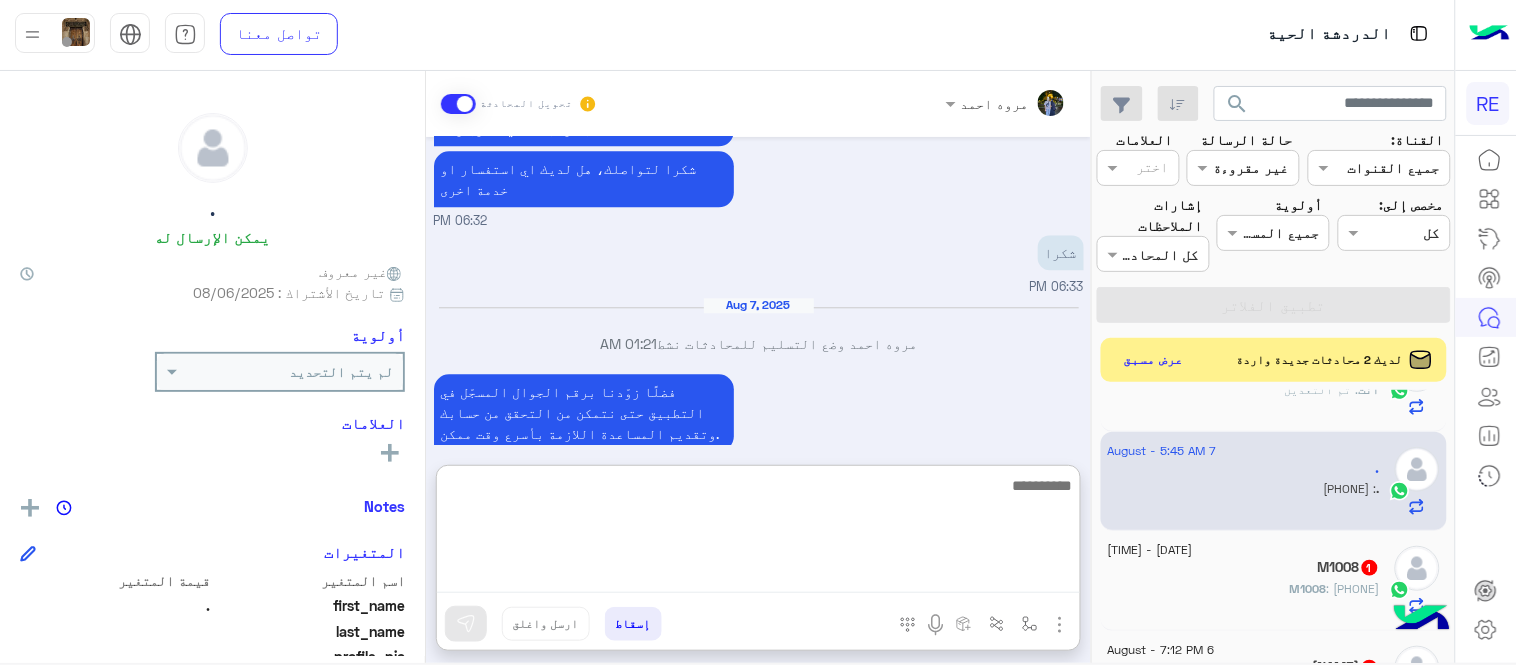 scroll, scrollTop: 1407, scrollLeft: 0, axis: vertical 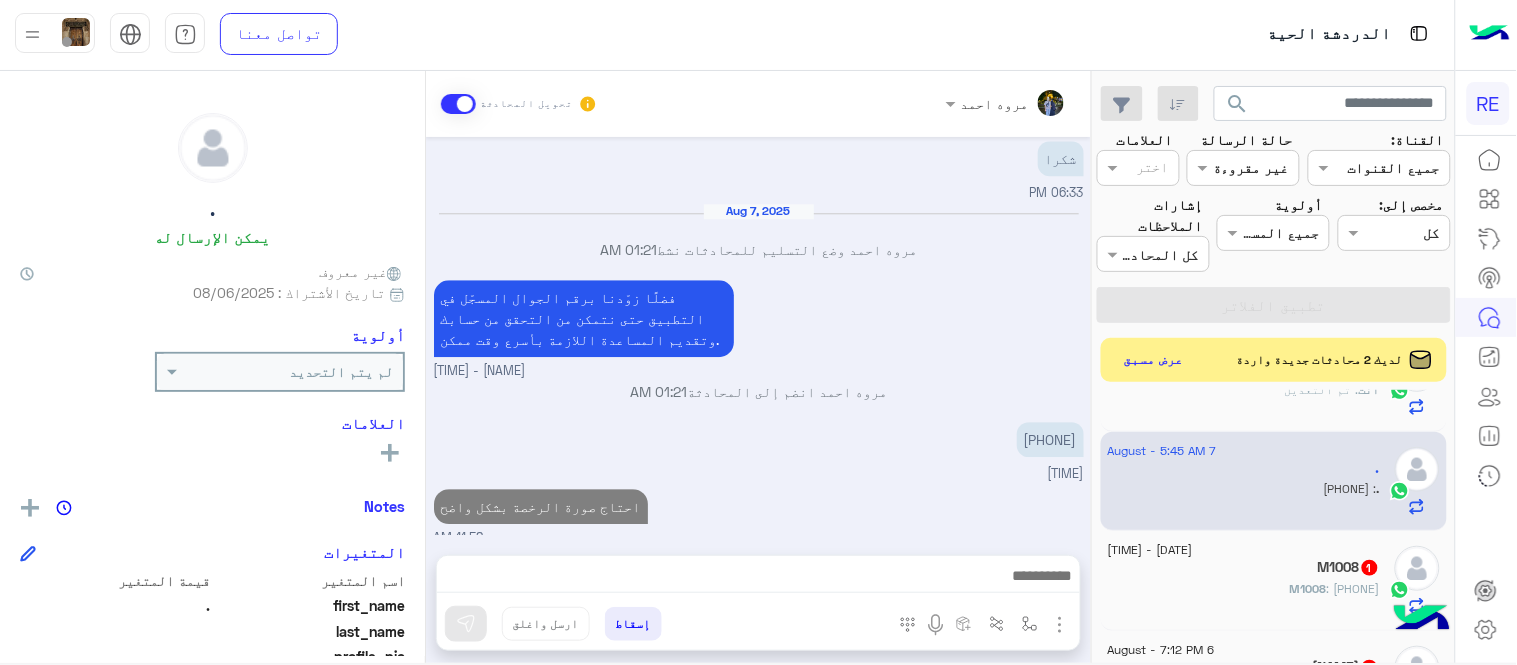 click on "Aug 6, 2025  اختر احد الخدمات التالية:    06:31 PM   تسجيل حساب     06:32 PM  يمكنك الاطلاع على شروط الانضمام لرحلة ك (كابتن ) الموجودة بالصورة أعلاه،
لتحميل التطبيق عبر الرابط التالي : 📲
http://onelink.to/Rehla    يسعدنا انضمامك لتطبيق رحلة يمكنك اتباع الخطوات الموضحة لتسجيل بيانات سيارتك بالفيديو التالي  : عزيزي الكابتن، فضلًا ، للرغبة بتفعيل الحساب قم برفع البيانات عبر التطبيق والتواصل معنا  تم تسجيل السيارة   اواجه صعوبة بالتسجيل  اي خدمة اخرى ؟  الرجوع للقائمة الرئ   لا     06:32 PM   تم تسجيل السيارة    06:32 PM  اهلا بك عزيزنا الكابتن، سيتم مراجعة حسابك وابلاغك في اقرب وقت    06:32 PM  شكرا   06:33 PM" at bounding box center [758, 336] 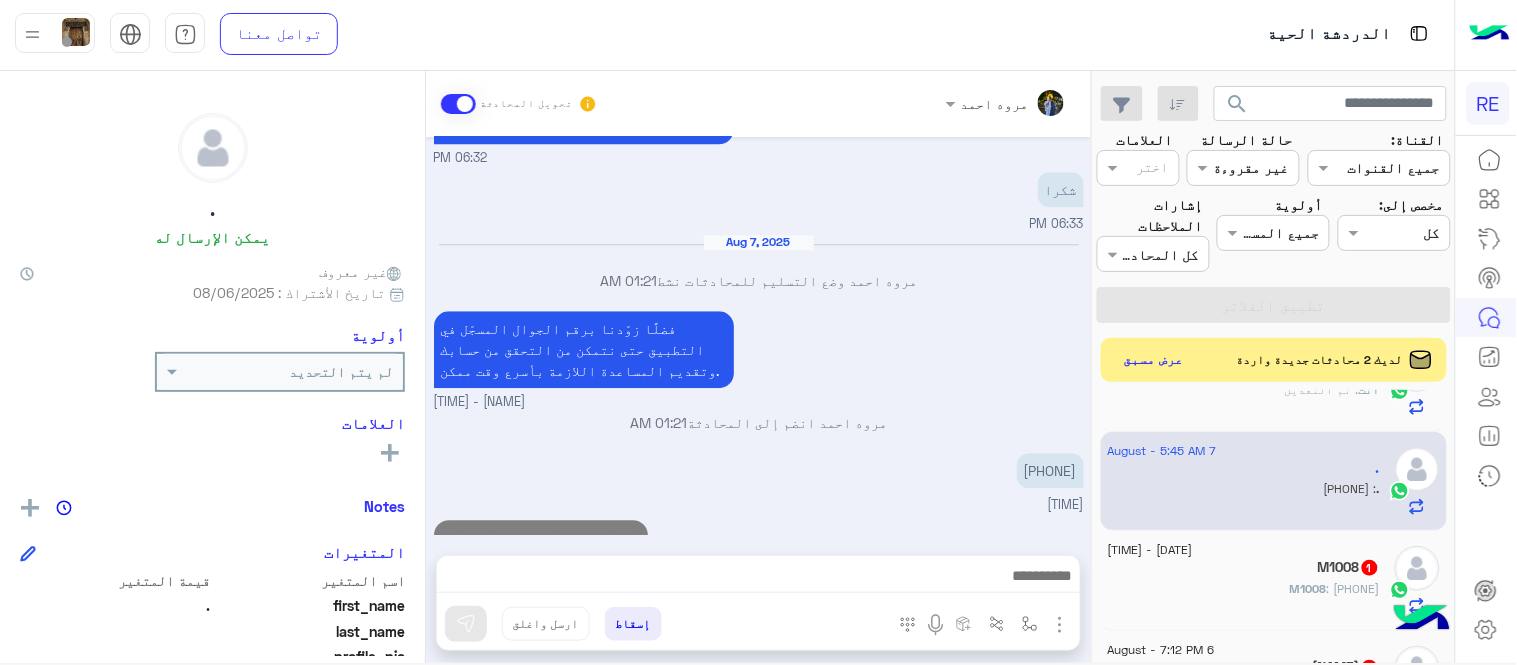 scroll, scrollTop: 1354, scrollLeft: 0, axis: vertical 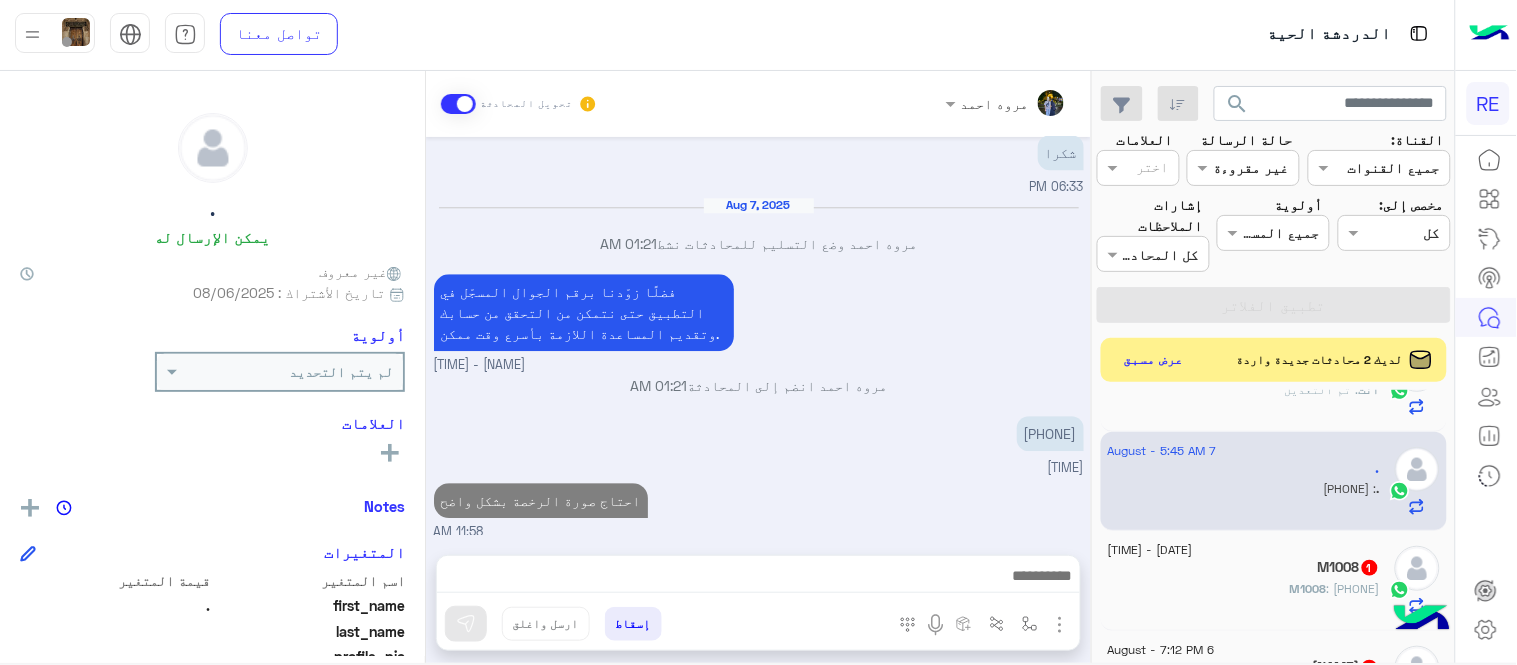 click on "M1008" 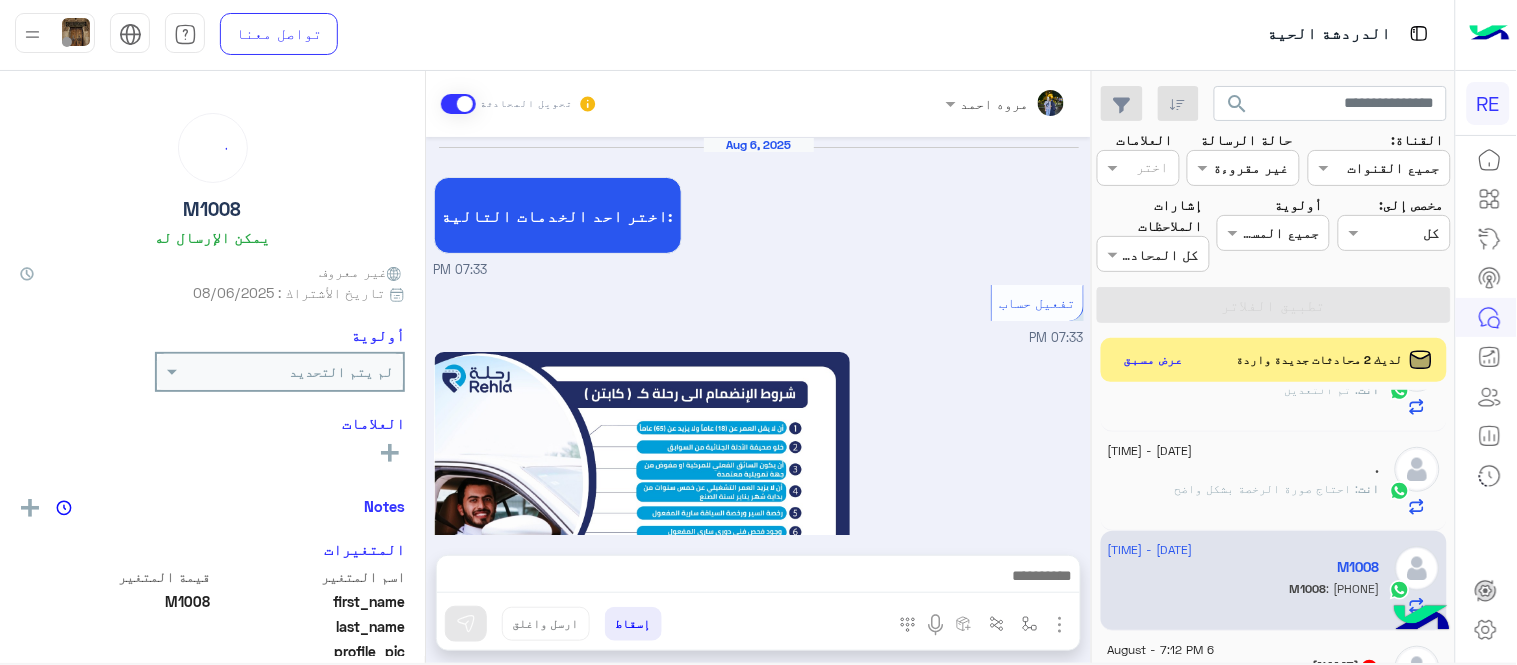 scroll, scrollTop: 1254, scrollLeft: 0, axis: vertical 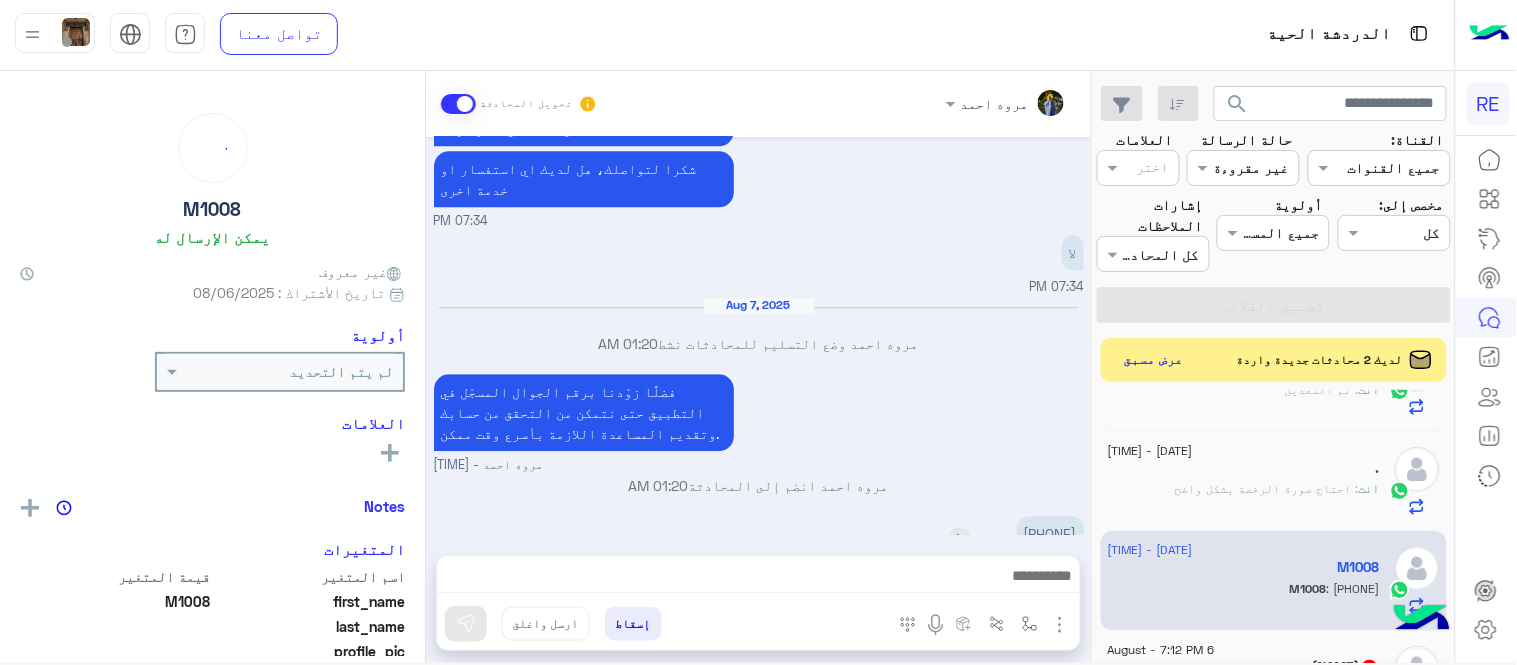 click on "[PHONE]" at bounding box center (1050, 533) 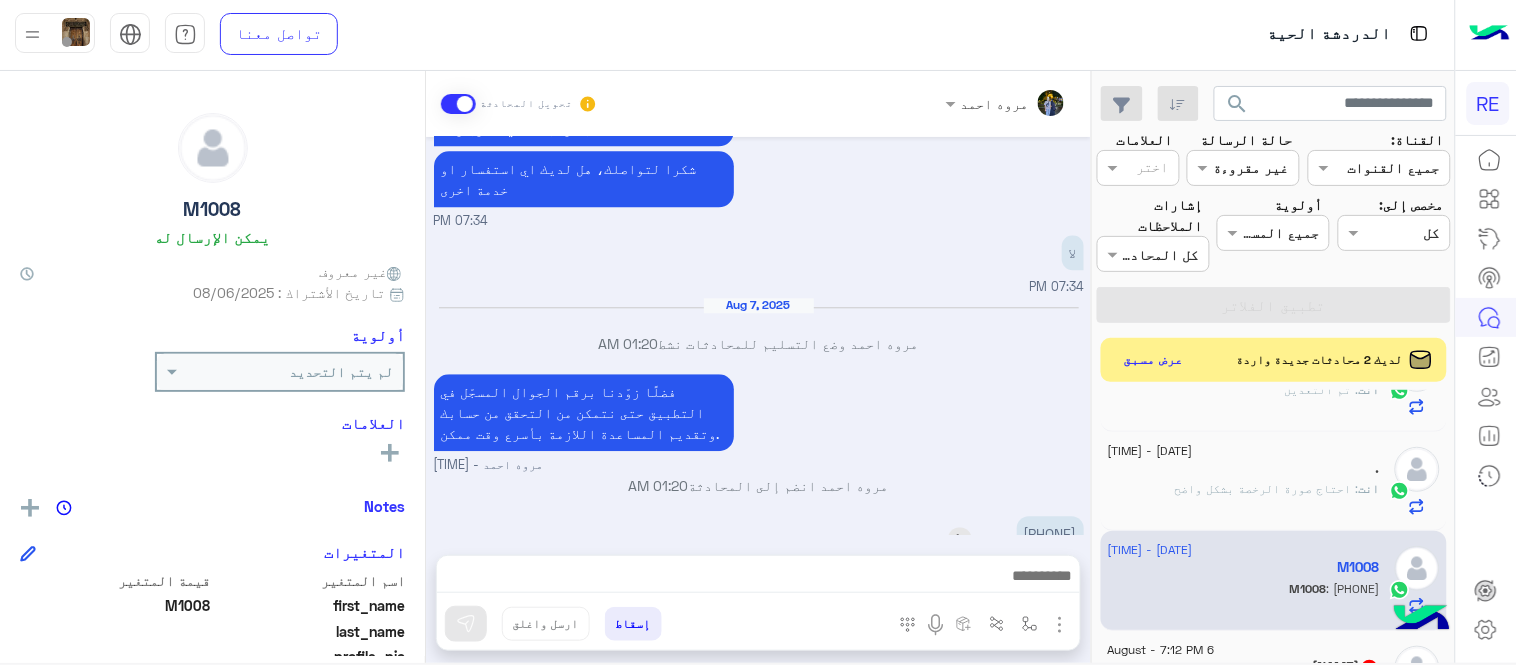 click on "[PHONE]" at bounding box center (1050, 533) 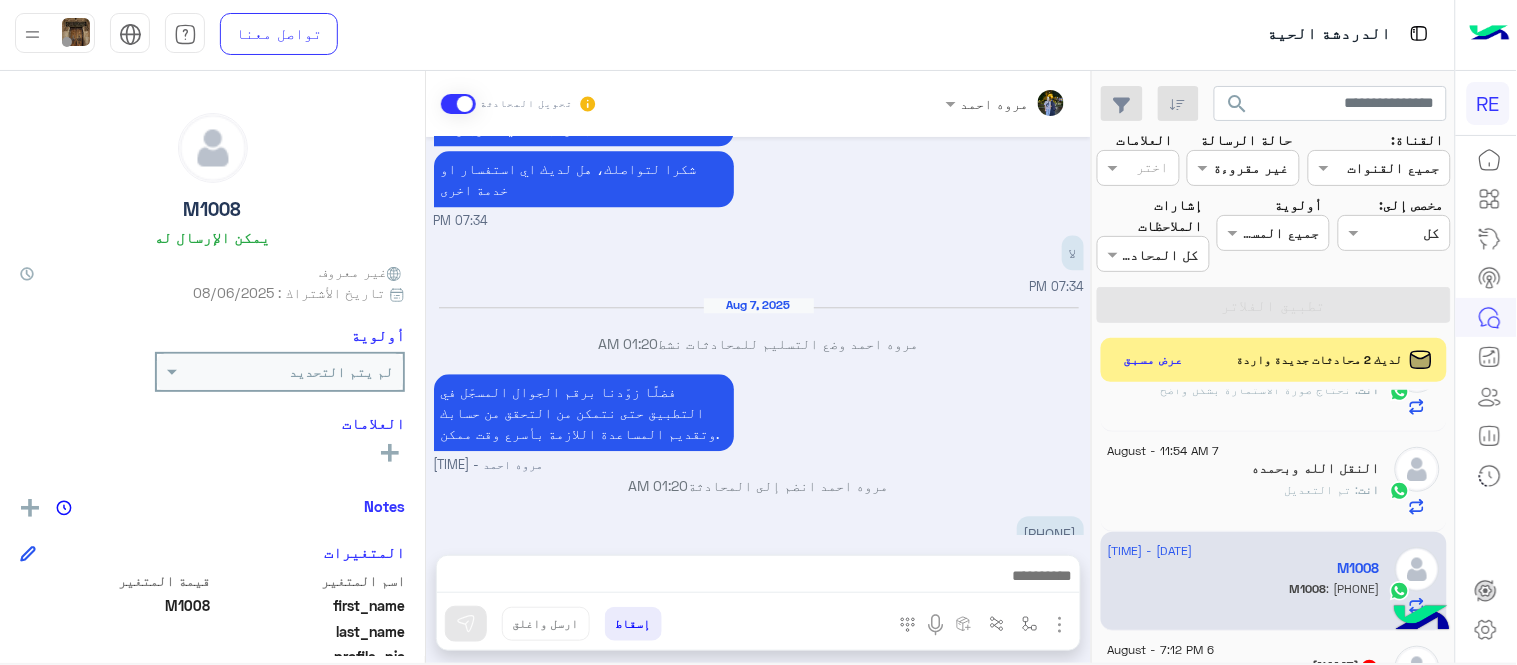 scroll, scrollTop: 763, scrollLeft: 0, axis: vertical 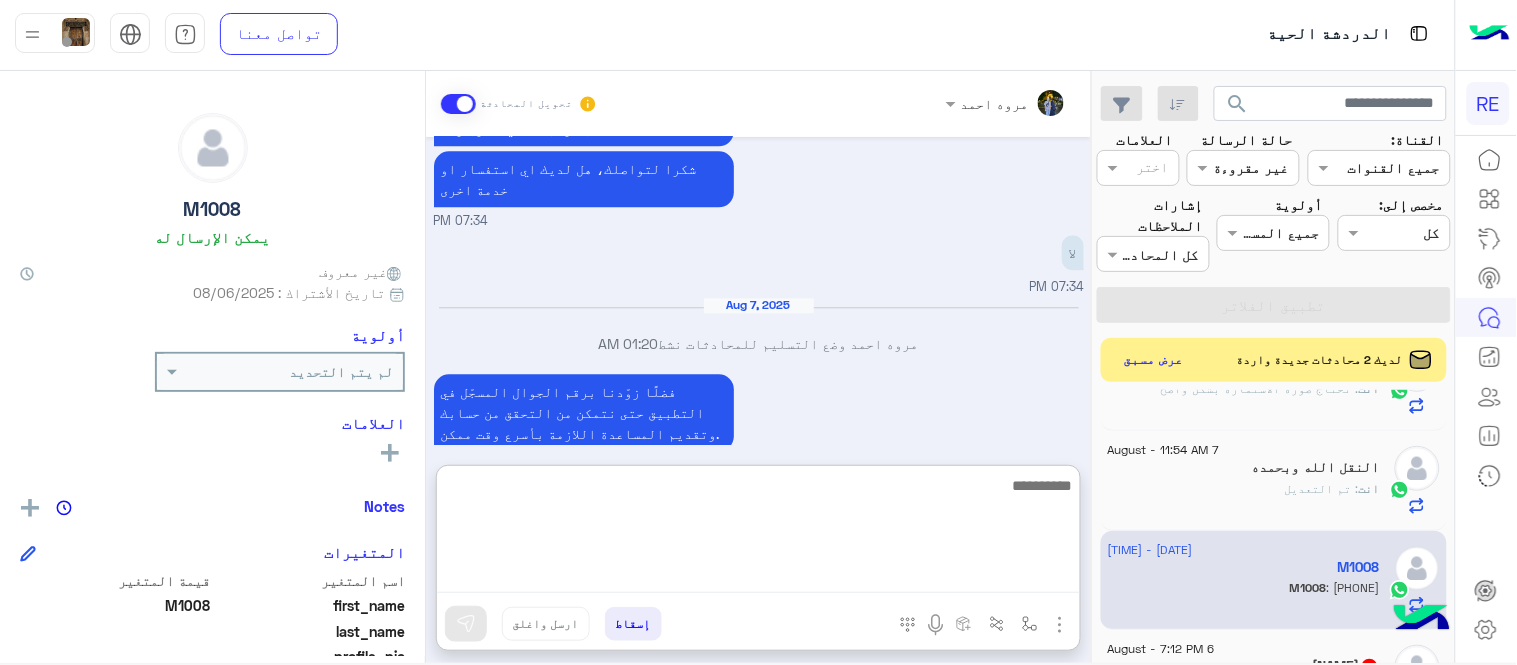 click at bounding box center (758, 533) 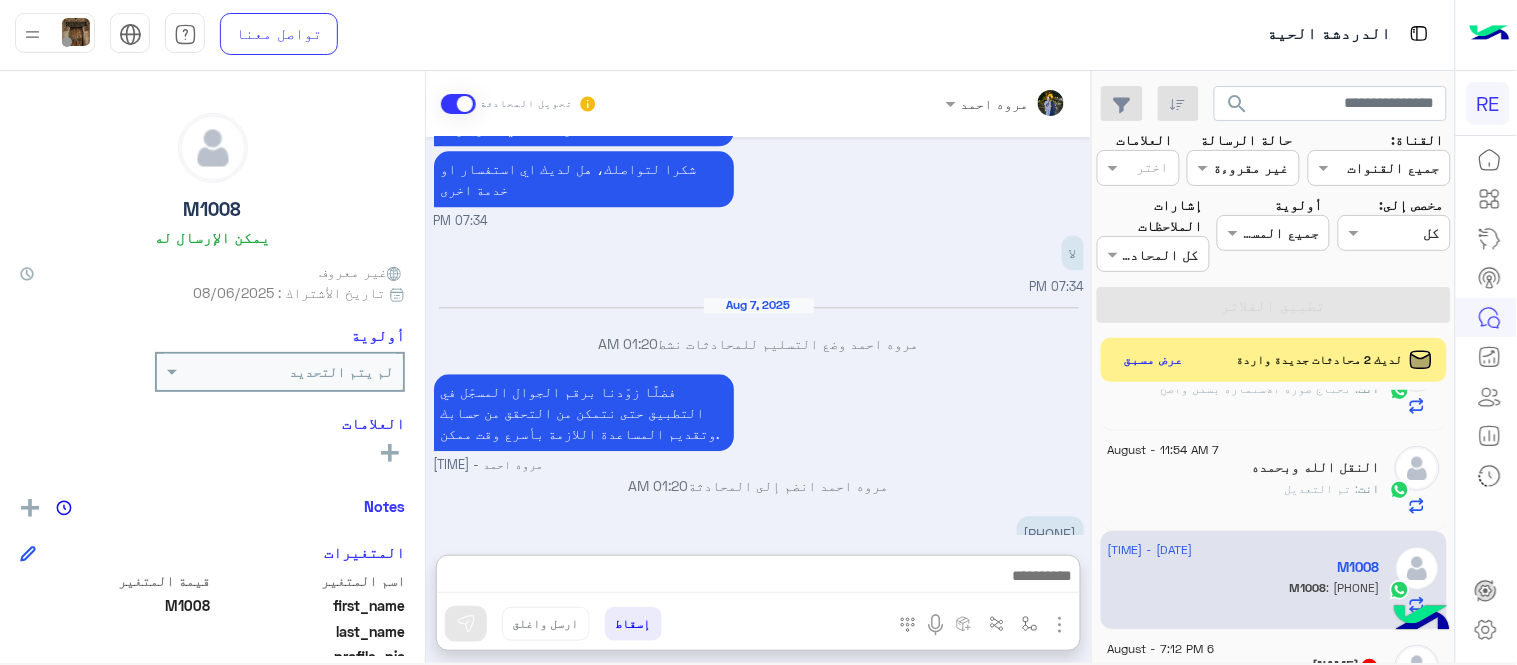 click on "فضلًا زوّدنا برقم الجوال المسجّل في التطبيق حتى نتمكن من التحقق من حسابك وتقديم المساعدة اللازمة بأسرع وقت ممكن.  [FIRST] [LAST] -  01:20 AM" at bounding box center (759, 422) 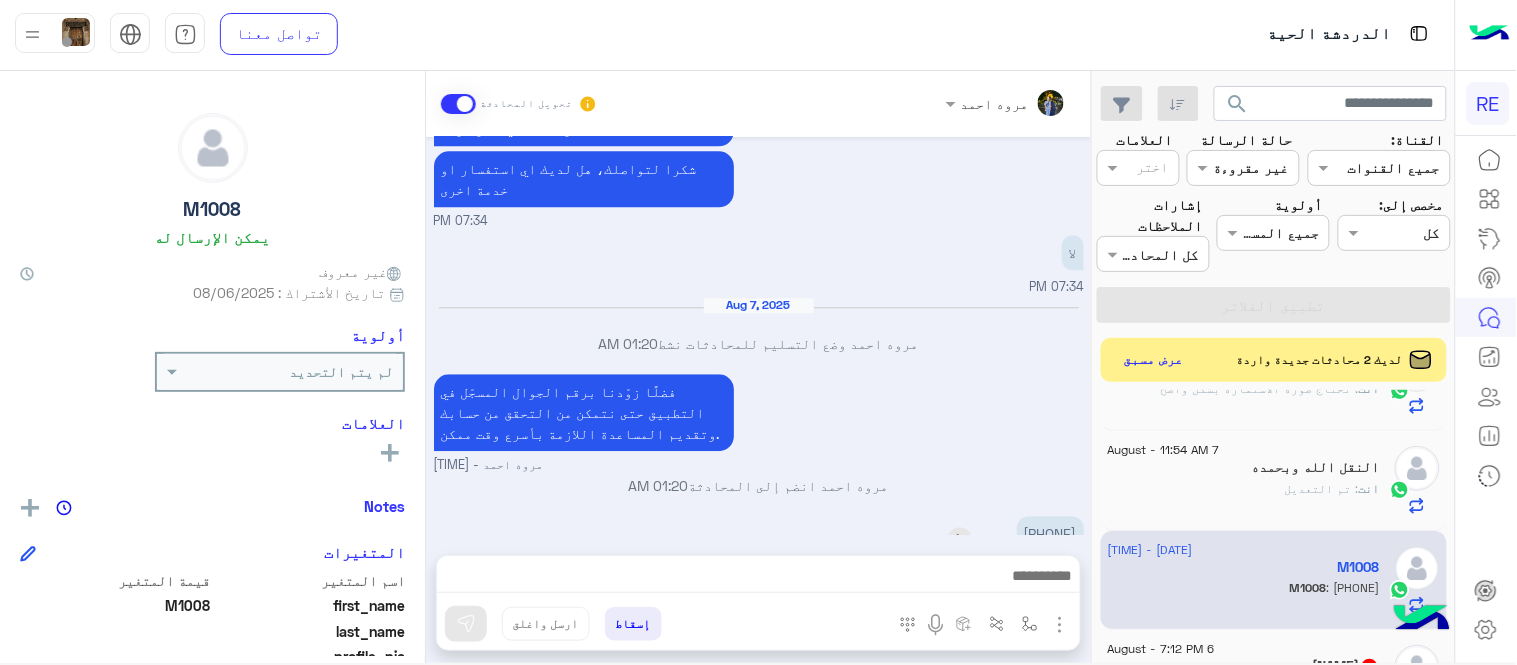 click on "[PHONE]" at bounding box center [1050, 533] 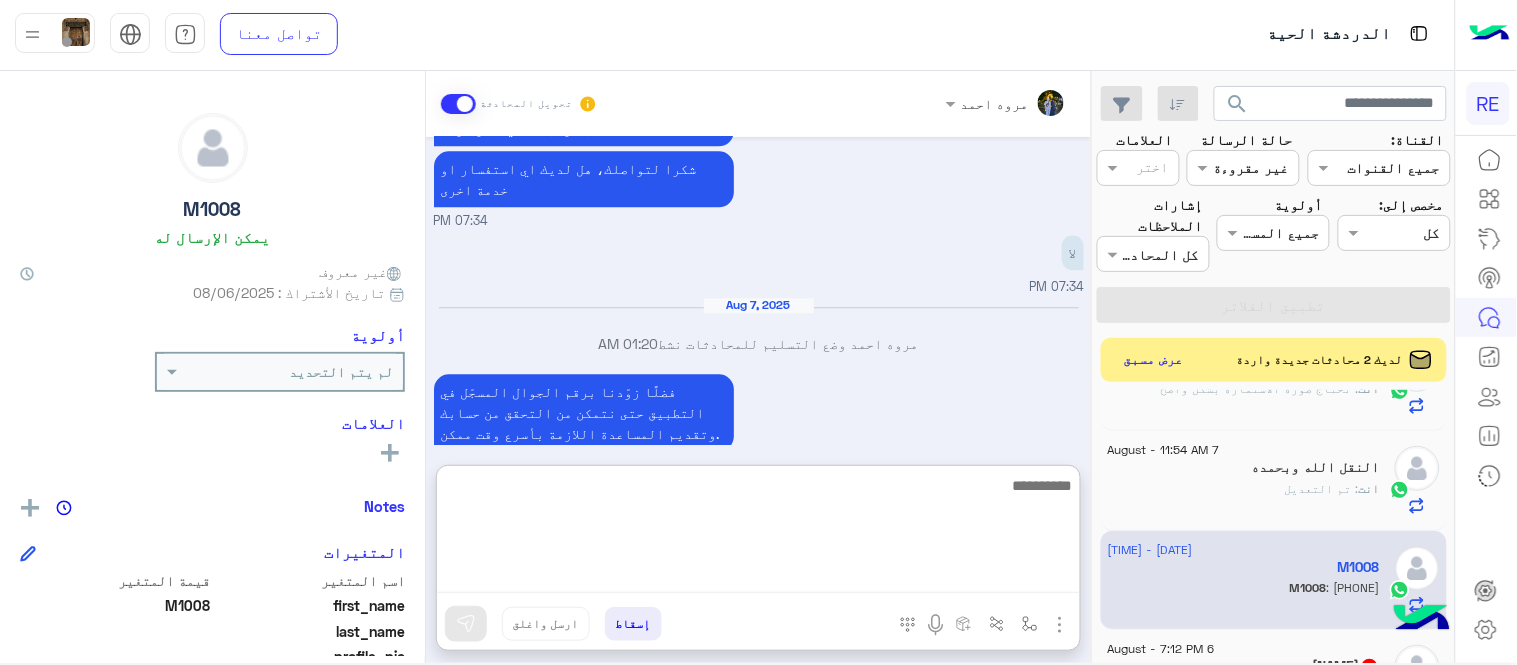 click at bounding box center (758, 533) 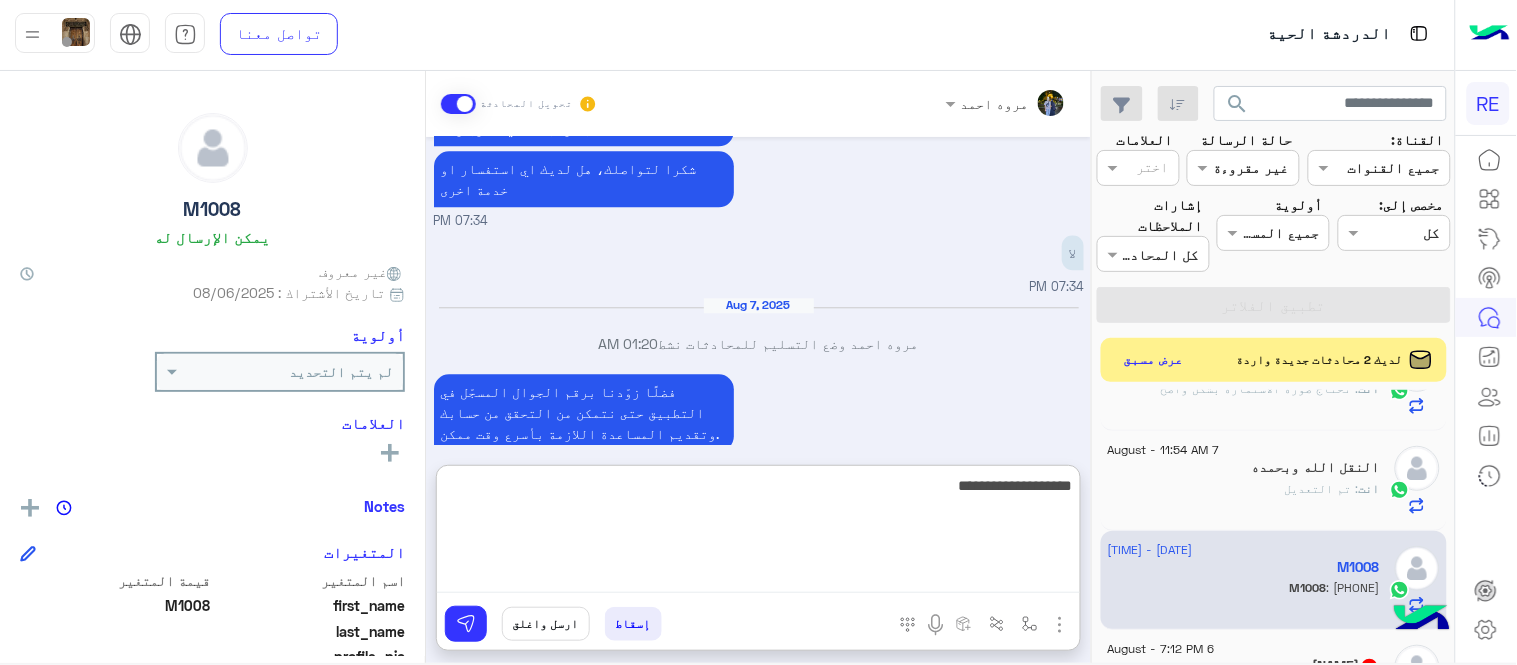 type on "**********" 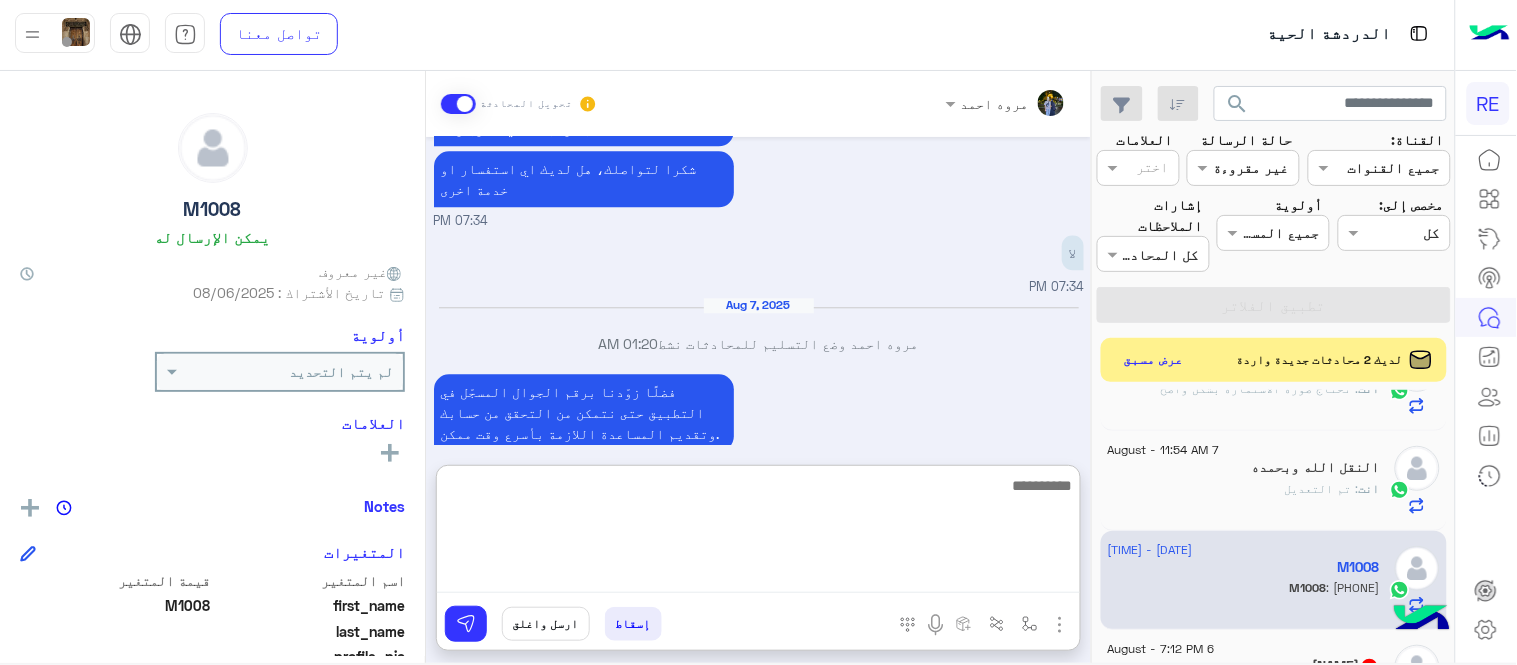 scroll, scrollTop: 1407, scrollLeft: 0, axis: vertical 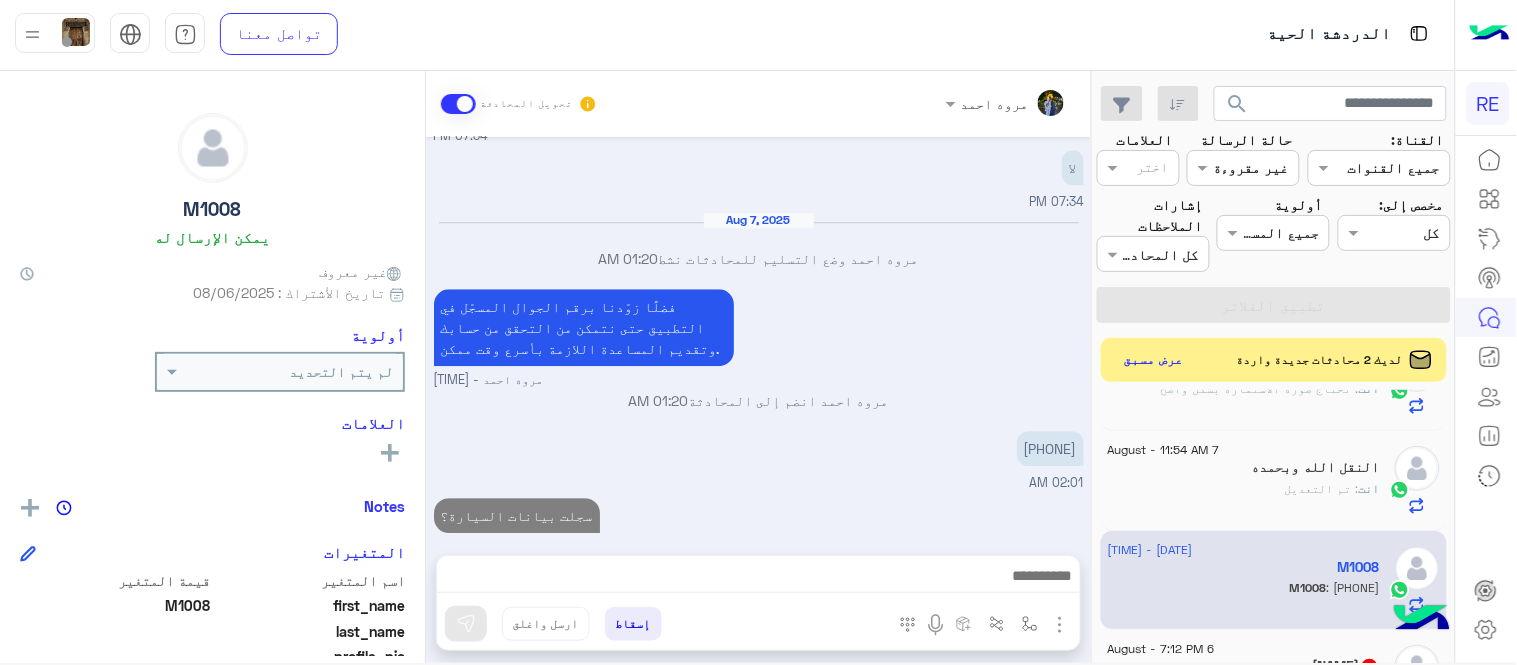 click on "Aug 6, 2025 اختر احد الخدمات التالية: 07:33 PM تفعيل حساب 07:33 PM يمكنك الاطلاع على شروط الانضمام لرحلة ك (كابتن ) الموجودة بالصورة أعلاه،
لتحميل التطبيق عبر الرابط التالي : 📲
http://onelink.to/Rehla يسعدنا انضمامك لتطبيق رحلة يمكنك اتباع الخطوات الموضحة لتسجيل بيانات سيارتك بالفيديو التالي : عزيزي الكابتن، فضلًا ، للرغبة بتفعيل الحساب قم برفع البيانات عبر التطبيق والتواصل معنا تم تسجيل السيارة اواجه صعوبة بالتسجيل اي خدمة اخرى ؟ الرجوع للقائمة الرئ لا 07:33 PM تم تسجيل السيارة 07:34 PM اهلا بك عزيزنا الكابتن، سيتم مراجعة حسابك وابلاغك في اقرب وقت 07:34 PM لا 07:34 PM" at bounding box center (758, 336) 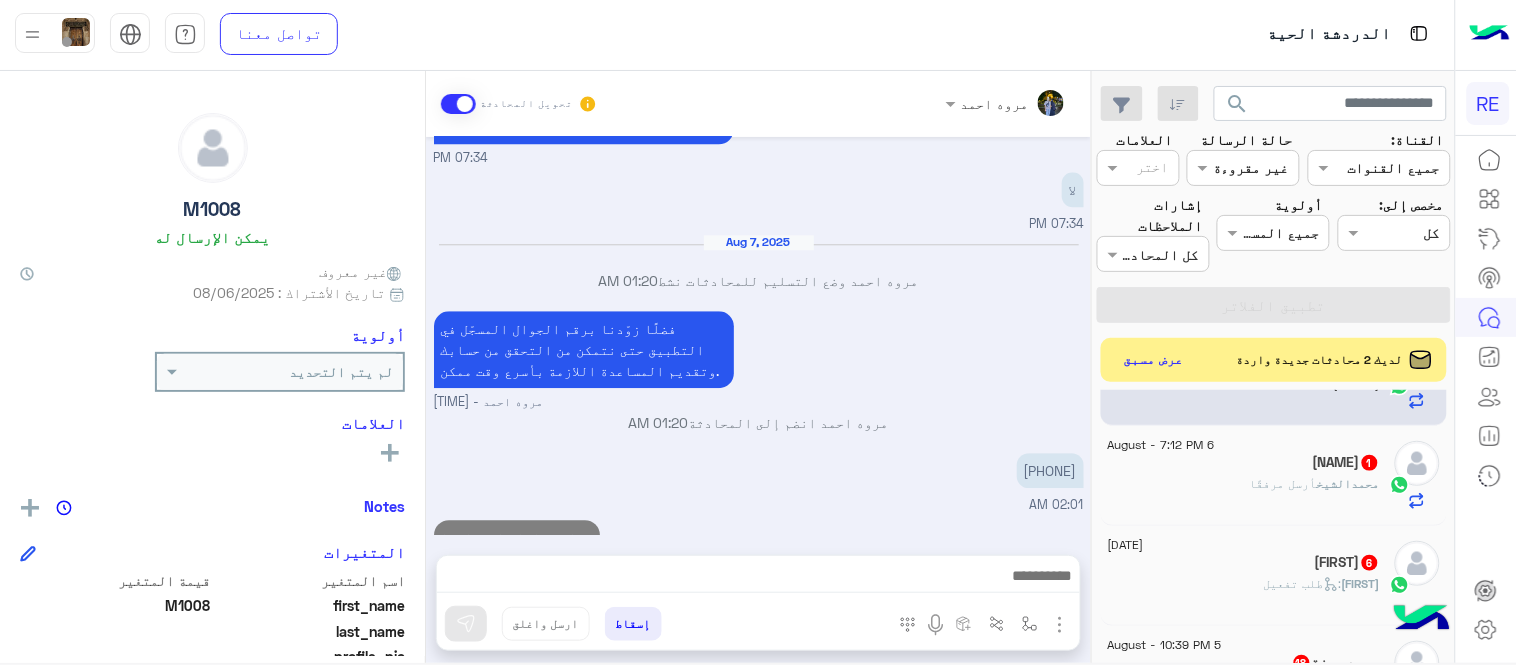 scroll, scrollTop: 968, scrollLeft: 0, axis: vertical 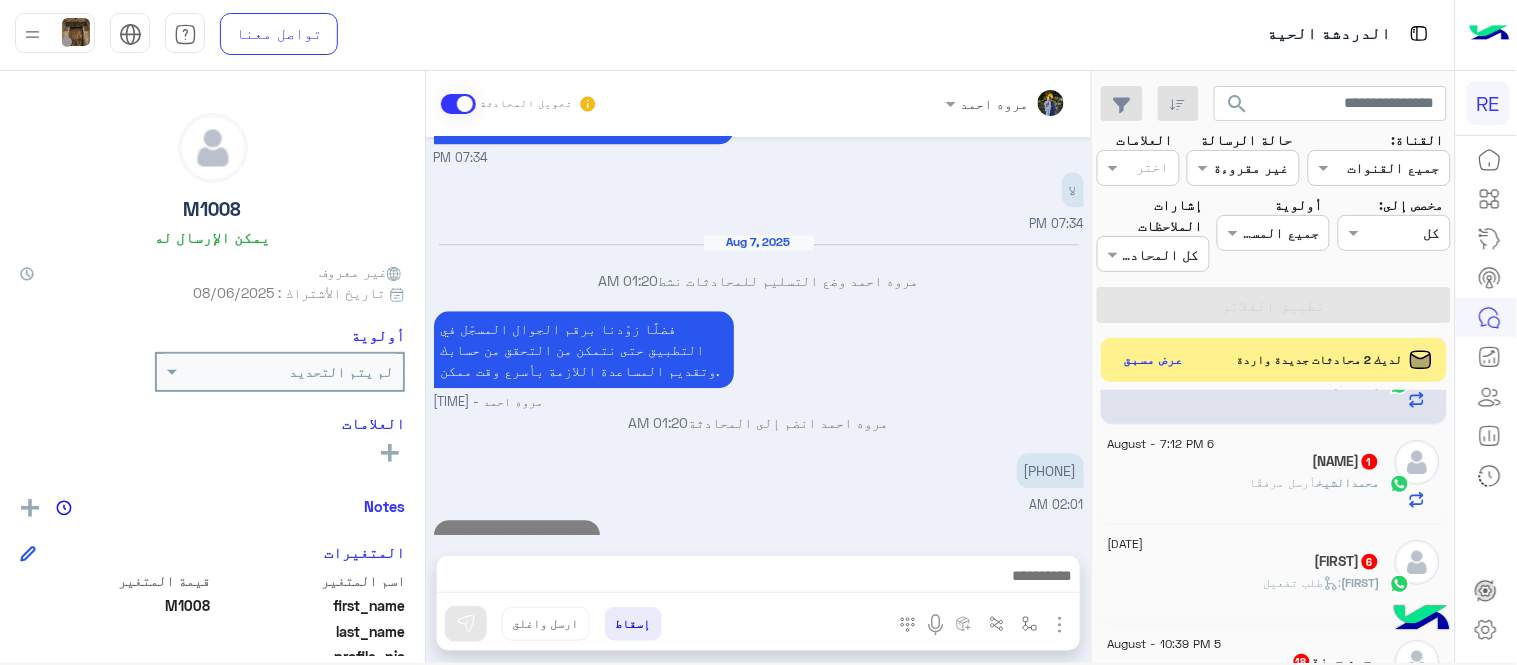 click on "[NAME] 6" 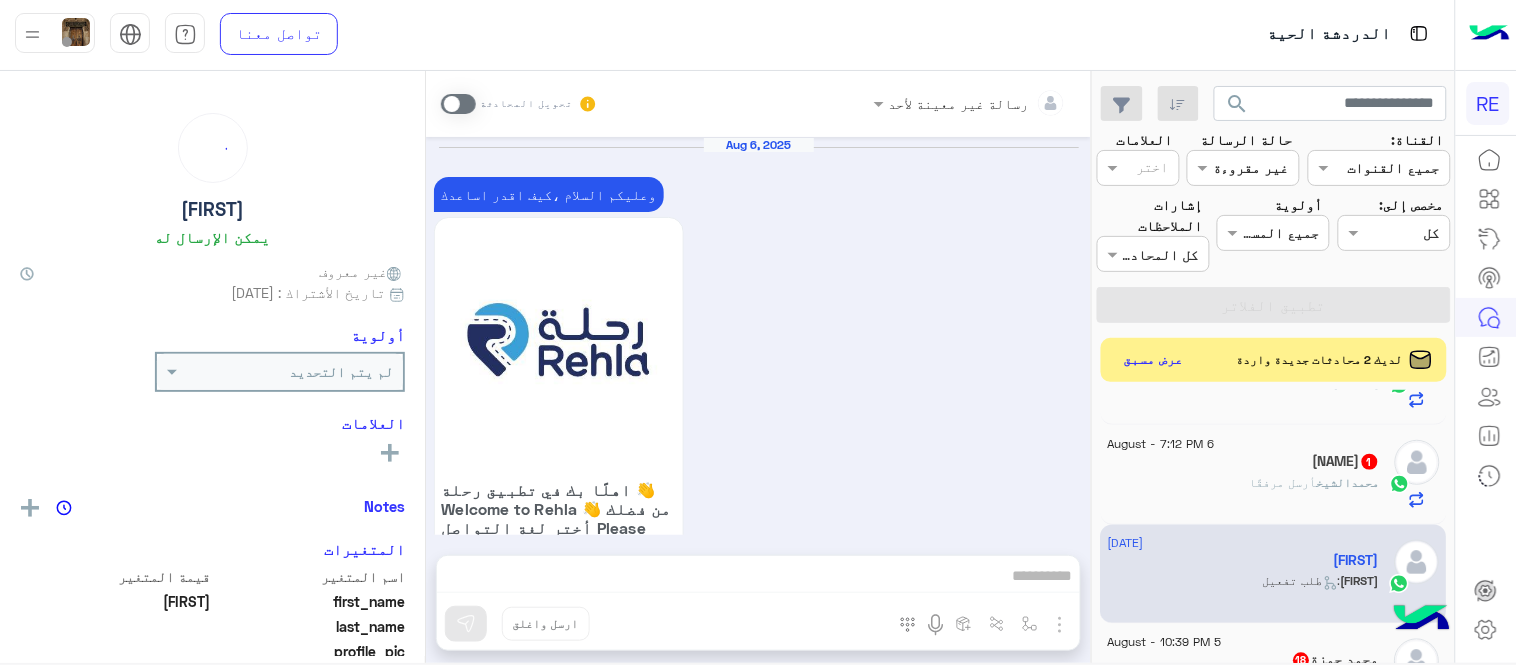 scroll, scrollTop: 1860, scrollLeft: 0, axis: vertical 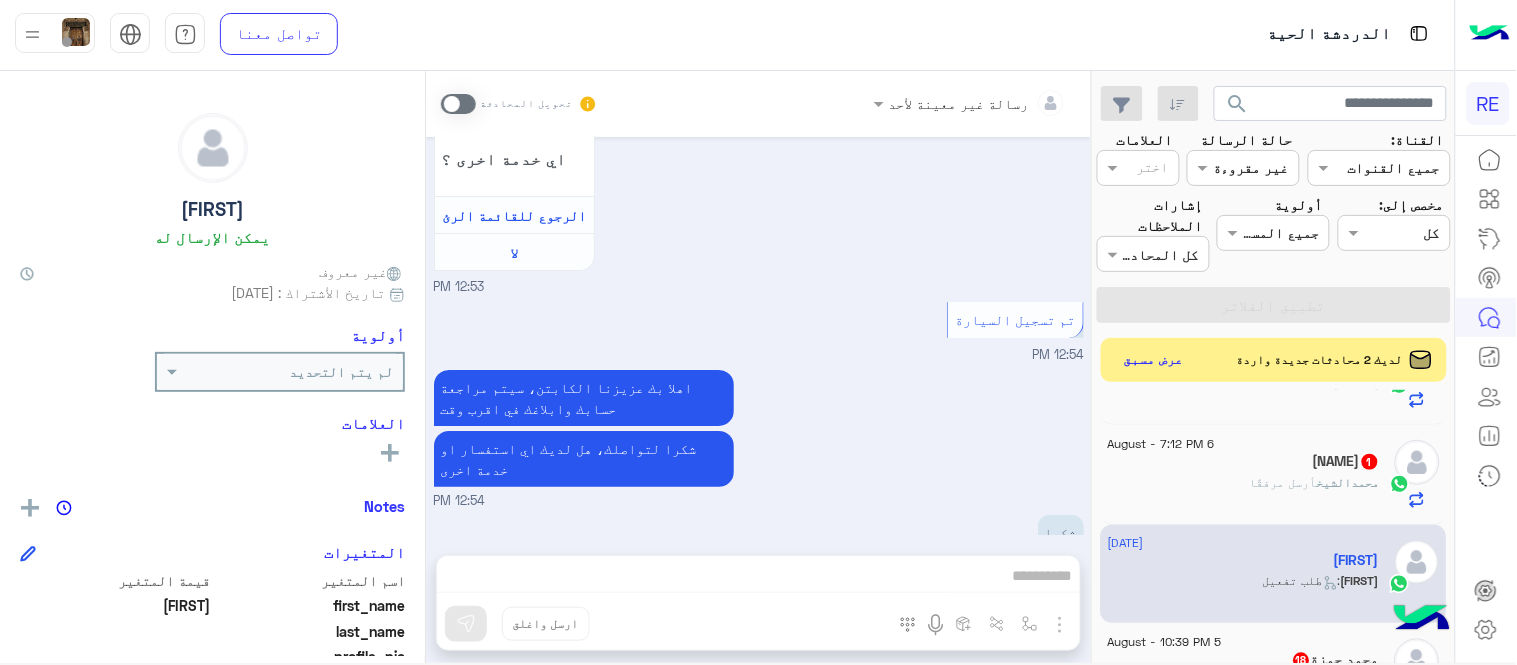click at bounding box center (458, 104) 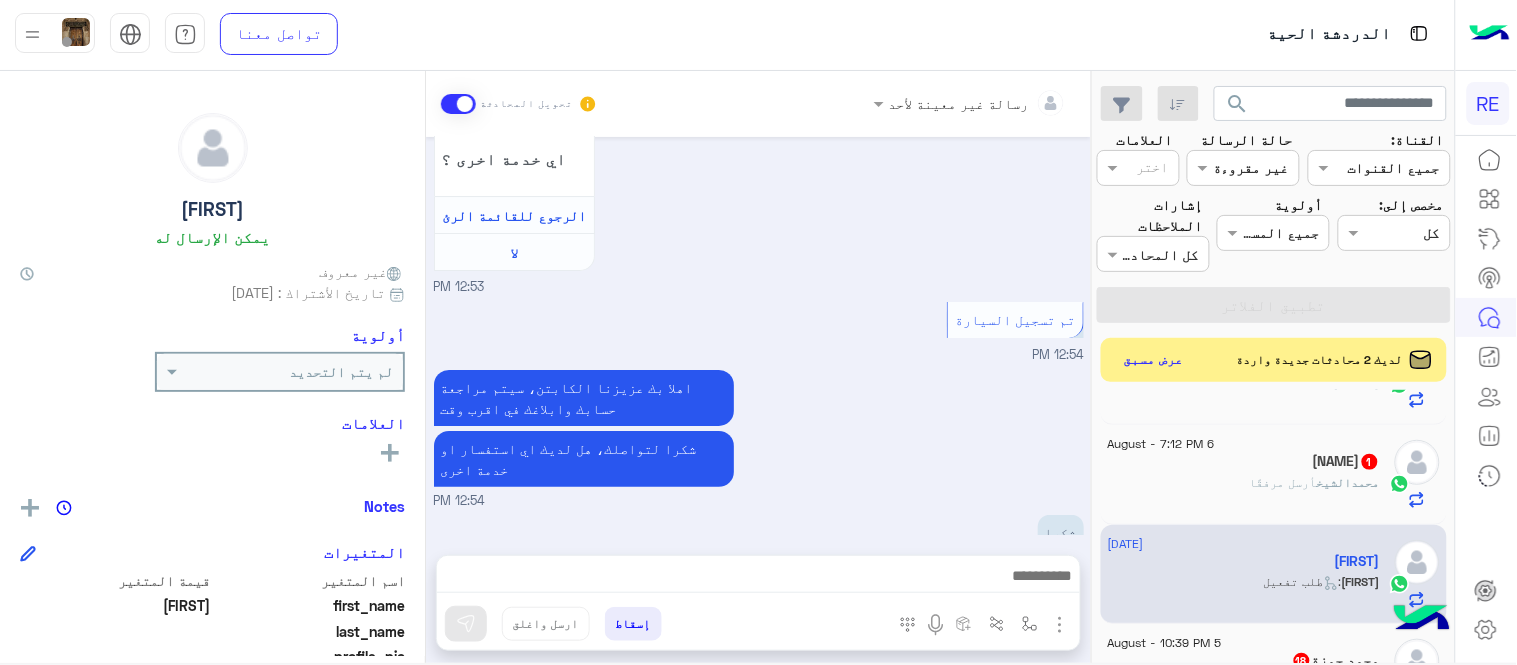 scroll, scrollTop: 1932, scrollLeft: 0, axis: vertical 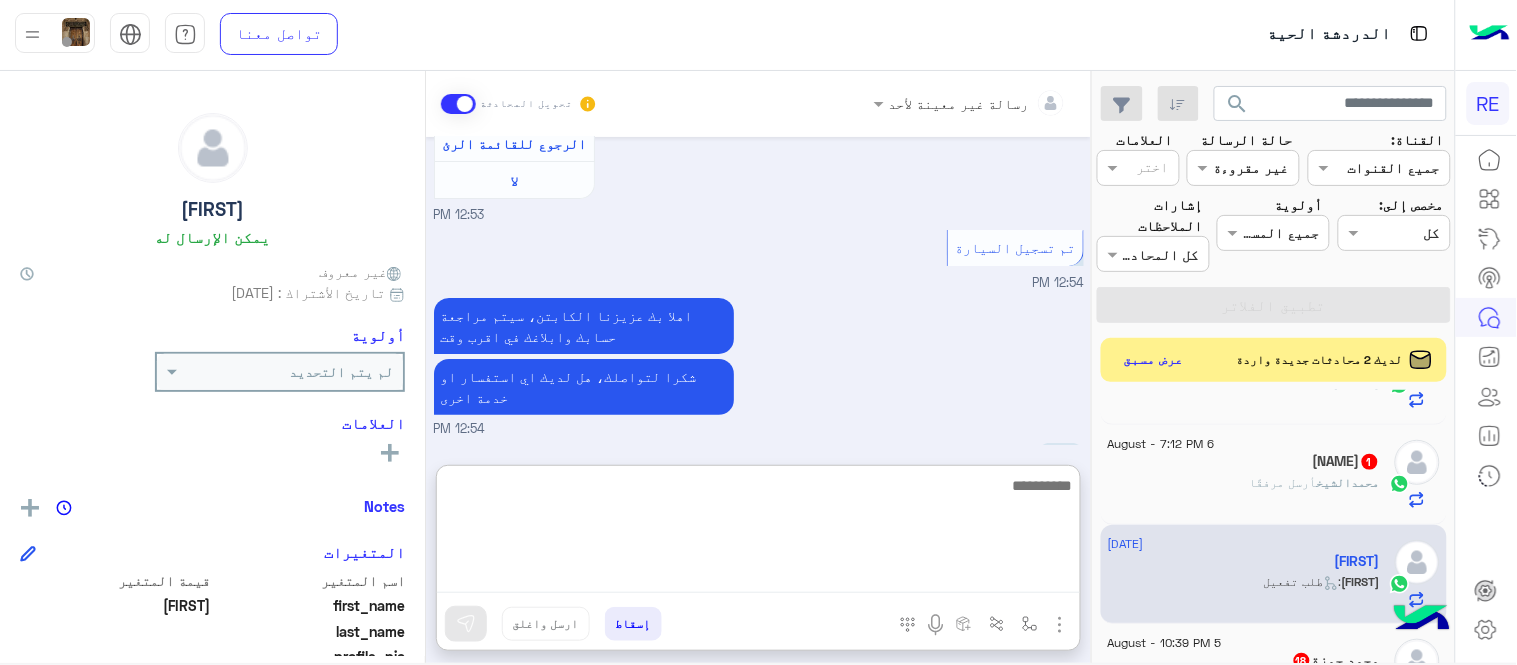 click at bounding box center [758, 533] 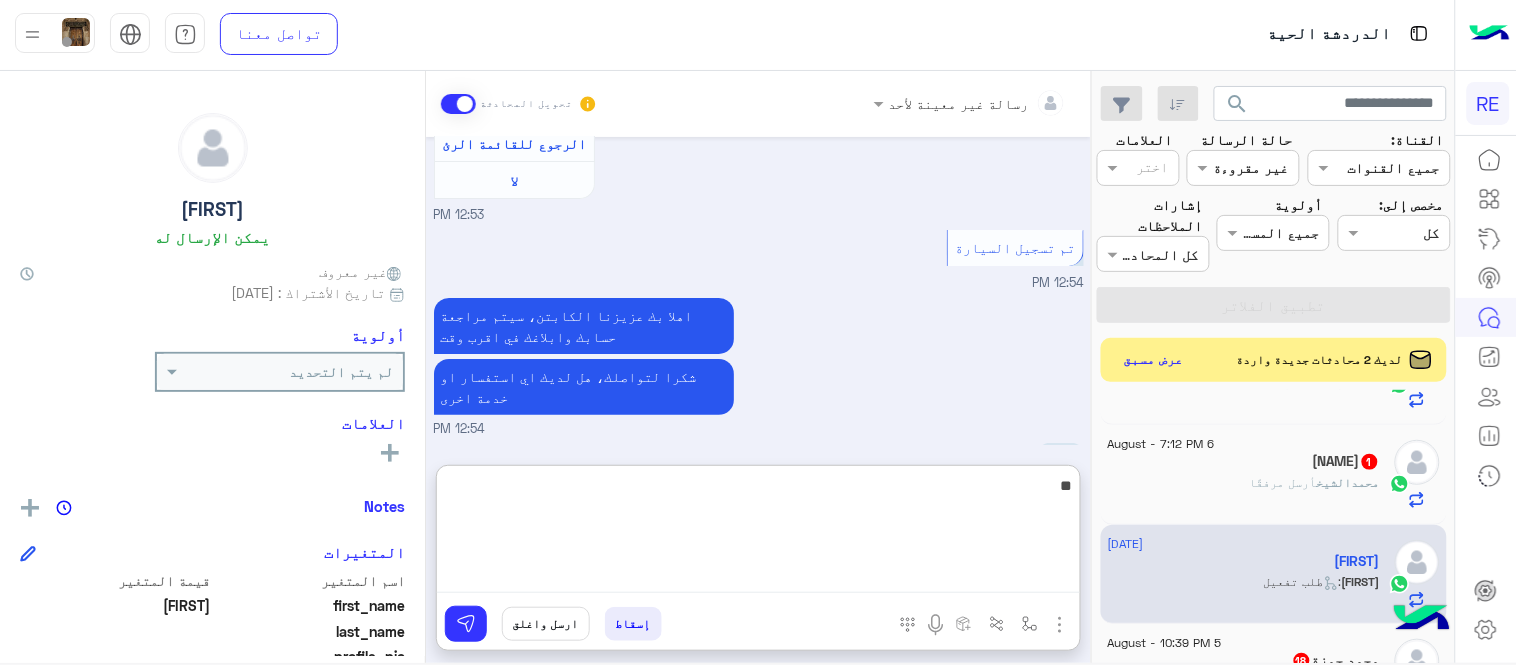 type on "*" 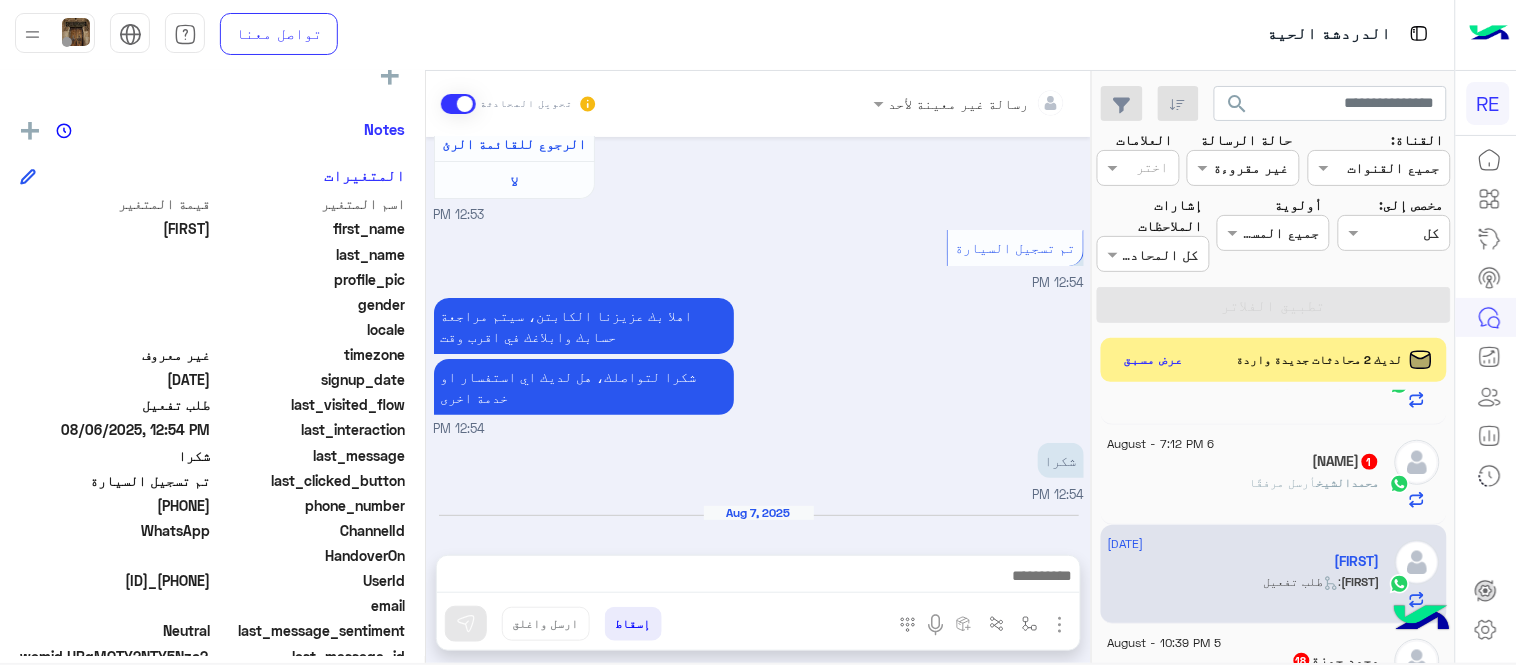 scroll, scrollTop: 381, scrollLeft: 0, axis: vertical 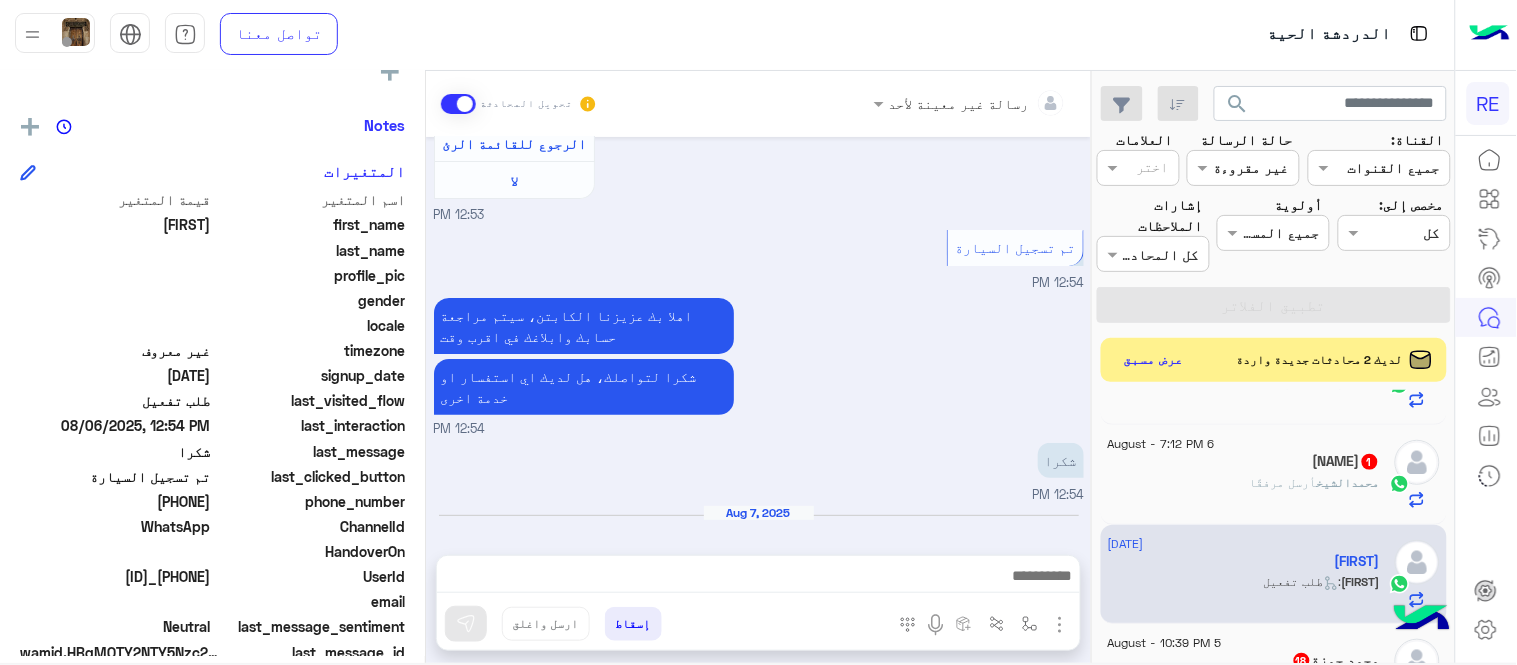 drag, startPoint x: 143, startPoint y: 498, endPoint x: 214, endPoint y: 505, distance: 71.34424 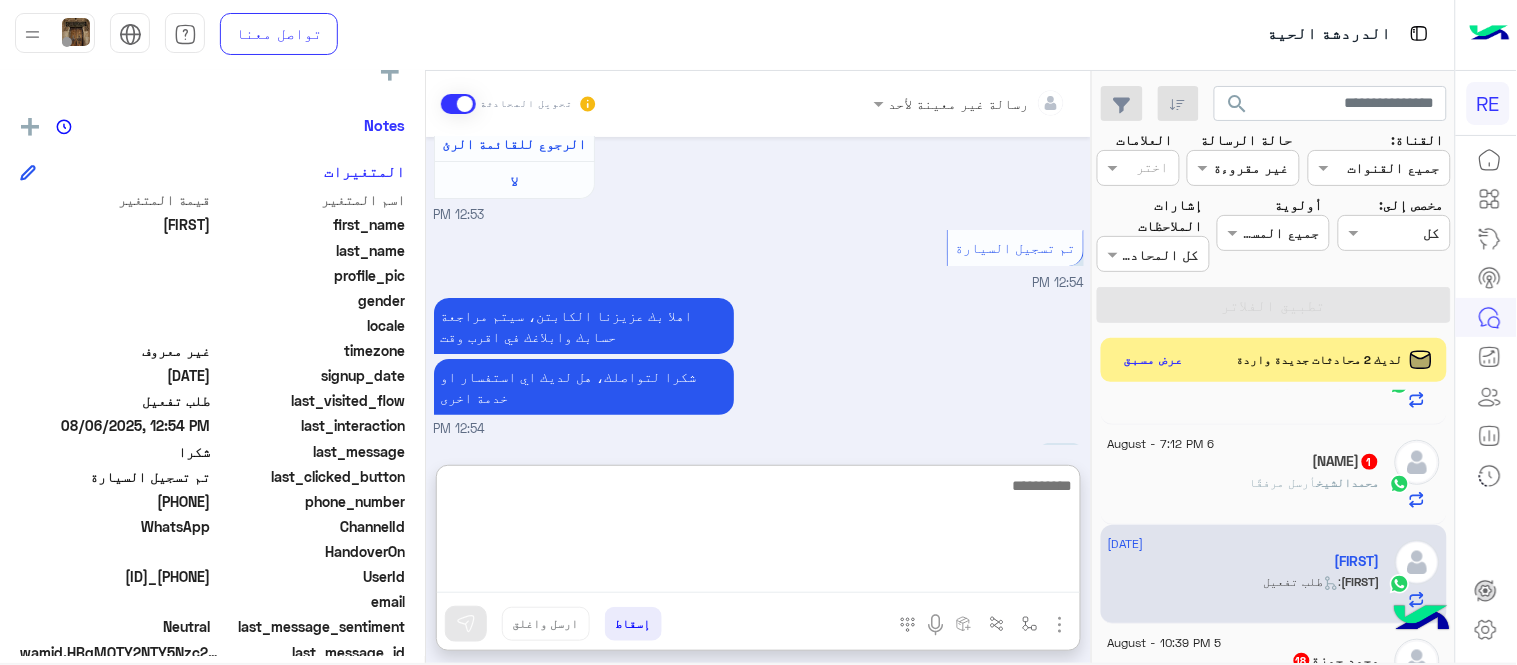 click at bounding box center [758, 533] 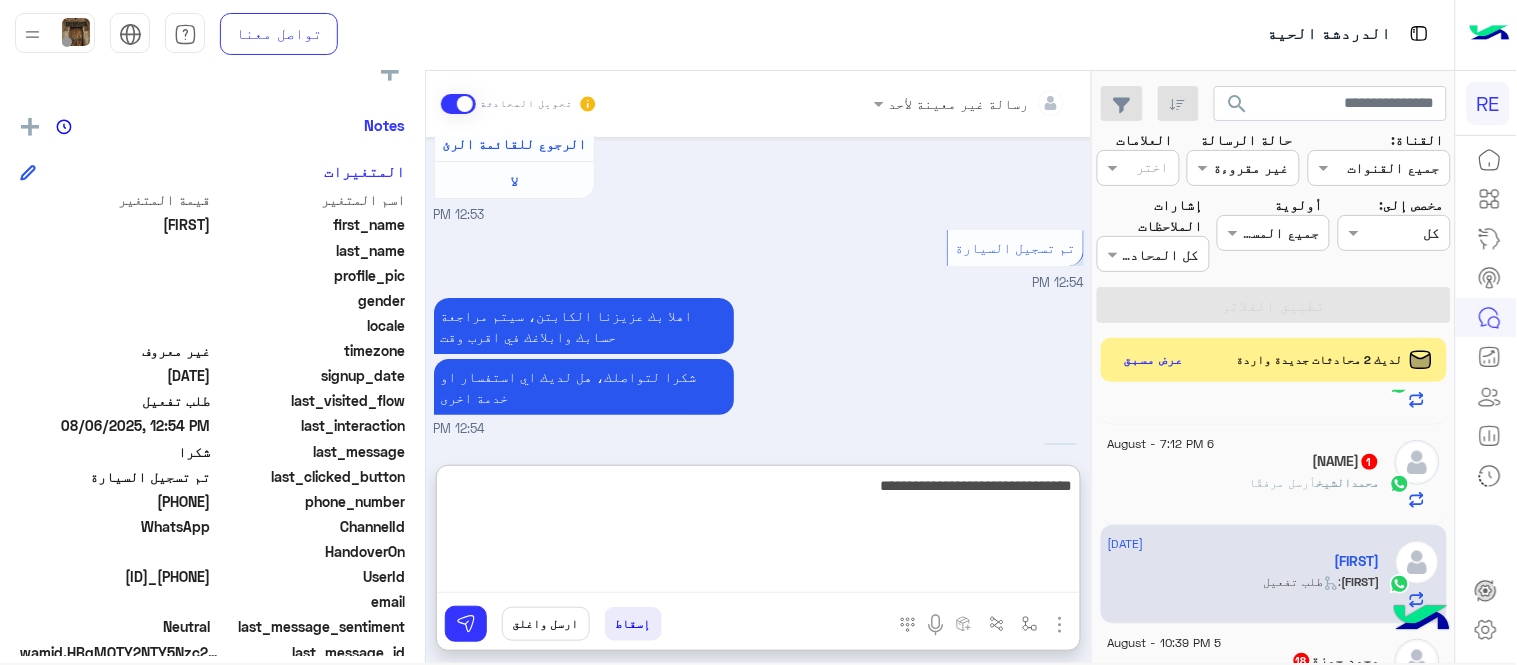 scroll, scrollTop: 970, scrollLeft: 0, axis: vertical 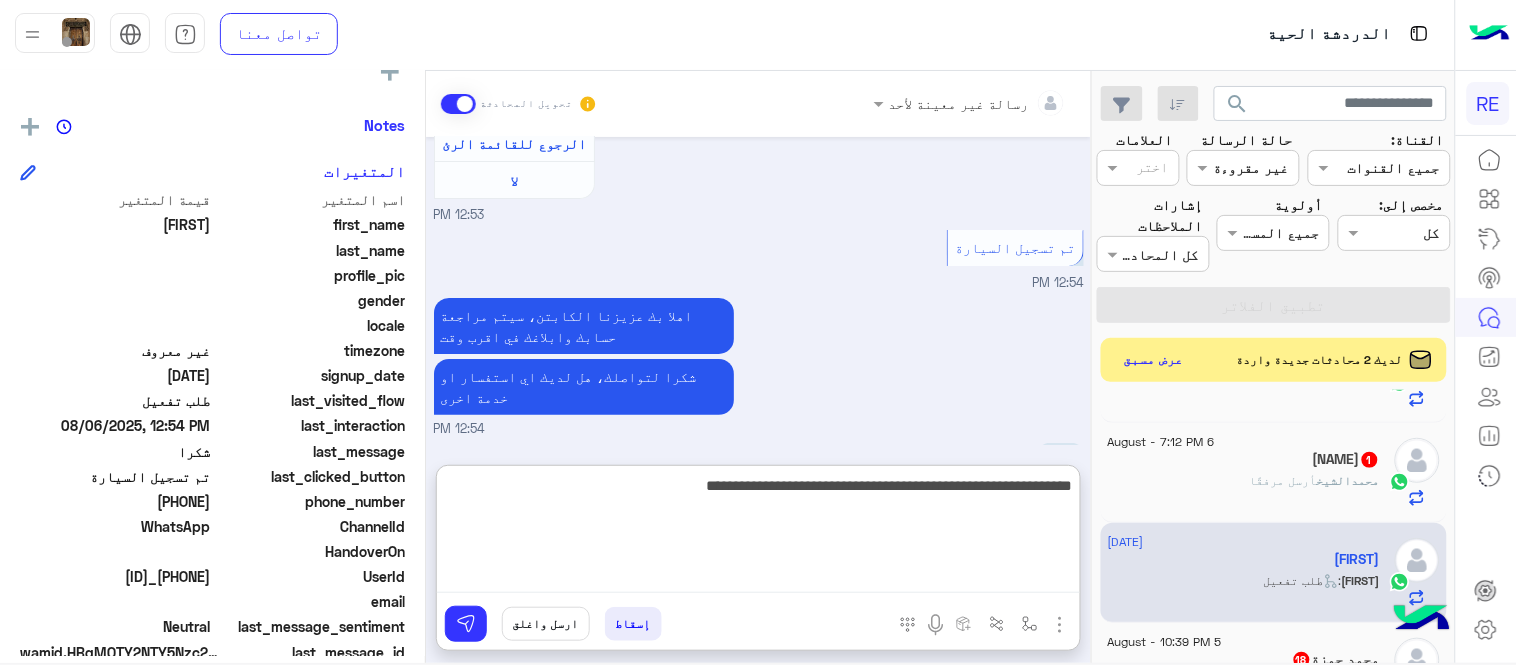 type on "**********" 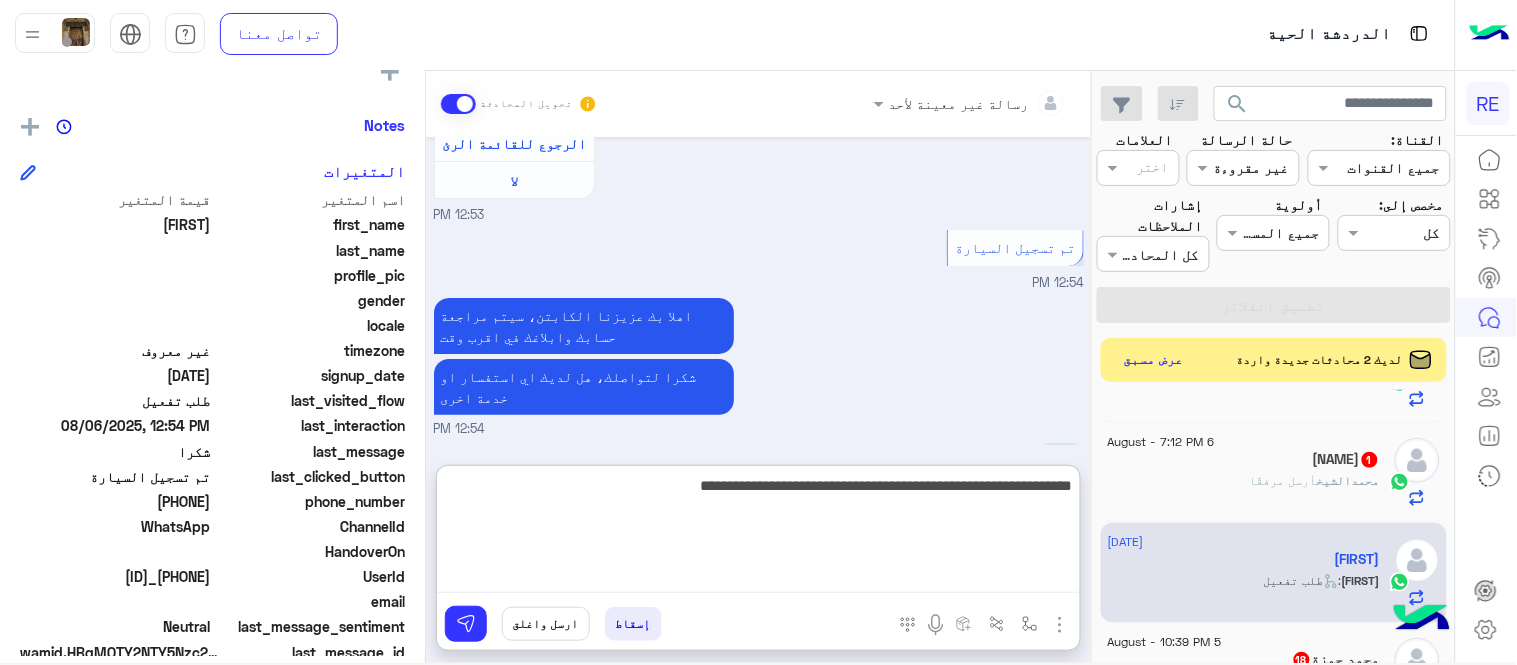 type 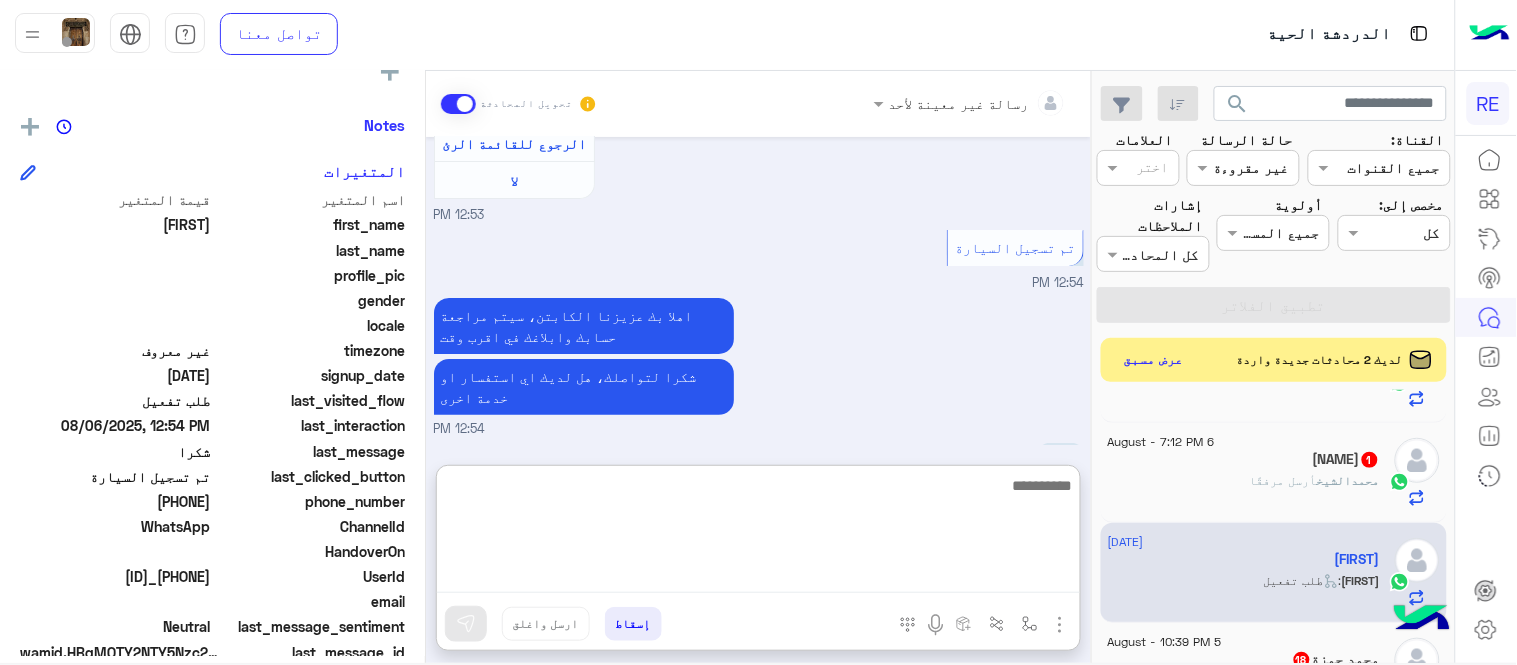 scroll, scrollTop: 2106, scrollLeft: 0, axis: vertical 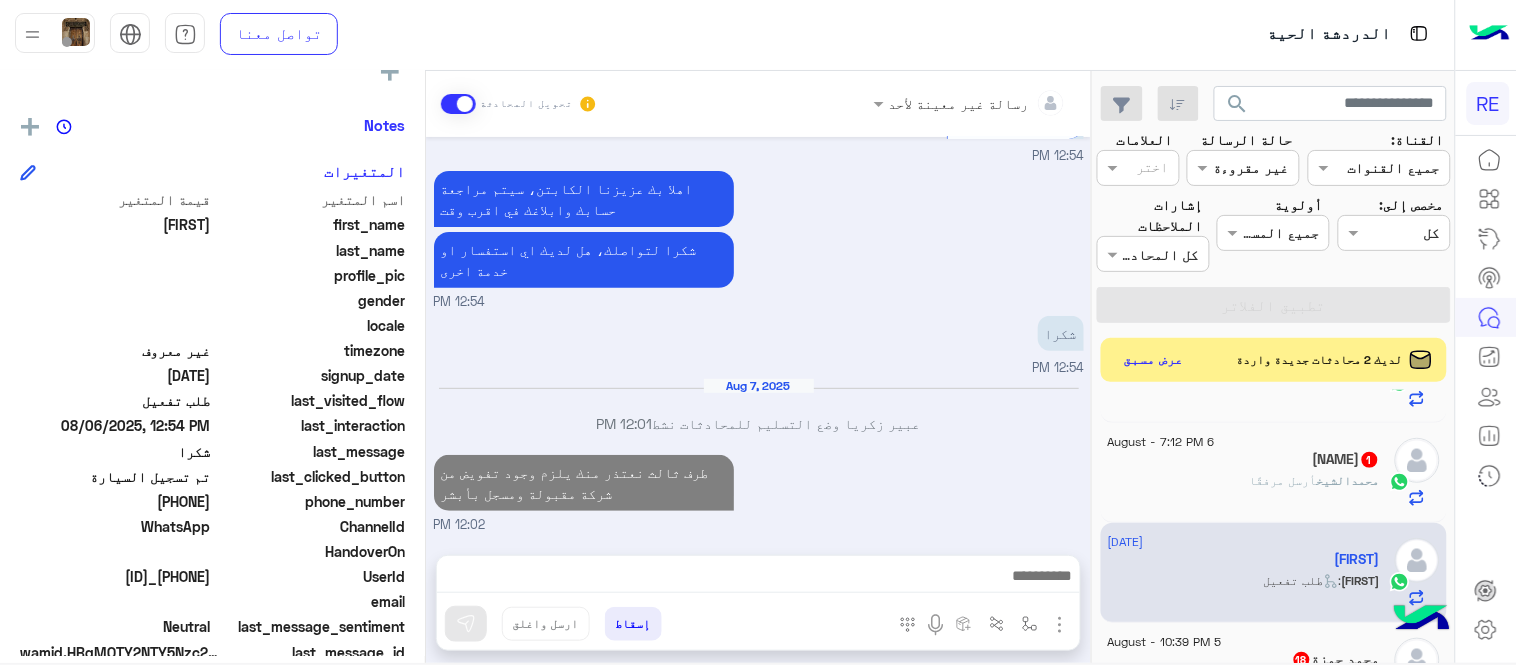 click on "طرف ثالث نعتذر منك يلزم وجود تفويض من شركة مقبولة ومسجل بأبشر   12:02 PM" at bounding box center [759, 492] 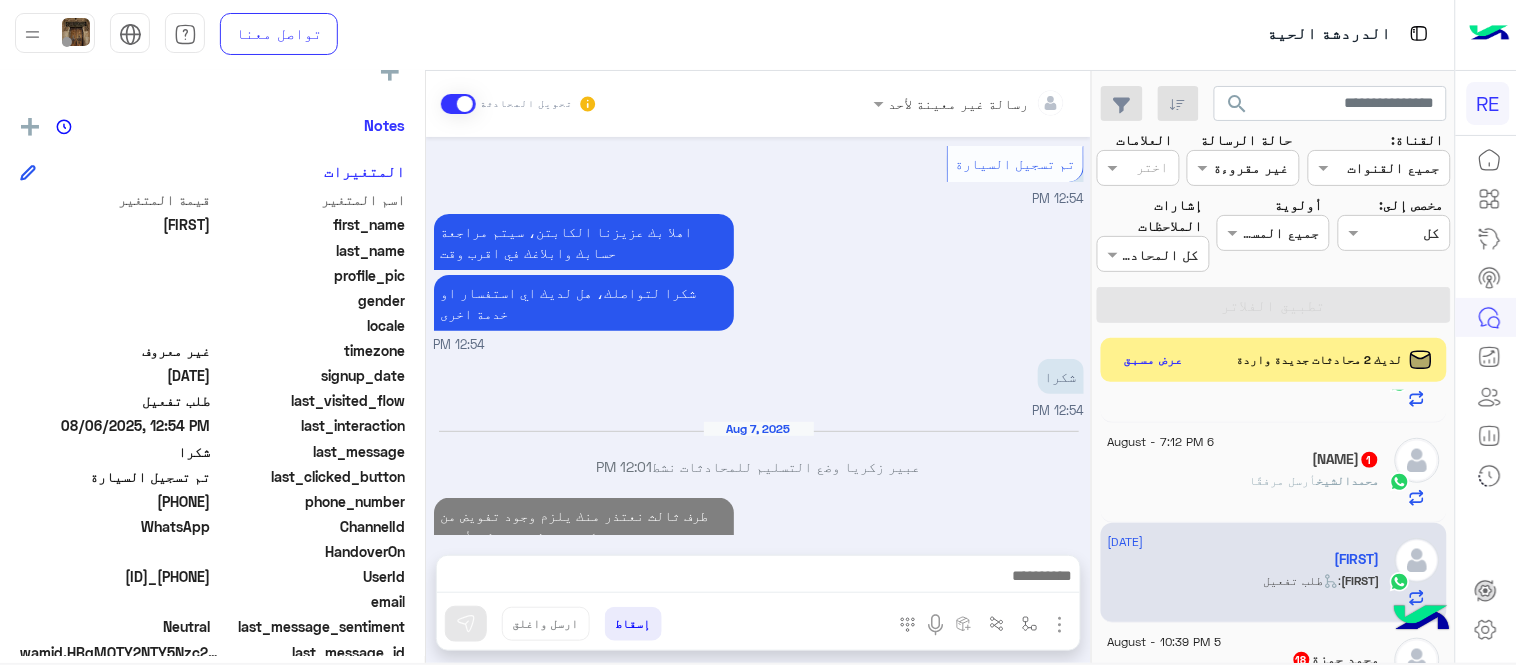 scroll, scrollTop: 2053, scrollLeft: 0, axis: vertical 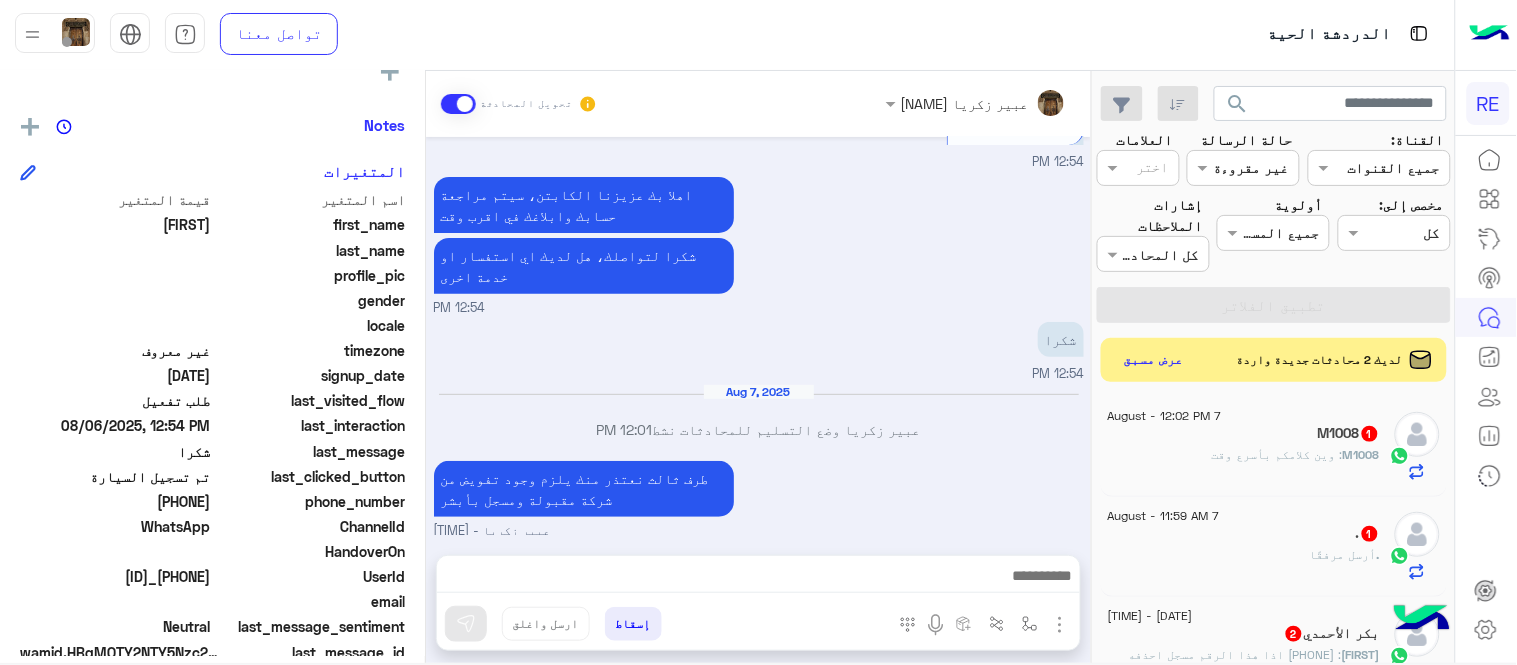click on "M1008 : وين كلامكم بأسرع وقت" 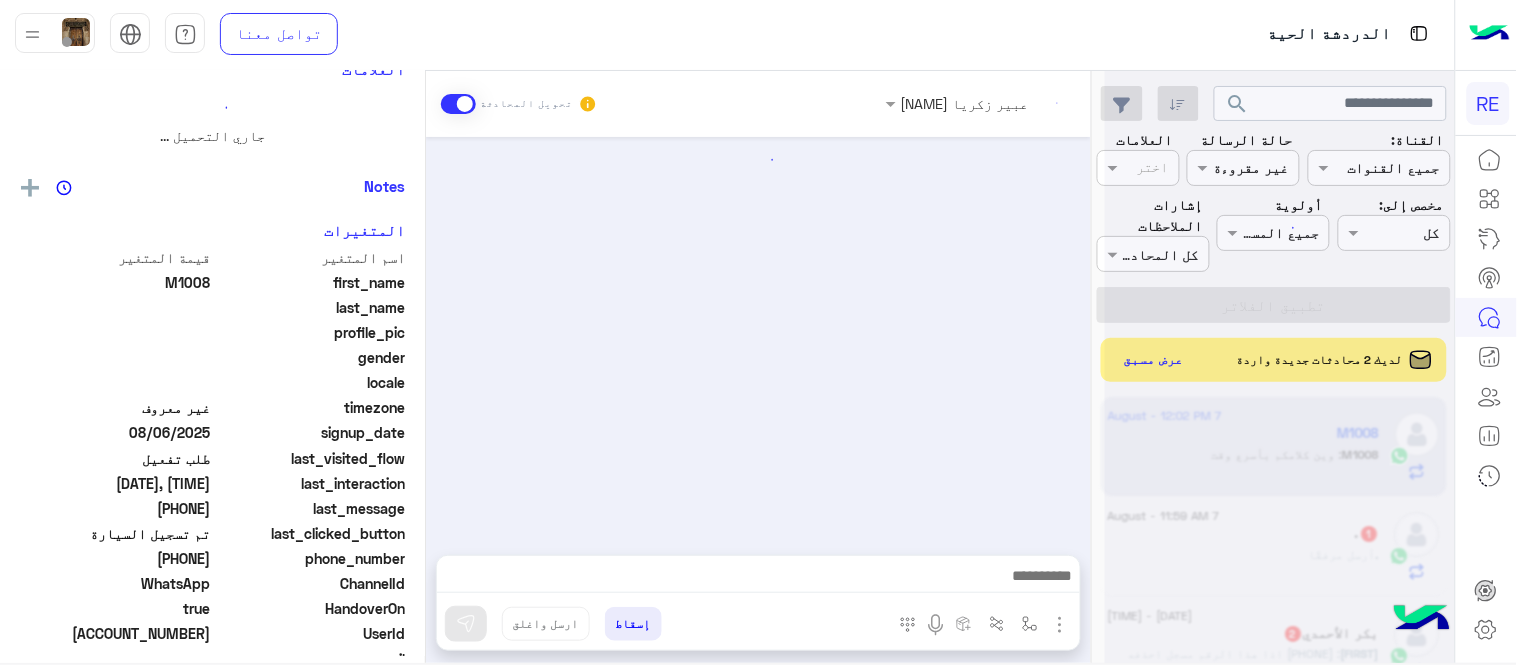 scroll, scrollTop: 0, scrollLeft: 0, axis: both 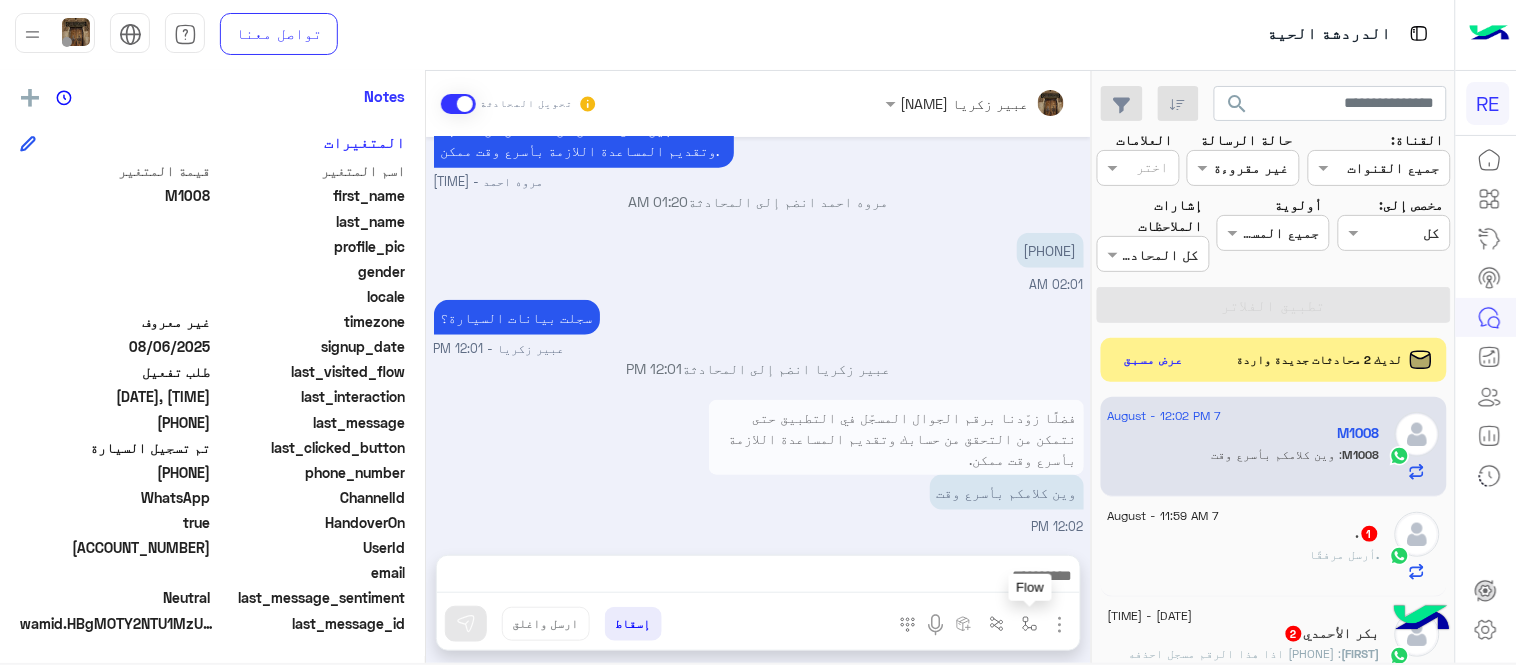 click at bounding box center [1030, 624] 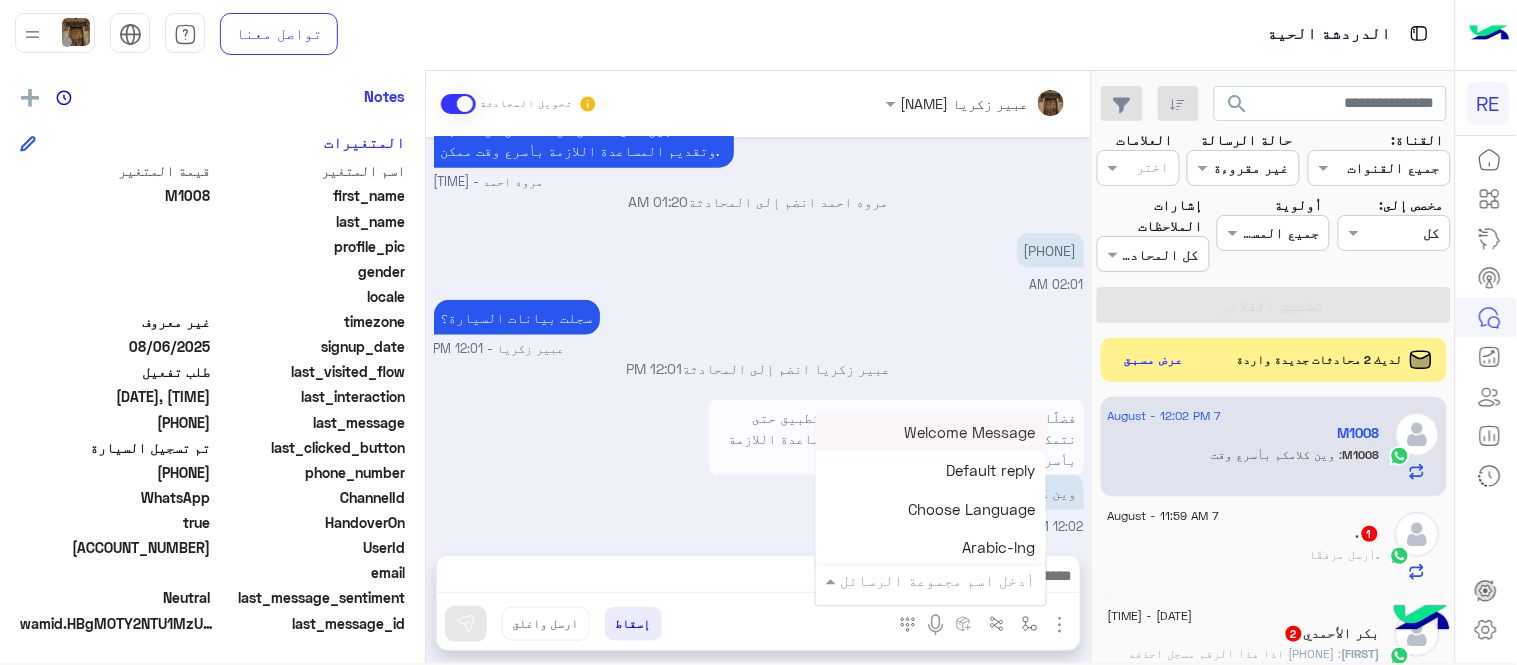 click on "أدخل اسم مجموعة الرسائل" at bounding box center [938, 580] 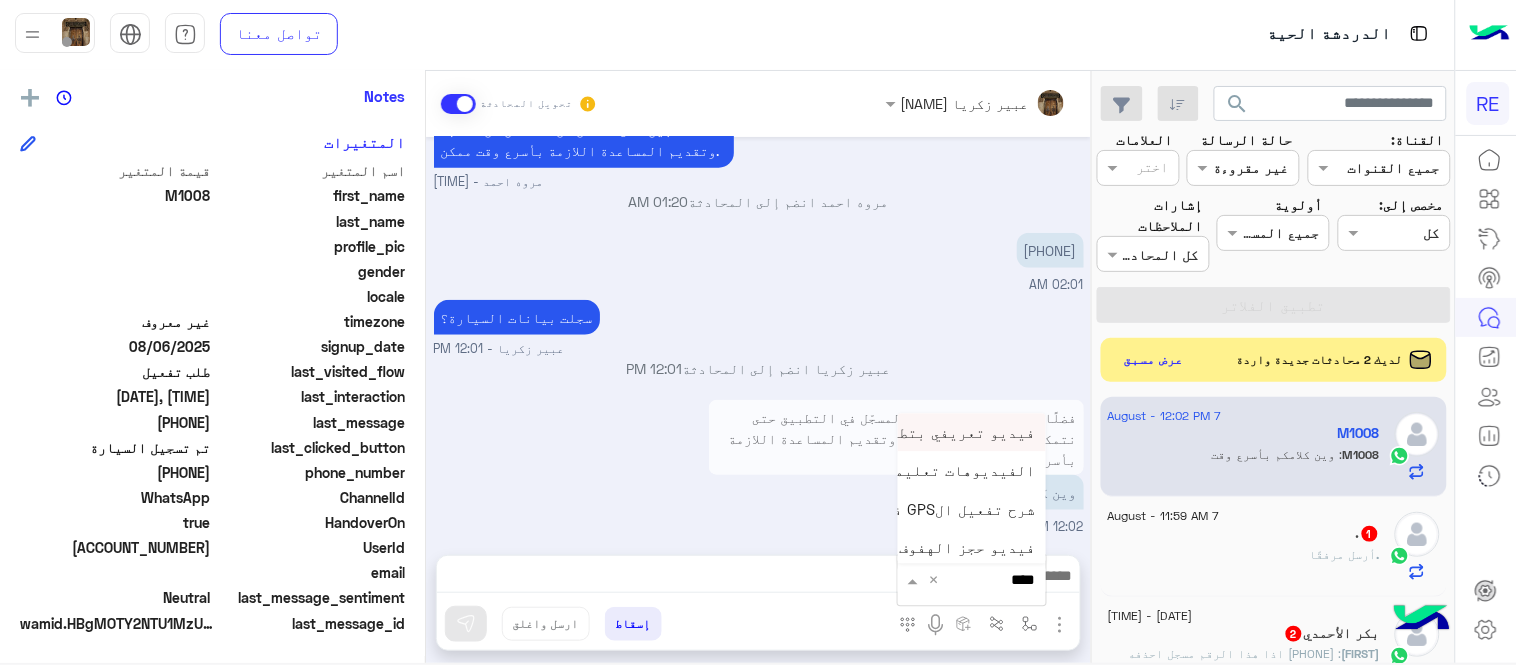 type on "*****" 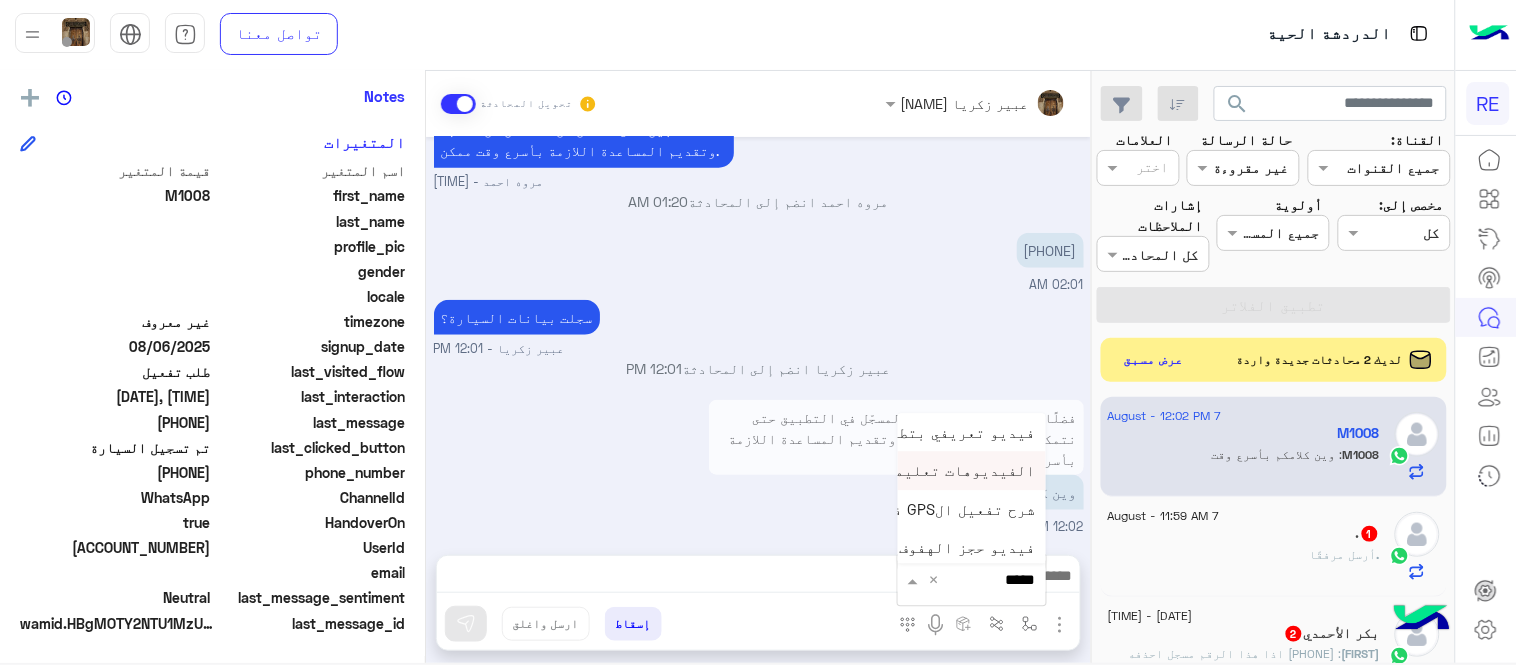 scroll, scrollTop: 81, scrollLeft: 0, axis: vertical 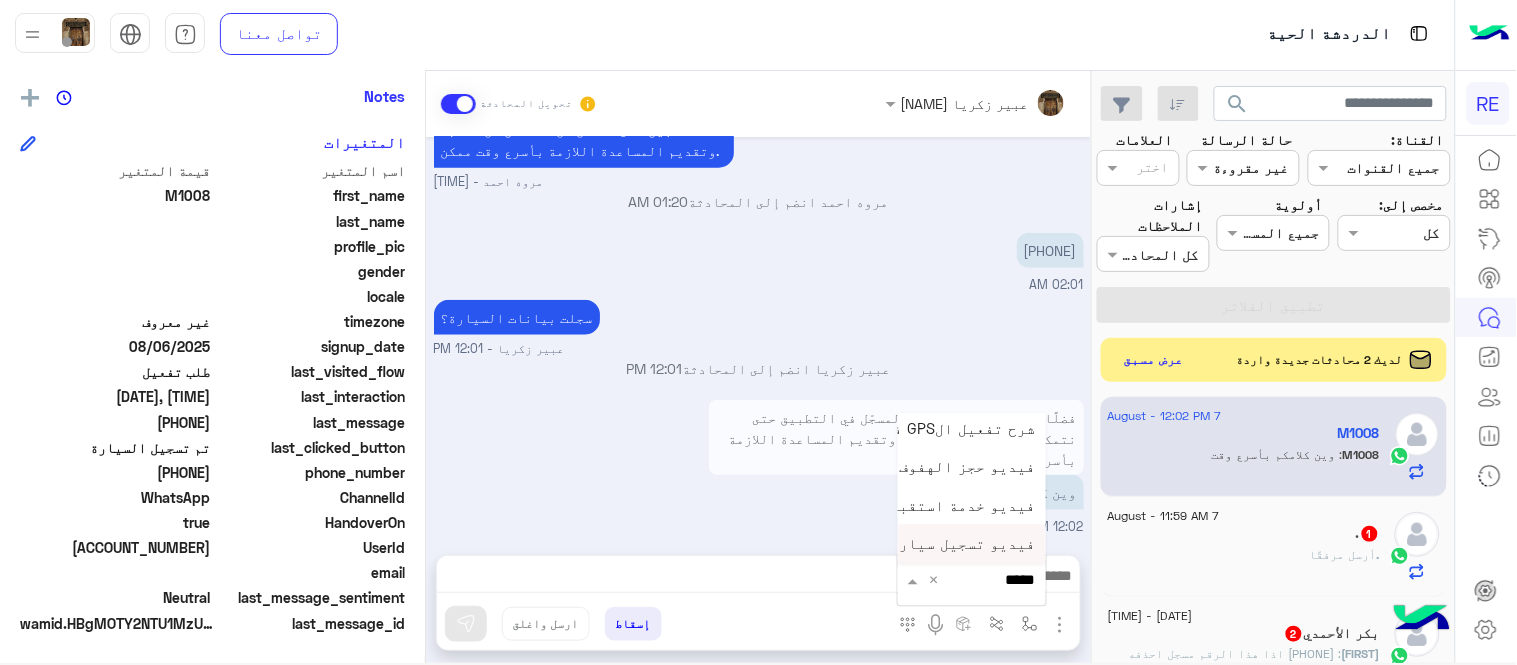 click on "فيديو تسجيل سيارة" at bounding box center [963, 544] 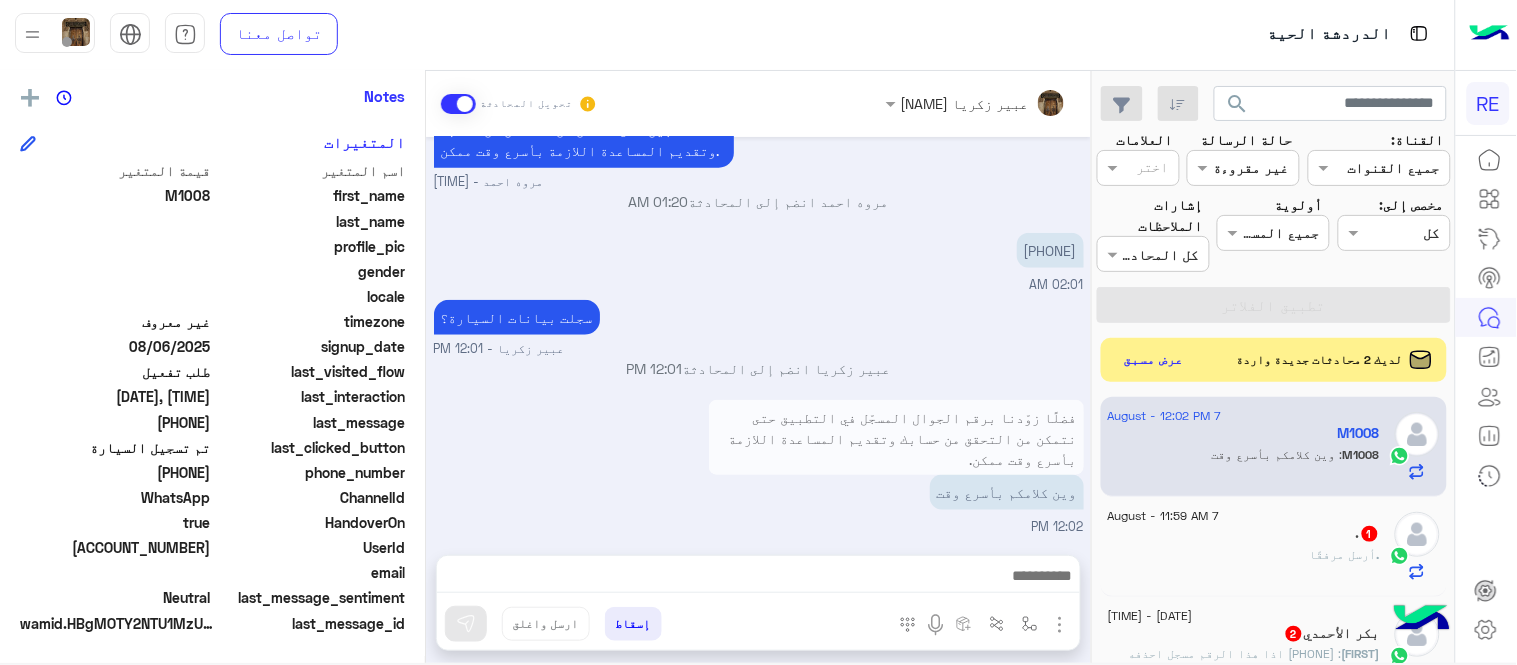 type on "**********" 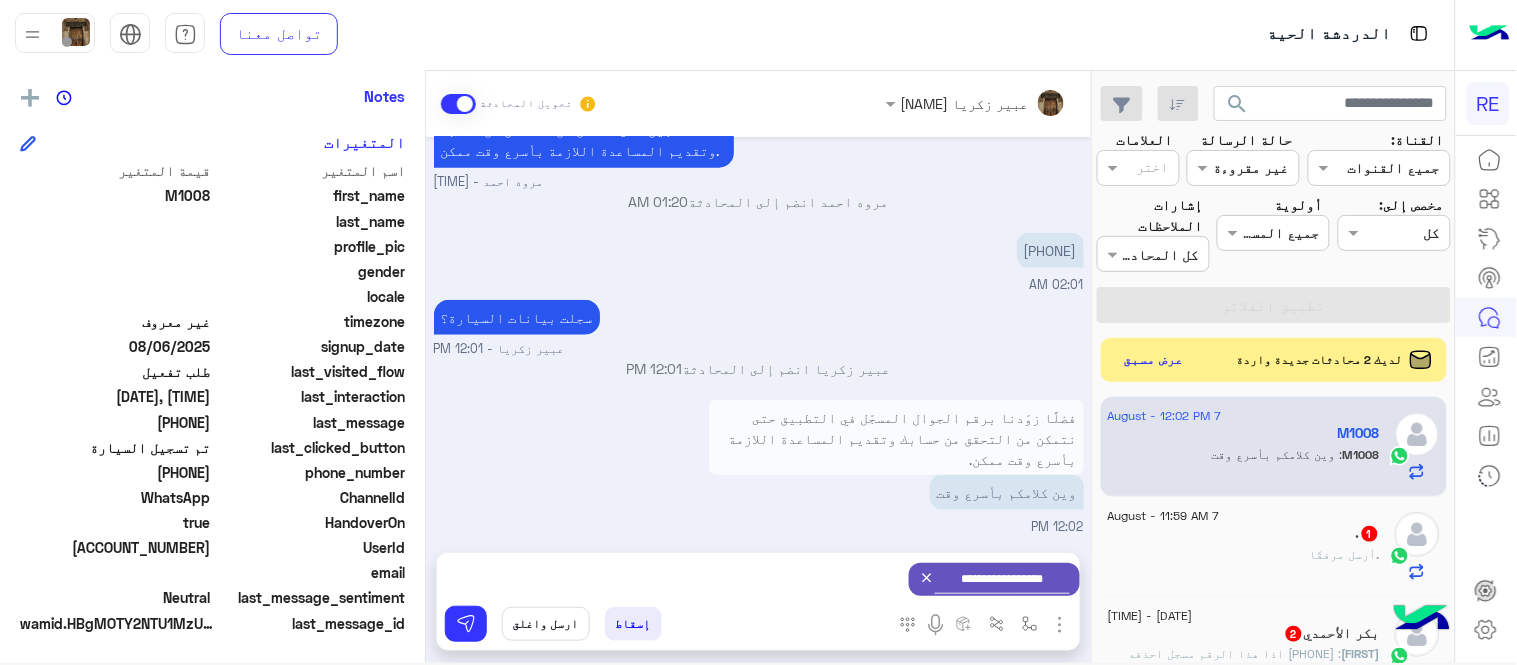 click on "Aug 6, 2025 تم تسجيل السيارة 07:34 PM اهلا بك عزيزنا الكابتن، سيتم مراجعة حسابك وابلاغك في اقرب وقت شكرا لتواصلك، هل لديك اي استفسار او خدمة اخرى 07:34 PM لا 07:34 PM Aug 7, 2025 مروه احمد وضع التسليم للمحادثات نشط 01:20 AM فضلًا زوّدنا برقم الجوال المسجّل في التطبيق حتى نتمكن من التحقق من حسابك وتقديم المساعدة اللازمة بأسرع وقت ممكن. مروه احمد - 01:20 AM مروه احمد انضم إلى المحادثة 01:20 AM 0555352229 02:01 AM سجلت بيانات السيارة؟ عبير زكريا - 12:01 PM عبير زكريا انضم إلى المحادثة 12:01 PM وين كلامكم بأسرع وقت 12:02 PM" at bounding box center (758, 334) 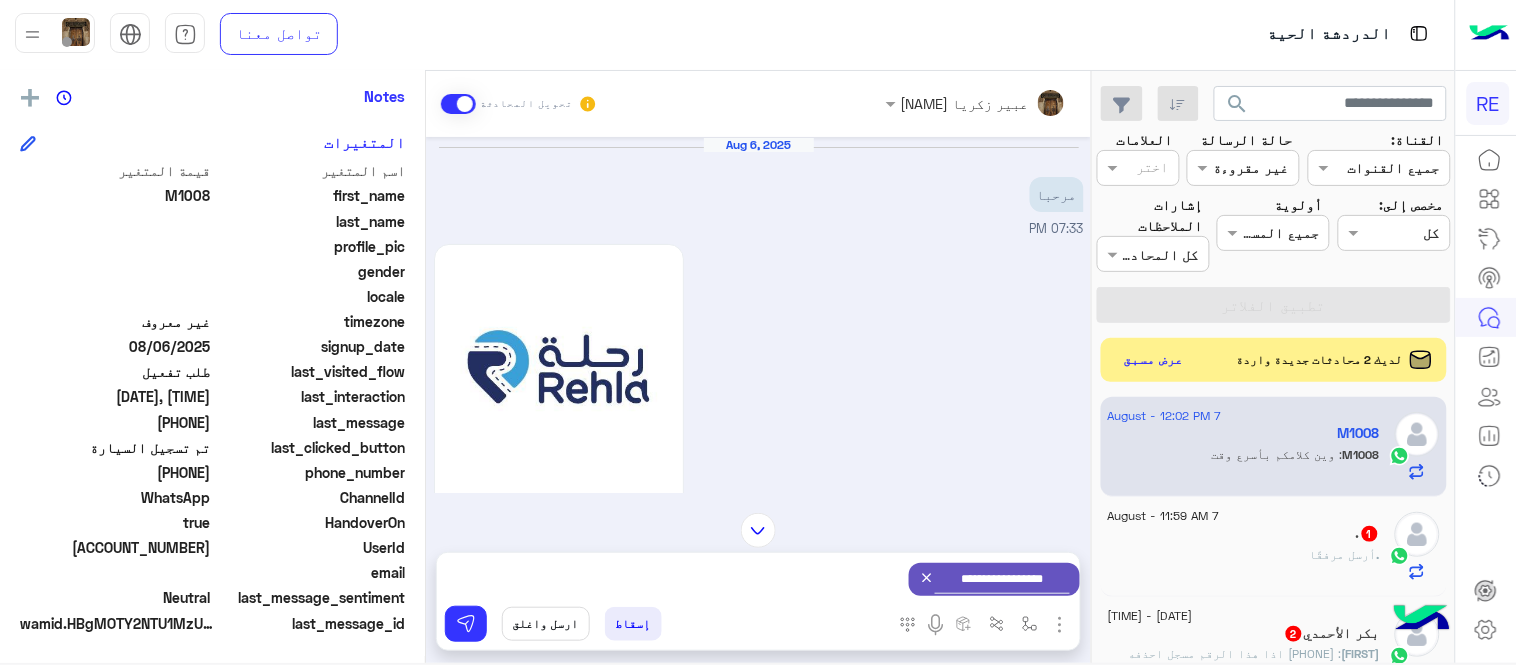 scroll, scrollTop: 0, scrollLeft: 0, axis: both 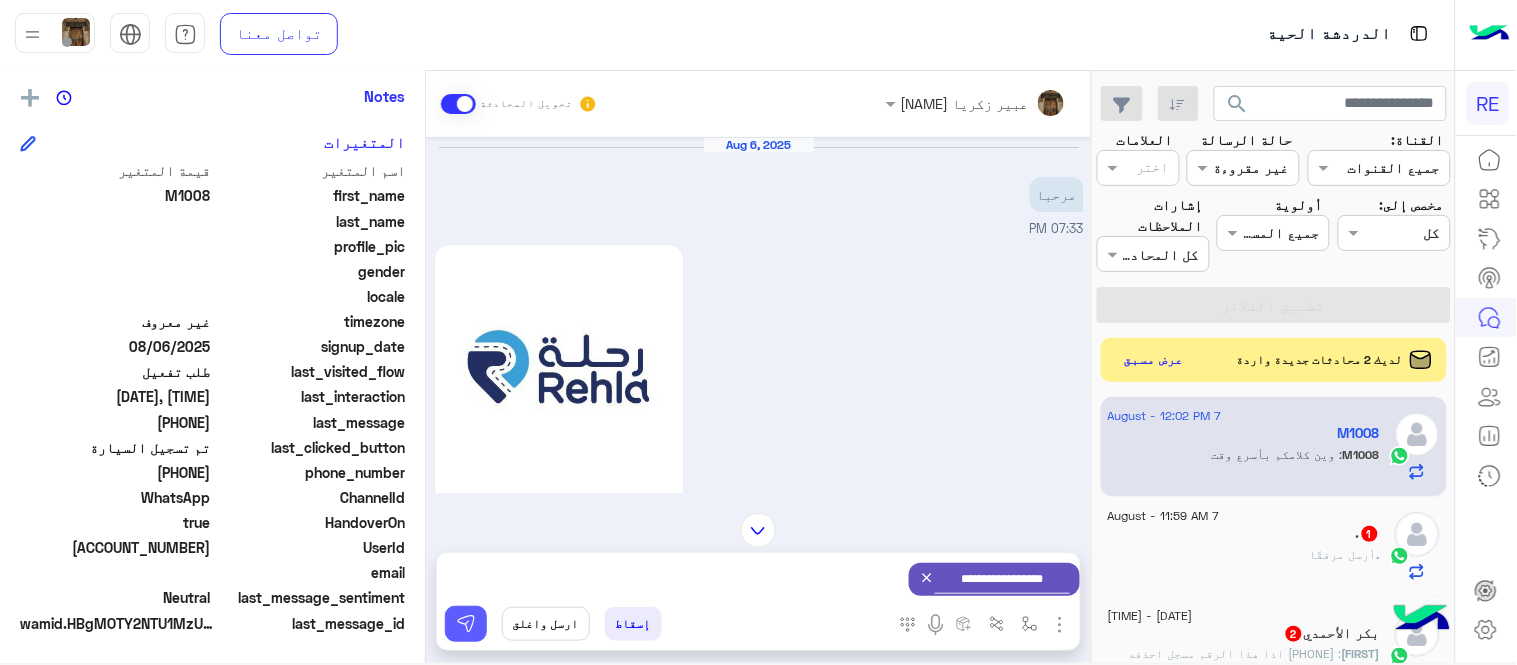 click at bounding box center [466, 624] 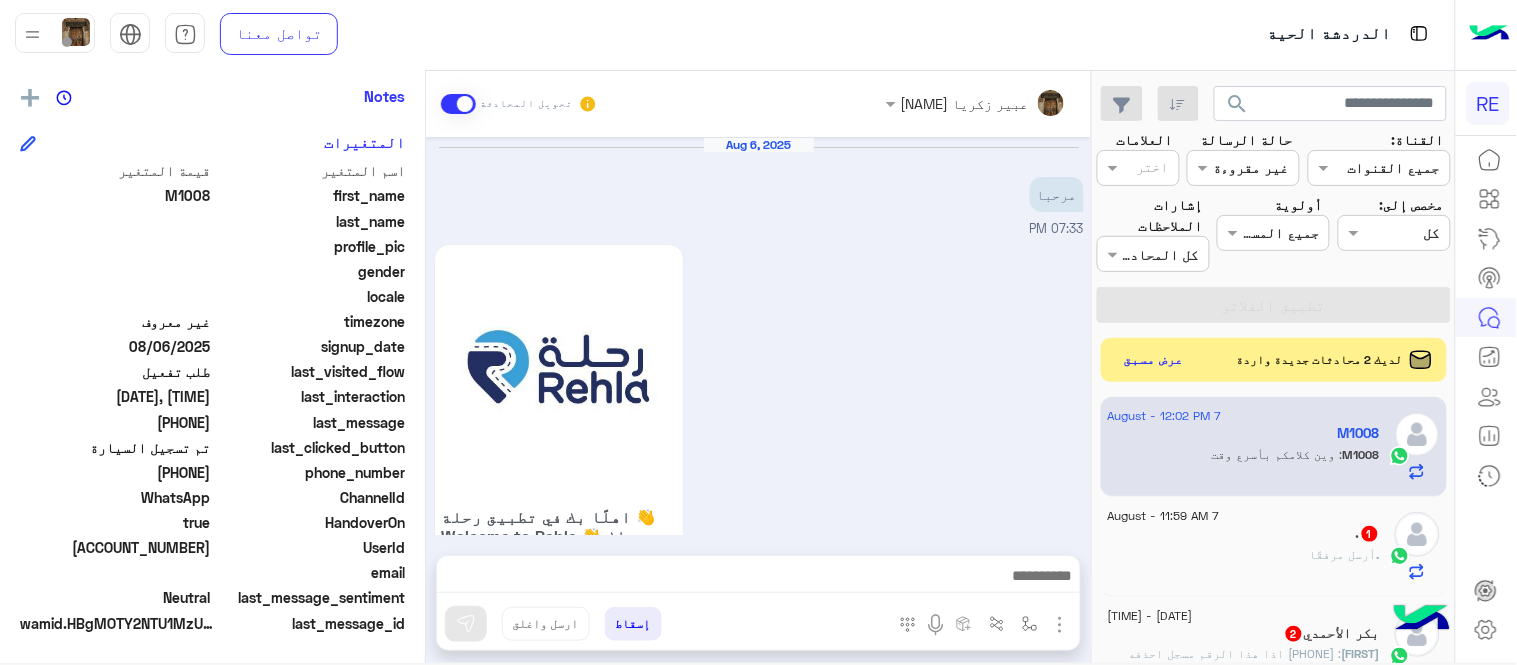 scroll, scrollTop: 2408, scrollLeft: 0, axis: vertical 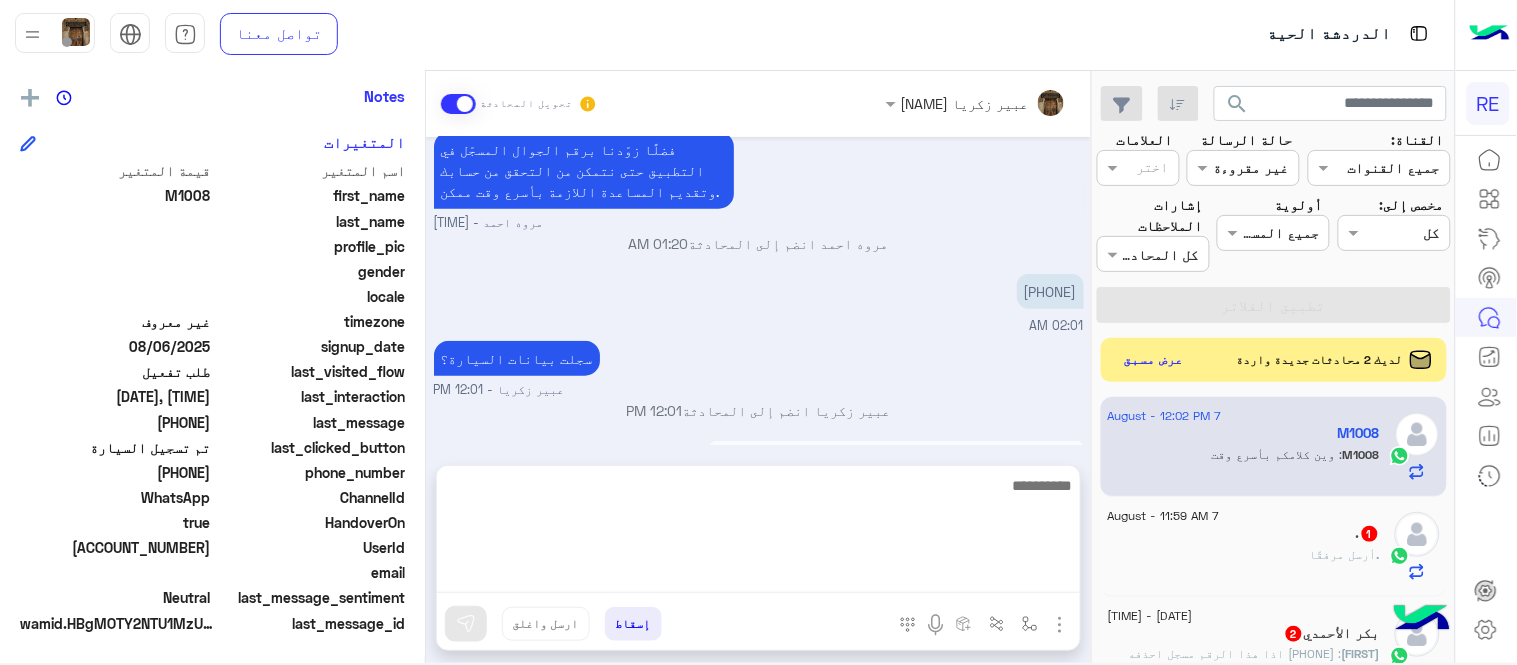 click at bounding box center [758, 533] 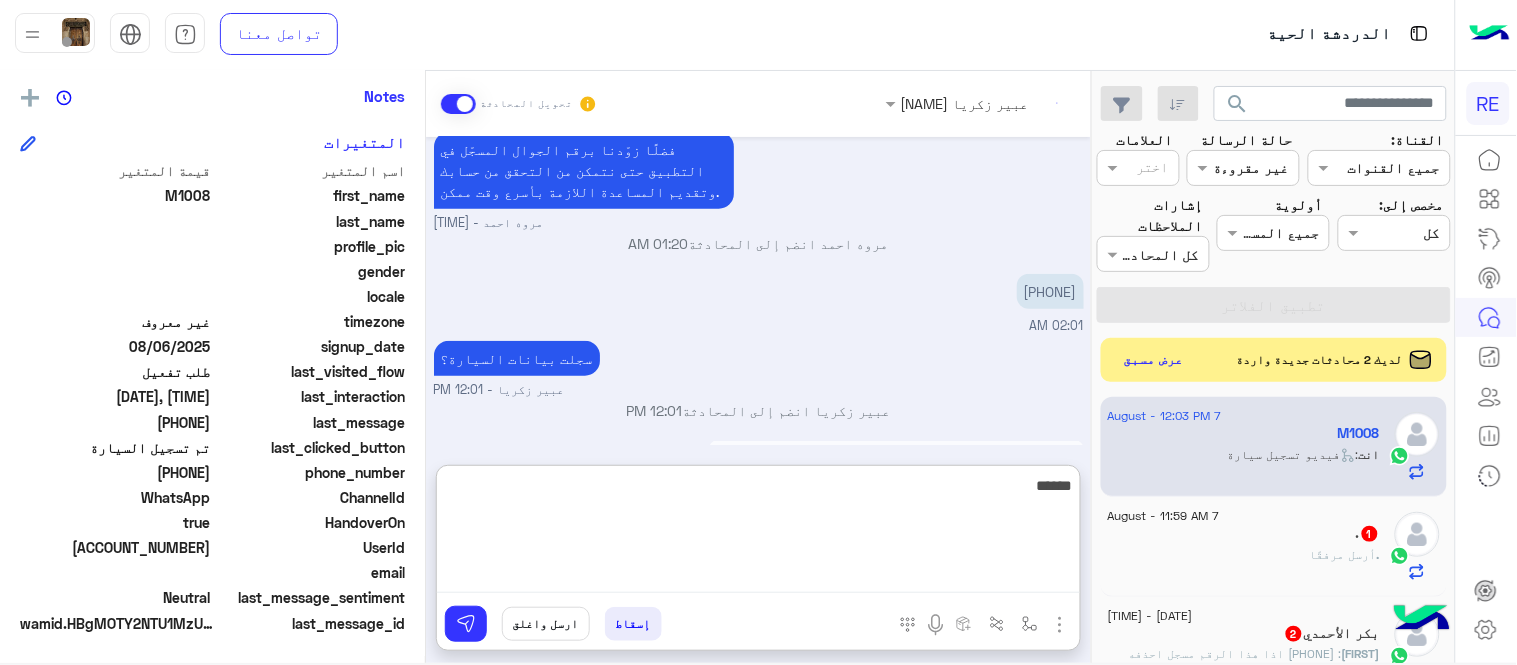scroll, scrollTop: 2677, scrollLeft: 0, axis: vertical 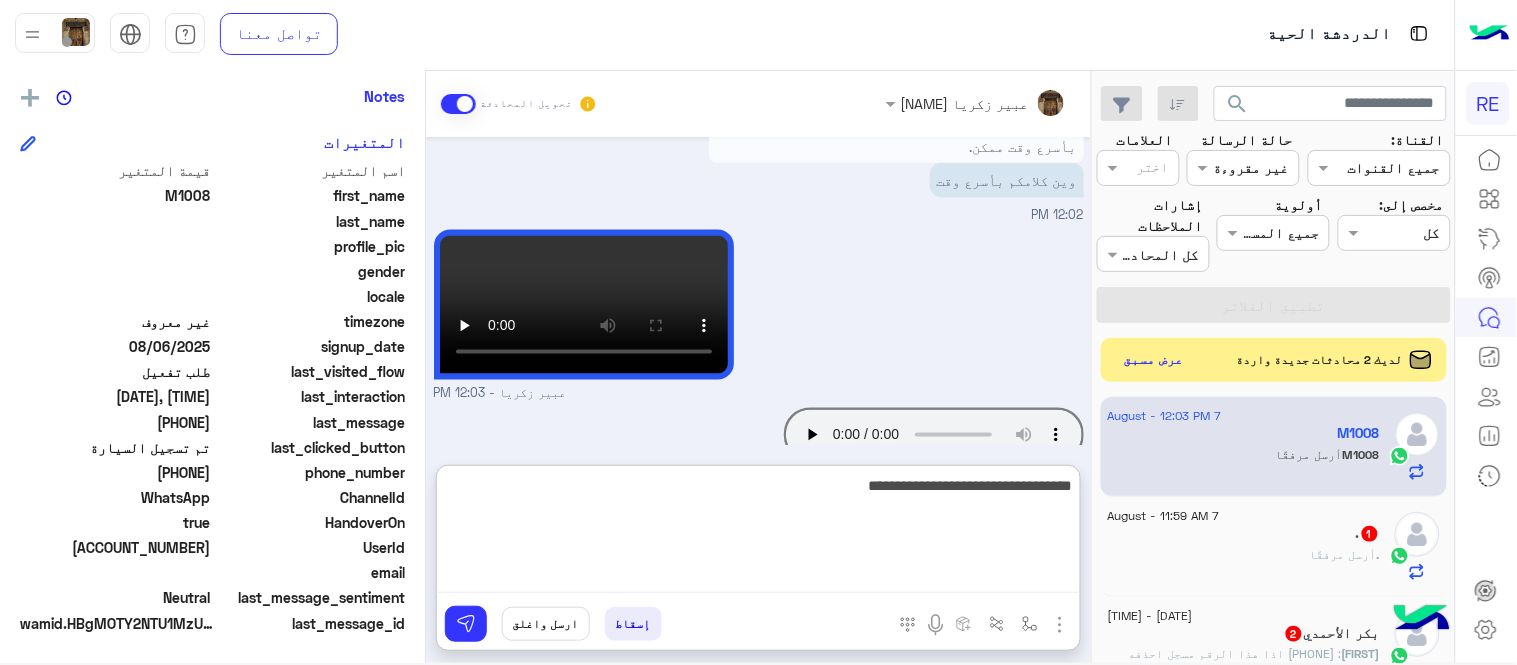 type on "**********" 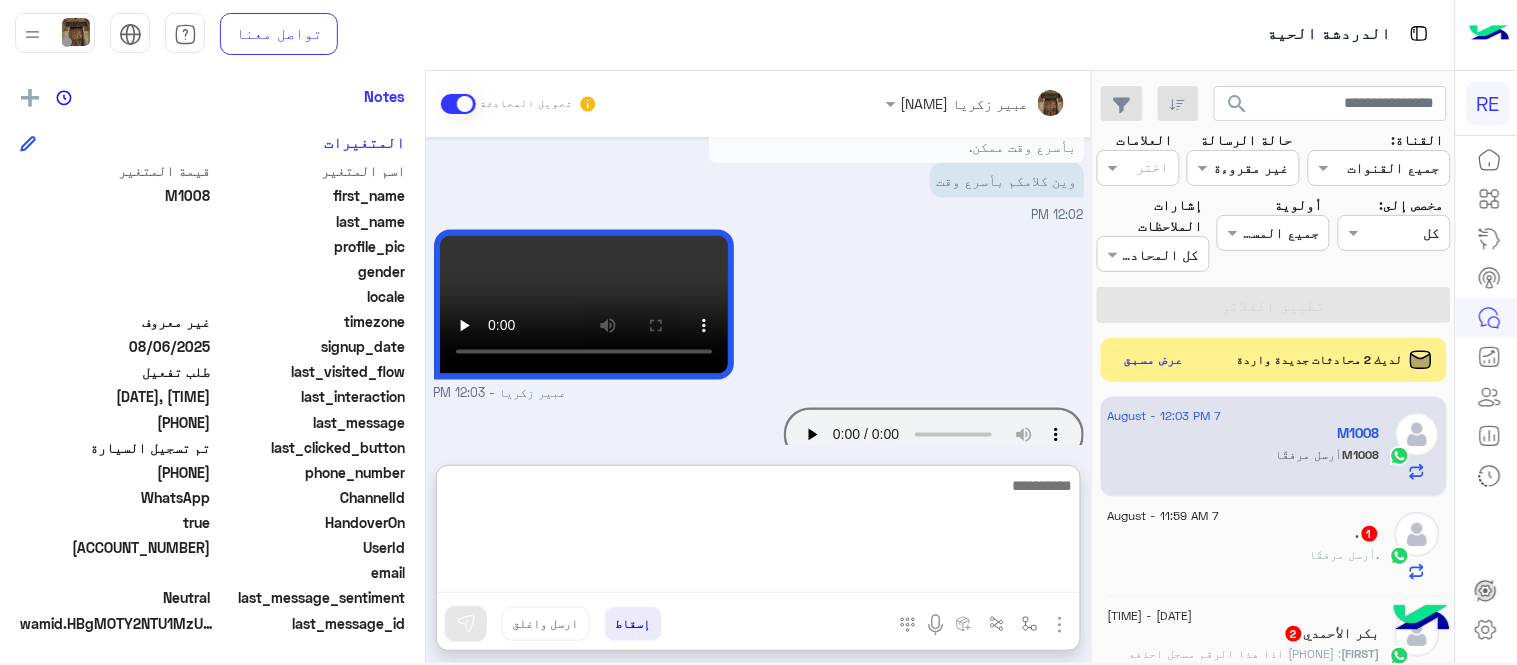 scroll, scrollTop: 2826, scrollLeft: 0, axis: vertical 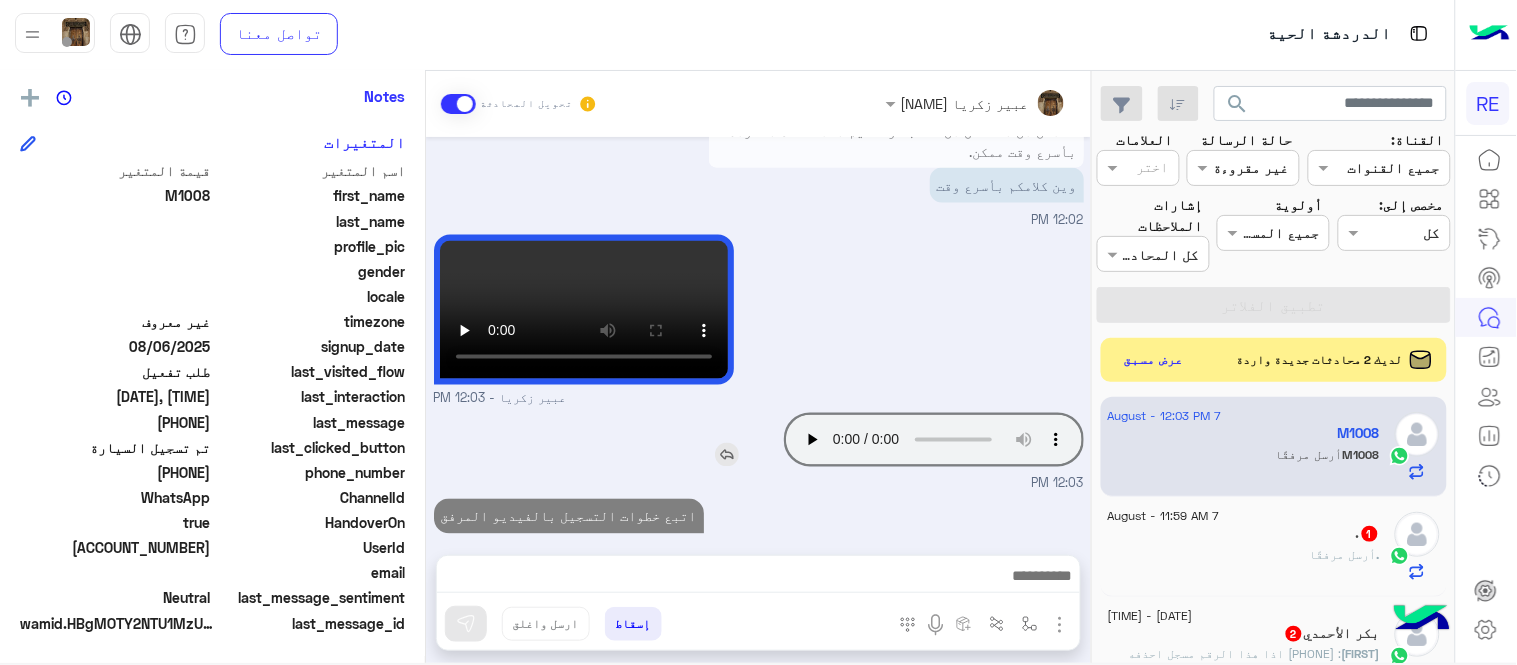click on "Aug 6, 2025  مرحبا   07:33 PM
اهلًا بك في تطبيق رحلة 👋
Welcome to Rehla  👋
من فضلك أختر لغة التواصل
Please choose your preferred Language
English   عربي     07:33 PM   عربي    07:33 PM  هل أنت ؟   كابتن 👨🏻‍✈️   عميل 🧳   رحال (مرشد مرخص) 🏖️     07:33 PM   كابتن     07:33 PM  اختر احد الخدمات التالية:    07:33 PM   تفعيل حساب    07:33 PM  يمكنك الاطلاع على شروط الانضمام لرحلة ك (كابتن ) الموجودة بالصورة أعلاه،
لتحميل التطبيق عبر الرابط التالي : 📲
http://onelink.to/Rehla    يسعدنا انضمامك لتطبيق رحلة يمكنك اتباع الخطوات الموضحة لتسجيل بيانات سيارتك بالفيديو التالي  :  تم تسجيل السيارة   اواجه صعوبة بالتسجيل  اي خدمة اخرى ؟  لا     07:33 PM    07:34 PM" at bounding box center [758, 336] 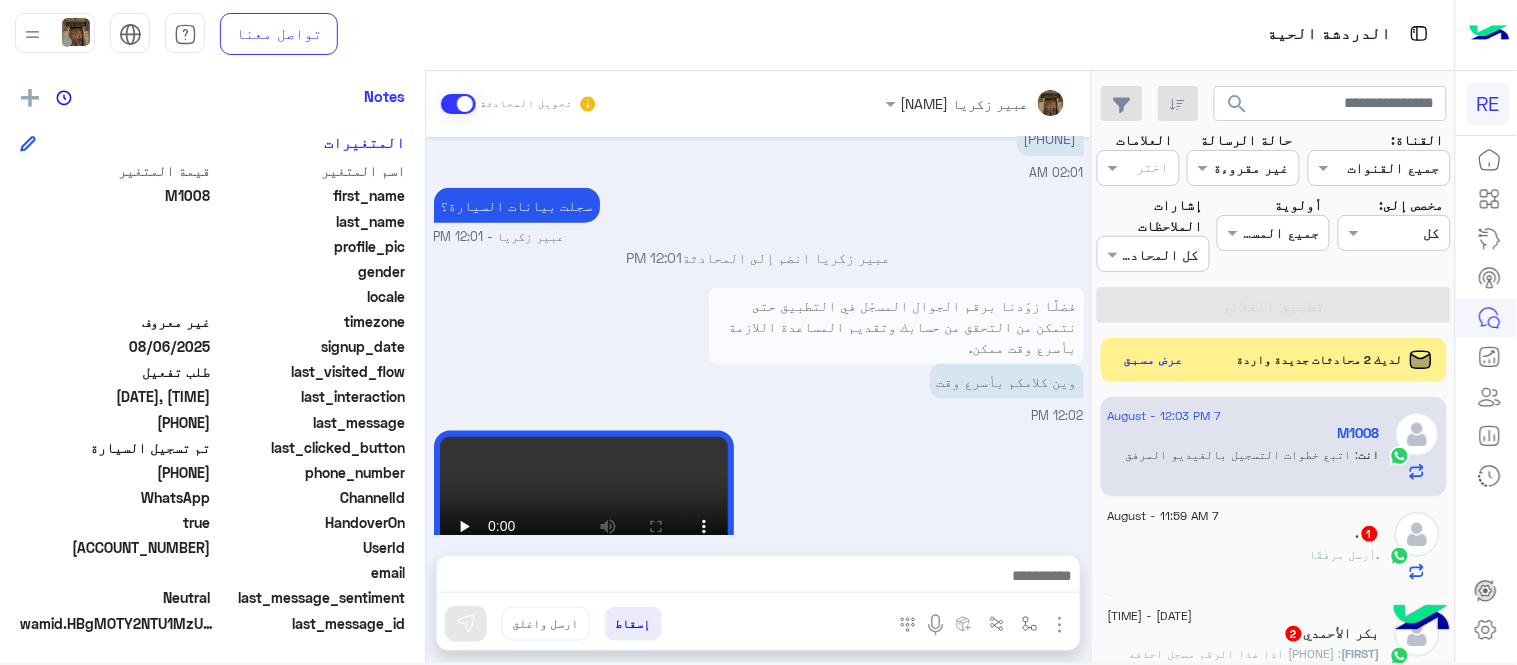 scroll, scrollTop: 2736, scrollLeft: 0, axis: vertical 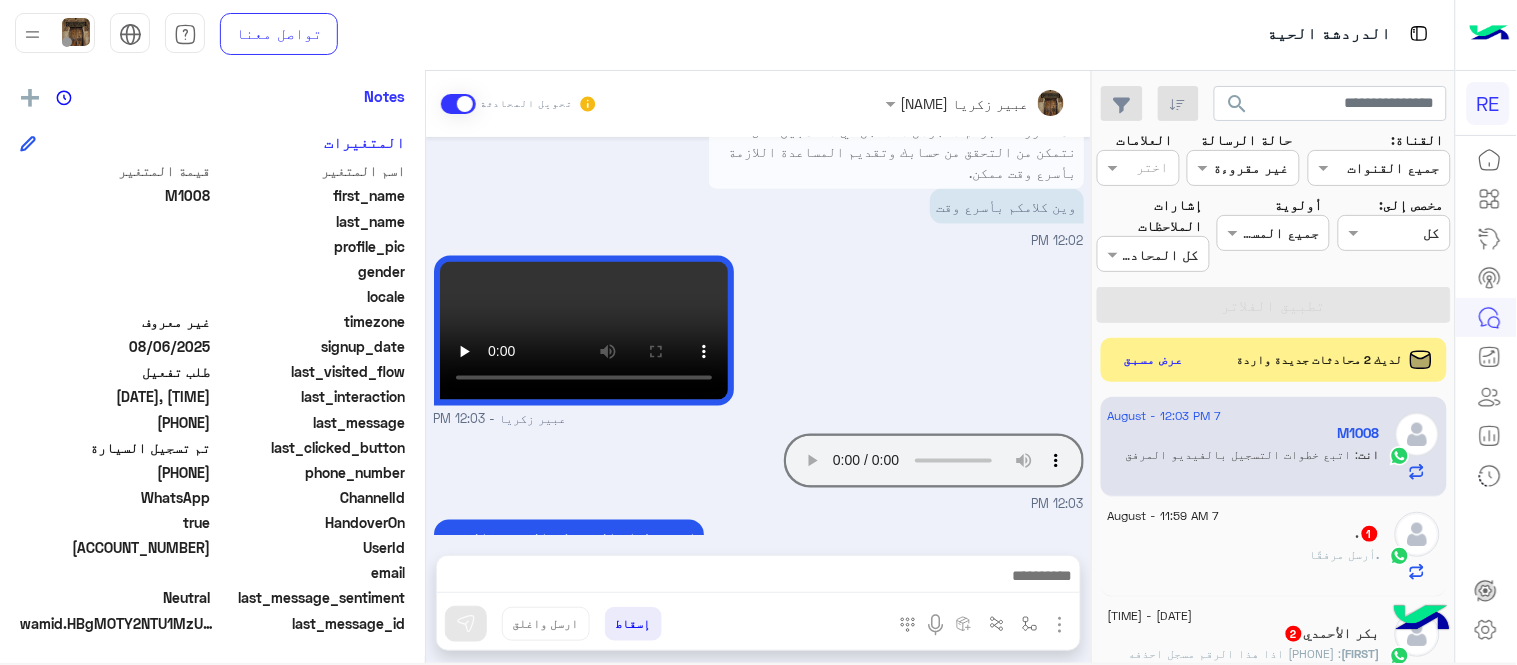 click on ".   1" 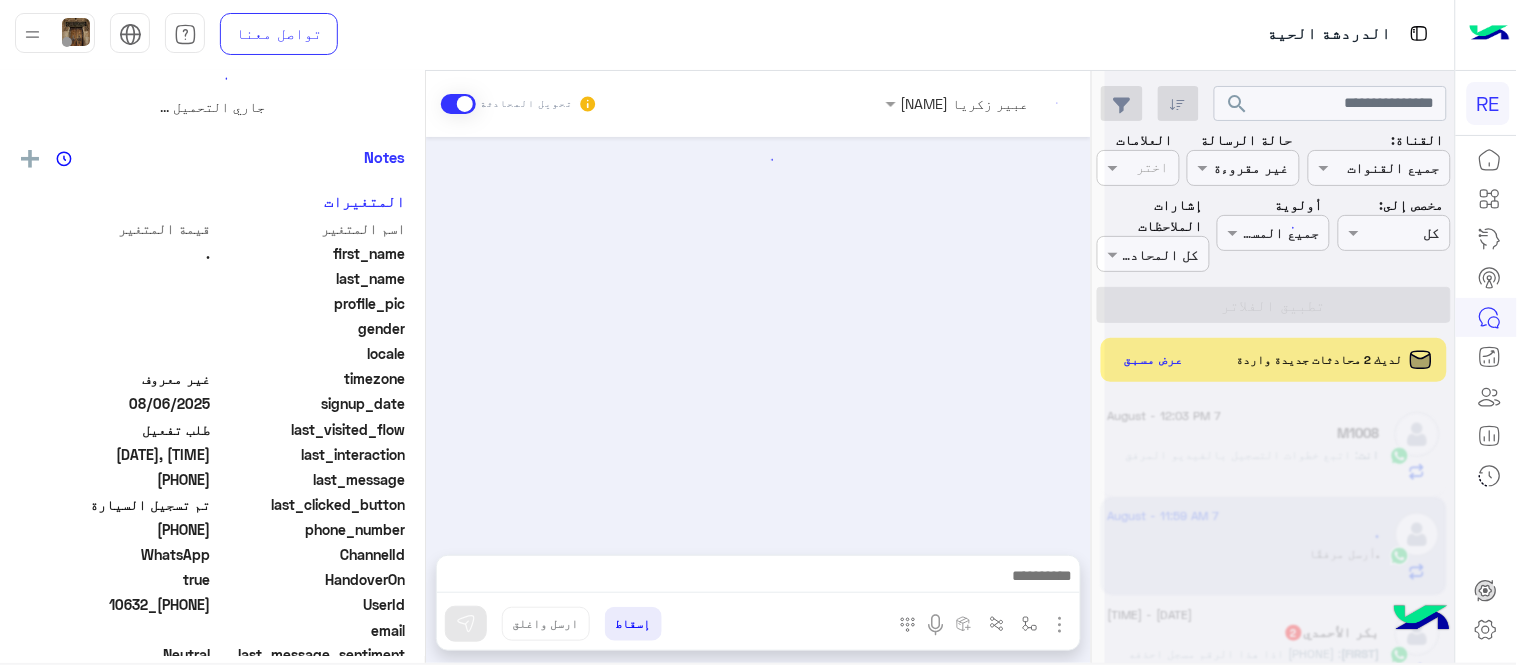 scroll, scrollTop: 0, scrollLeft: 0, axis: both 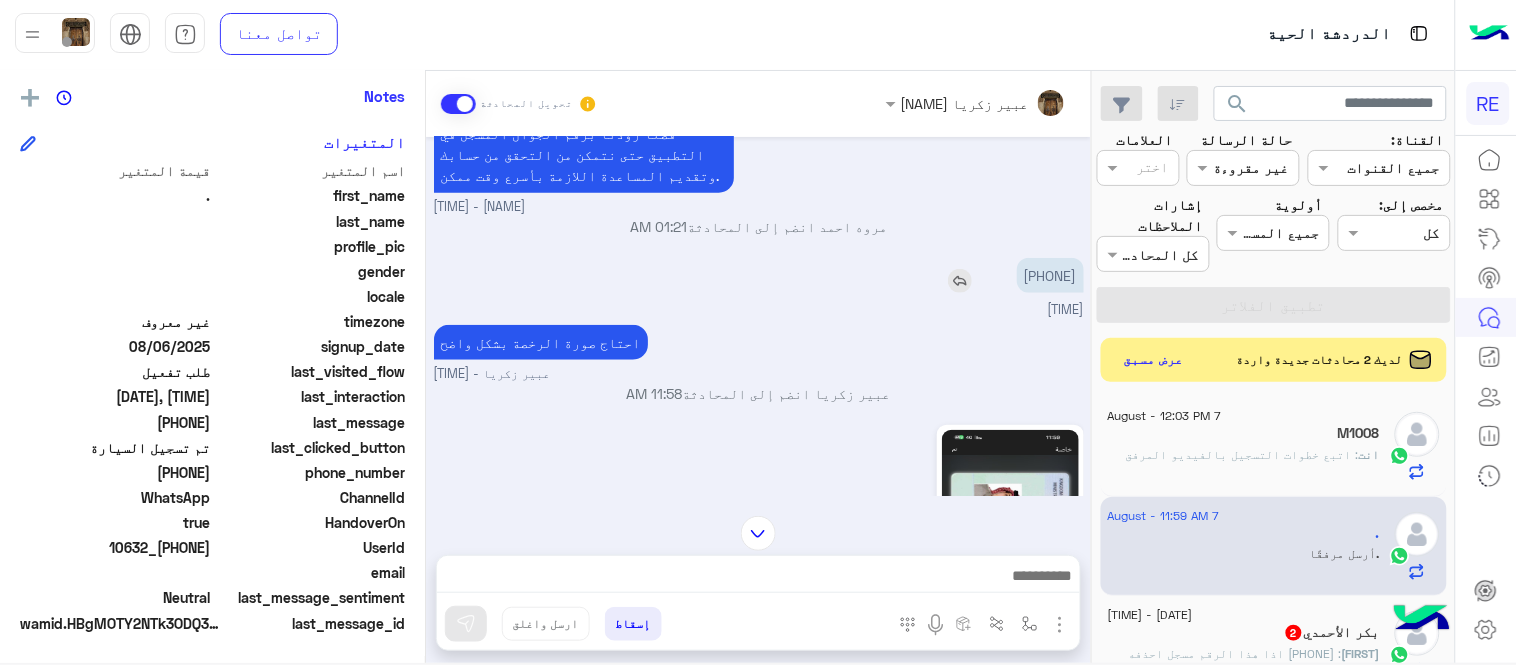 click on "[PHONE]" at bounding box center (1050, 275) 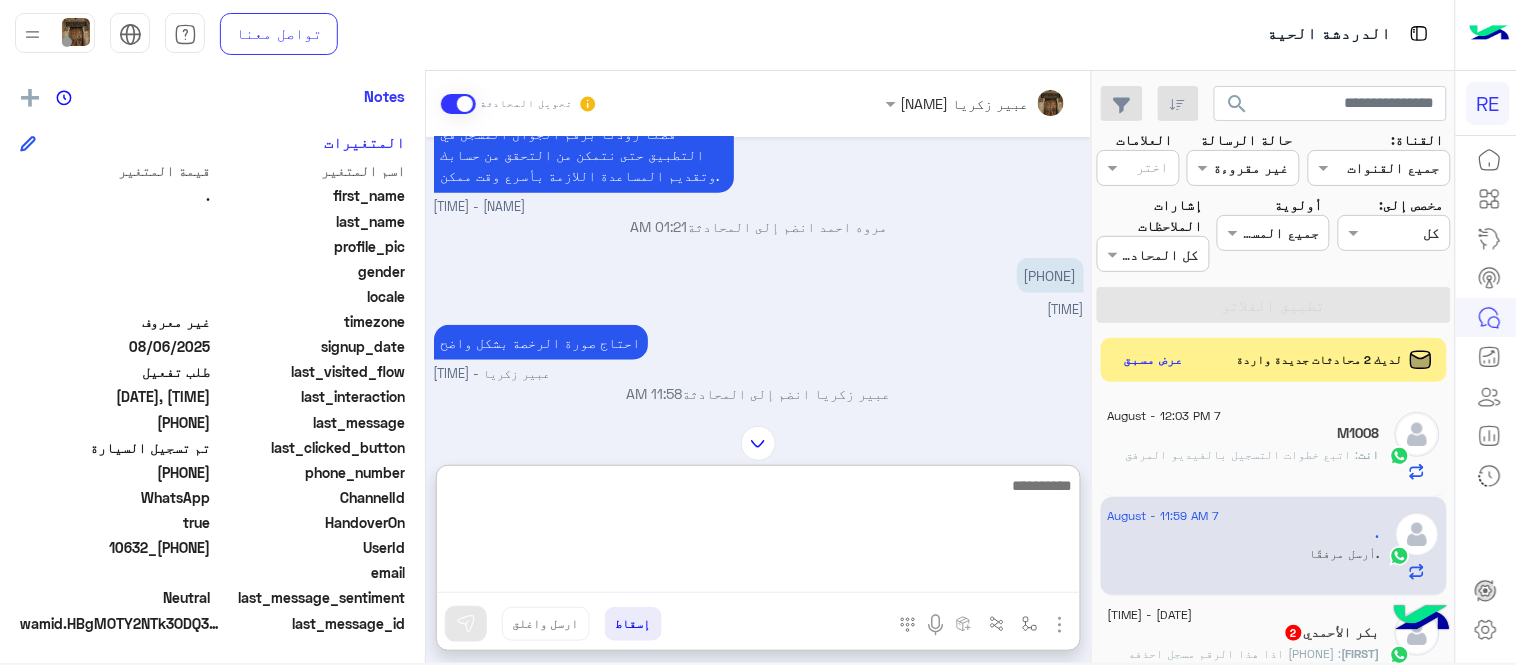 click at bounding box center (758, 533) 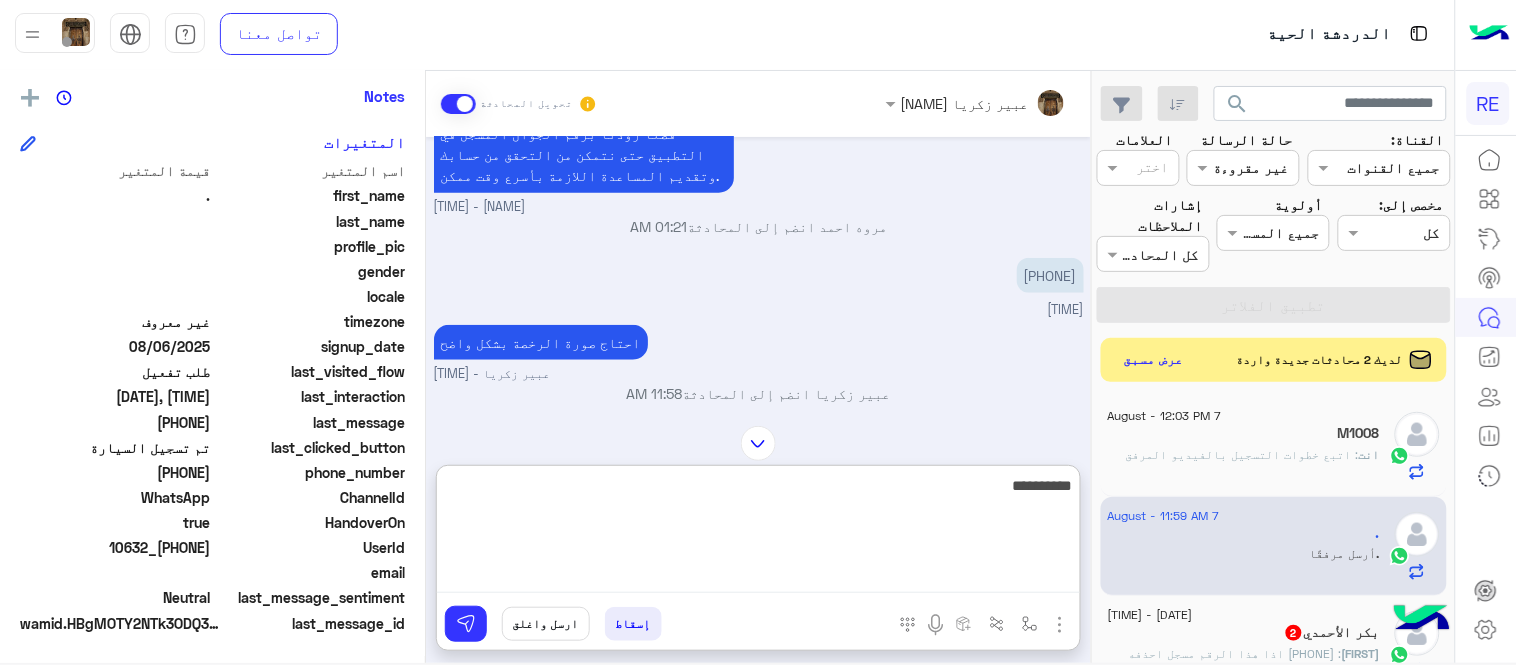 type on "**********" 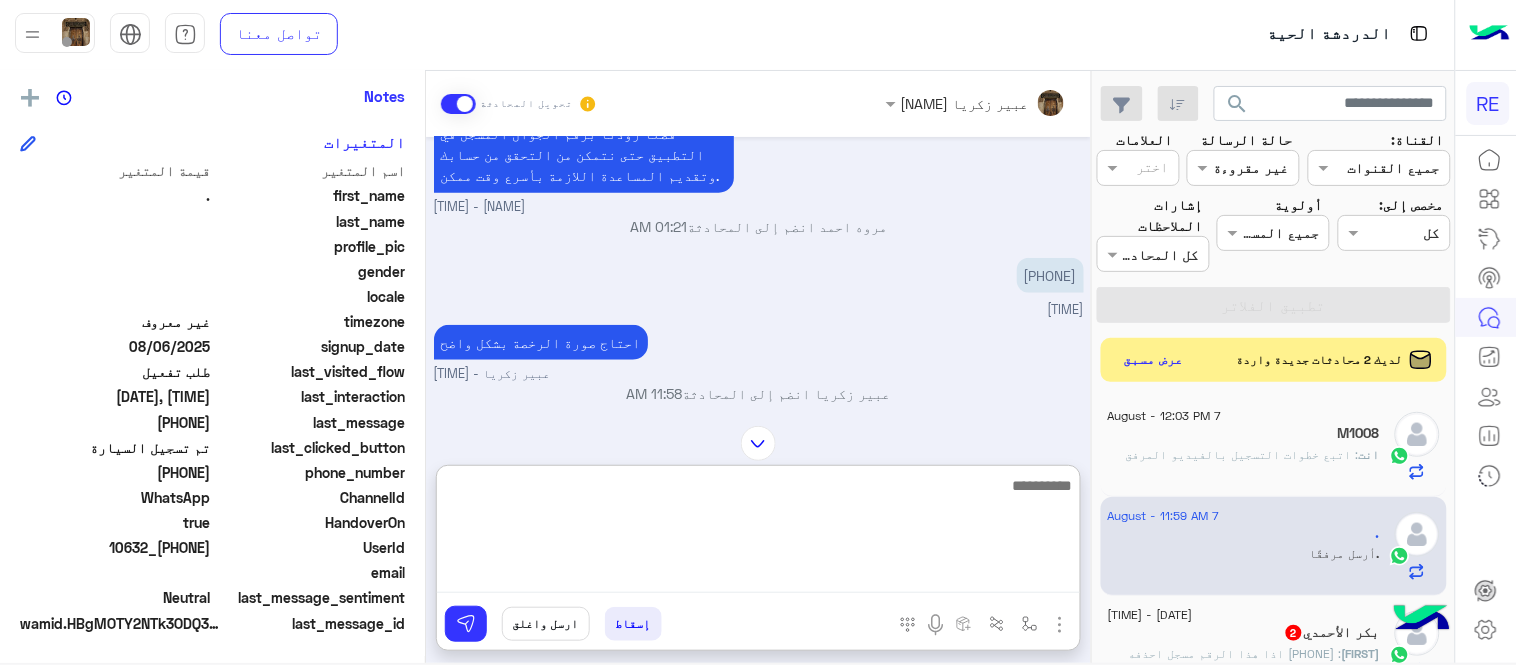 scroll, scrollTop: 735, scrollLeft: 0, axis: vertical 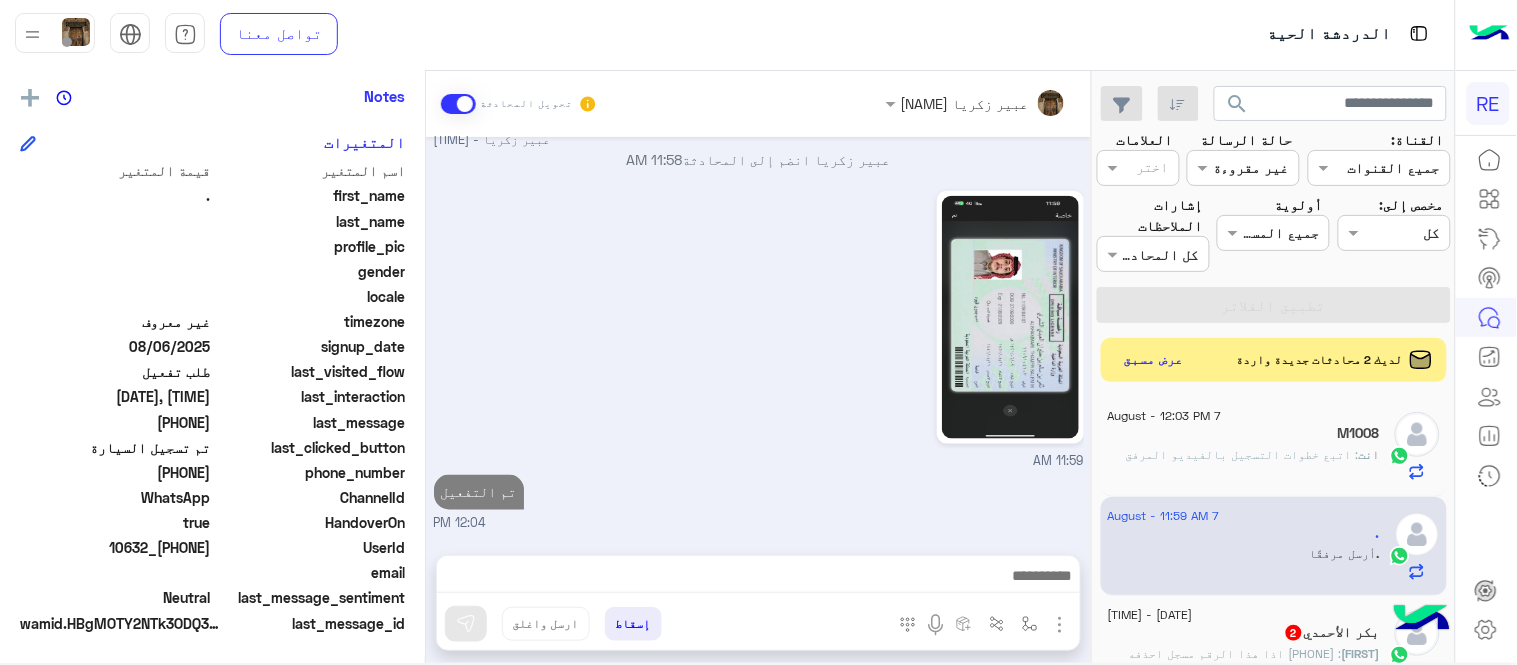 click on "Aug 6, 2025   تم تسجيل السيارة    06:32 PM  اهلا بك عزيزنا الكابتن، سيتم مراجعة حسابك وابلاغك في اقرب وقت شكرا لتواصلك، هل لديك اي استفسار او خدمة اخرى    06:32 PM  شكرا   06:33 PM   Aug 7, 2025   مروه احمد وضع التسليم للمحادثات نشط   01:21 AM      فضلًا زوّدنا برقم الجوال المسجّل في التطبيق حتى نتمكن من التحقق من حسابك وتقديم المساعدة اللازمة بأسرع وقت ممكن.  مروه احمد -  01:21 AM   مروه احمد انضم إلى المحادثة   01:21 AM      [PHONE]   05:45 AM  احتاج صورة الرخصة بشكل واضح  عبير زكريا -  11:58 AM   عبير زكريا انضم إلى المحادثة   11:58 AM        11:59 AM  تم التفعيل   12:04 PM" at bounding box center (758, 336) 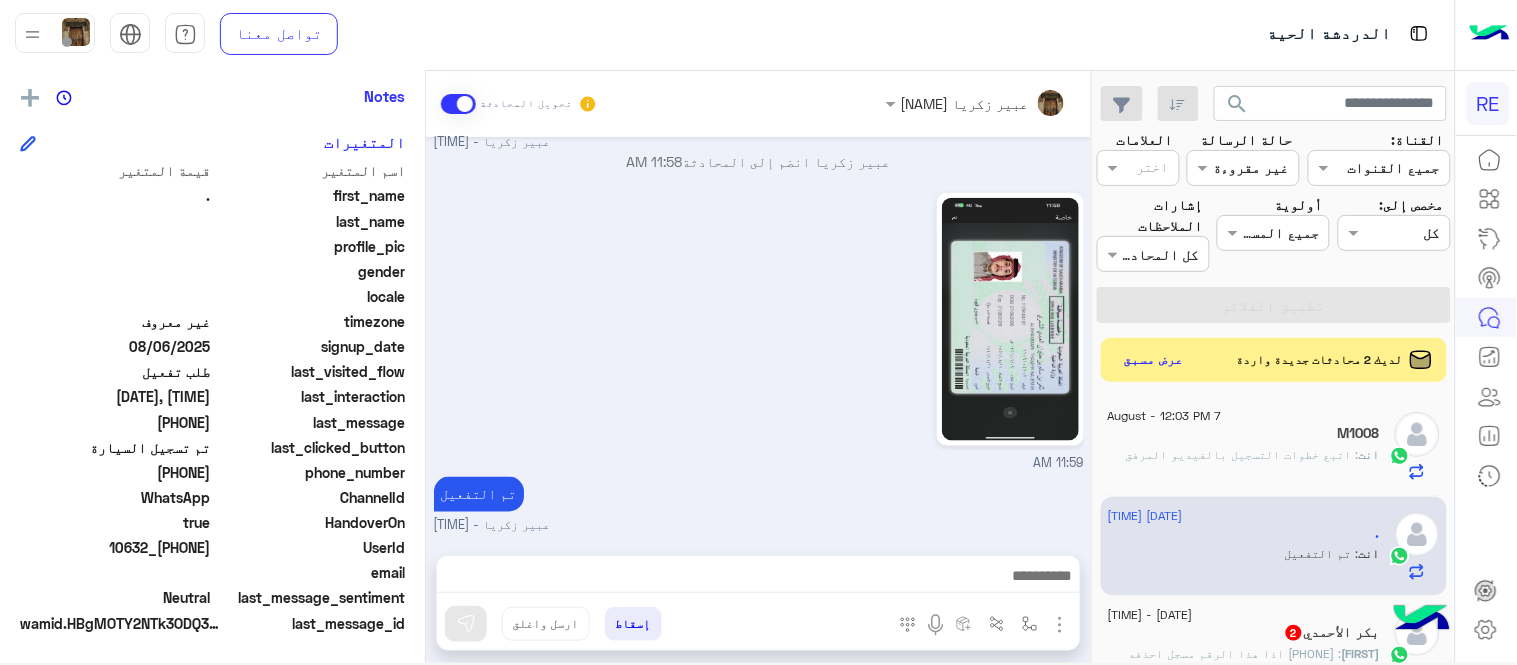 click on "M1008" 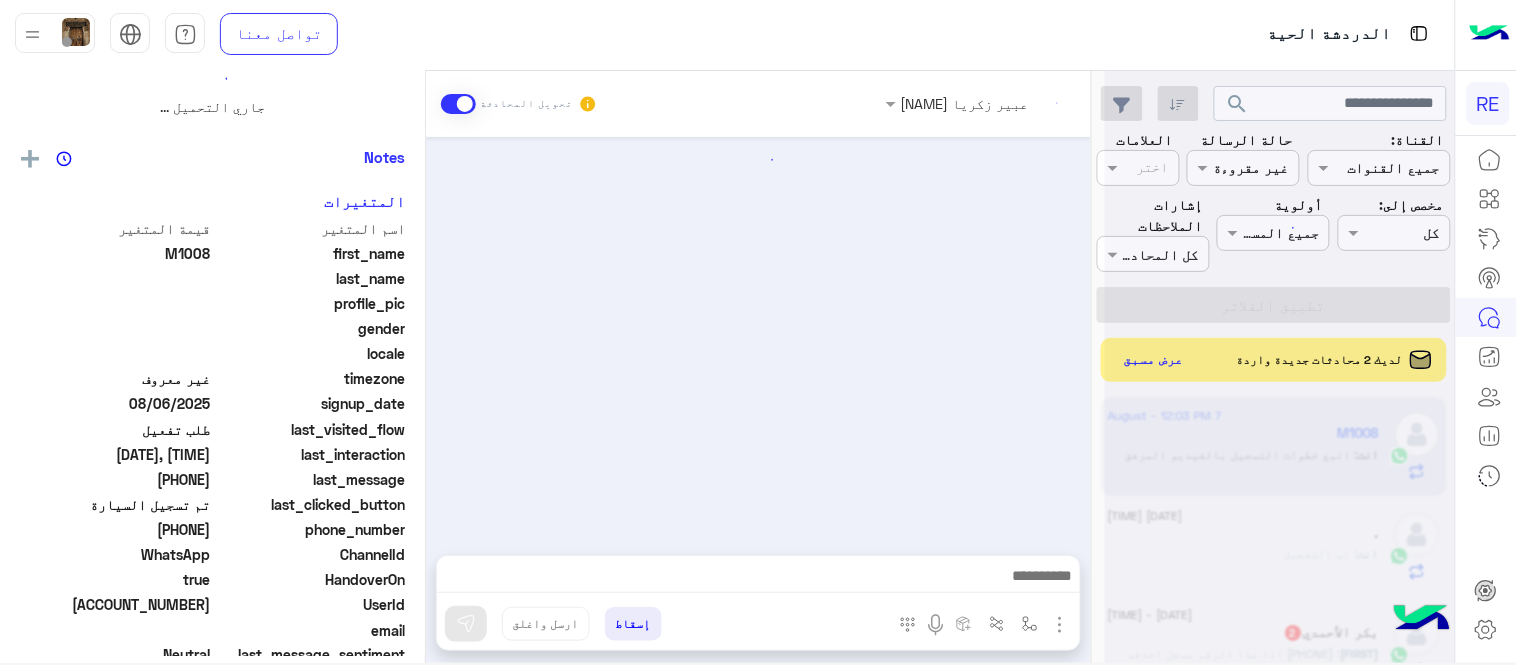 scroll, scrollTop: 0, scrollLeft: 0, axis: both 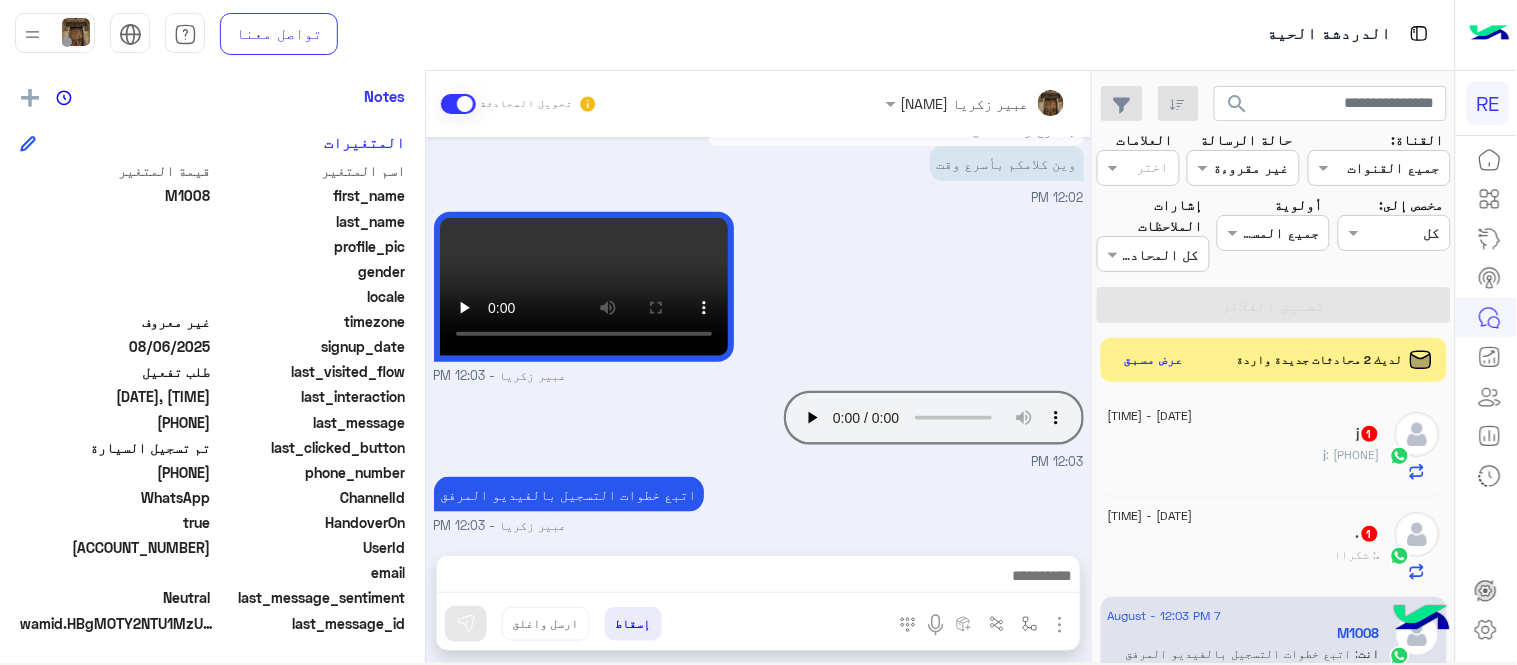 click on "عبير زكريا -  12:03 PM" at bounding box center [759, 296] 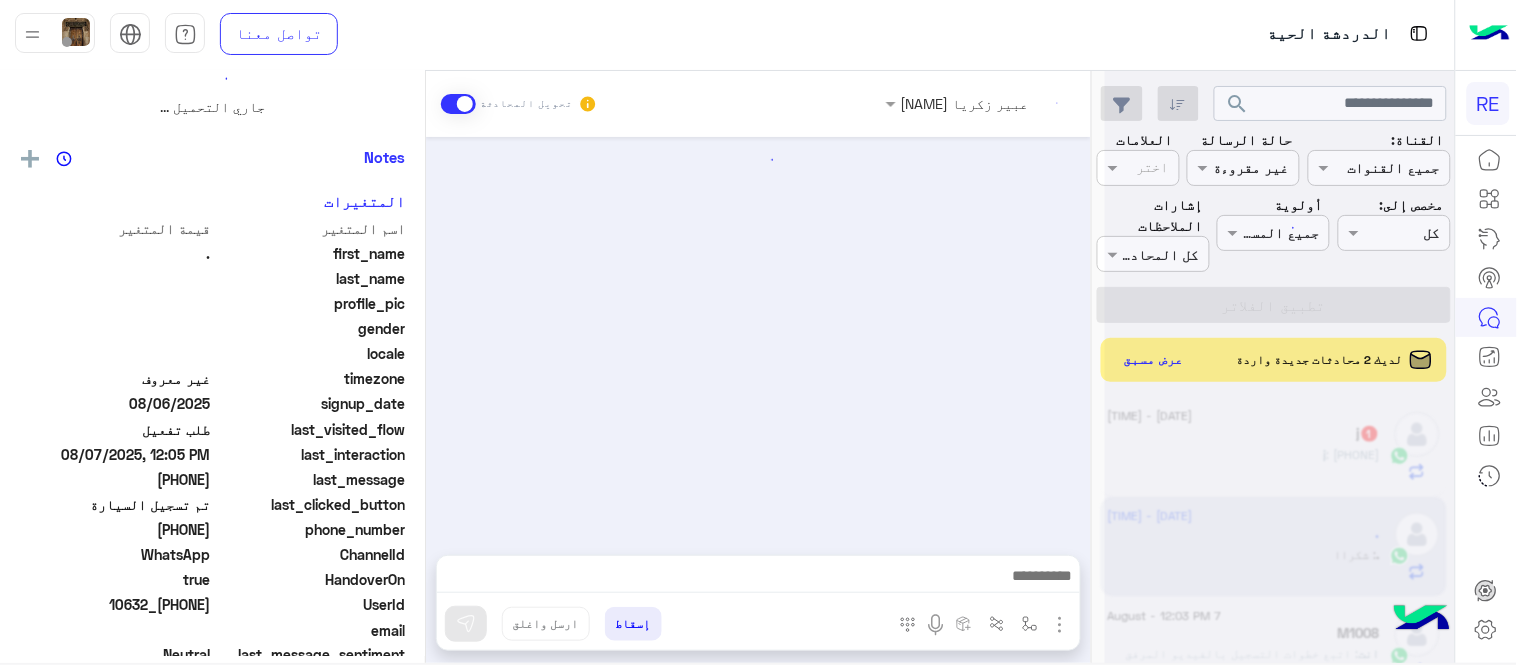 scroll, scrollTop: 0, scrollLeft: 0, axis: both 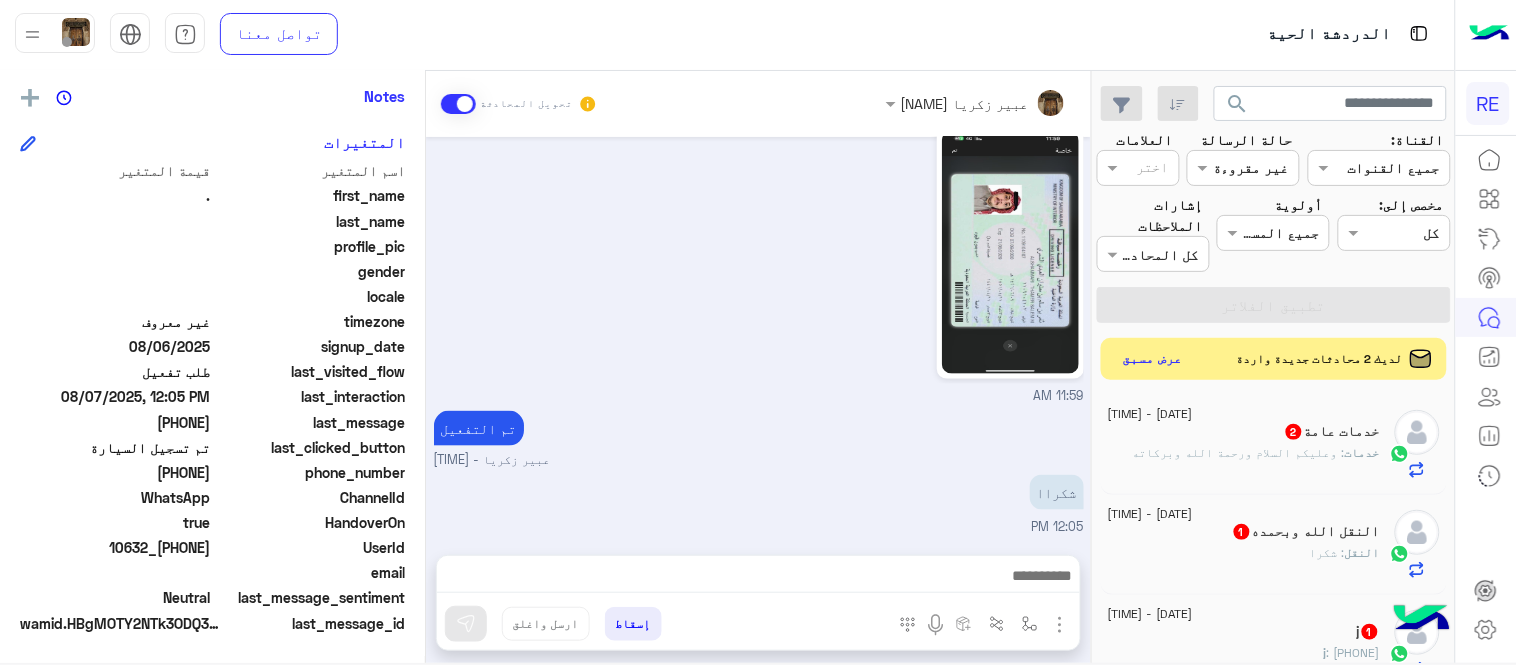 click on "عرض مسبق" 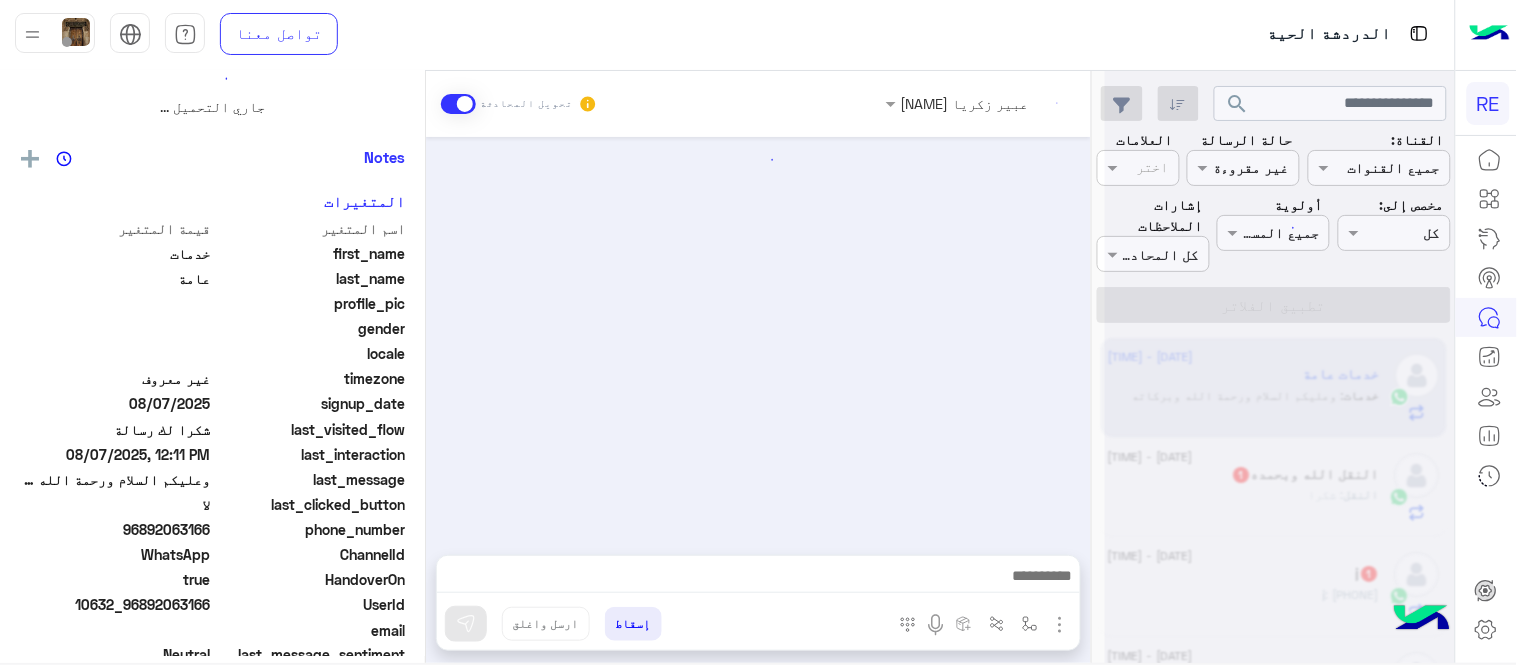scroll, scrollTop: 0, scrollLeft: 0, axis: both 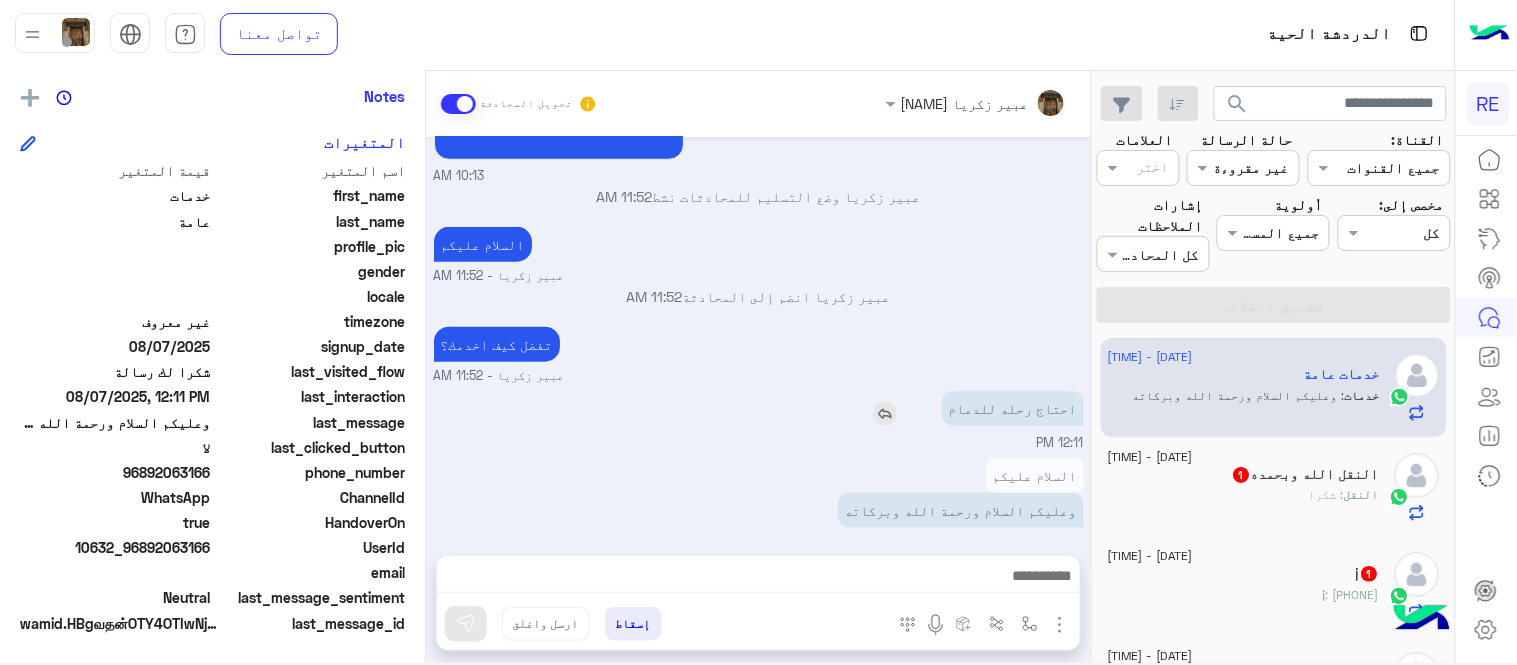 click at bounding box center (885, 414) 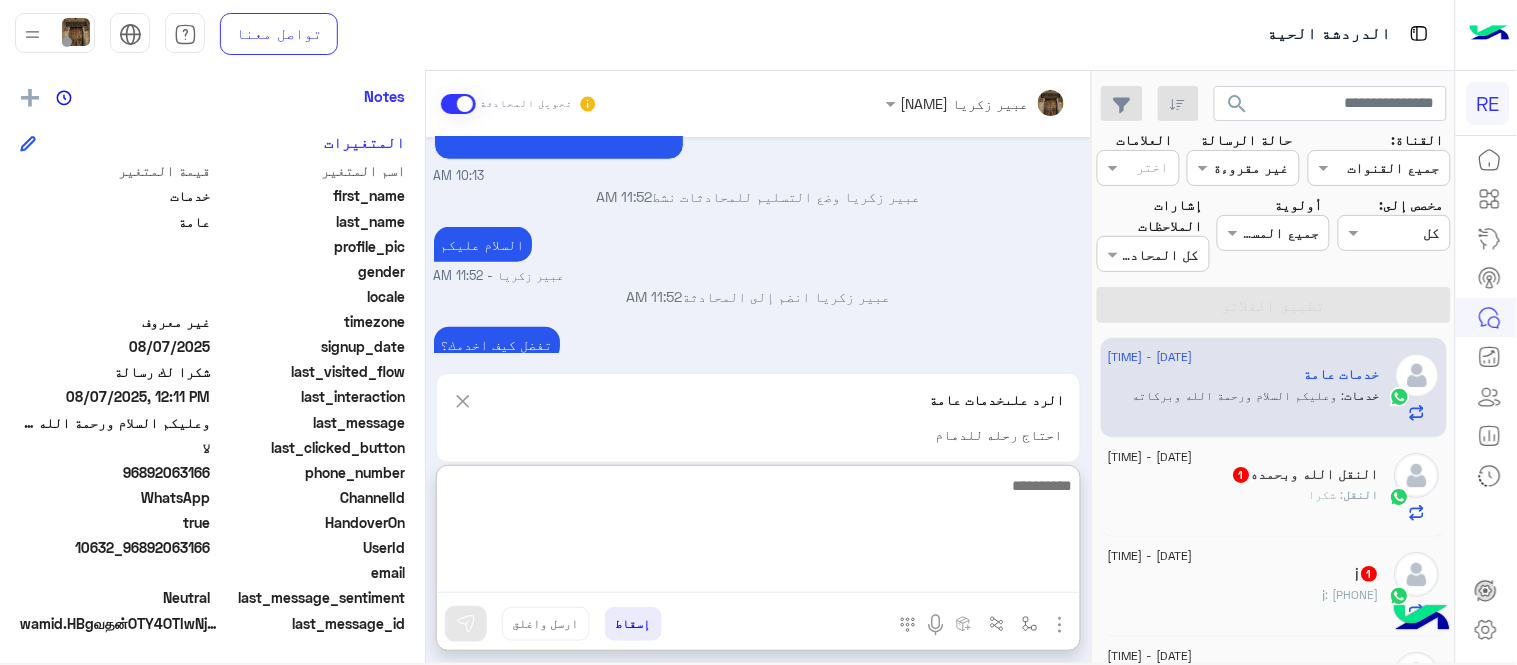 click at bounding box center (758, 533) 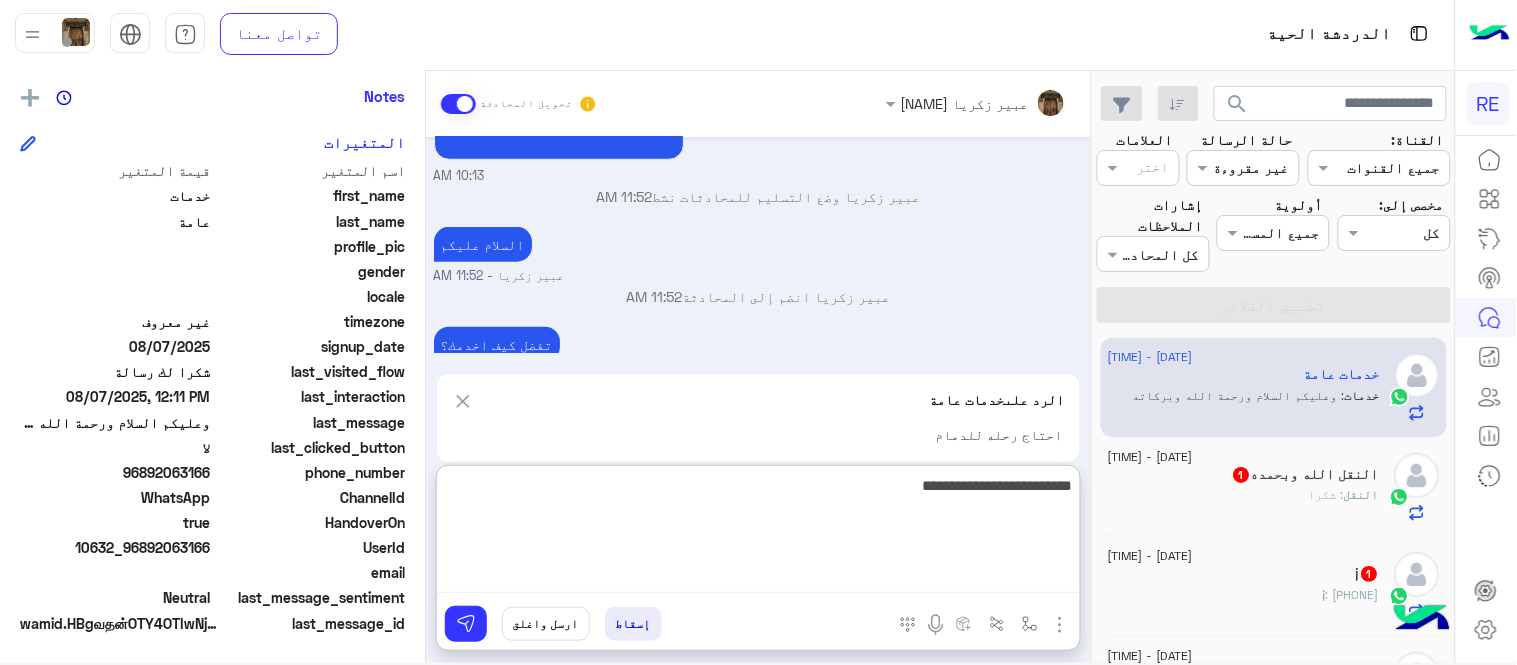 type on "**********" 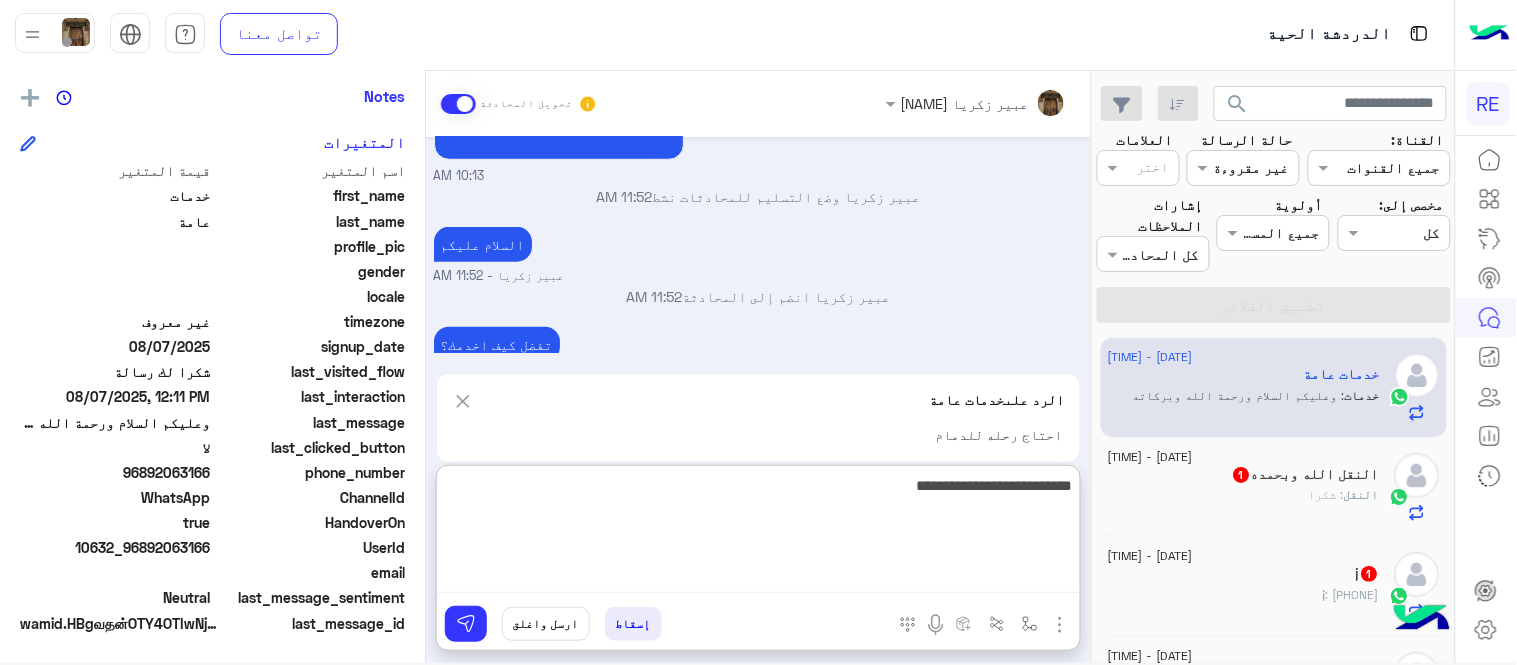 type 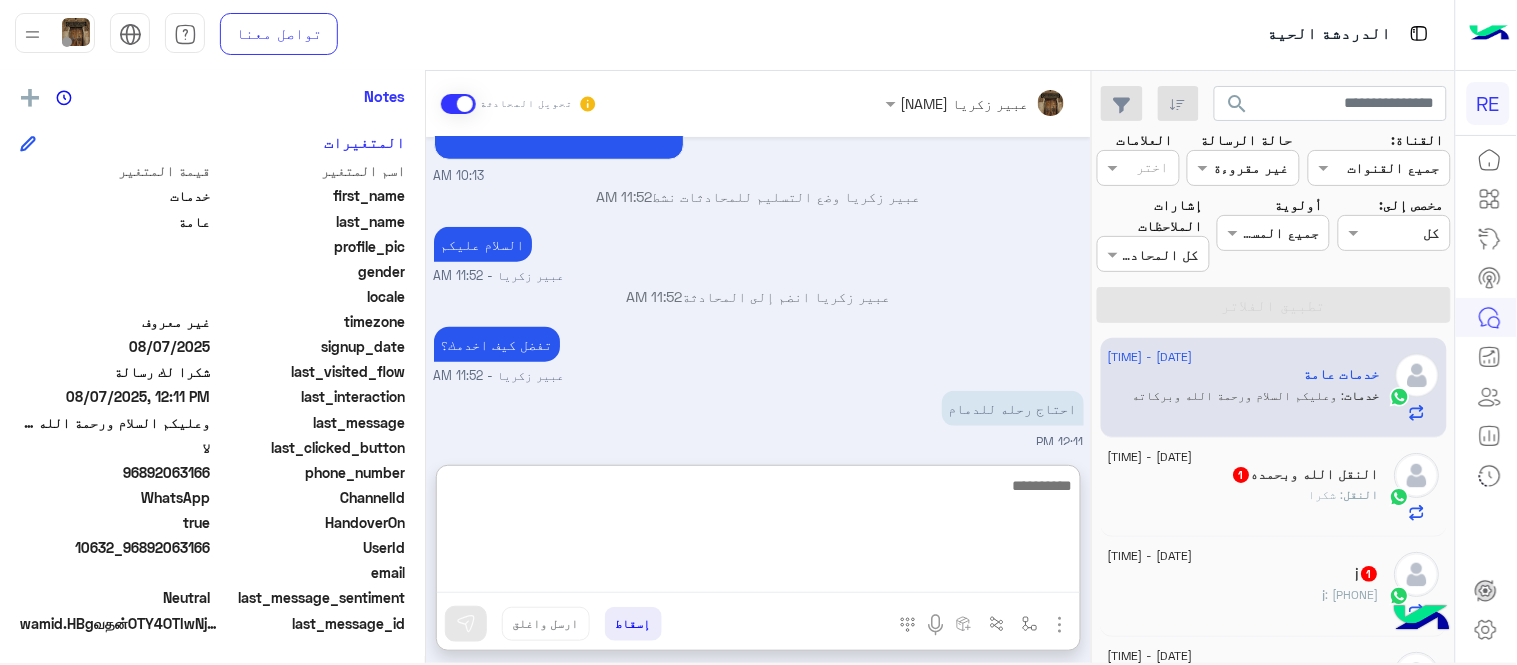 scroll, scrollTop: 603, scrollLeft: 0, axis: vertical 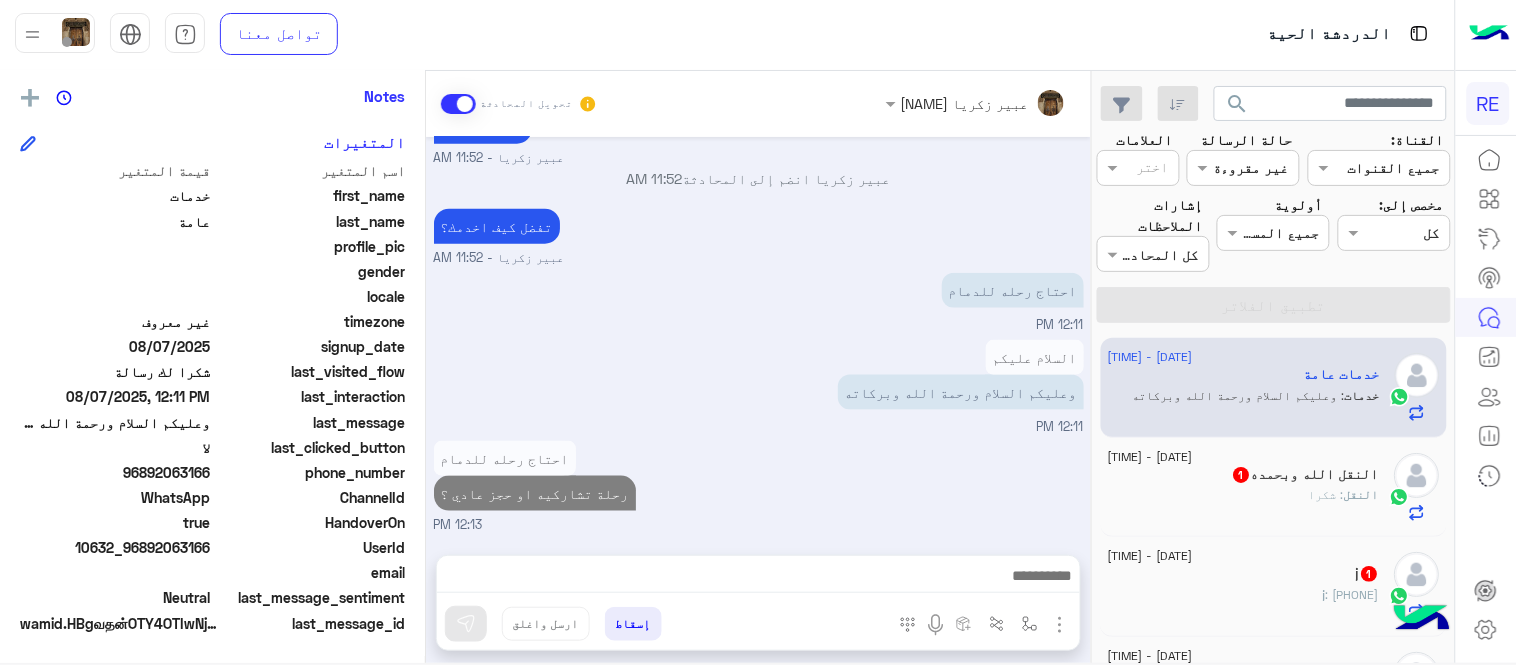 click on "النقل الله وبحمده  1" 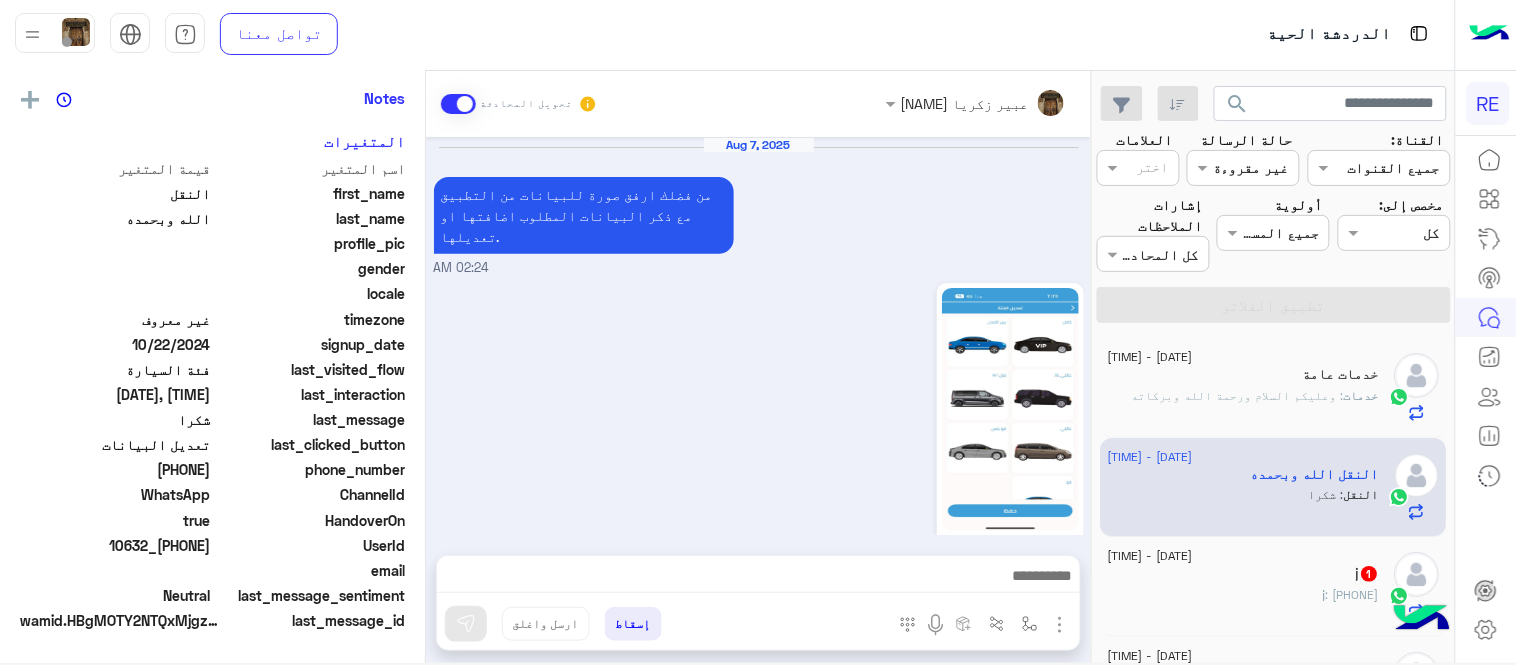 scroll, scrollTop: 405, scrollLeft: 0, axis: vertical 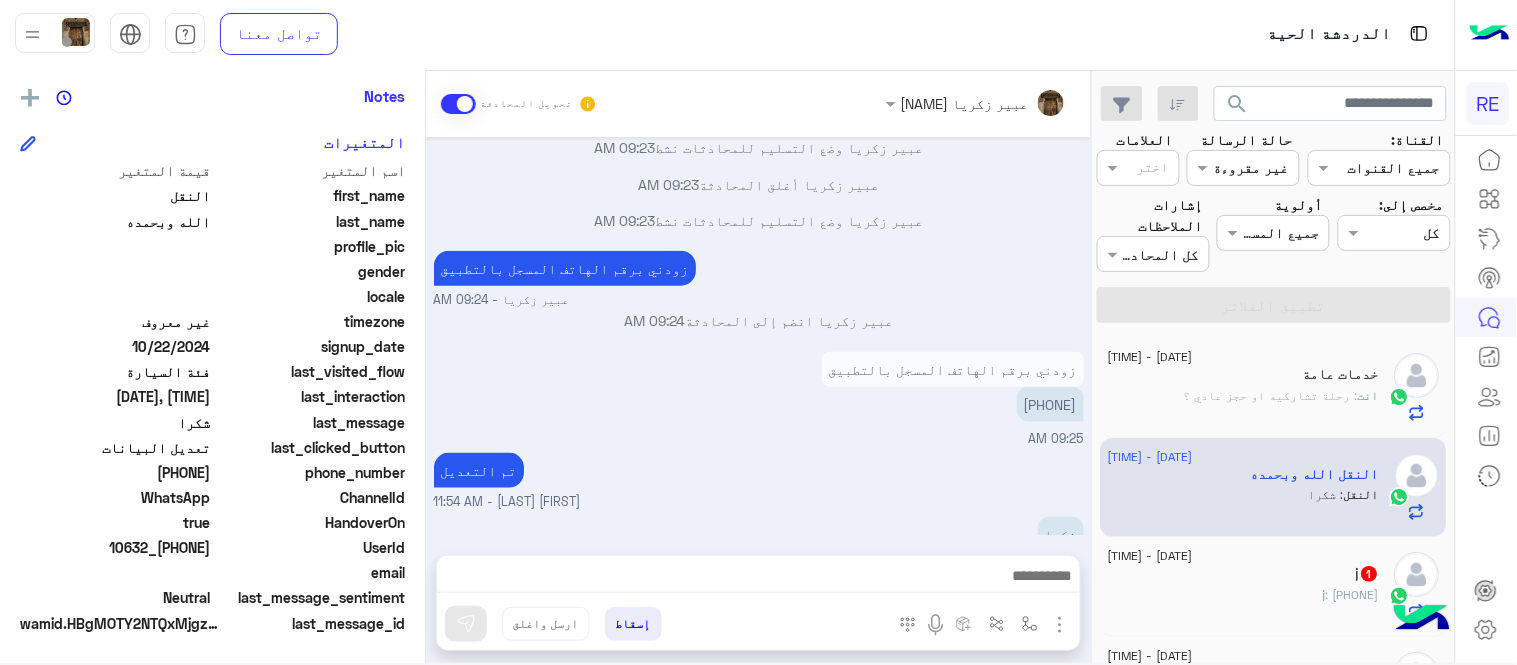 click on "j   1" 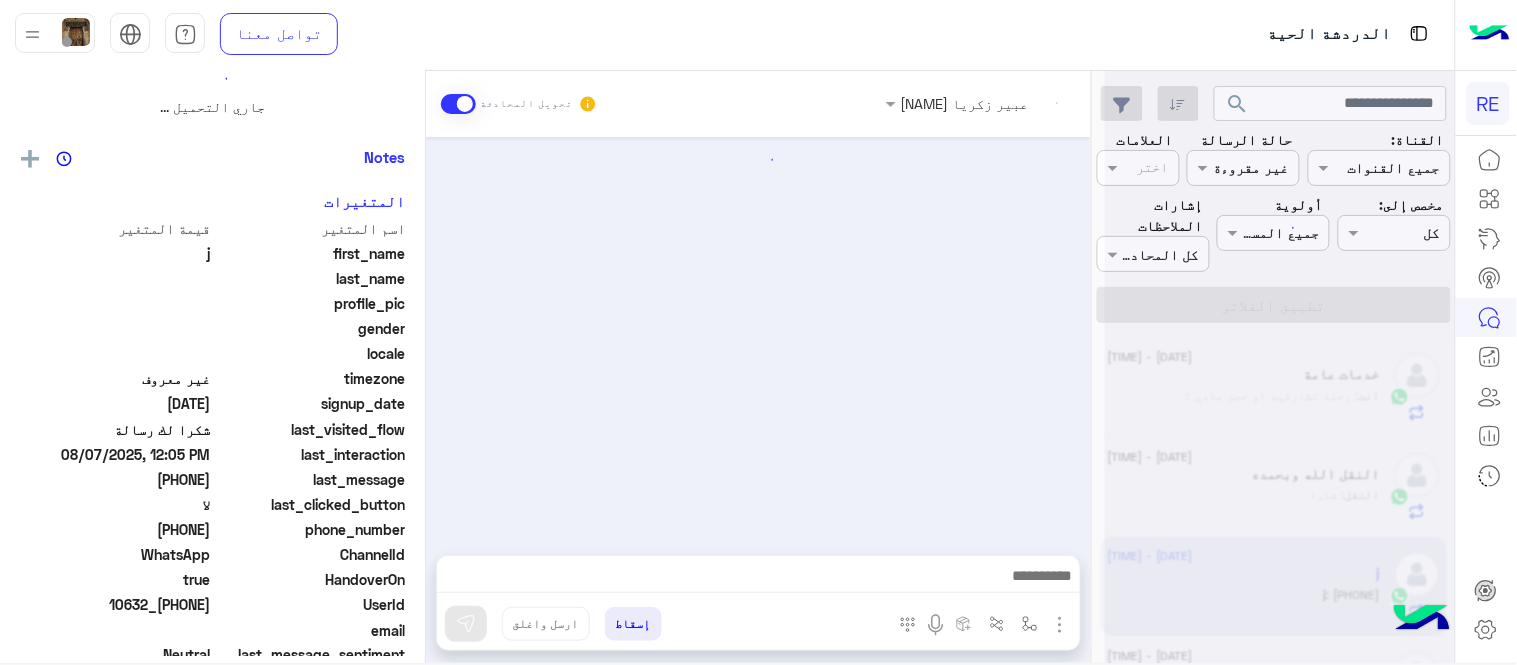 scroll, scrollTop: 0, scrollLeft: 0, axis: both 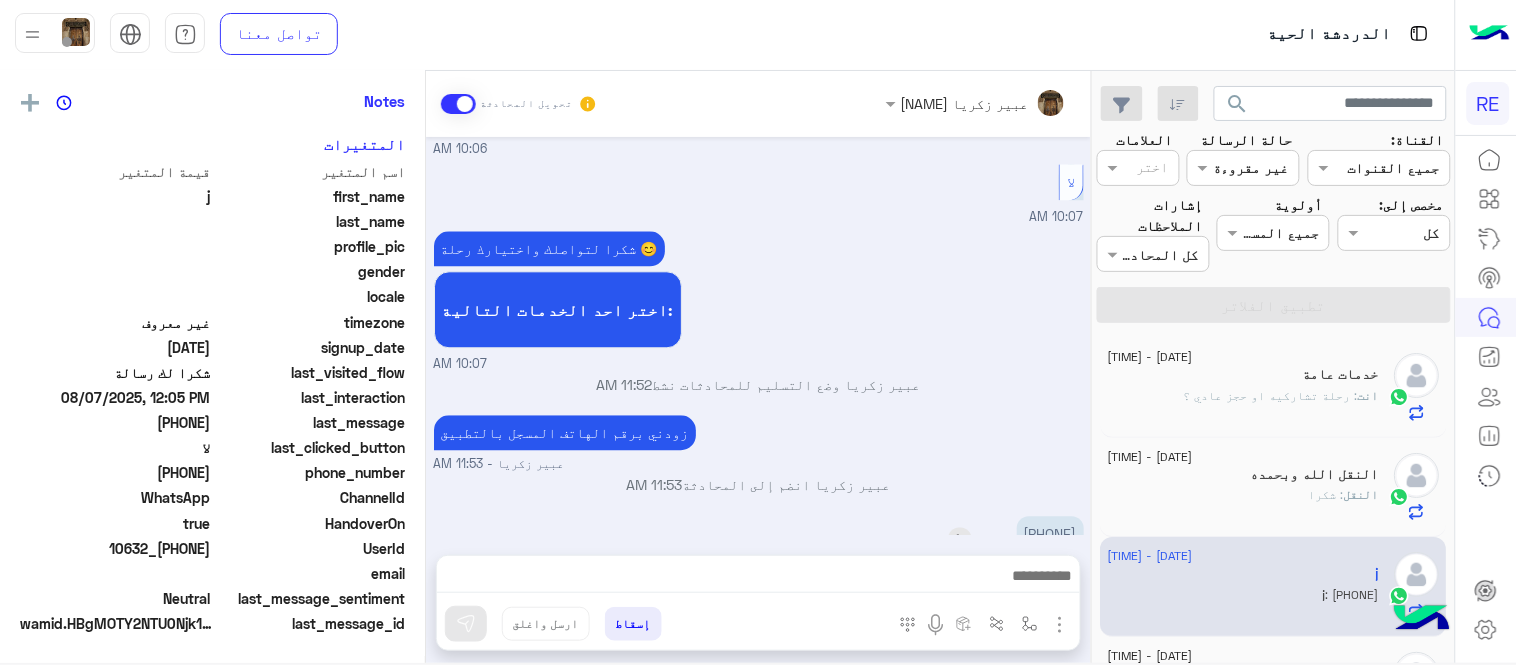 click on "[PHONE]" at bounding box center [1050, 533] 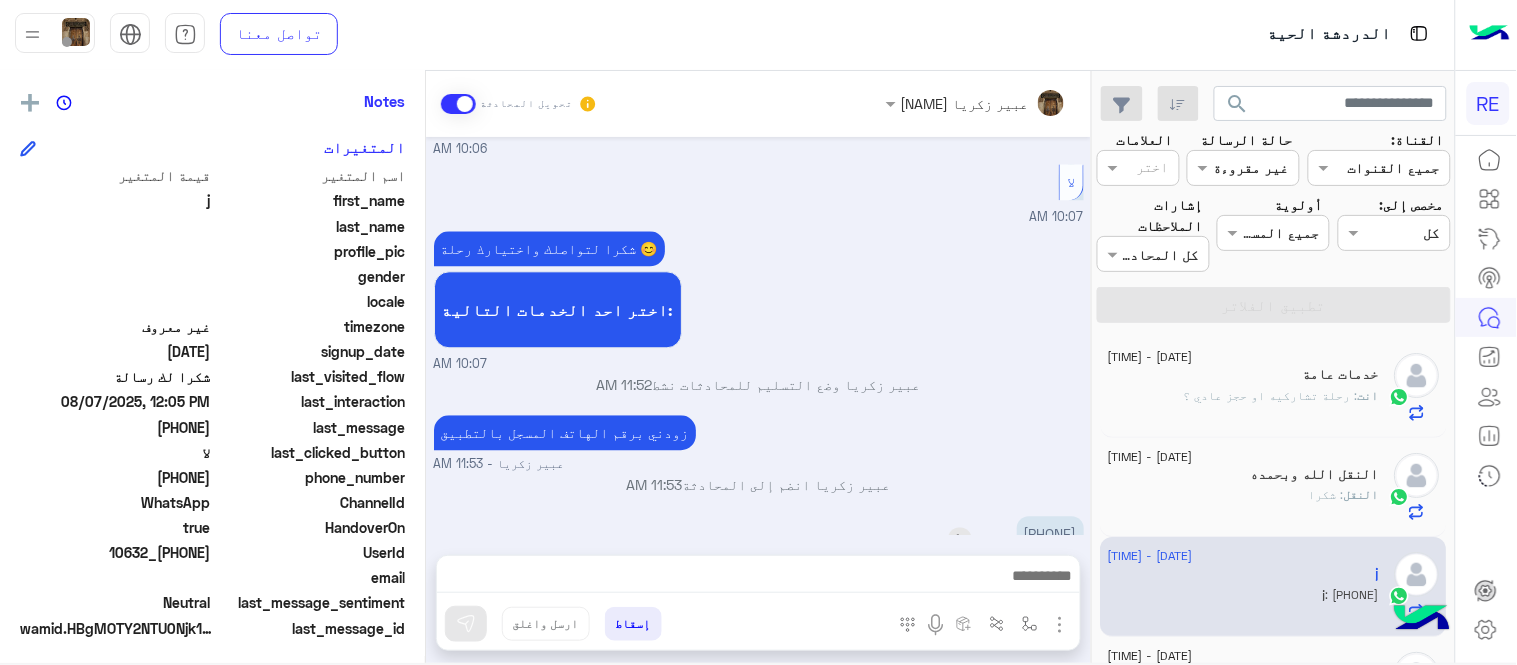 scroll, scrollTop: 410, scrollLeft: 0, axis: vertical 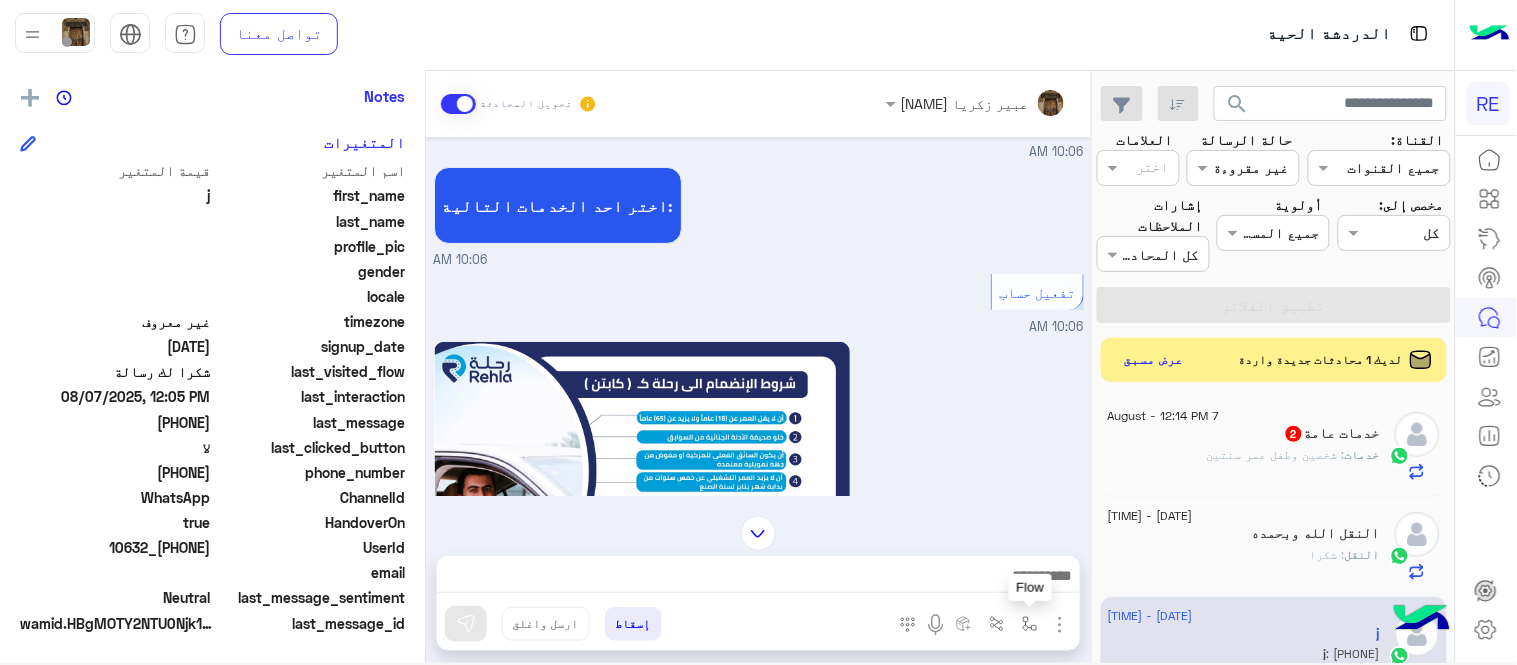 click at bounding box center (1030, 624) 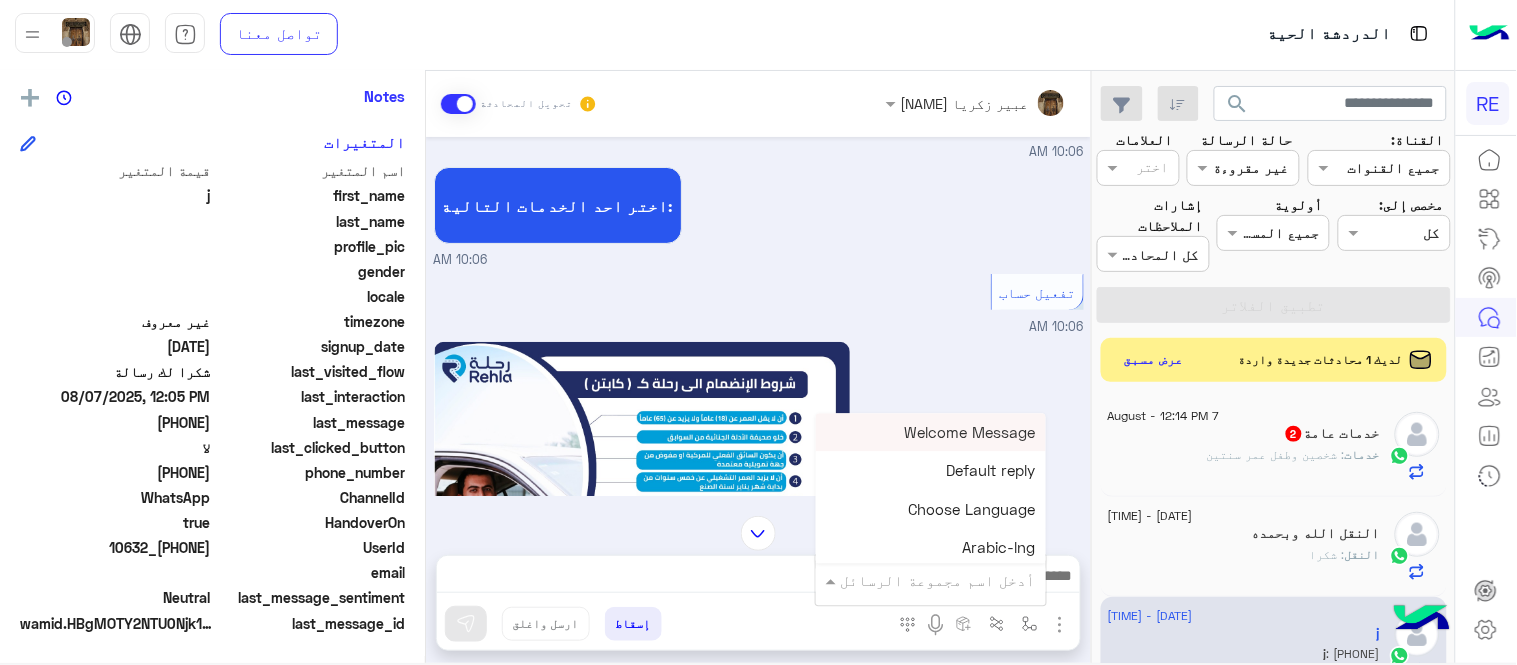 click at bounding box center [959, 580] 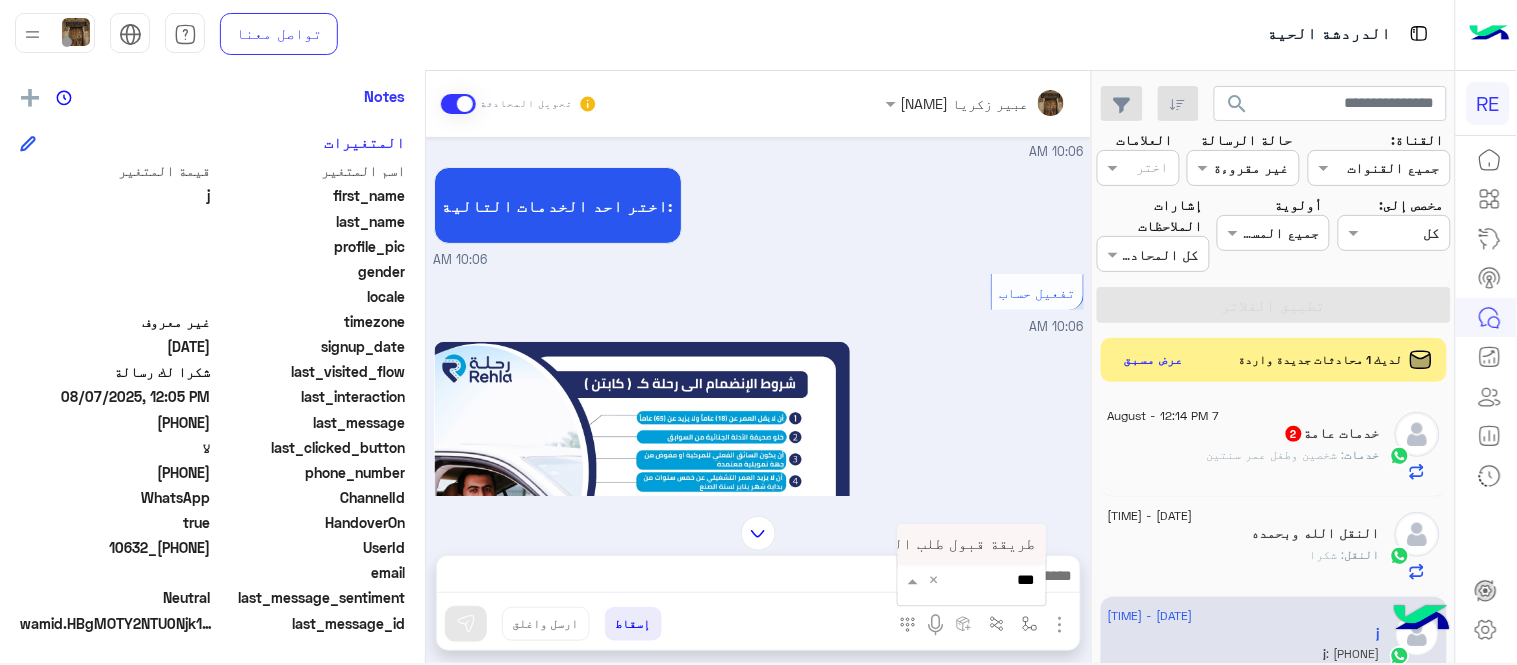 type on "****" 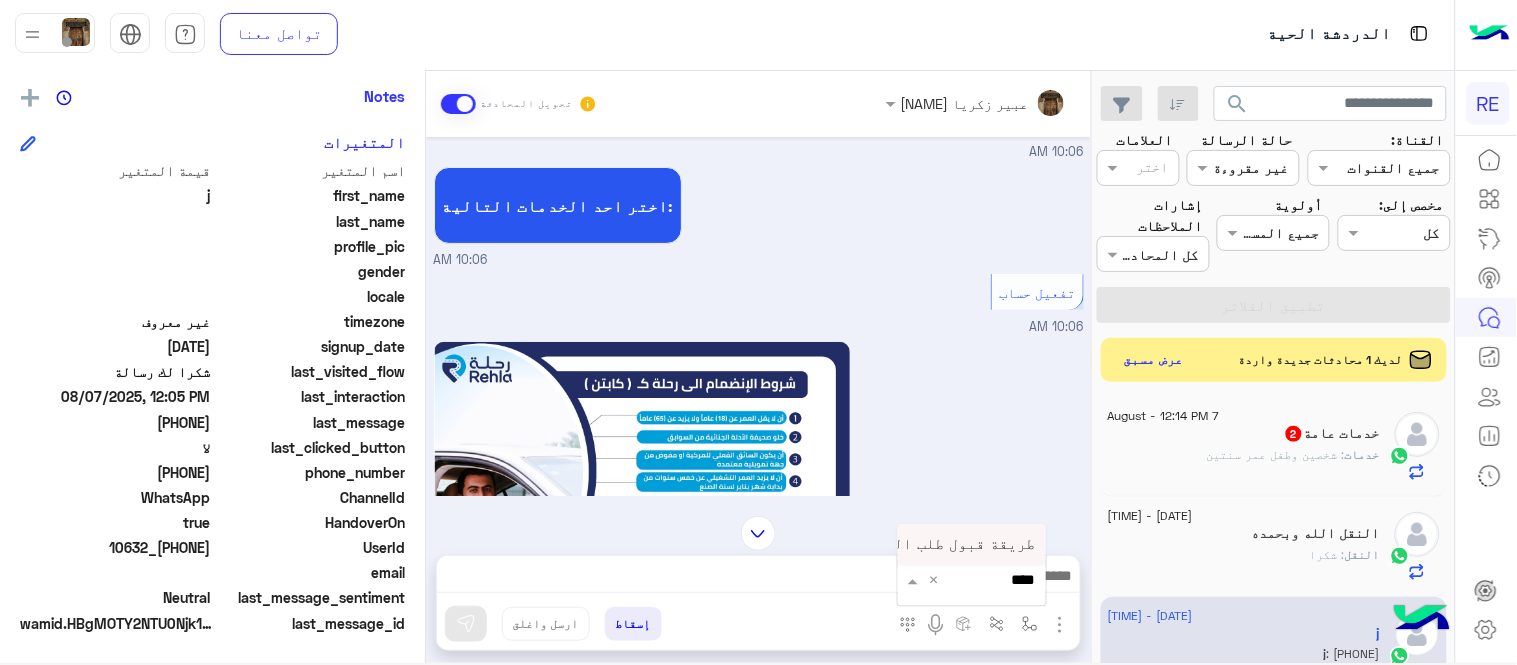 click on "طريقة قبول طلب التحقق تفعيل ابشر ككابتن" at bounding box center (872, 544) 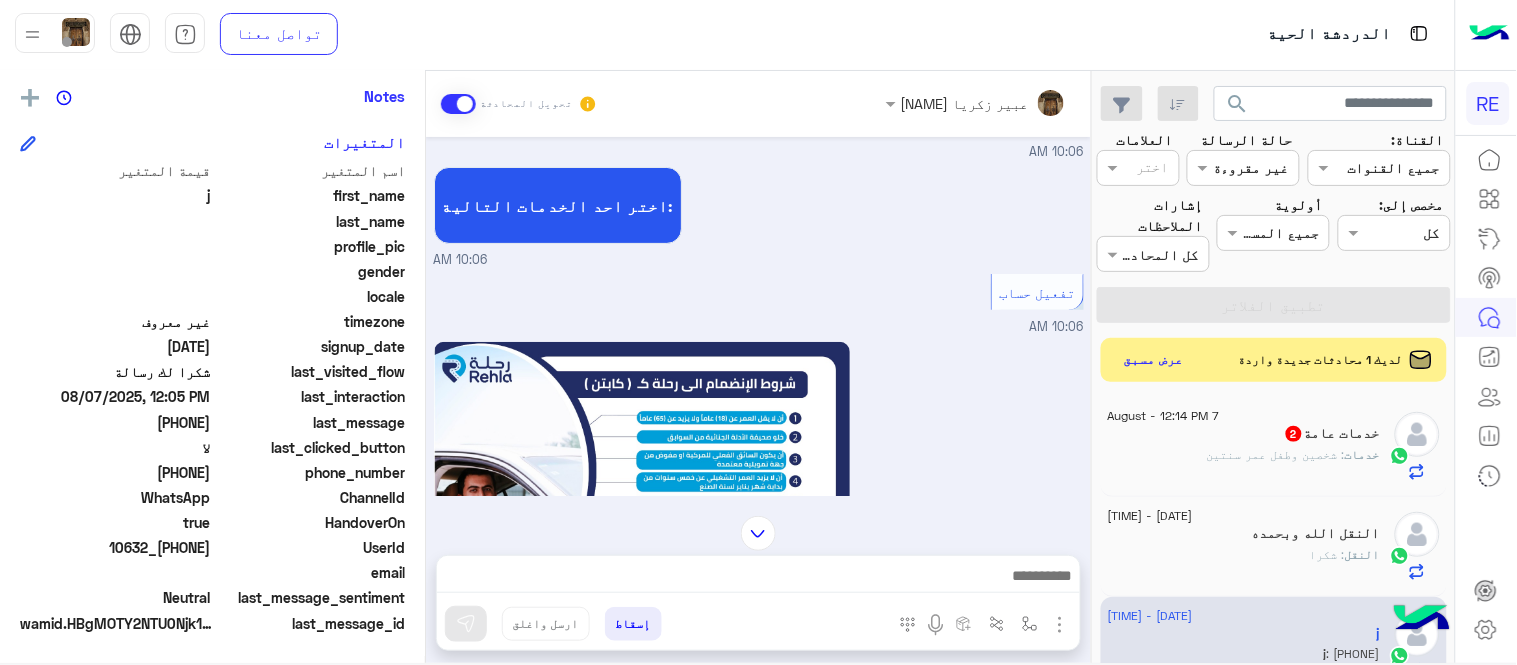 type on "**********" 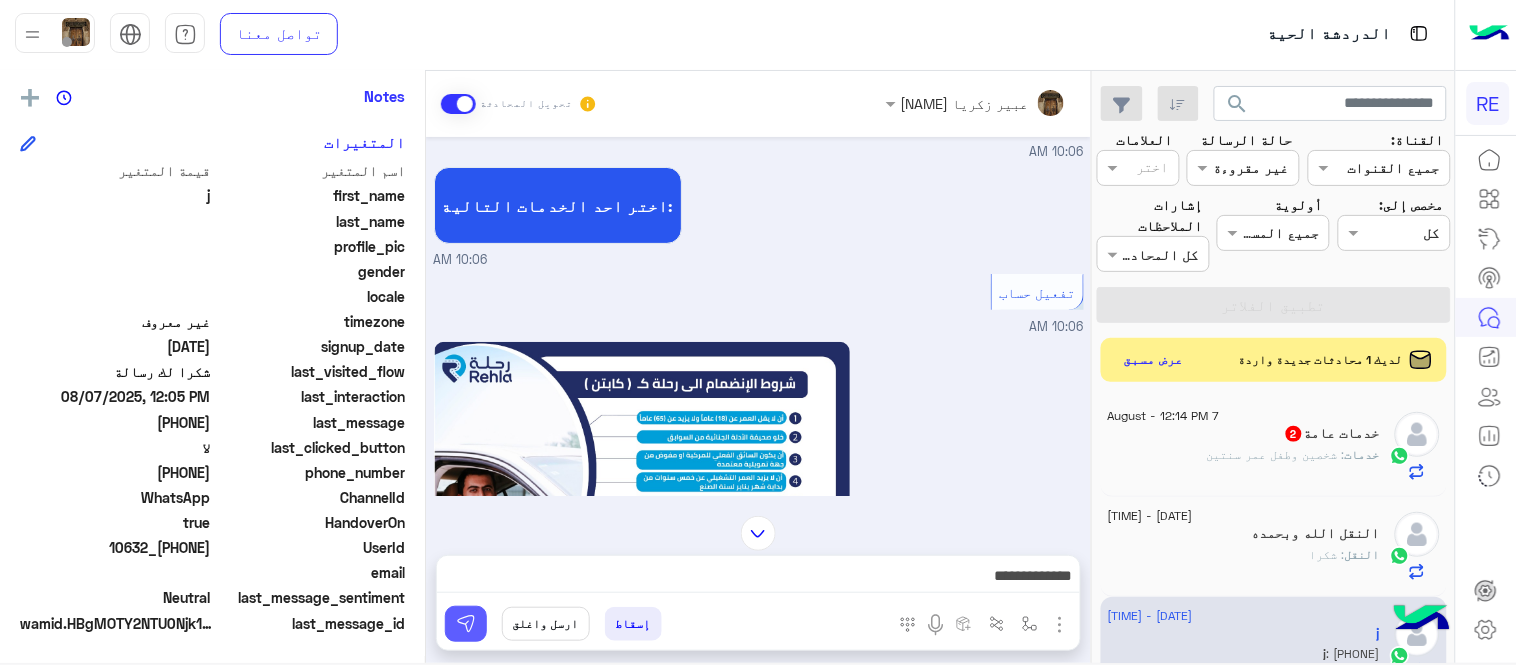 click at bounding box center [466, 624] 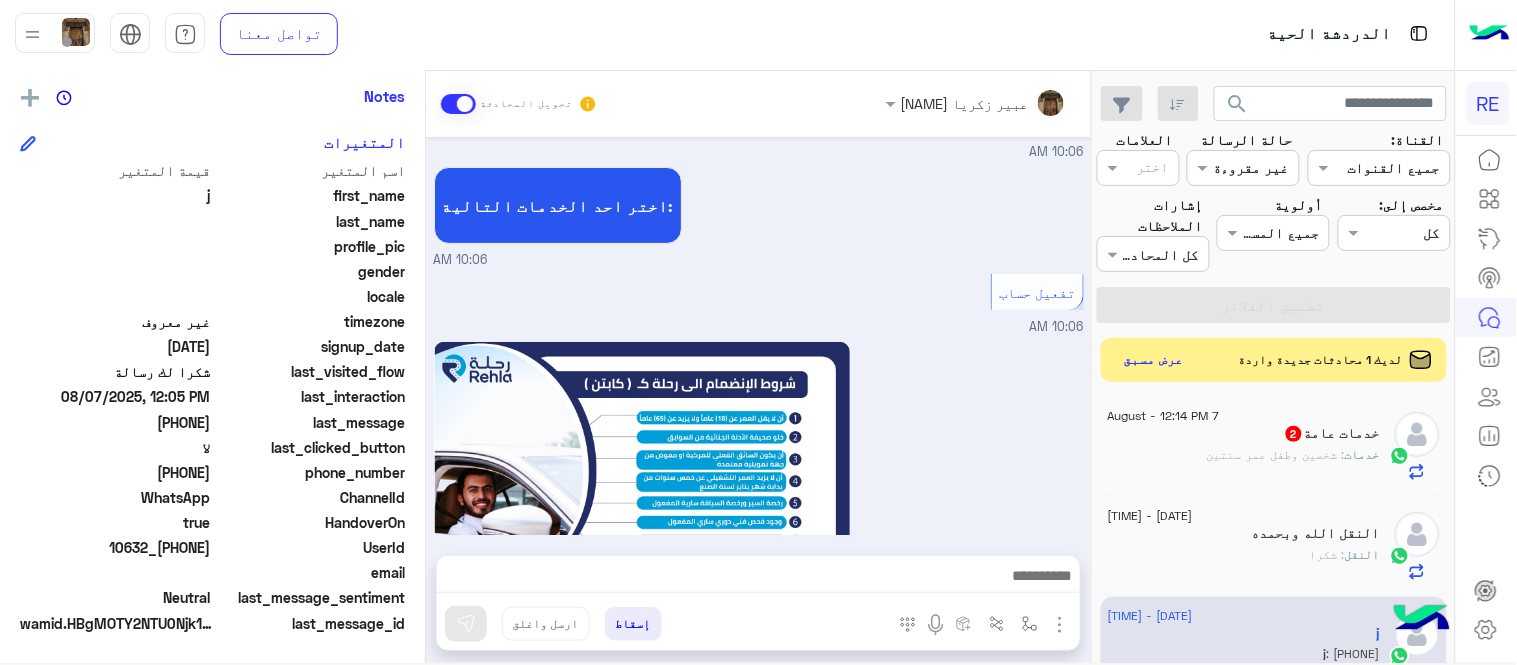 scroll, scrollTop: 1180, scrollLeft: 0, axis: vertical 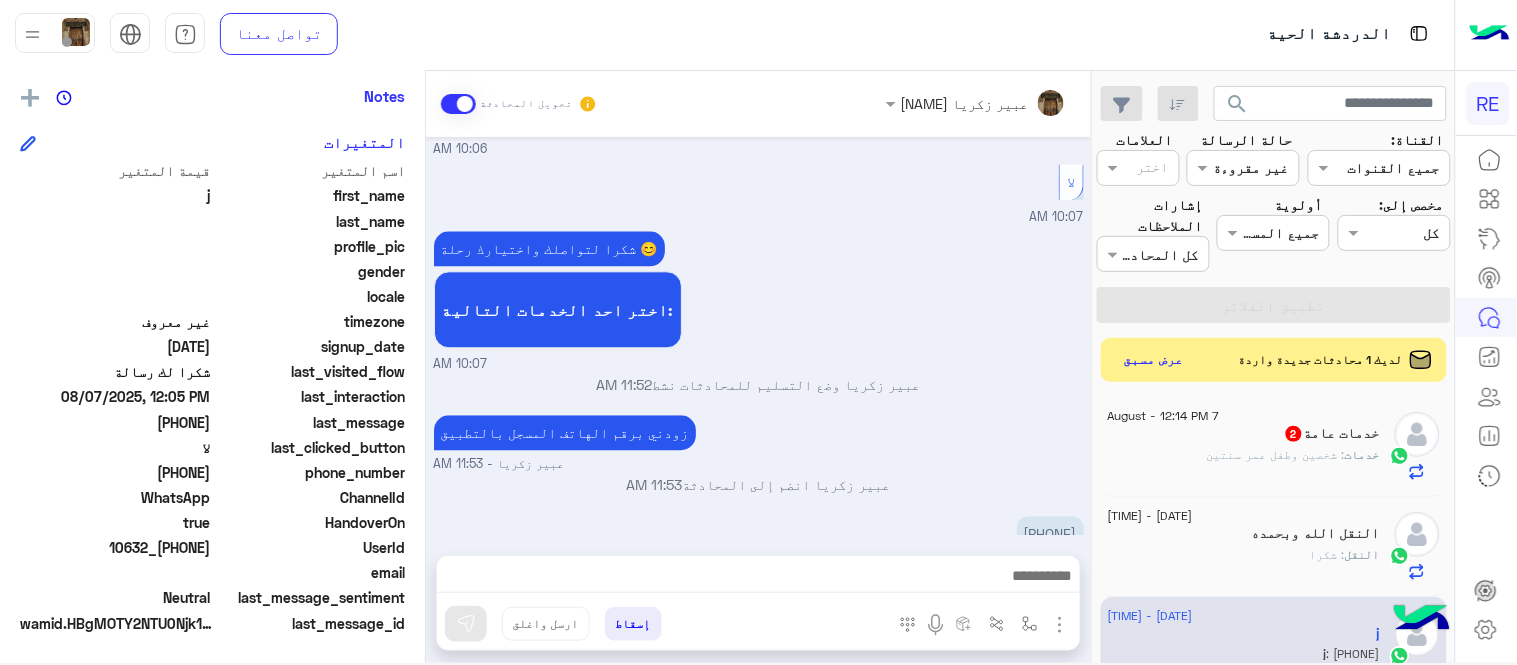 click on "خدمات : شخصين وطفل عمر سنتين" 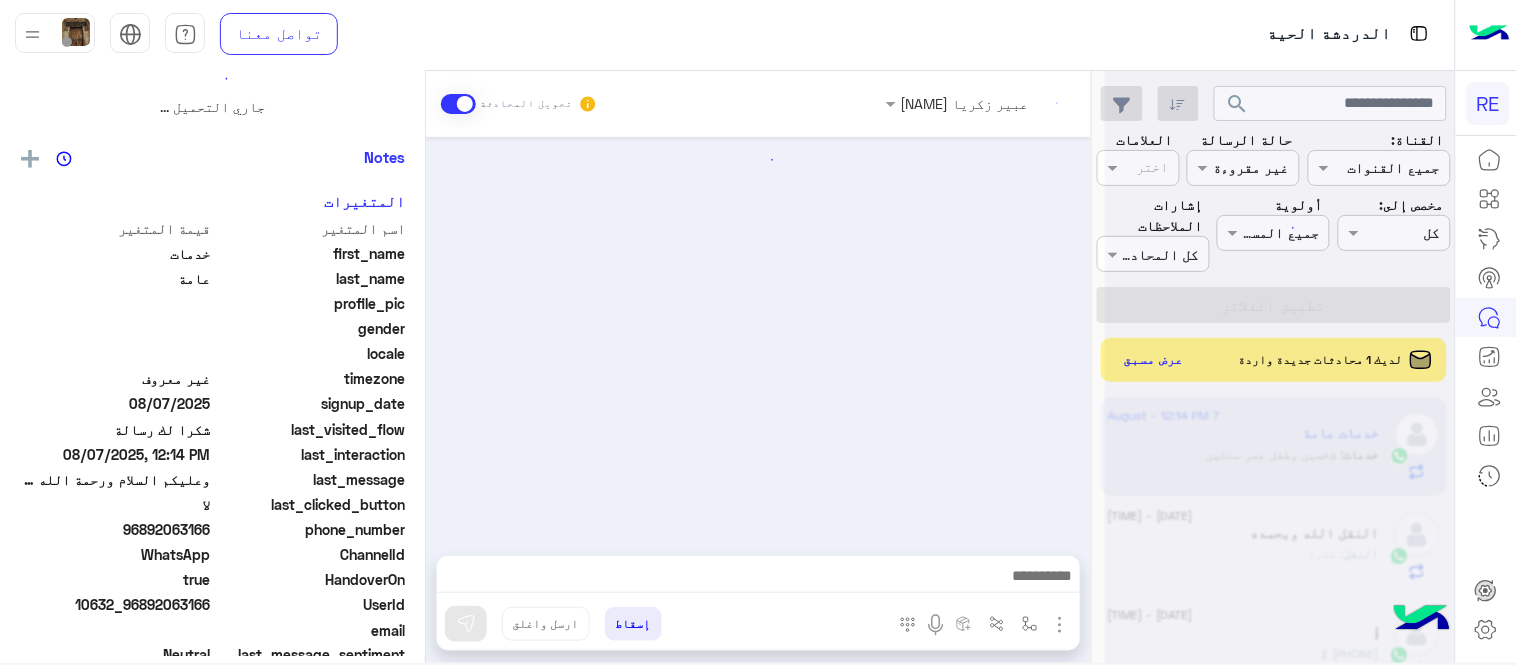 scroll, scrollTop: 0, scrollLeft: 0, axis: both 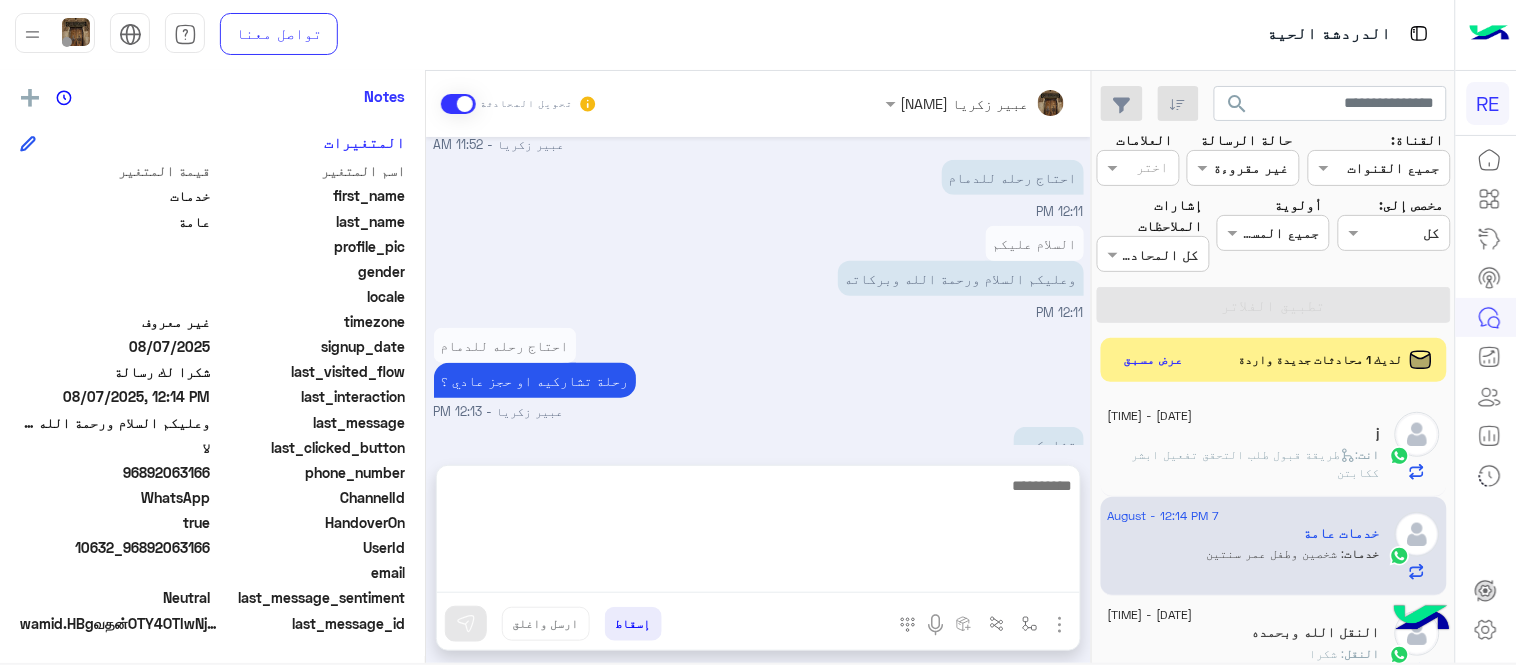 click at bounding box center (758, 533) 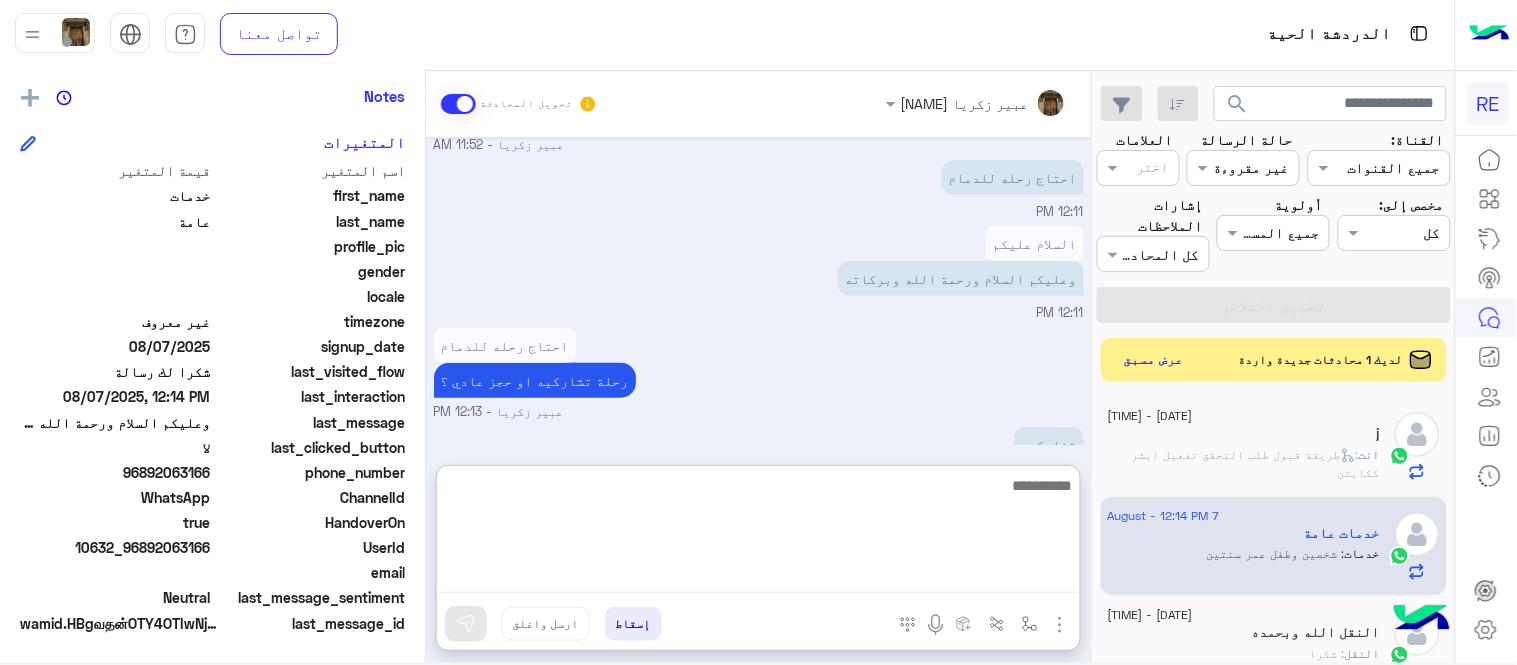 paste on "**********" 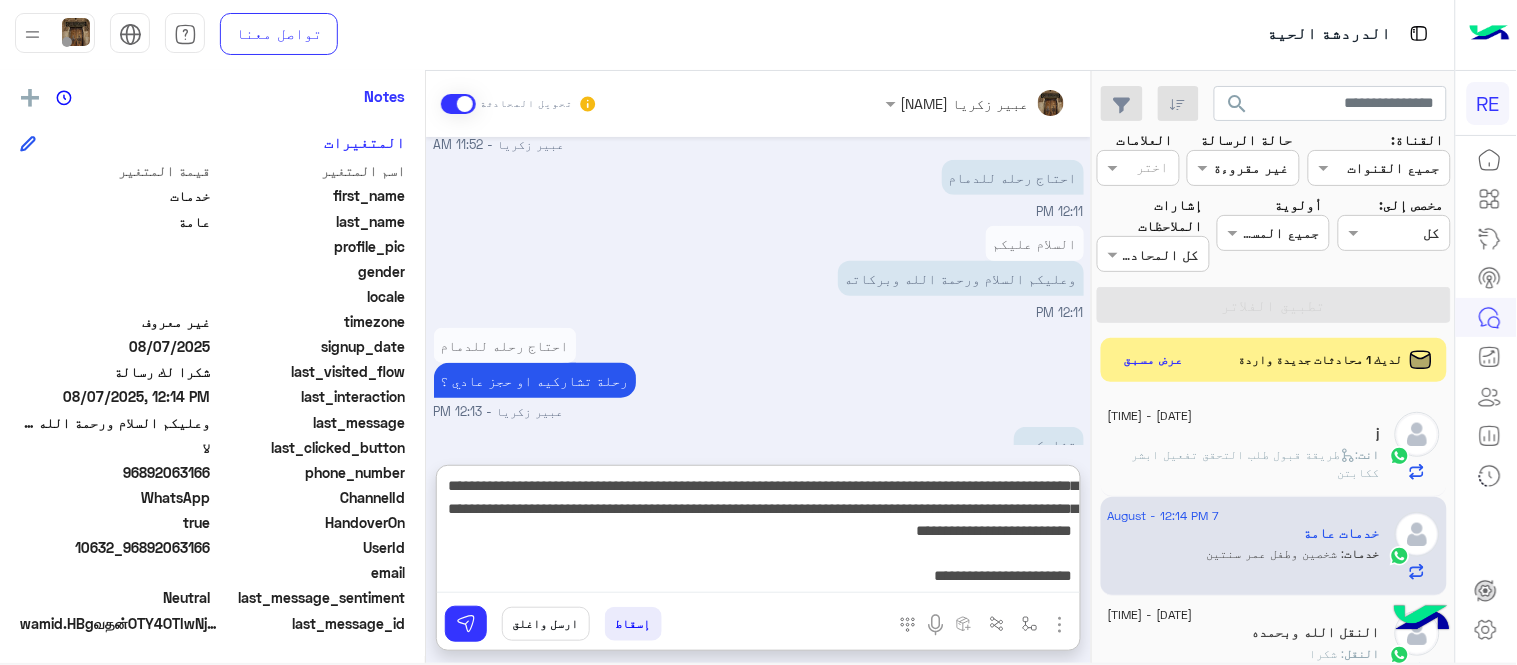 drag, startPoint x: 587, startPoint y: 514, endPoint x: 664, endPoint y: 512, distance: 77.02597 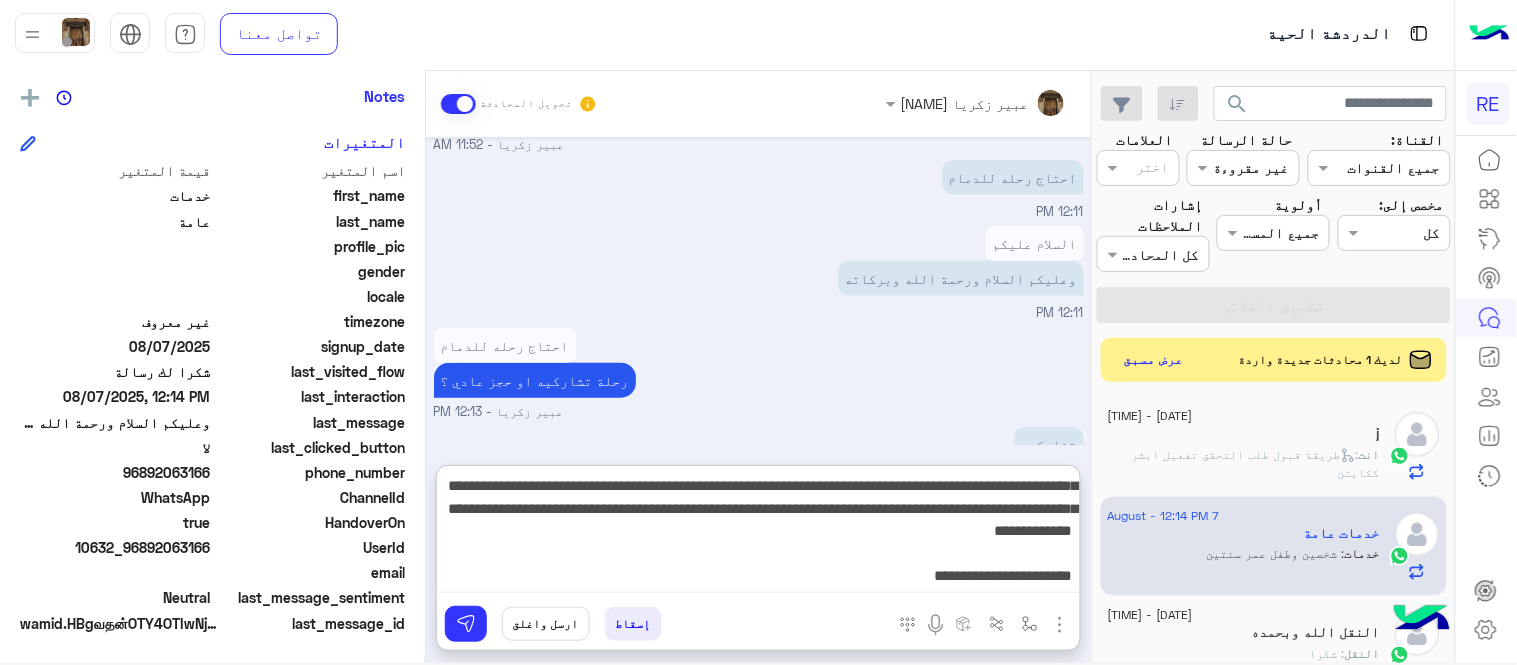 click on "**********" at bounding box center [758, 533] 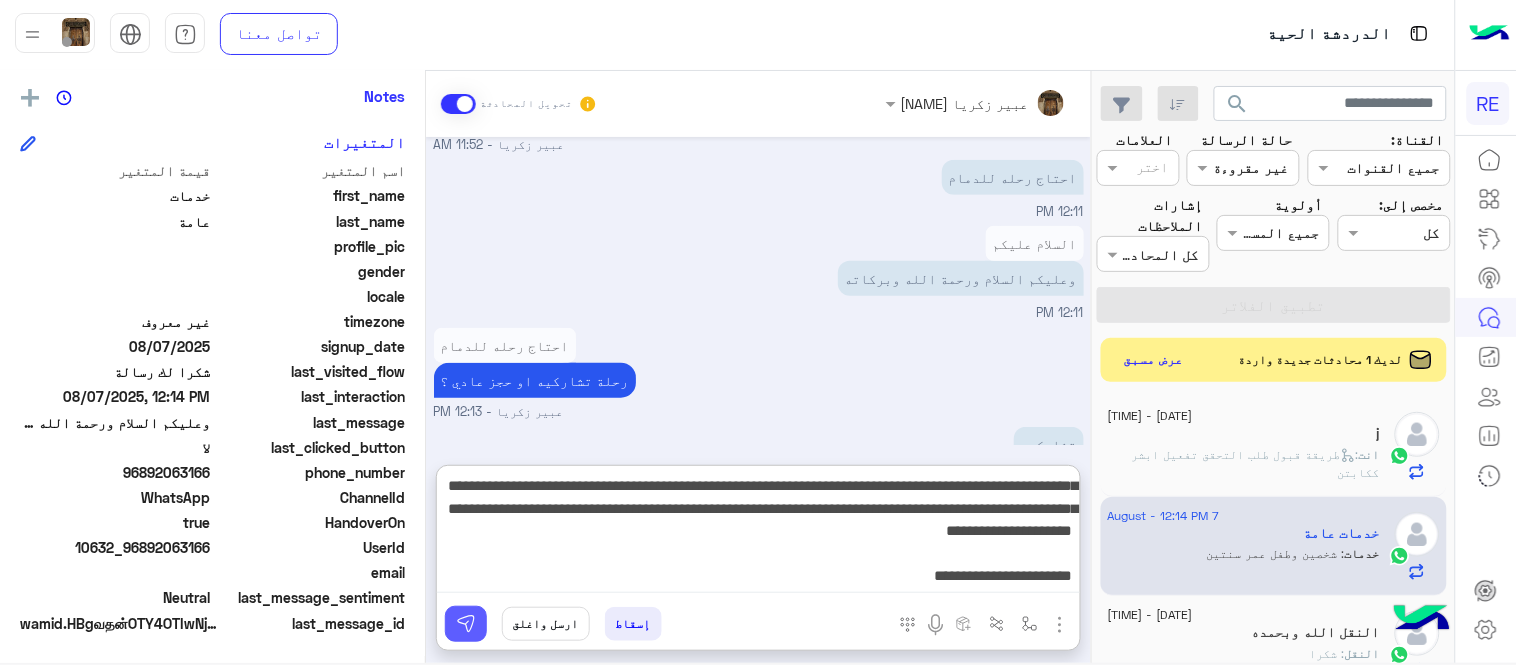 type on "**********" 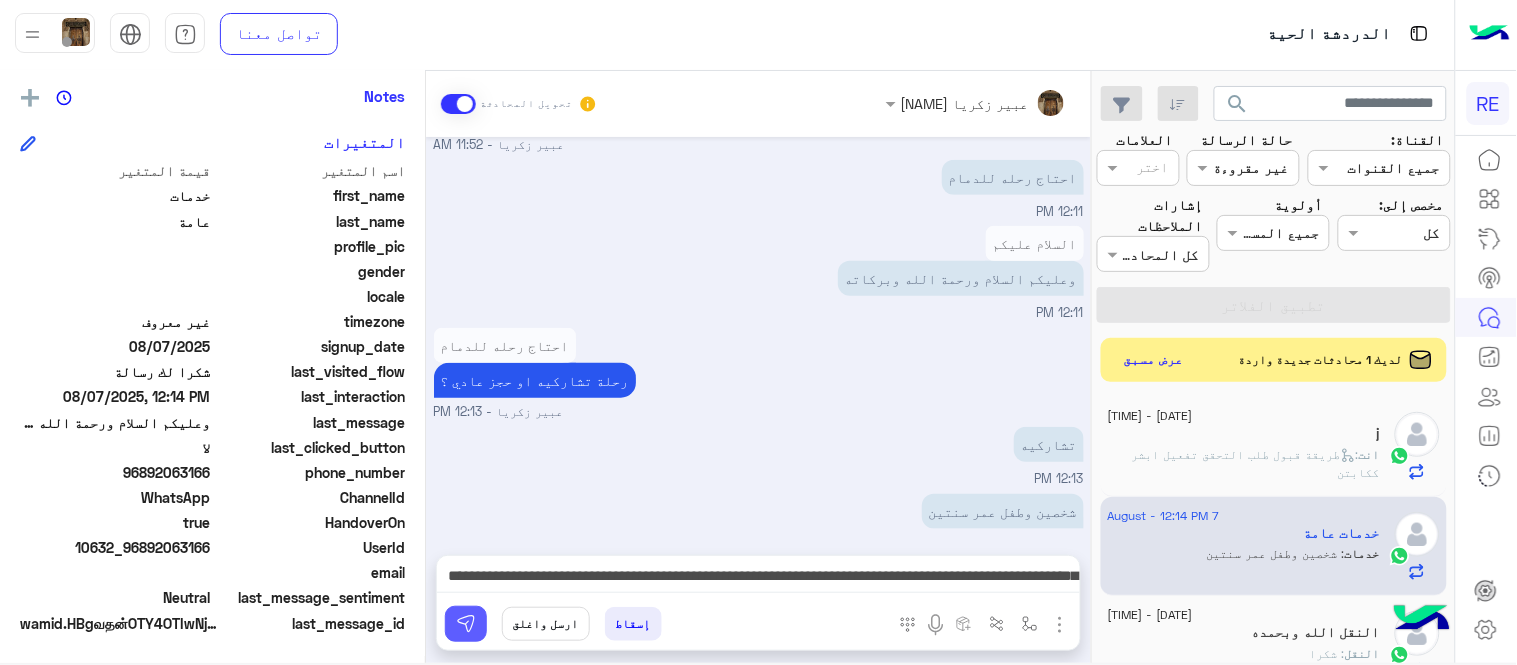 click at bounding box center (466, 624) 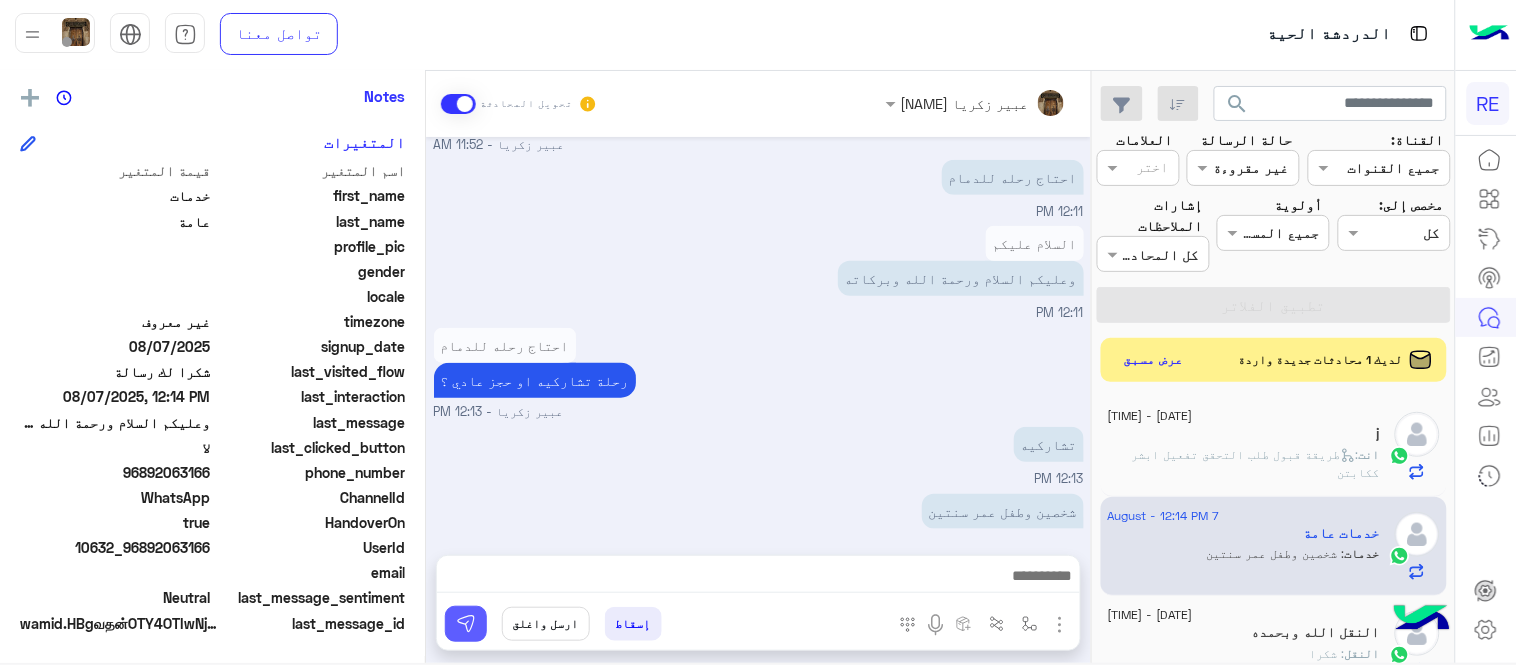 scroll, scrollTop: 532, scrollLeft: 0, axis: vertical 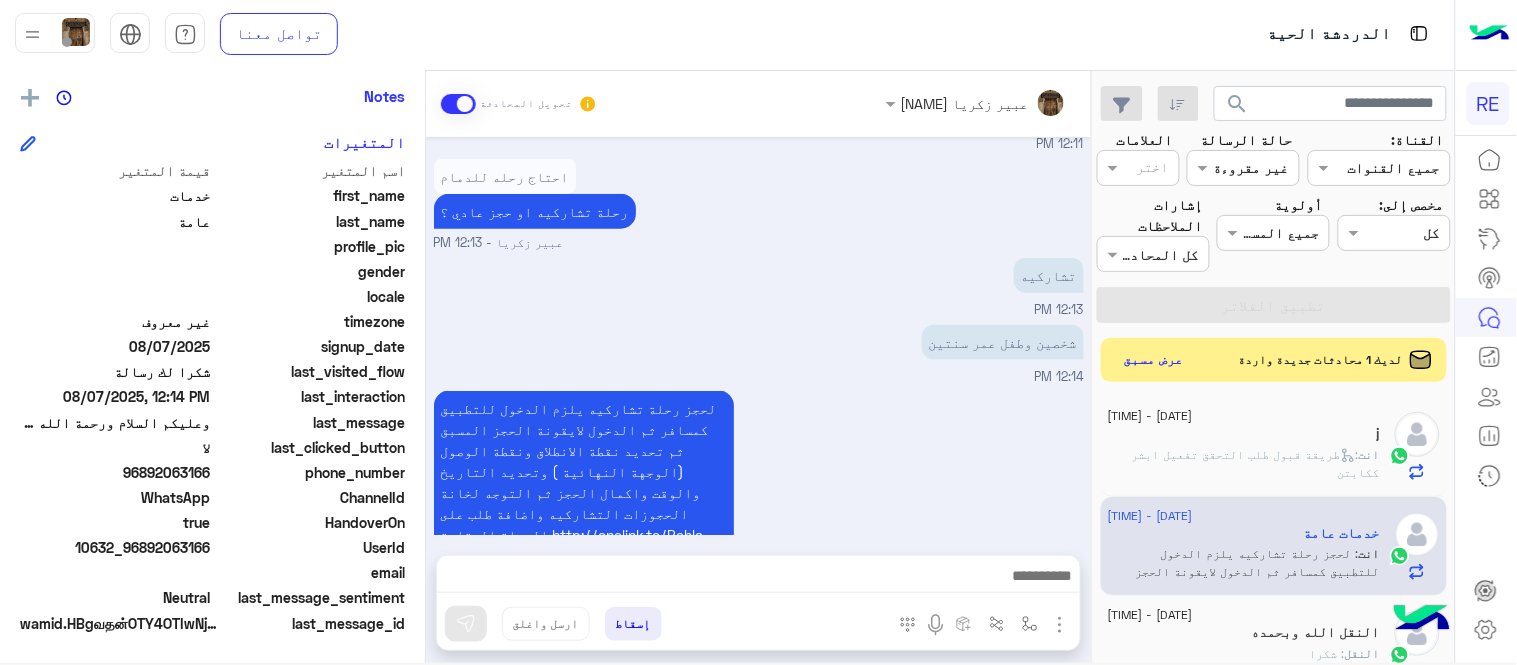 click on "لحجز رحلة تشاركيه يلزم الدخول للتطبيق كمسافر ثم الدخول لايقونة الحجز المسبق ثم تحديد نقطة الانطلاق ونقطة الوصول (الوجهة النهائية ) وتحديد التاريخ والوقت واكمال الحجز ثم التوجه لخانة الحجوزات التشاركيه واضافة طلب على الرحلة المتاحة
http://onelink.to/Rehla     عبير زكريا -  12:17 PM" at bounding box center [759, 481] 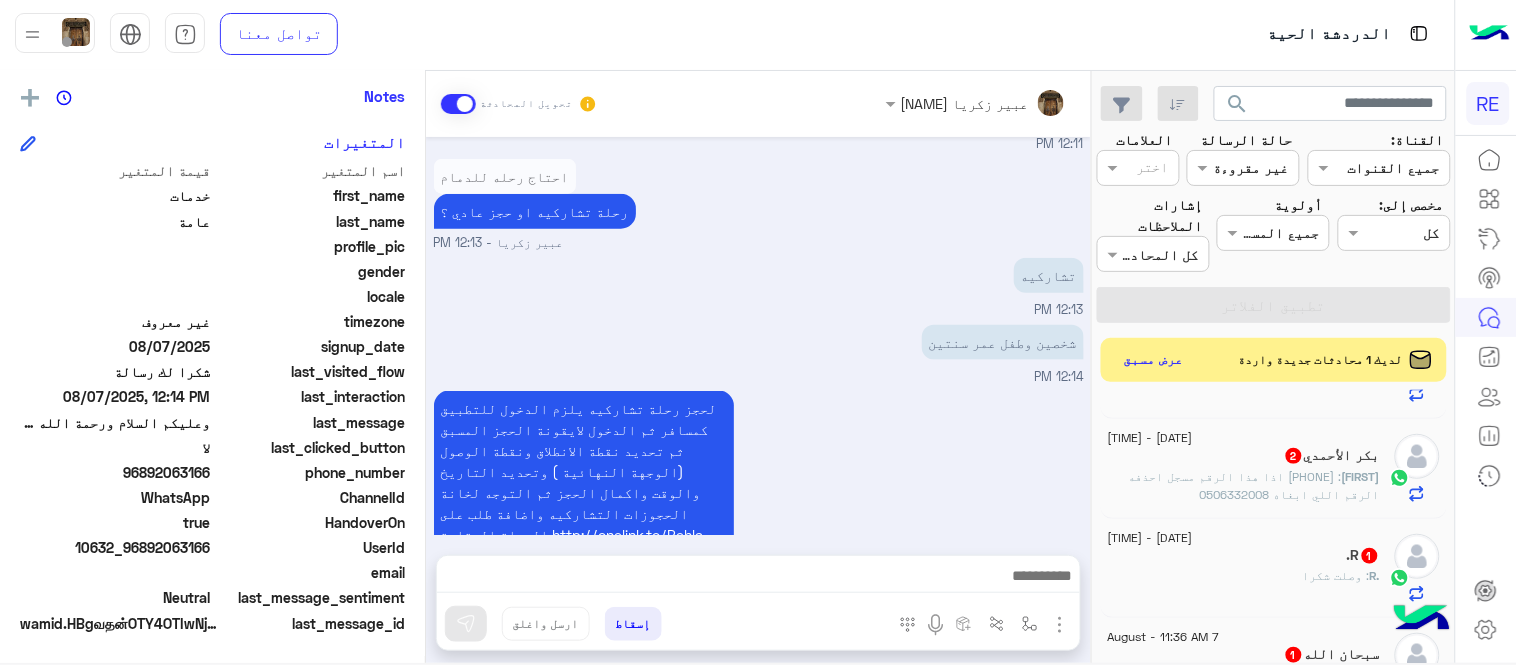 scroll, scrollTop: 302, scrollLeft: 0, axis: vertical 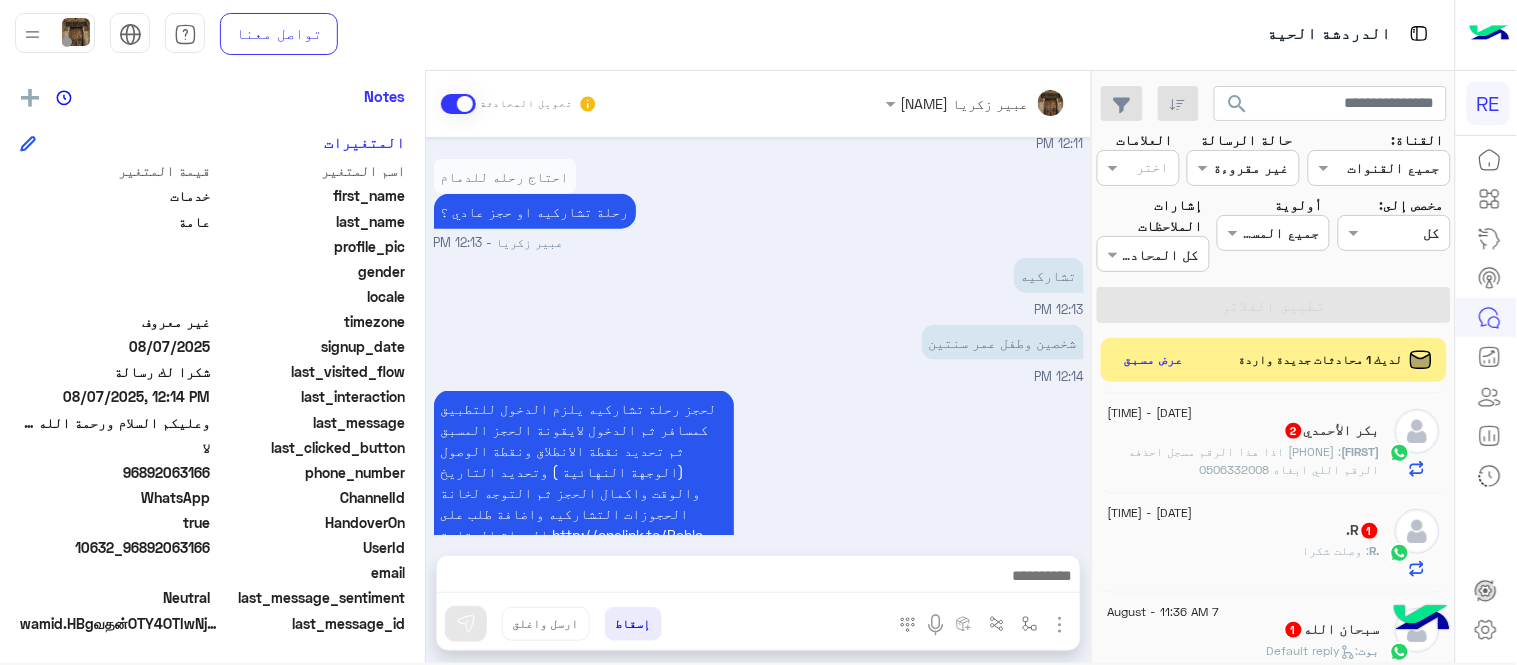 click on ".R   1" 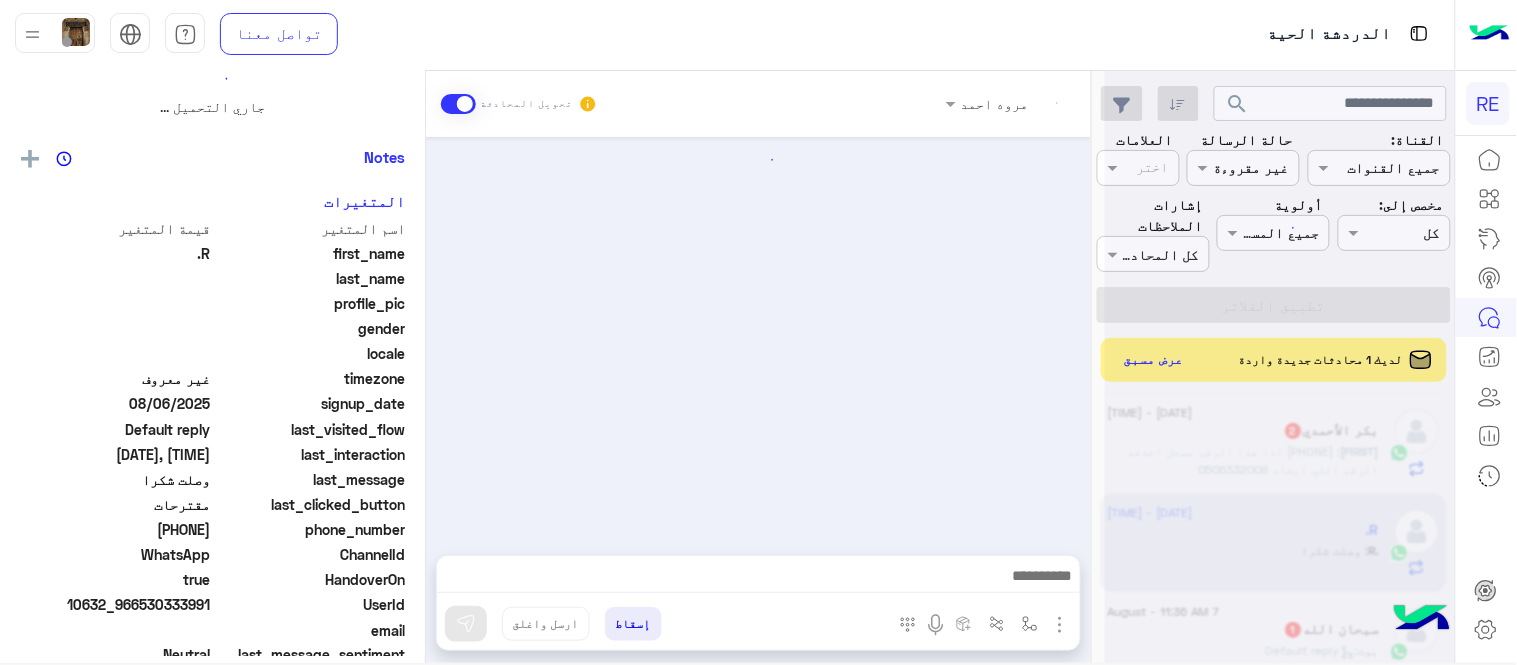 scroll, scrollTop: 0, scrollLeft: 0, axis: both 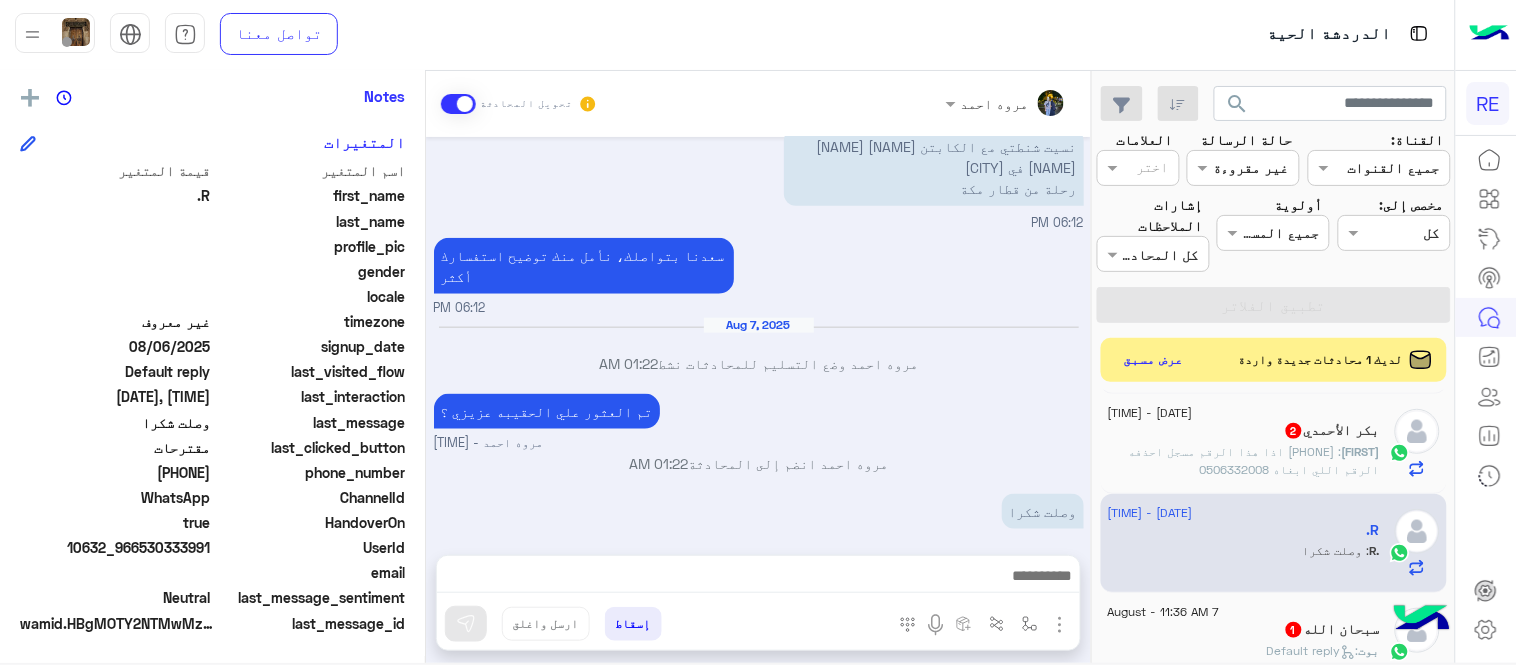 drag, startPoint x: 432, startPoint y: 456, endPoint x: 427, endPoint y: 422, distance: 34.36568 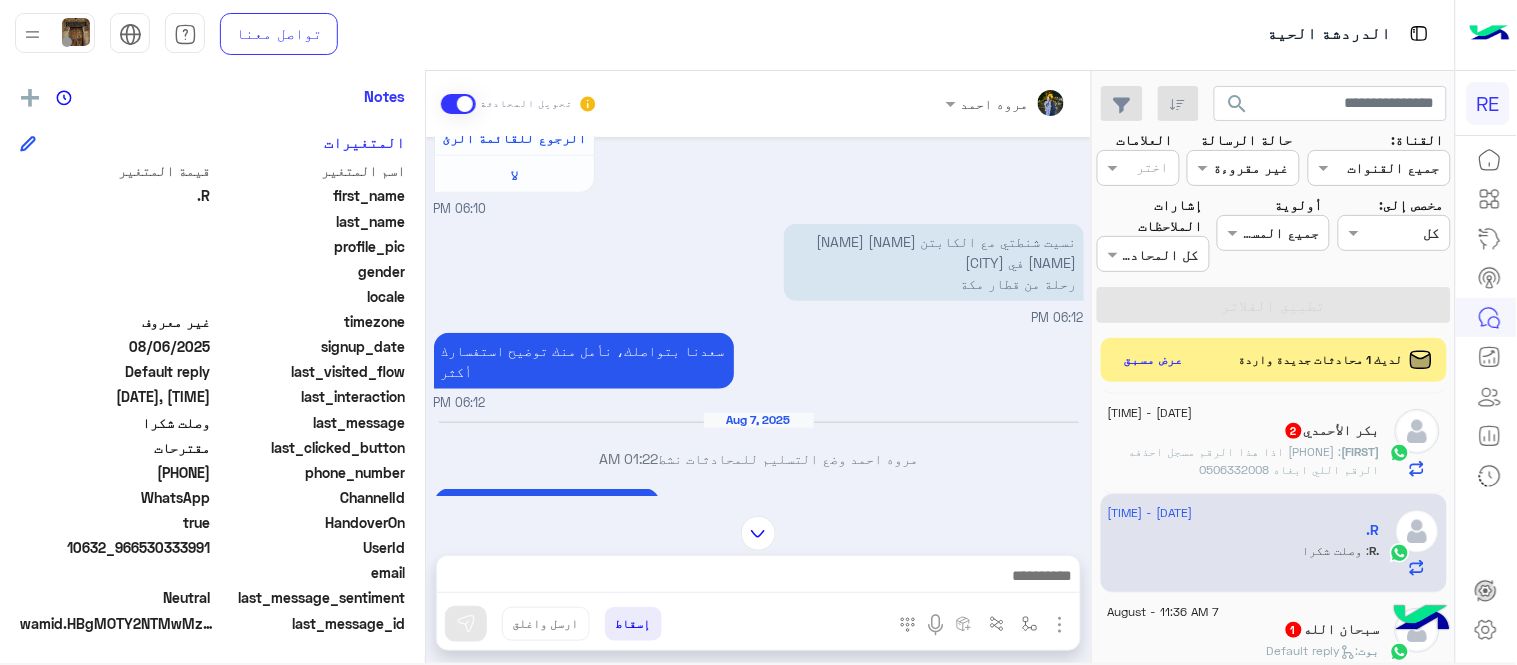 scroll, scrollTop: 505, scrollLeft: 0, axis: vertical 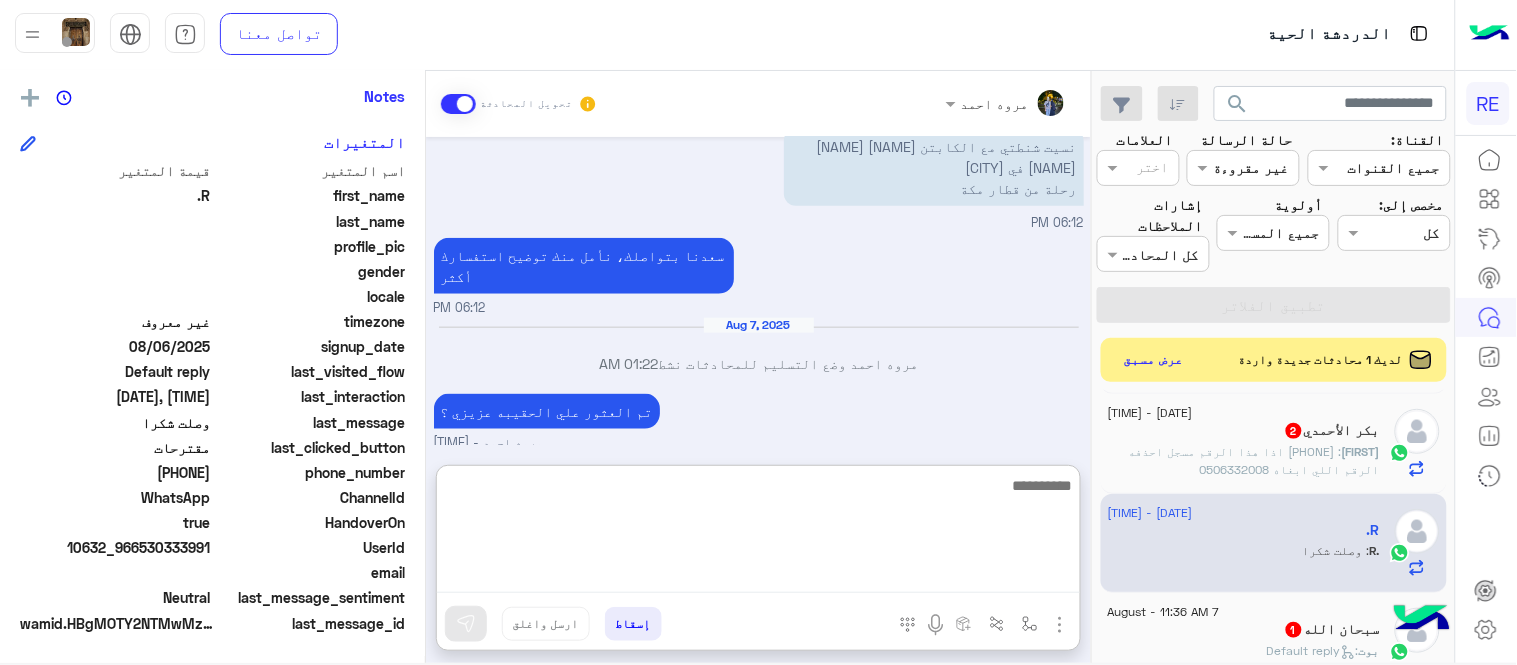 click at bounding box center [758, 533] 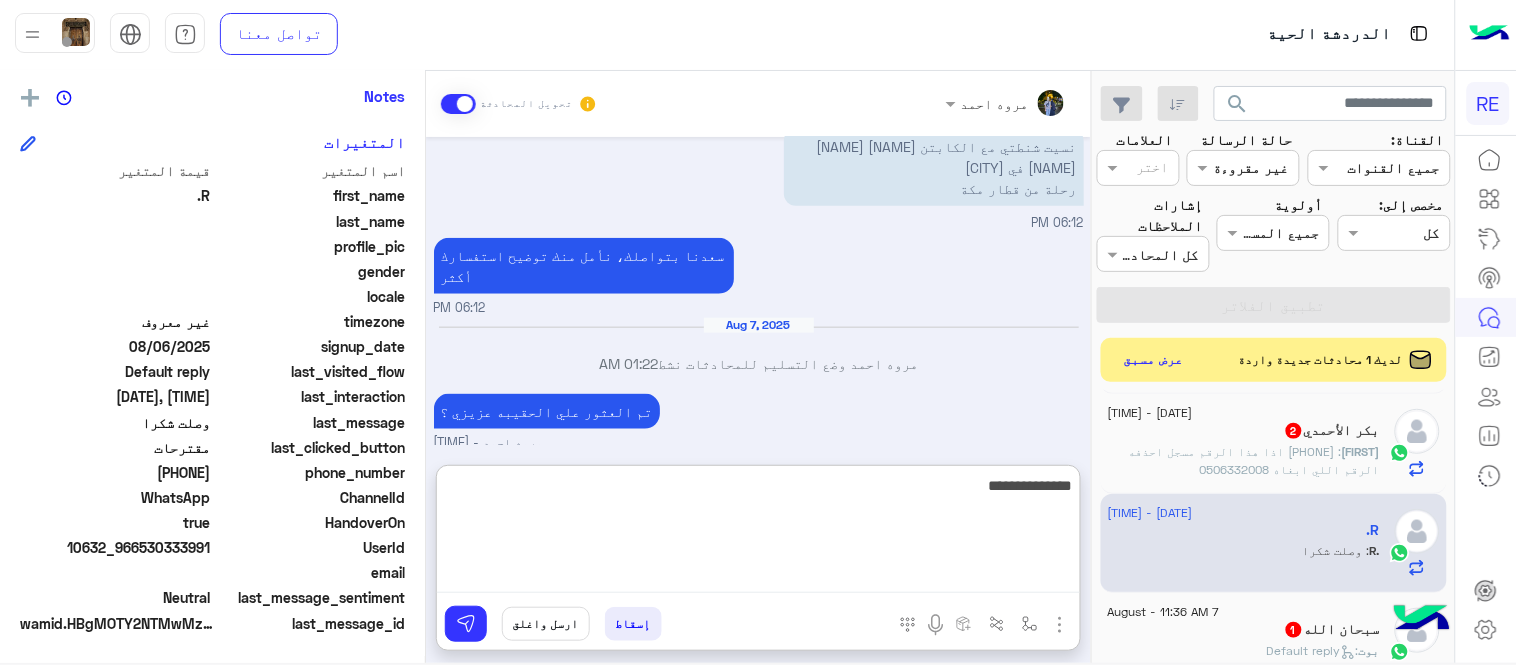 type on "**********" 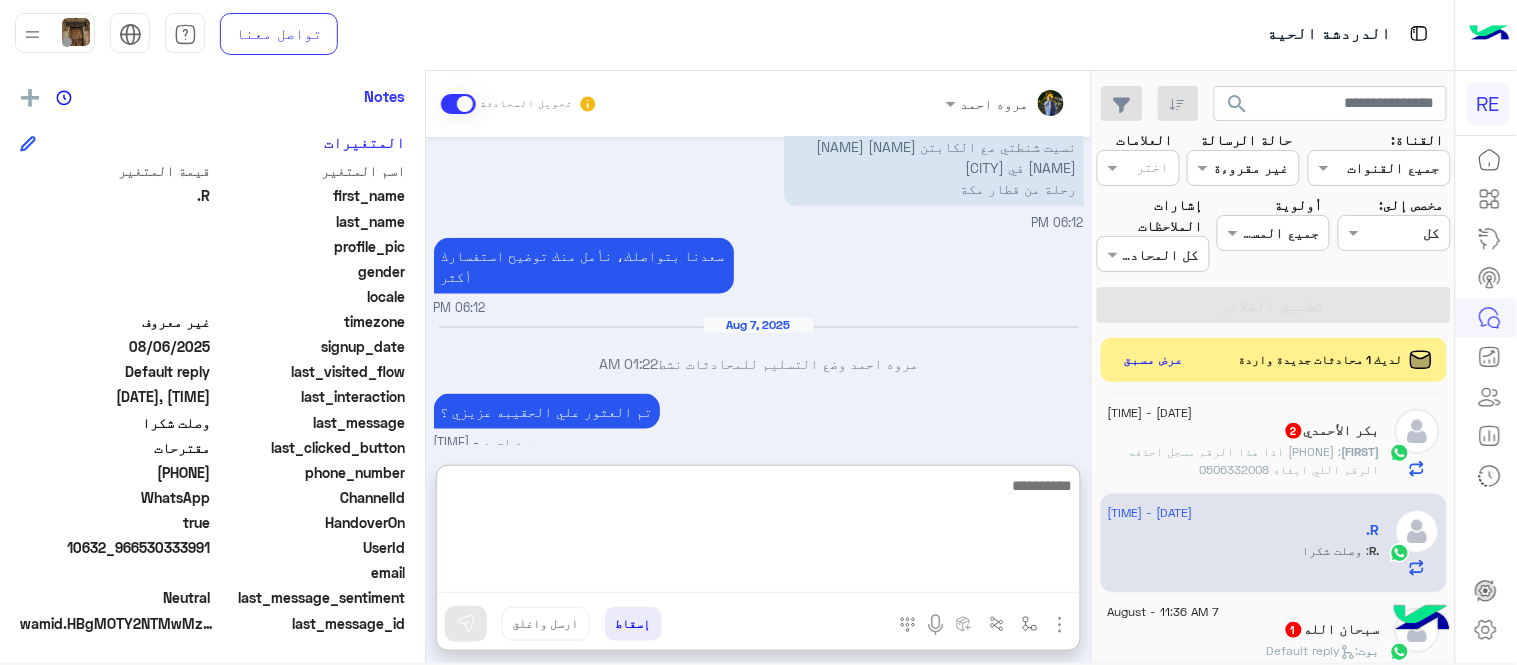 scroll, scrollTop: 658, scrollLeft: 0, axis: vertical 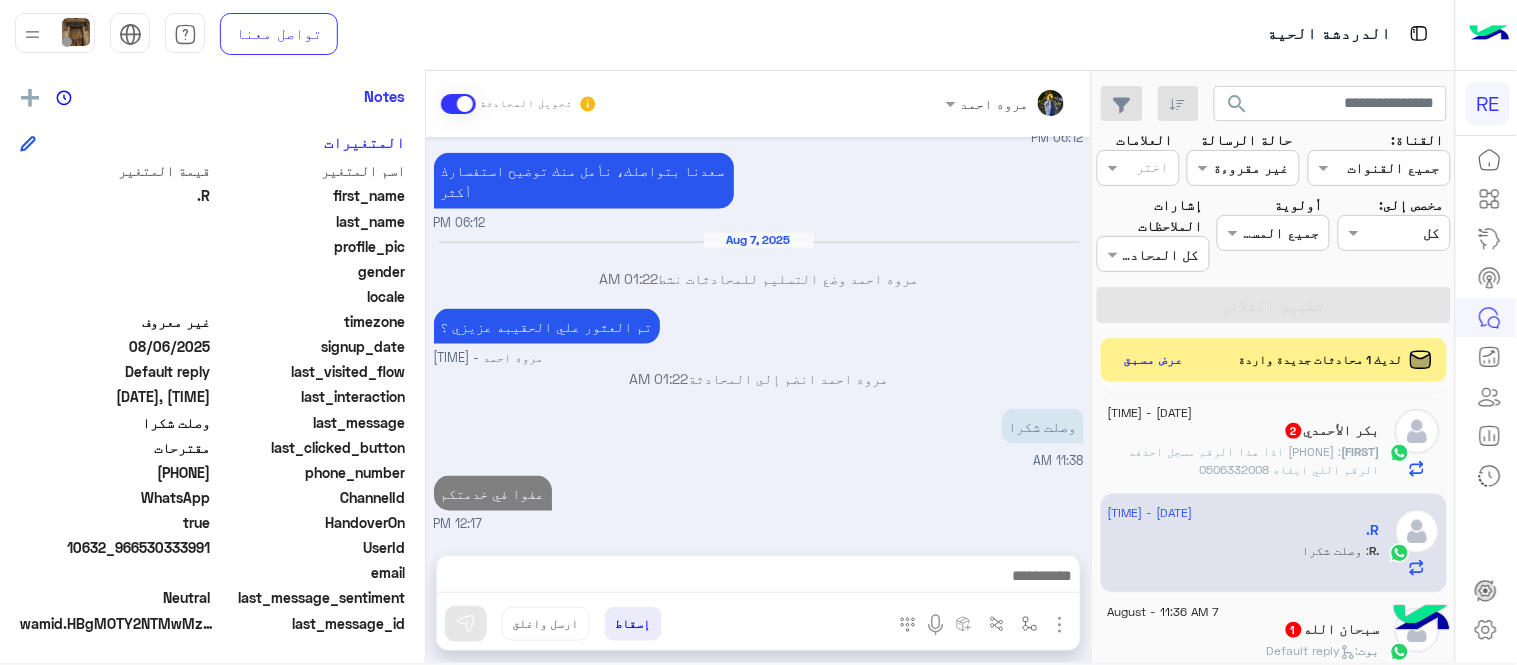 click on "بوت :   Default reply" 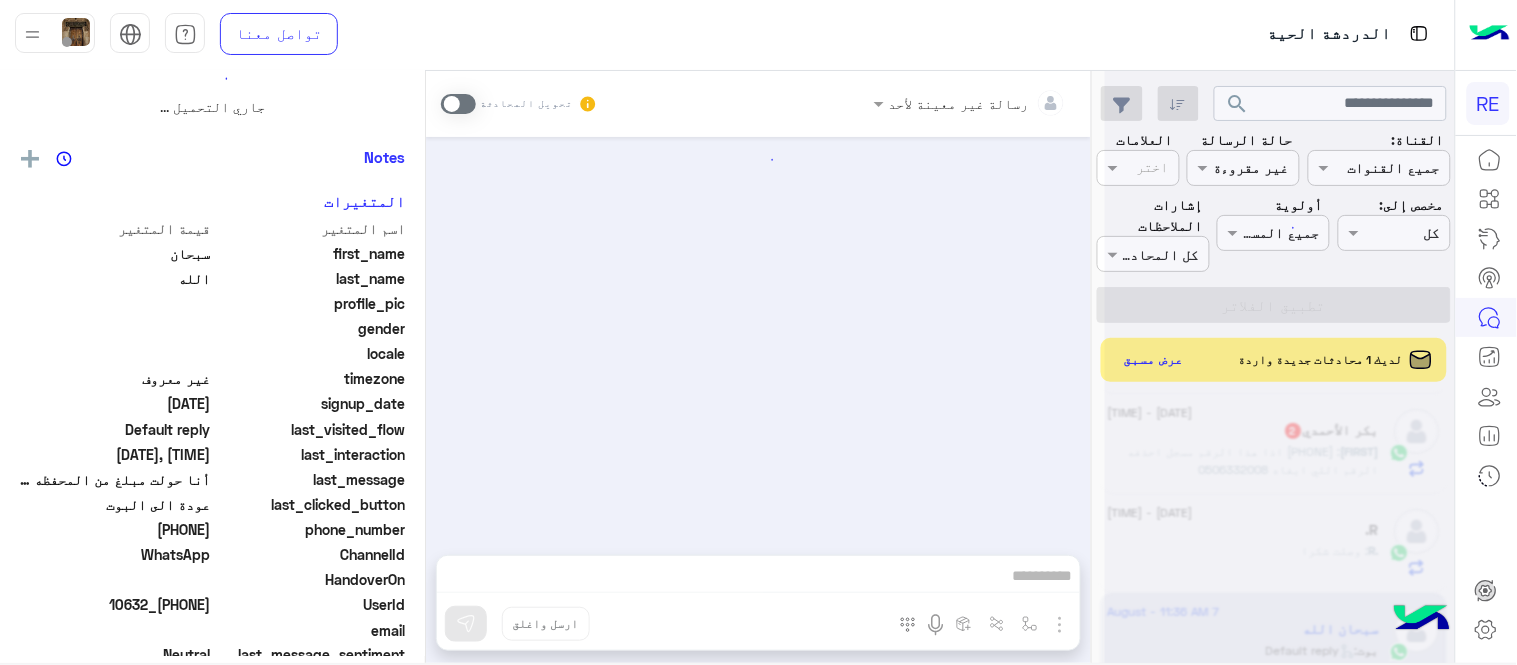 scroll, scrollTop: 0, scrollLeft: 0, axis: both 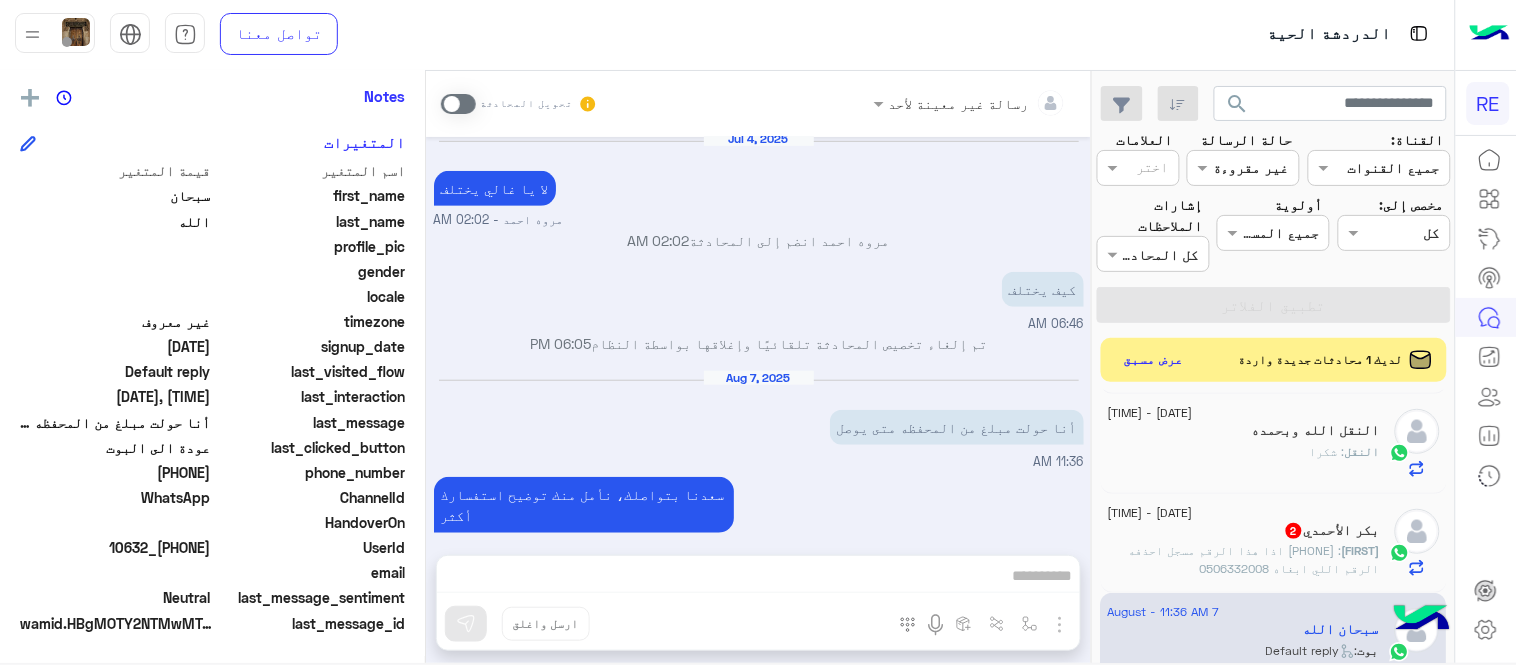 click at bounding box center [458, 104] 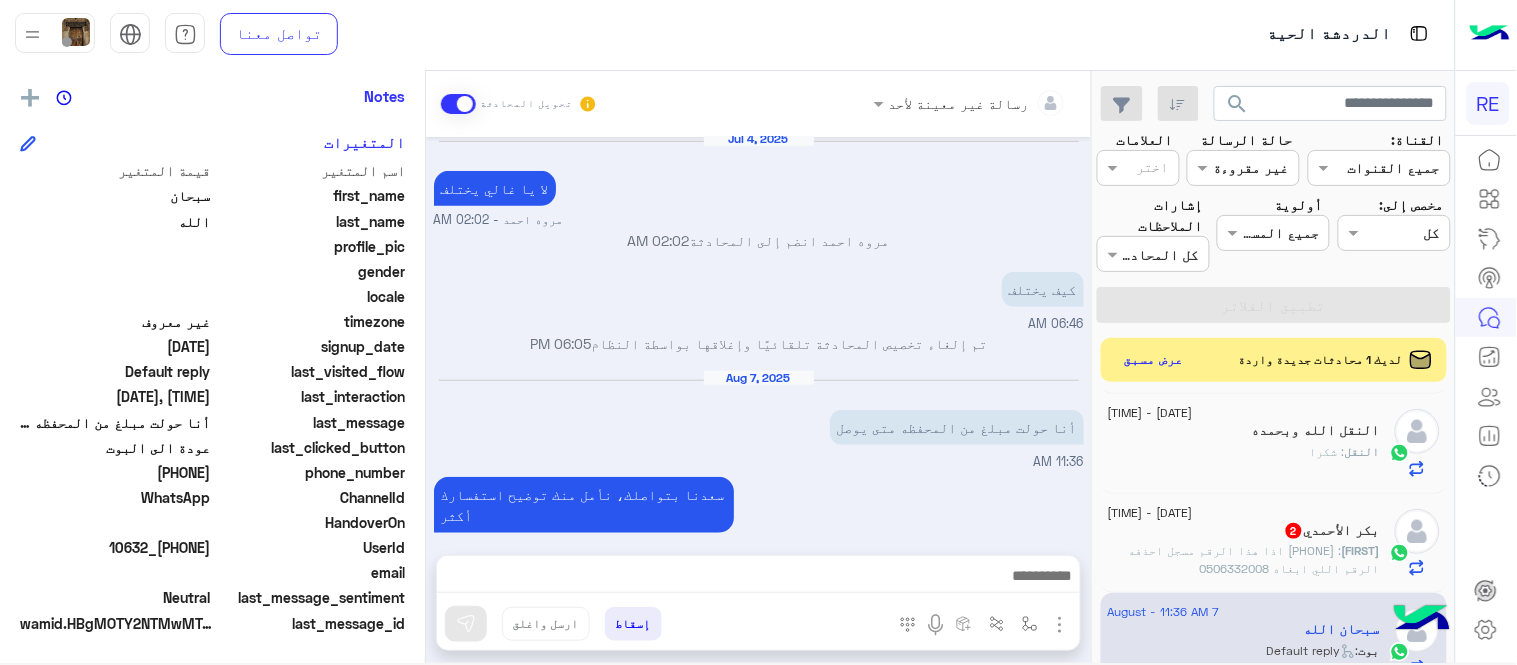 scroll, scrollTop: 337, scrollLeft: 0, axis: vertical 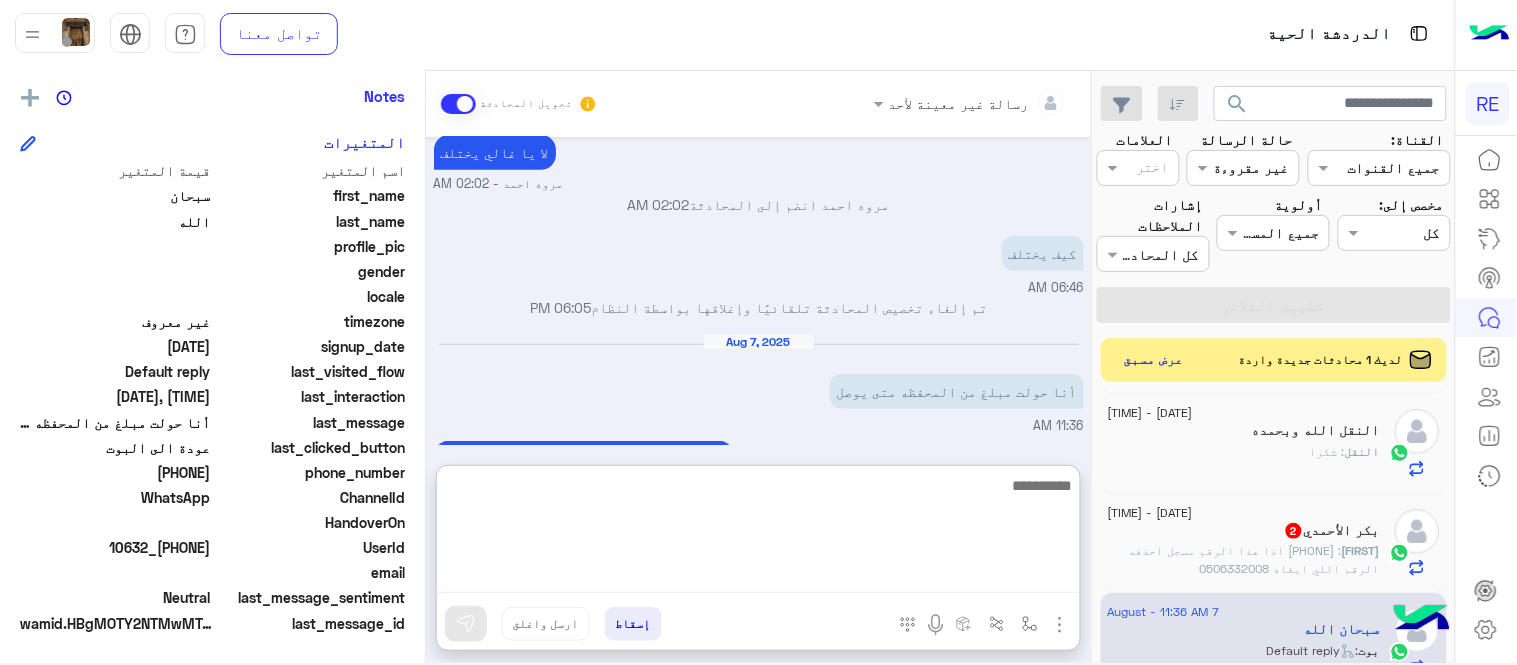 click at bounding box center [758, 533] 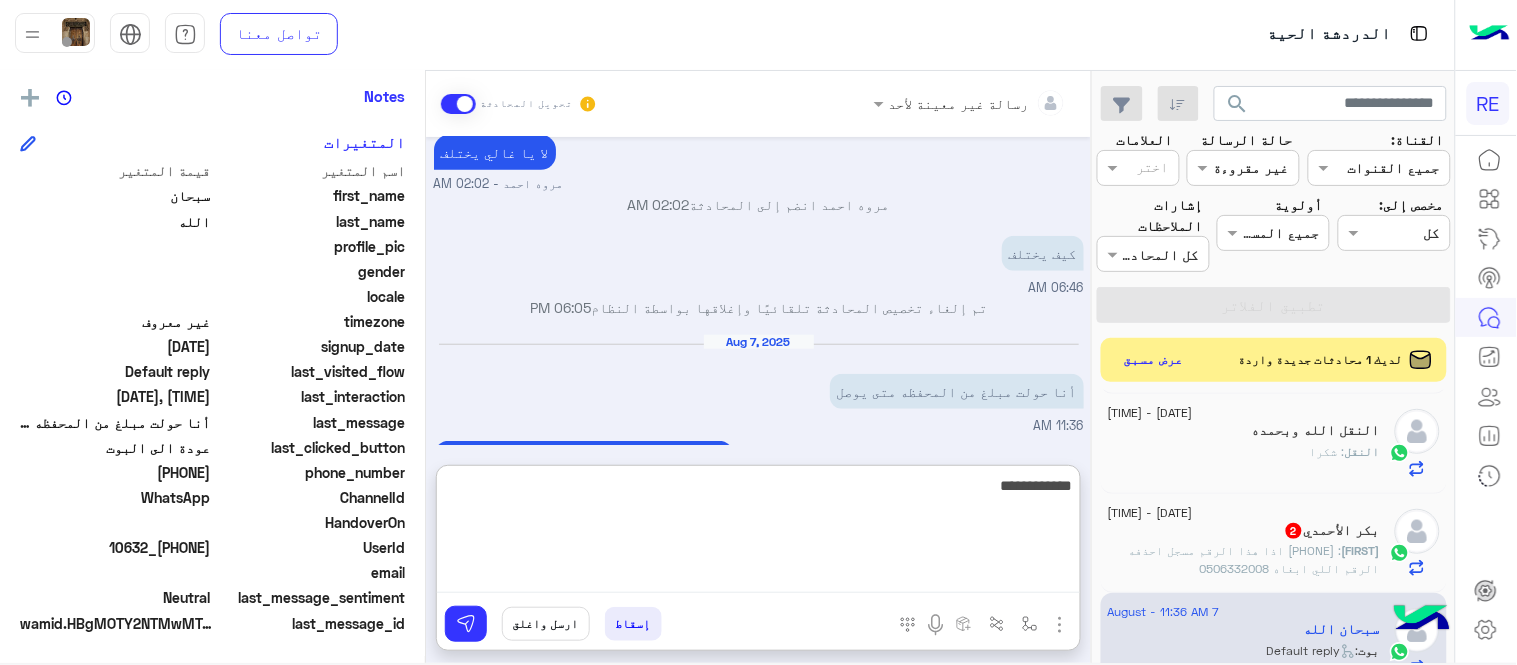 type on "**********" 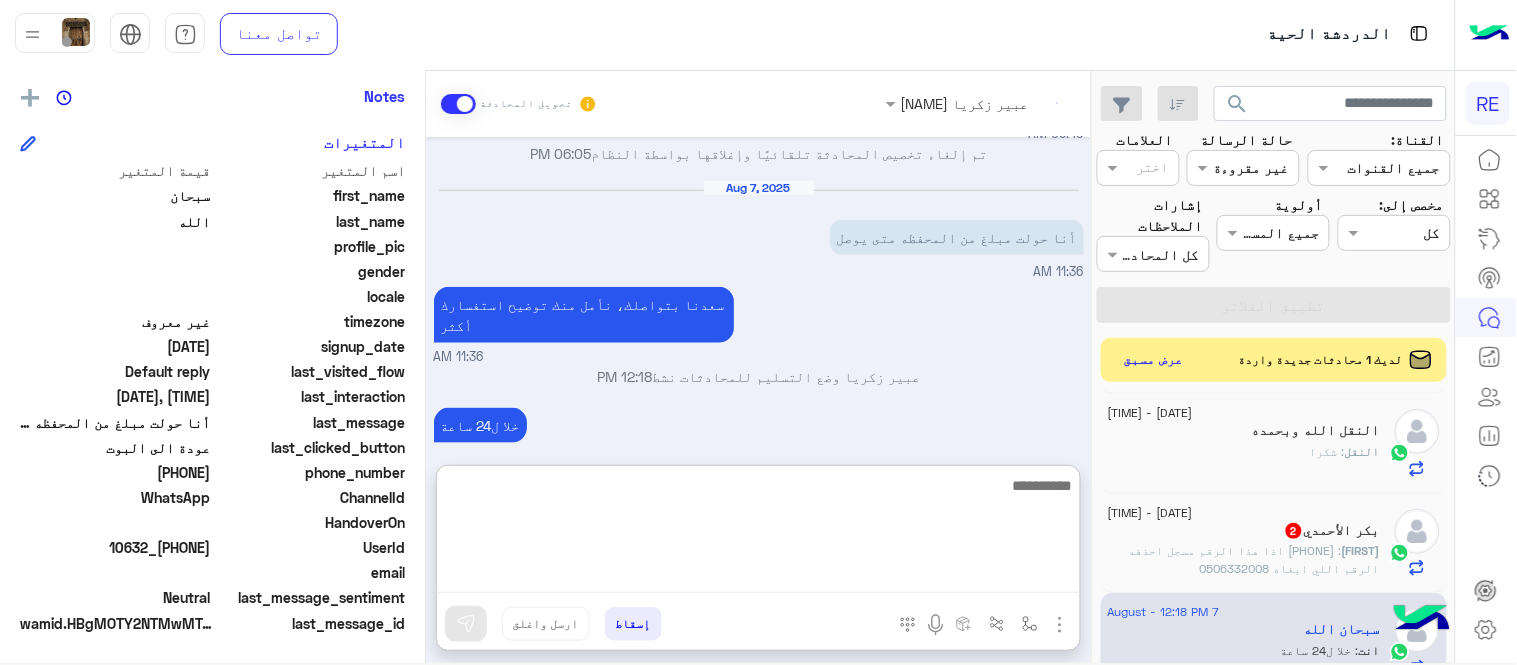 scroll, scrollTop: 527, scrollLeft: 0, axis: vertical 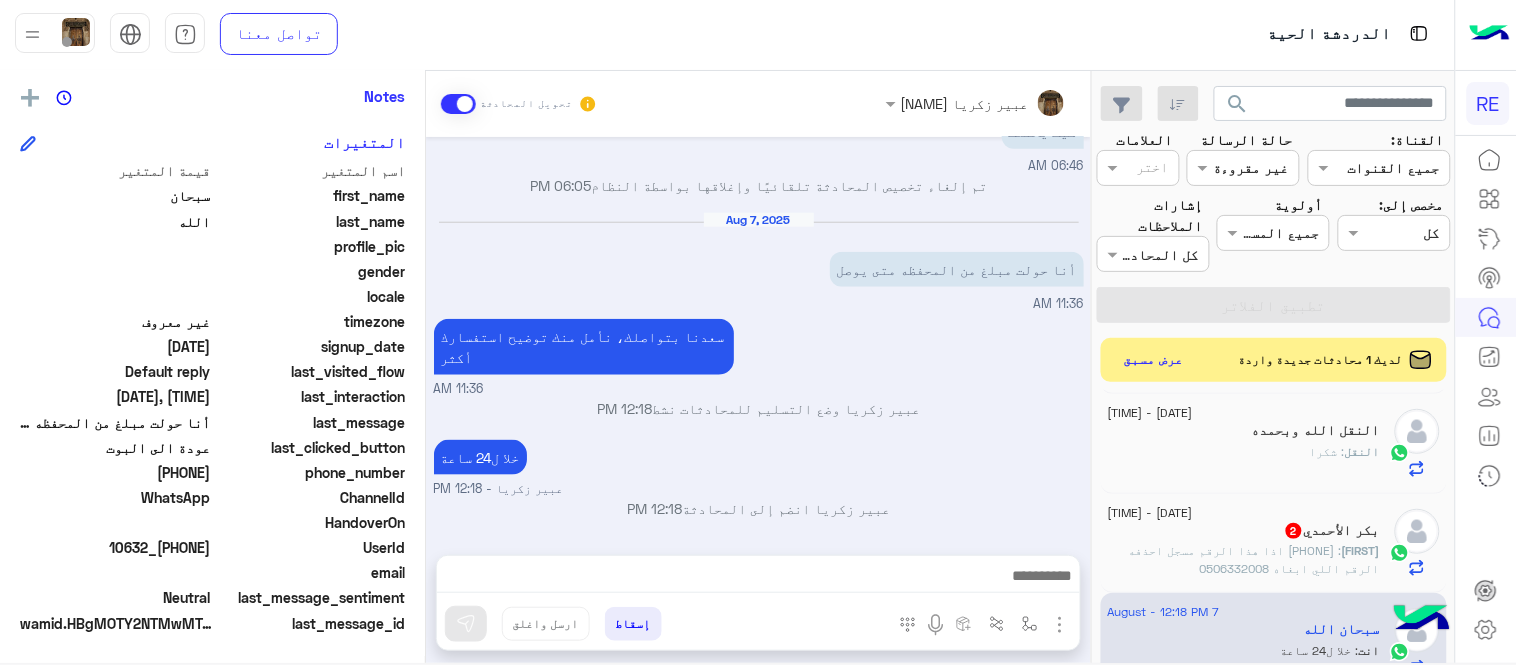 click on "[DATE]  تصريح   [TIME]  تم إعادة توجيه المحادثة. للعودة إلي الرد الالي، أنقر الزر الموجود بالأسفل  عودة الى البوت     [TIME]   Conversation was assigned to [NAME]   [TIME]       [NAME] طلب التحدث إلى مسؤول بشري   [TIME]       [DATE]  لا يا غالي يختلف  [NAME] - [TIME]   [NAME] انضم إلى المحادثة   [TIME]      كيف يختلف   [TIME]   تم إلغاء تخصيص المحادثة تلقائيًا وإغلاقها بواسطة النظام   [TIME]       [DATE]  أنا حولت مبلغ من المحفظه متى يوصل   [TIME]  سعدنا بتواصلك، نأمل منك توضيح استفسارك أكثر    [TIME]  عبير زكريا وضع التسليم للمحادثات نشط   [TIME]      خلا ل24 ساعة  عبير زكريا -  [TIME]   [TIME]" at bounding box center (758, 336) 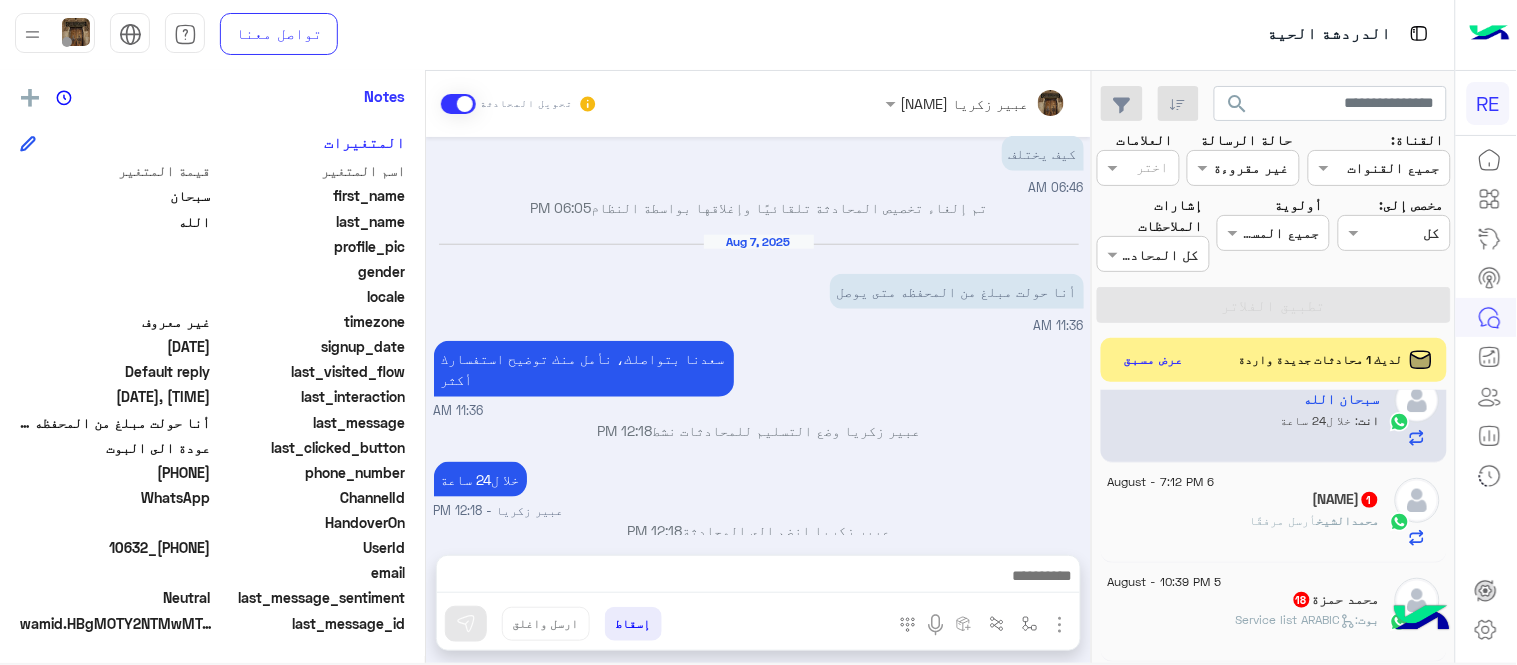 scroll, scrollTop: 501, scrollLeft: 0, axis: vertical 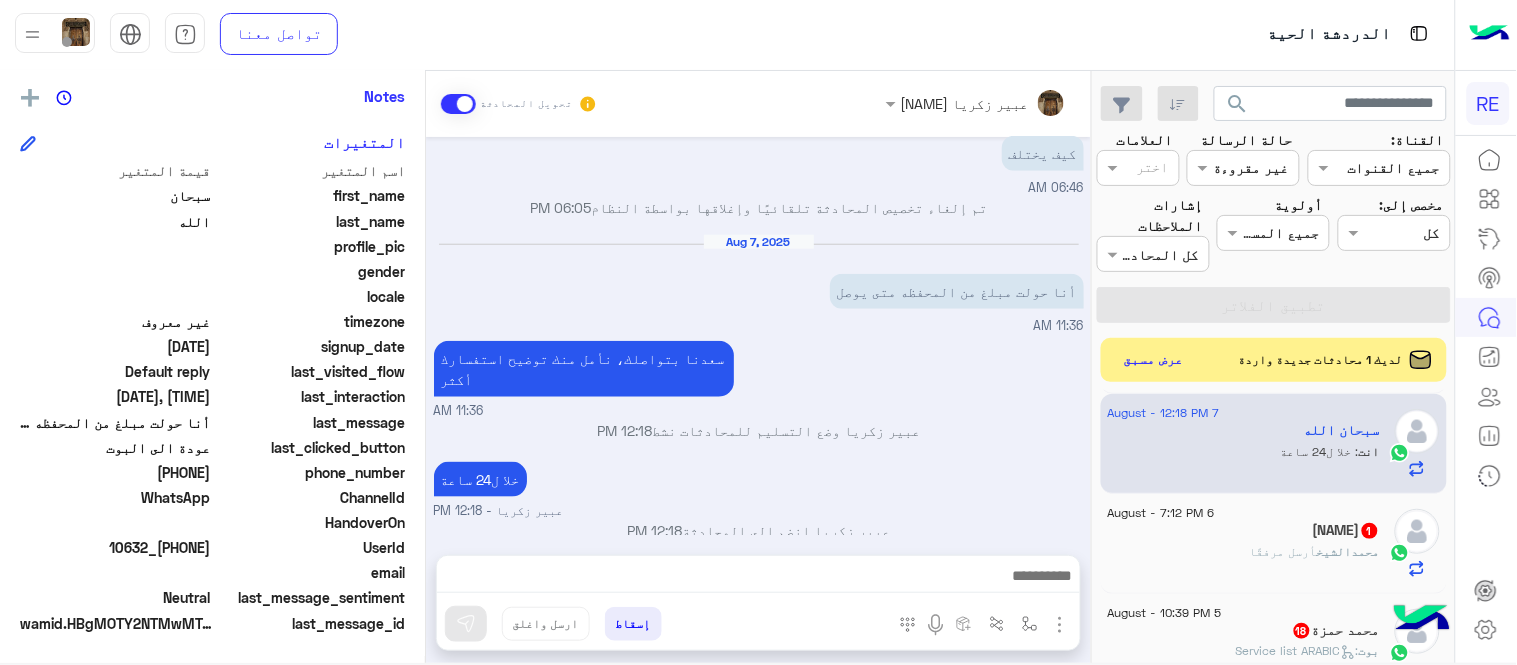 click on "[FIRST] [LAST]  1" 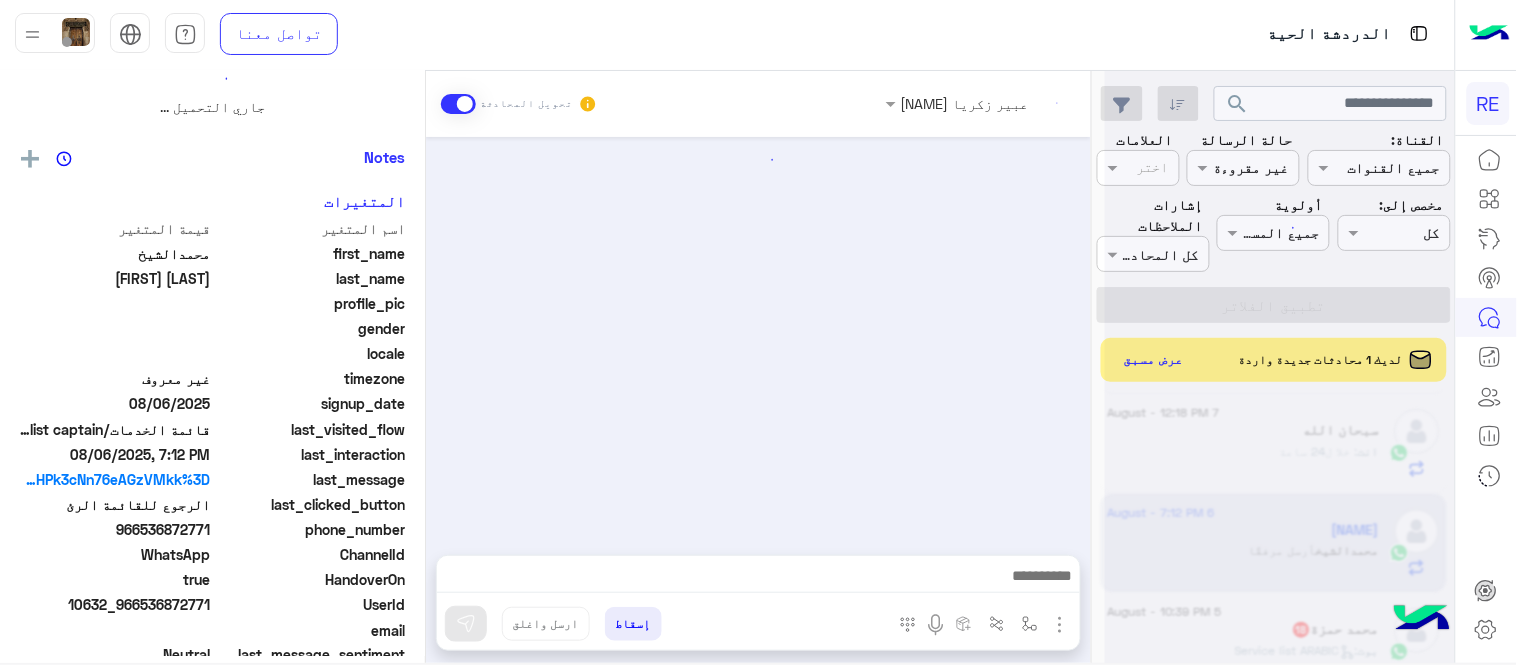 scroll, scrollTop: 0, scrollLeft: 0, axis: both 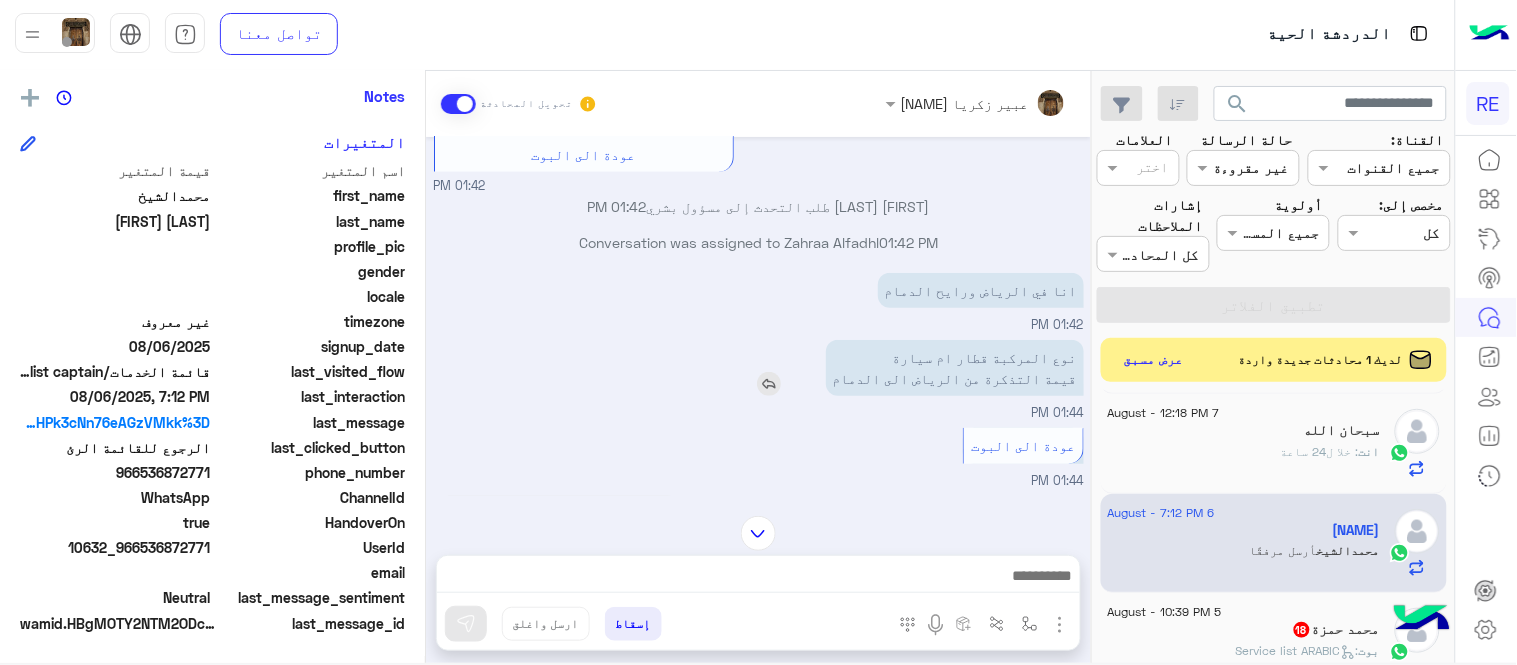 click at bounding box center [769, 384] 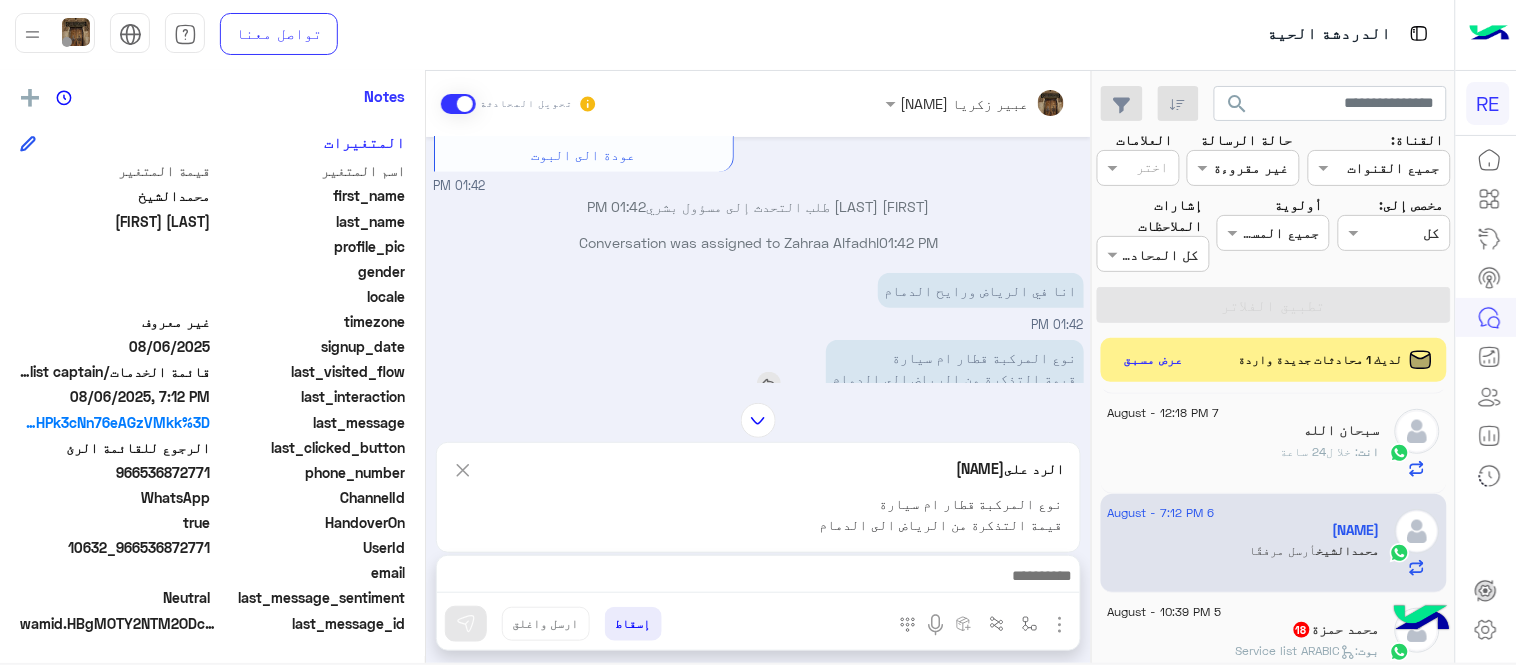 click at bounding box center (769, 384) 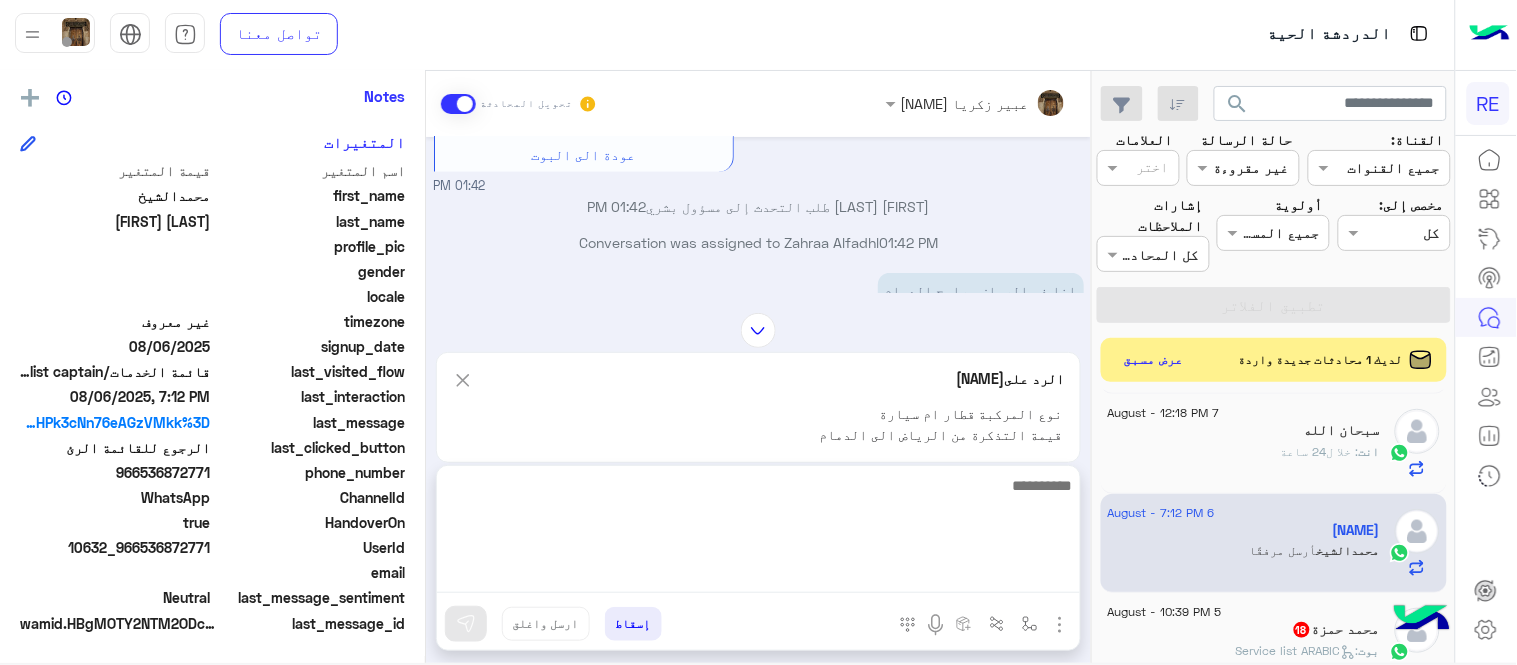 click at bounding box center (758, 533) 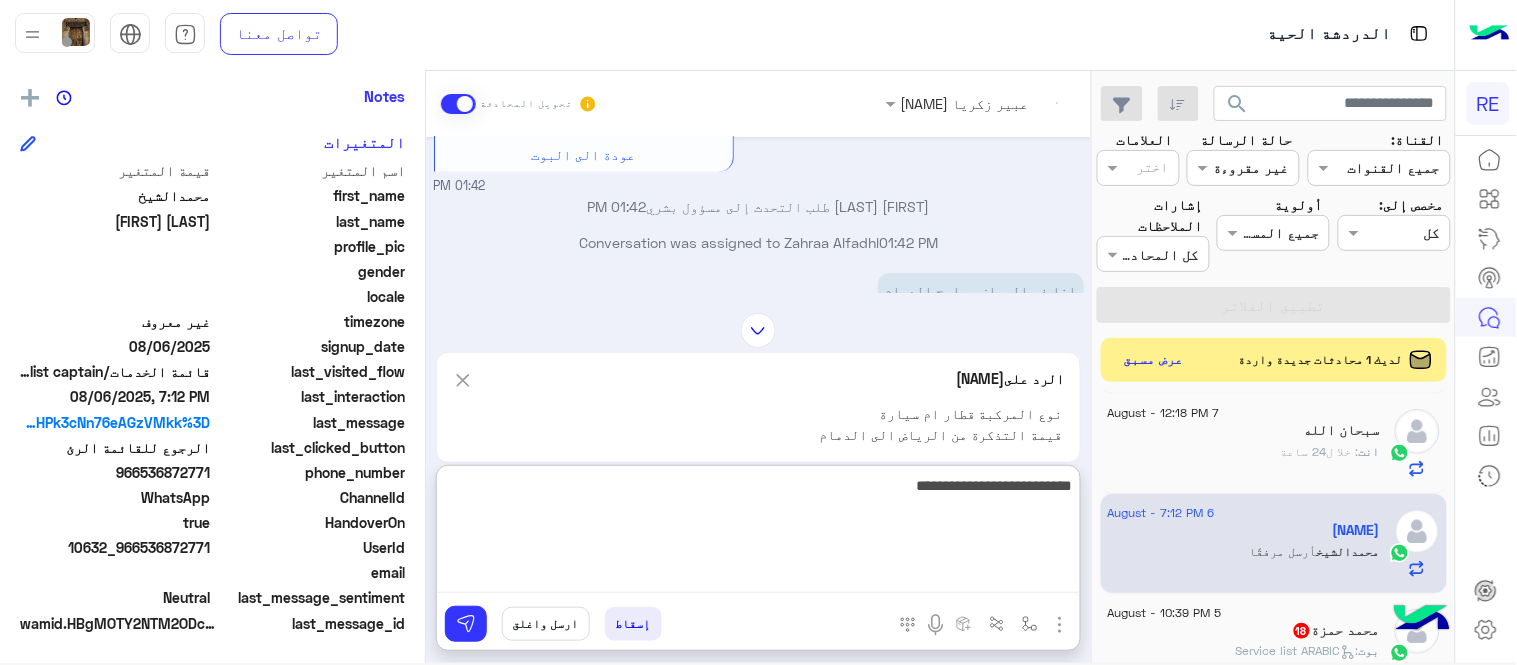 scroll, scrollTop: 502, scrollLeft: 0, axis: vertical 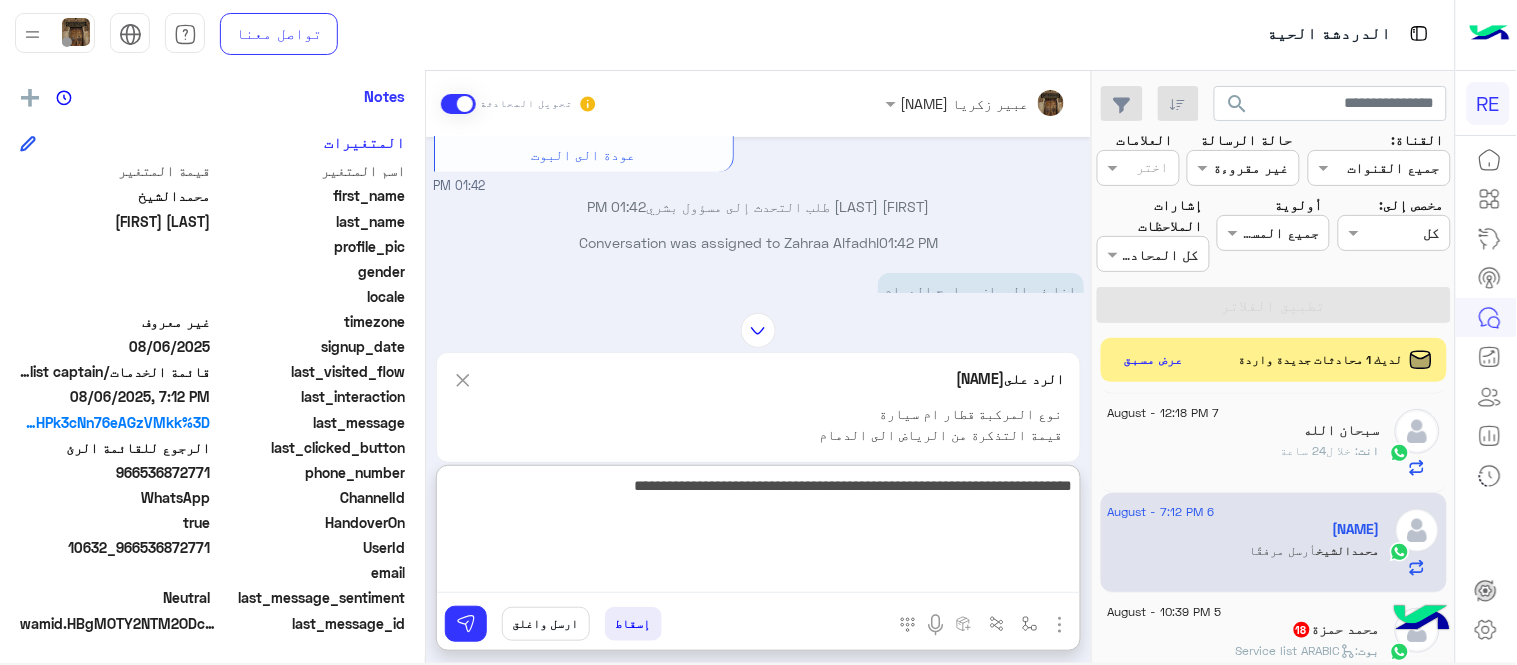 type on "**********" 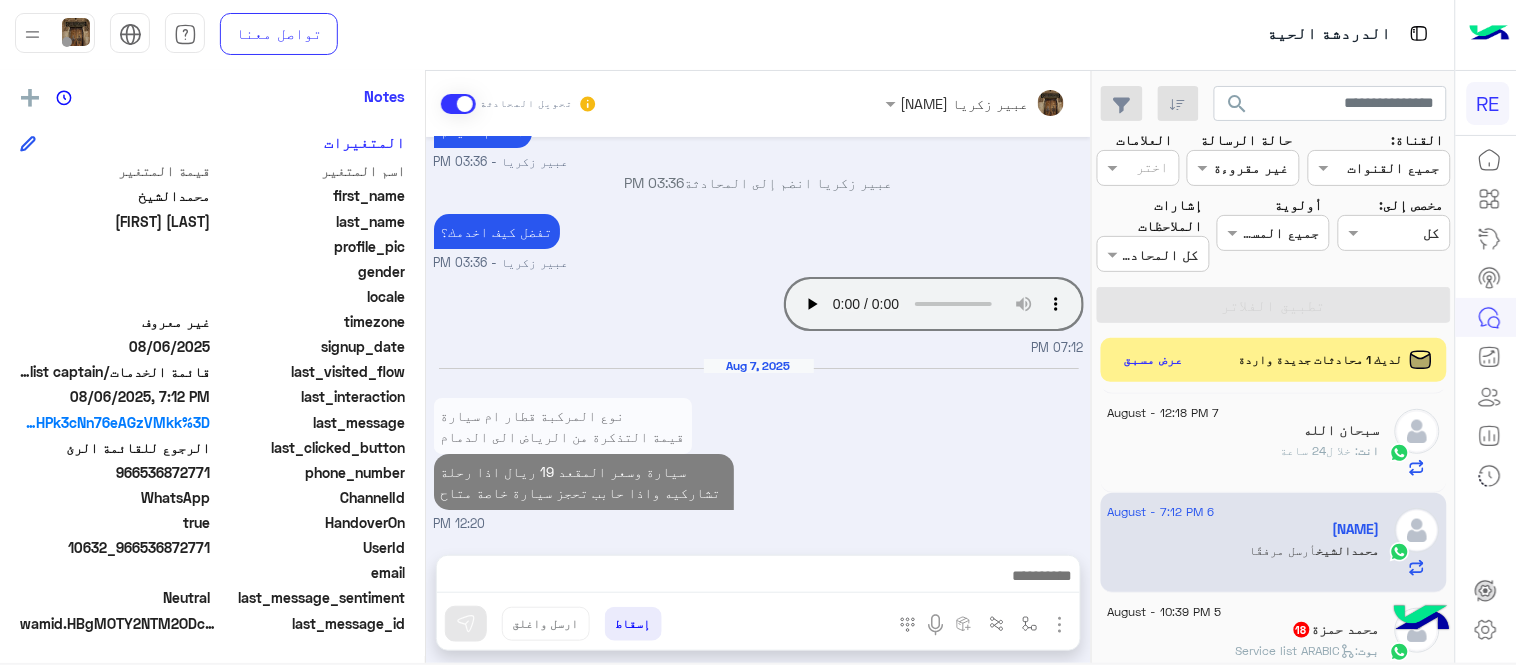 scroll, scrollTop: 3616, scrollLeft: 0, axis: vertical 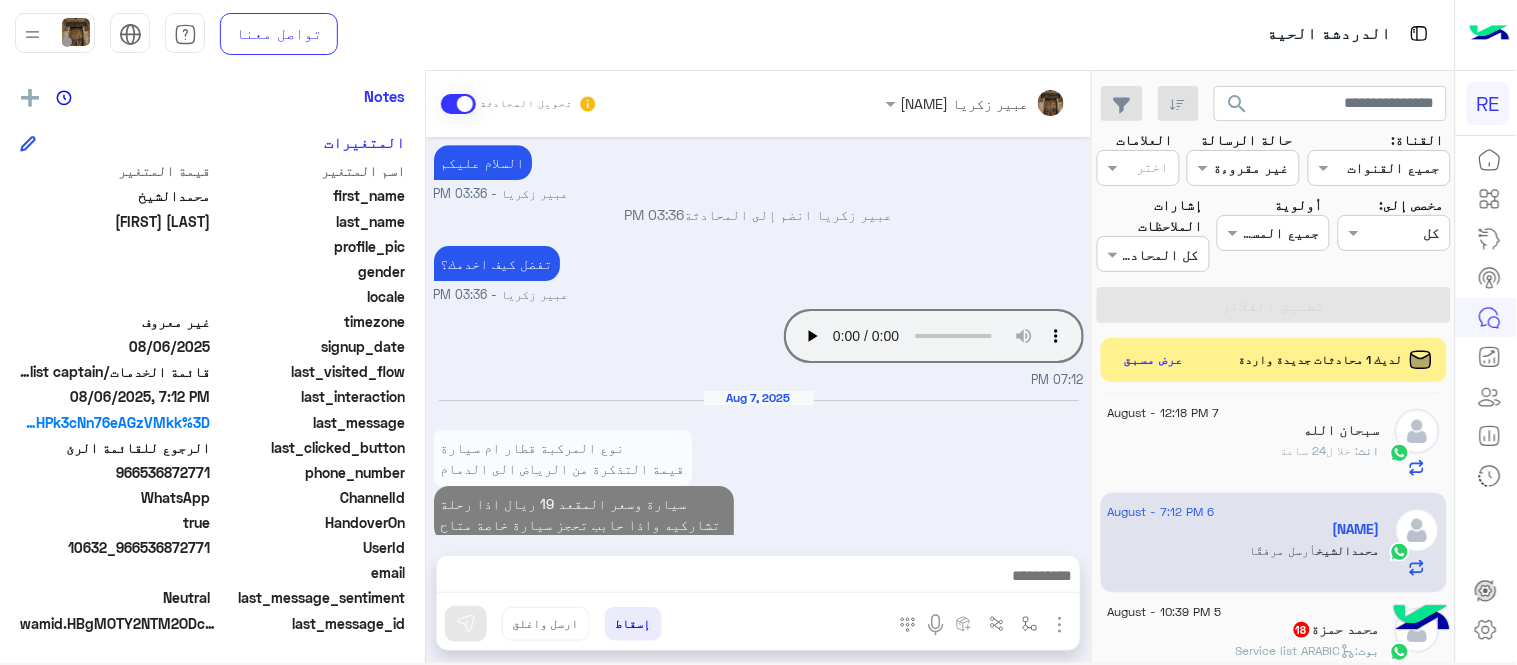 click on "Aug 7, 2025 نوع المركبة قطار ام سيارة قيمة التذكرة من الرياض الى الدمام سيارة وسعر المقعد 19 ريال اذا رحلة تشاركيه واذا حابب تحجز سيارة خاصة متاح 12:20 PM" at bounding box center (759, 478) 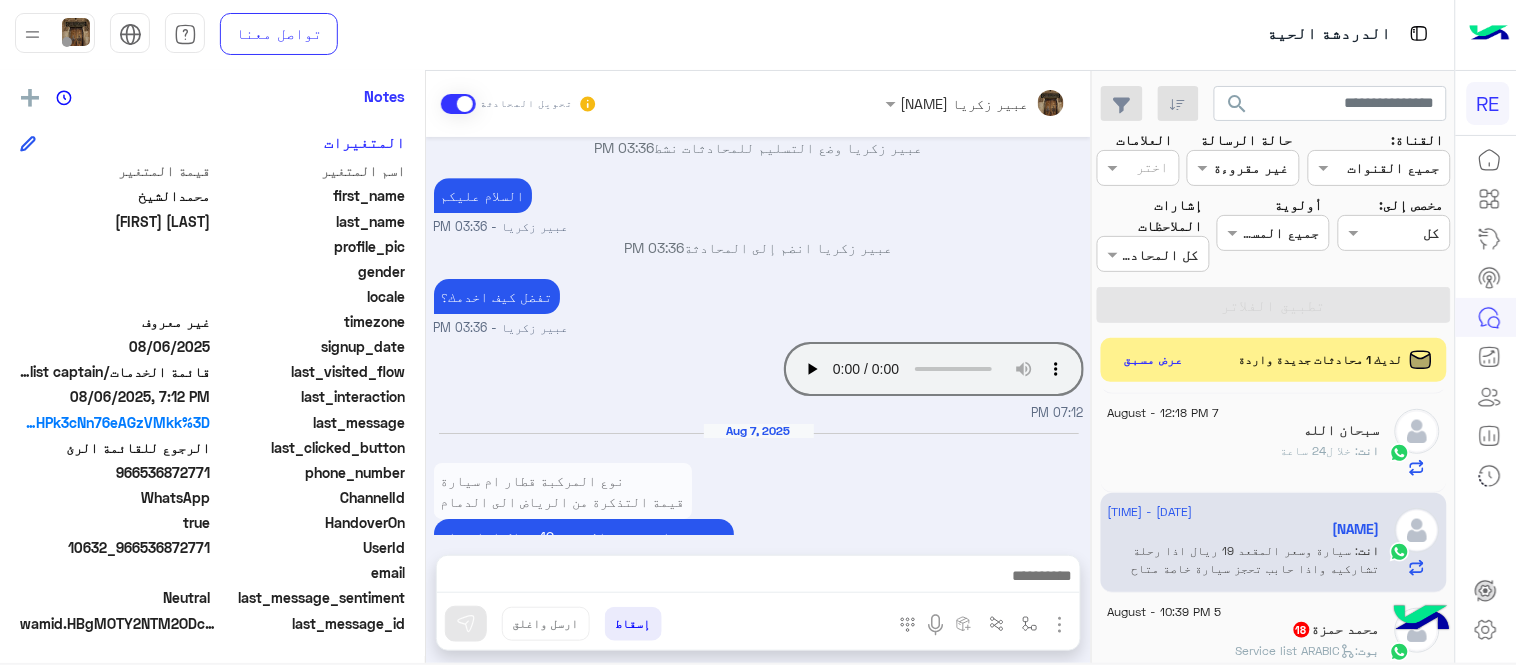 drag, startPoint x: 1101, startPoint y: 492, endPoint x: 1032, endPoint y: 456, distance: 77.82673 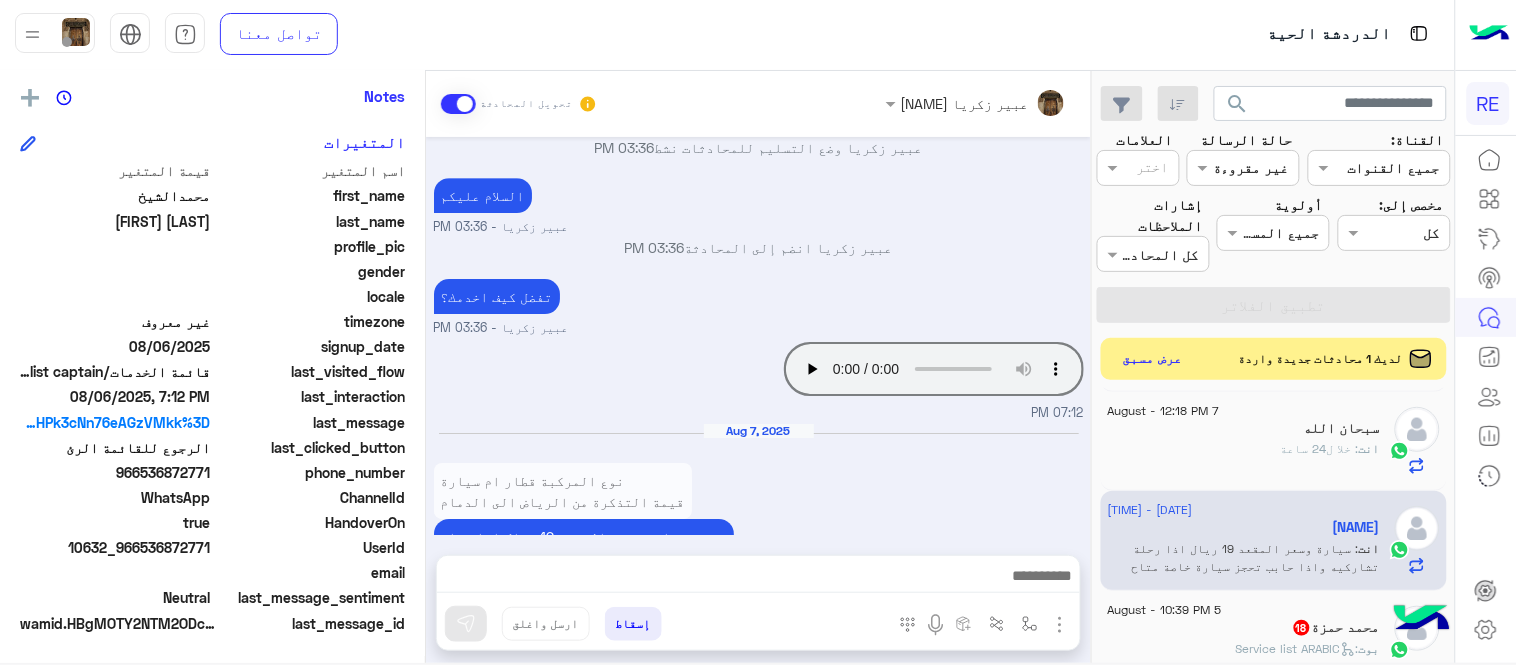 click on "عرض مسبق" 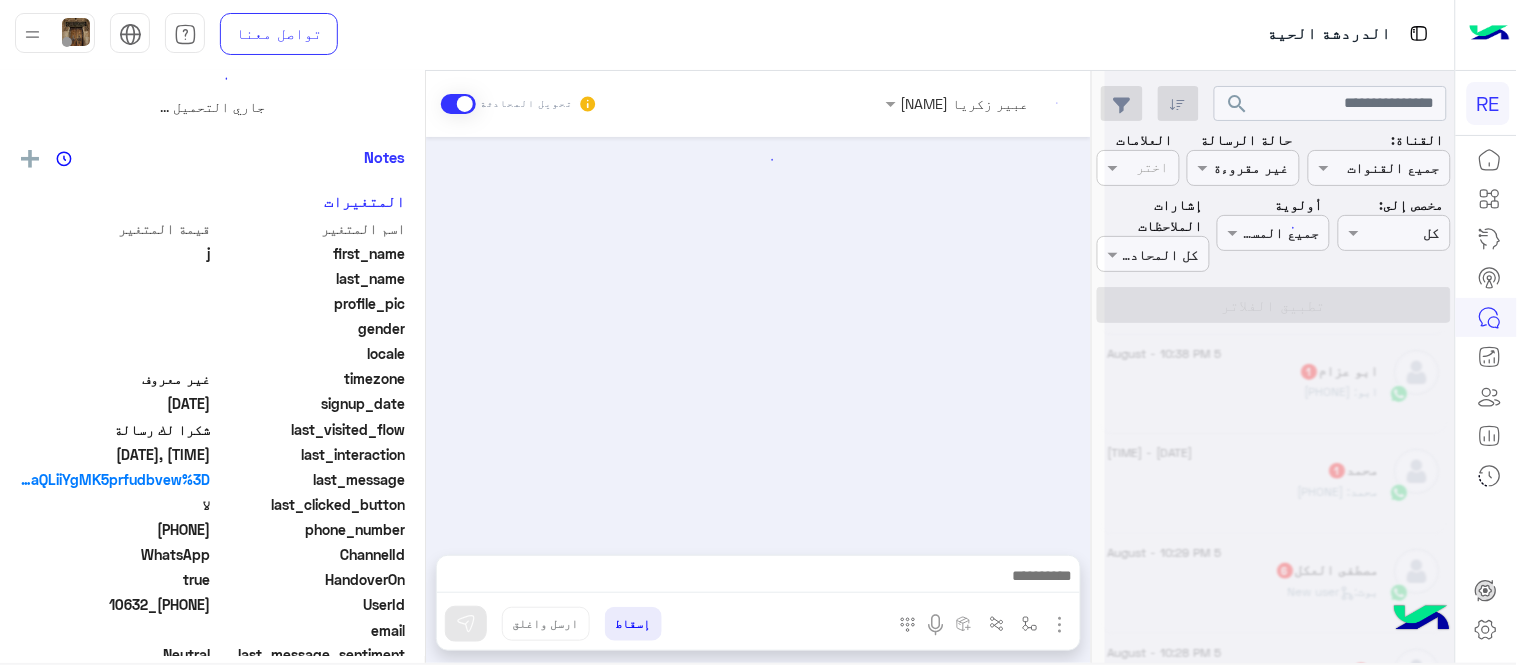 scroll, scrollTop: 0, scrollLeft: 0, axis: both 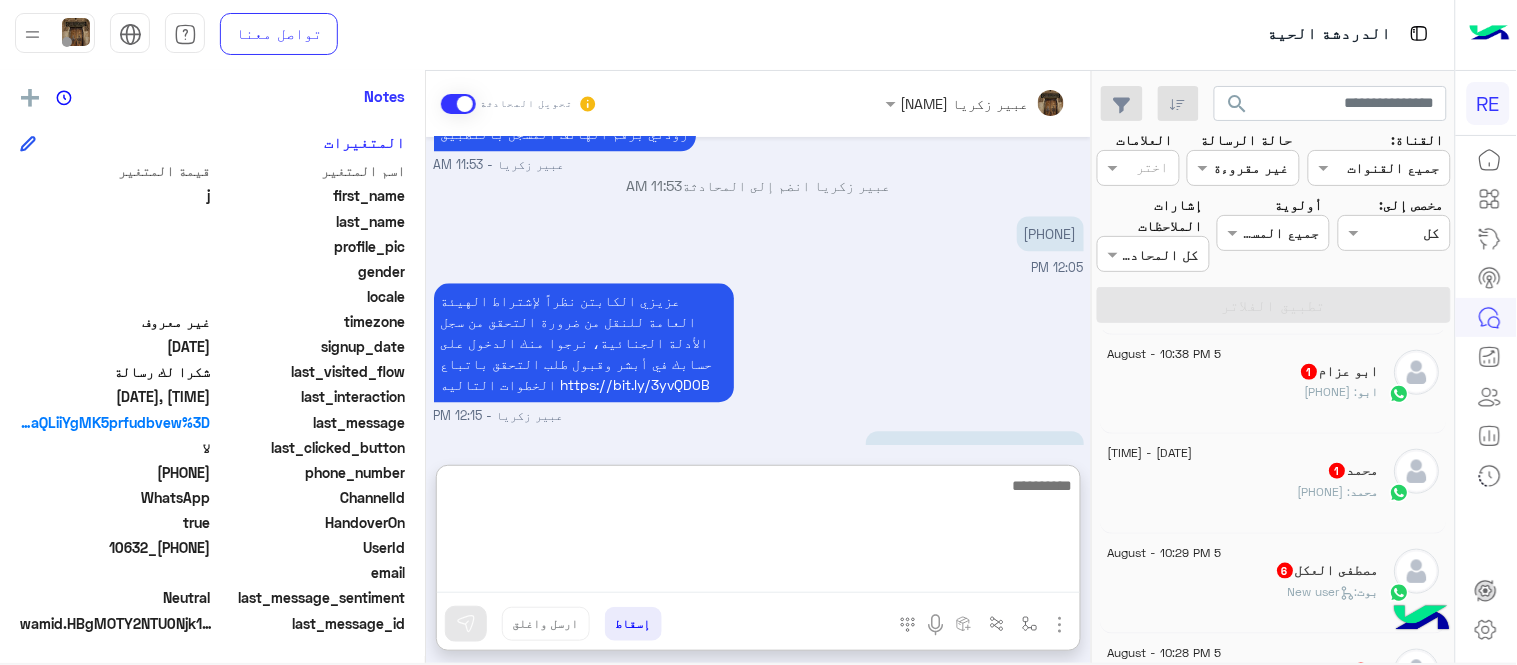 click at bounding box center [758, 533] 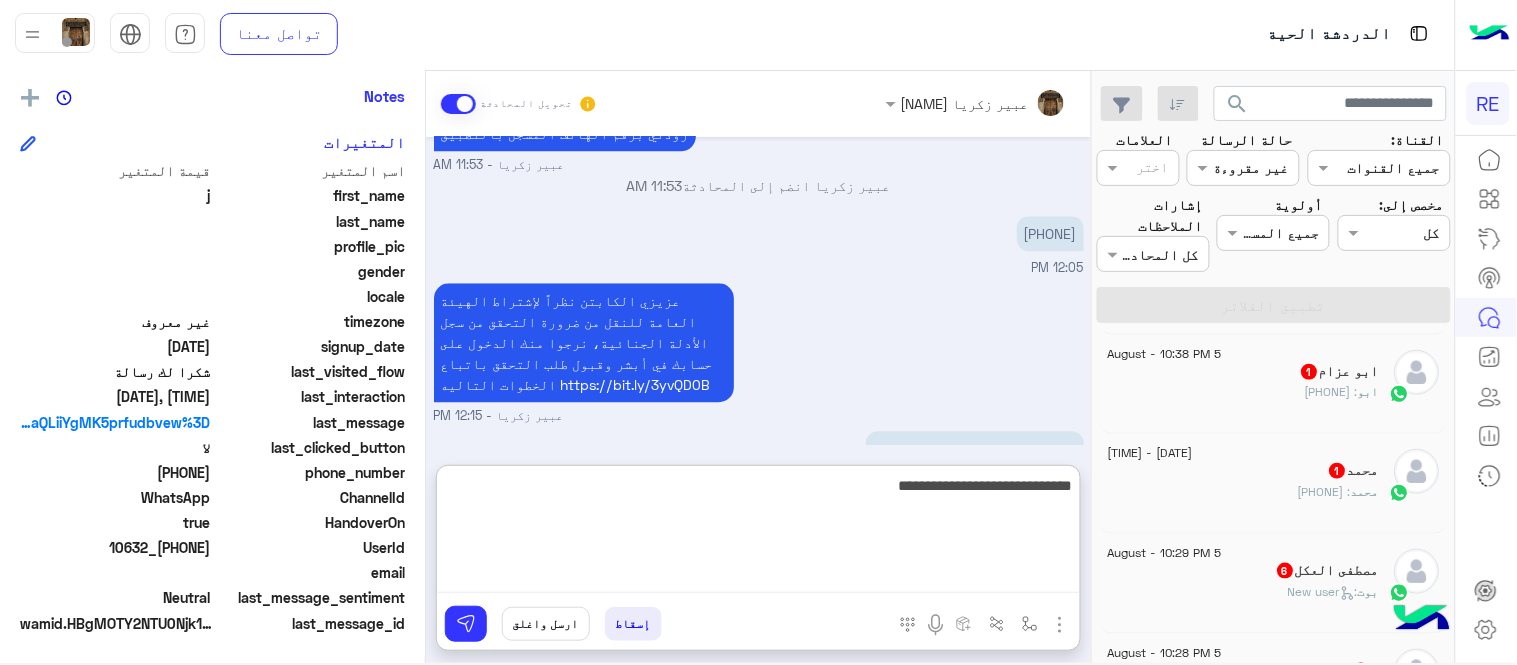 type on "**********" 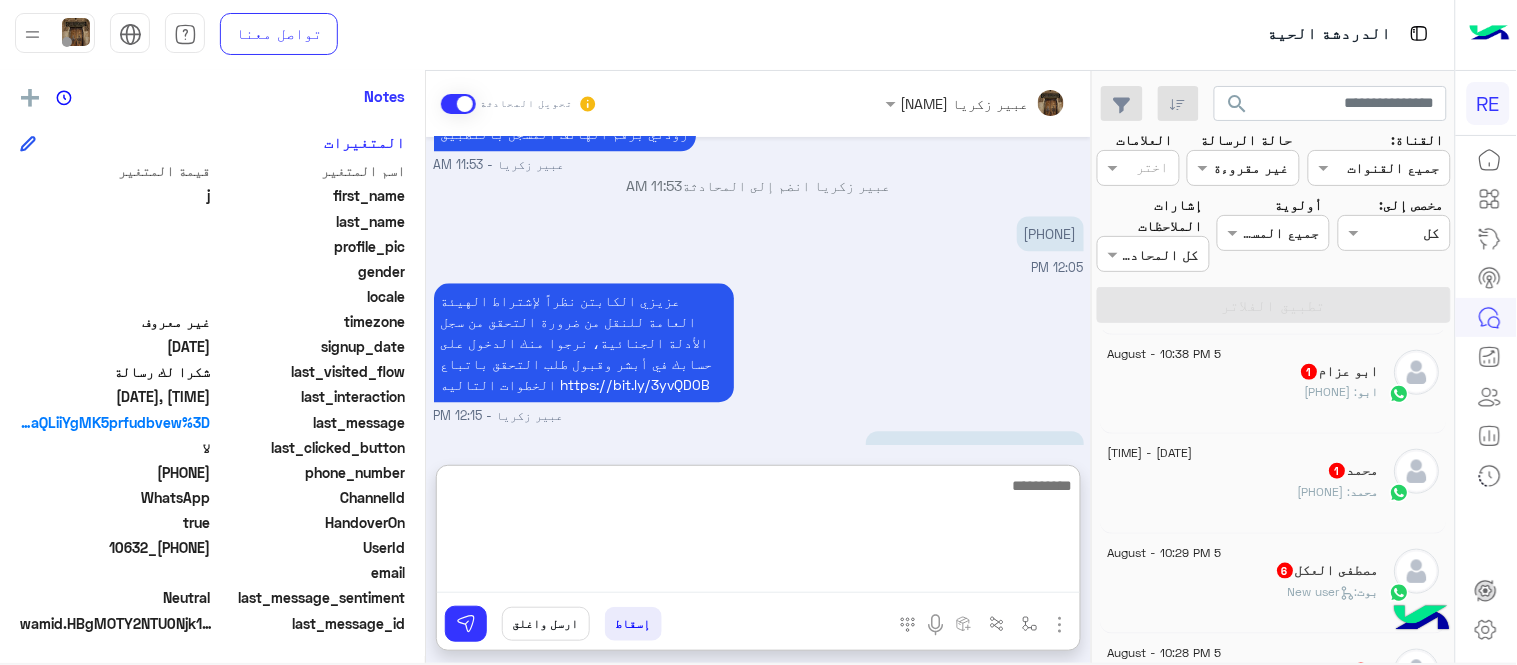 scroll, scrollTop: 1391, scrollLeft: 0, axis: vertical 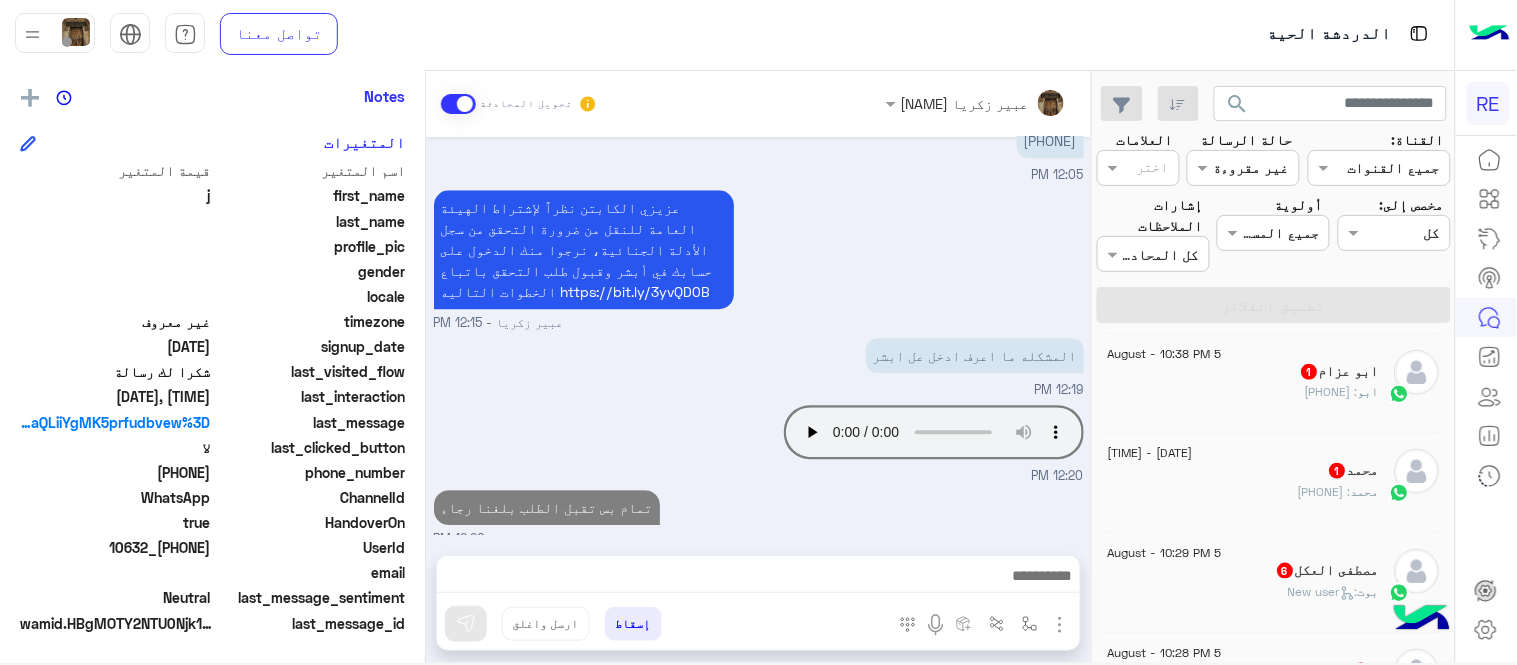 click on "[DATE]  يمكنك الاطلاع على شروط الانضمام لرحلة ك (كابتن ) الموجودة بالصورة أعلاه،
لتحميل التطبيق عبر الرابط التالي : 📲
http://onelink.to/Rehla    يسعدنا انضمامك لتطبيق رحلة يمكنك اتباع الخطوات الموضحة لتسجيل بيانات سيارتك بالفيديو التالي  : عزيزي الكابتن، فضلًا ، للرغبة بتفعيل الحساب قم برفع البيانات عبر التطبيق والتواصل معنا  تم تسجيل السيارة   اواجه صعوبة بالتسجيل  اي خدمة اخرى ؟  الرجوع للقائمة الرئ   لا     [TIME]   لا    [TIME]  شكرا لتواصلك واختيارك رحلة 😊 اختر احد الخدمات التالية:    [TIME]   عبير زكريا وضع التسليم للمحادثات نشط   [TIME]      زودني برقم الهاتف المسجل بالتطبيق" at bounding box center [758, 336] 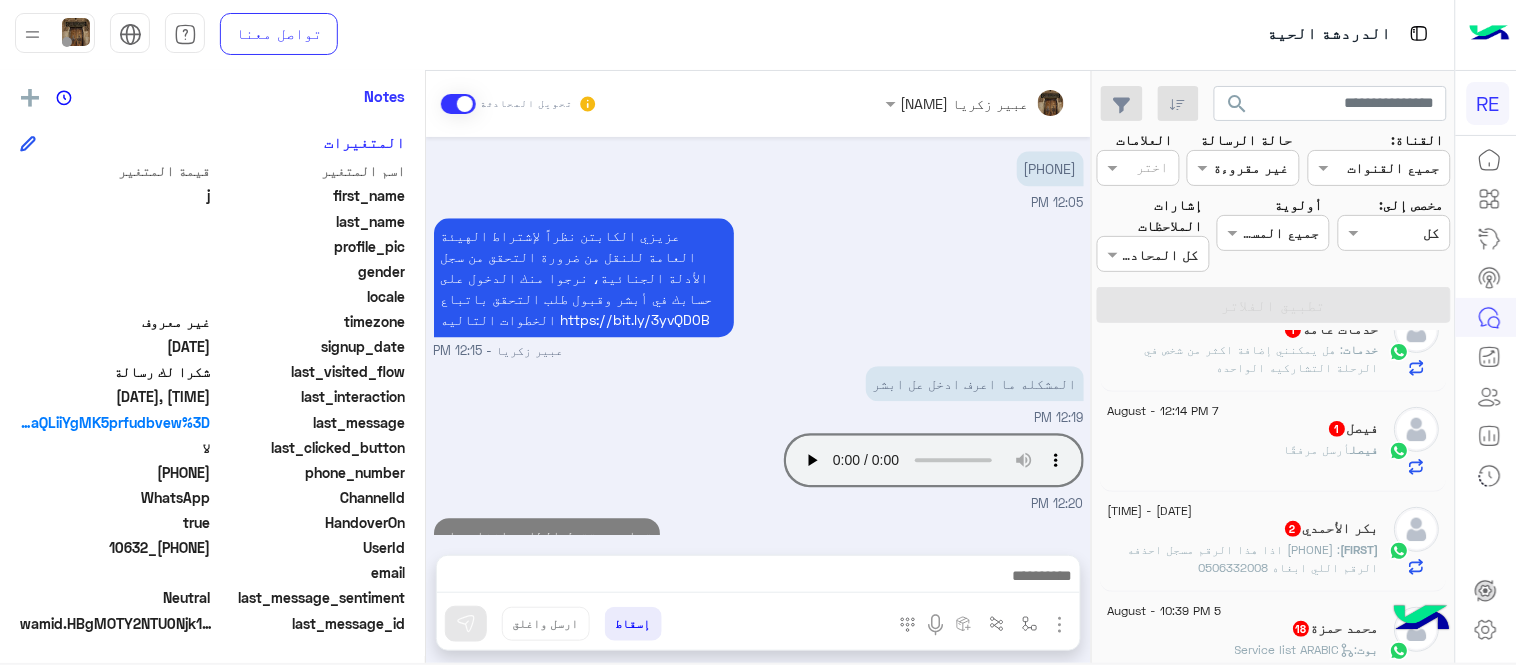 scroll, scrollTop: 0, scrollLeft: 0, axis: both 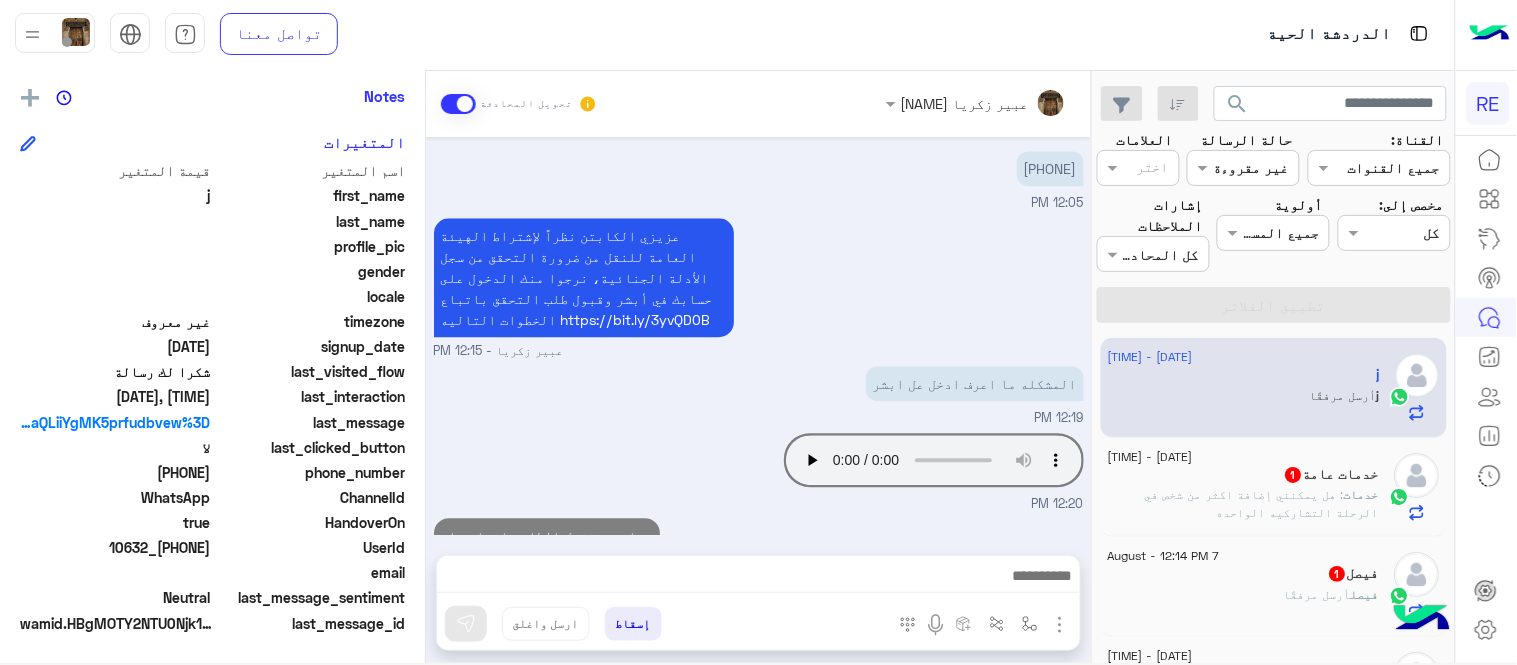 click on "12:20 PM" at bounding box center [759, 567] 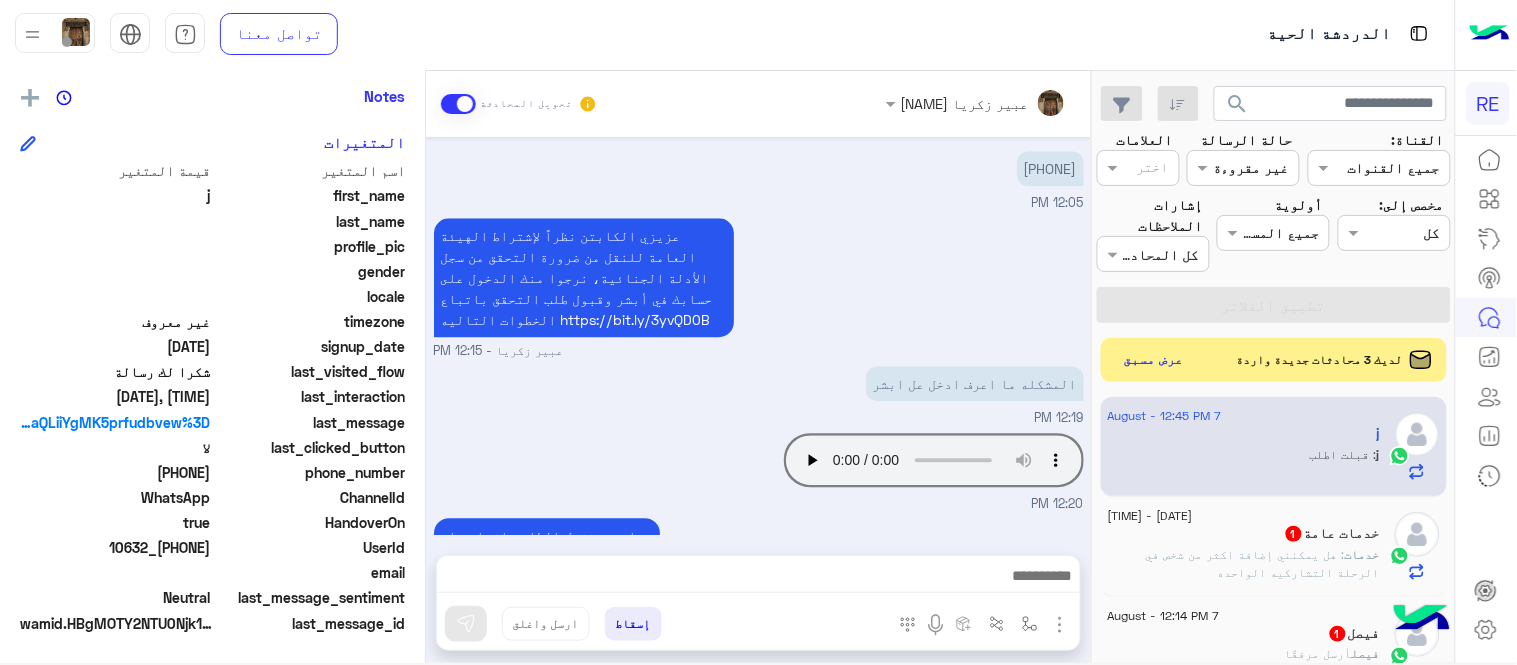 scroll, scrollTop: 1366, scrollLeft: 0, axis: vertical 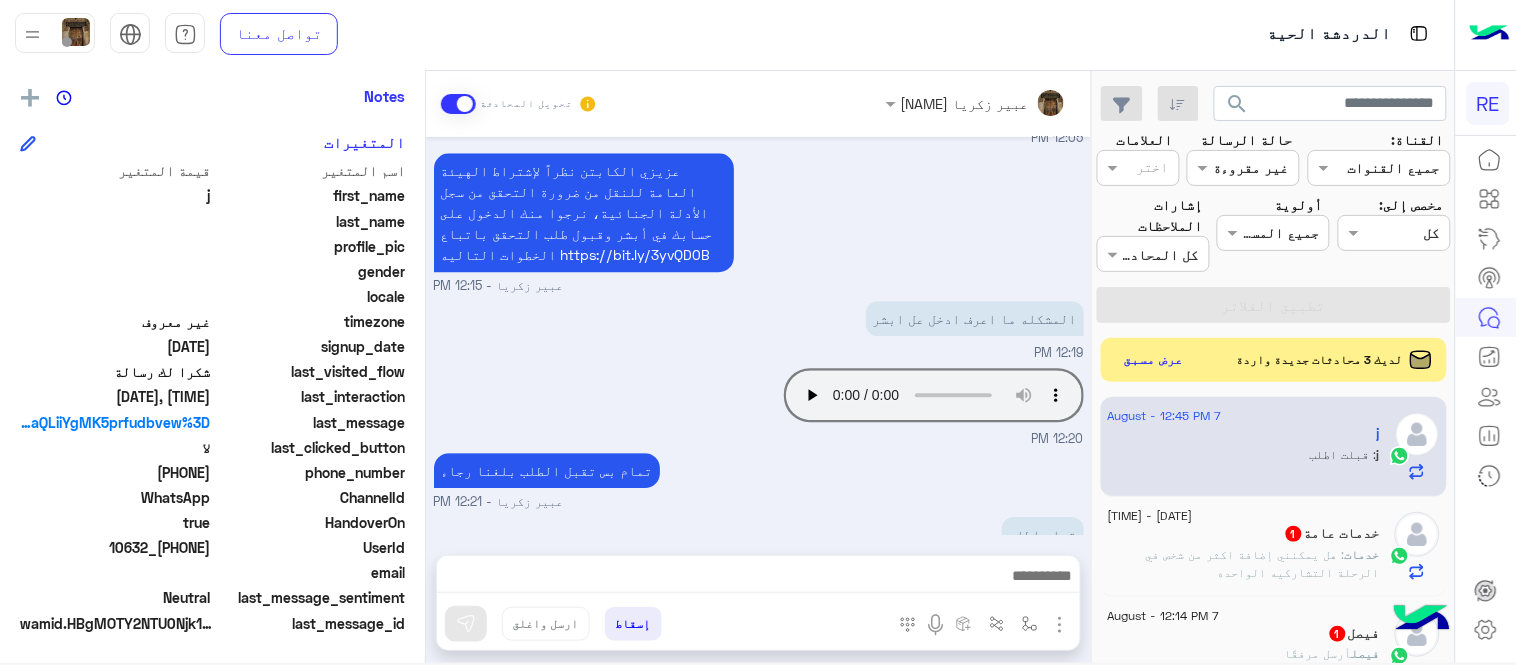 click on "خدمات : هل يمكنني إضافة اكثر من شخص في الرحلة التشاركيه الواحده" 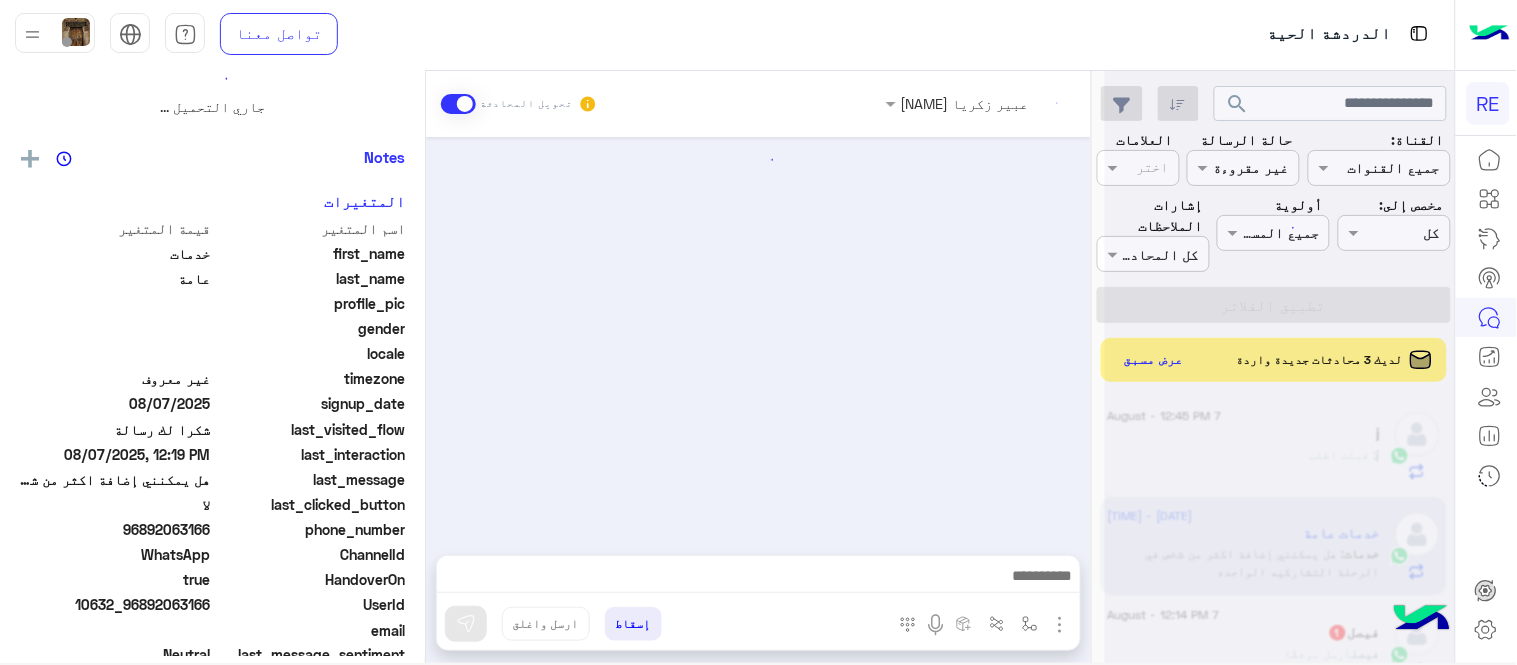scroll, scrollTop: 0, scrollLeft: 0, axis: both 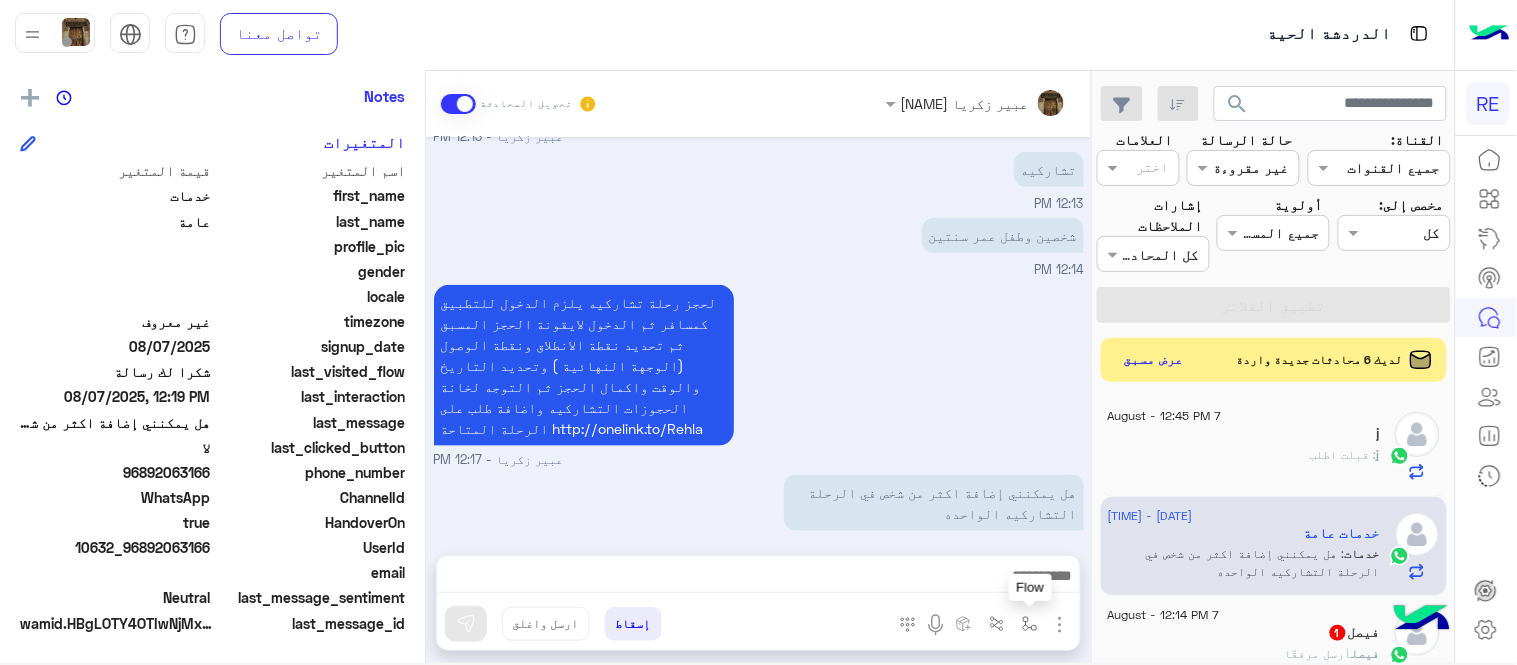click at bounding box center [1030, 623] 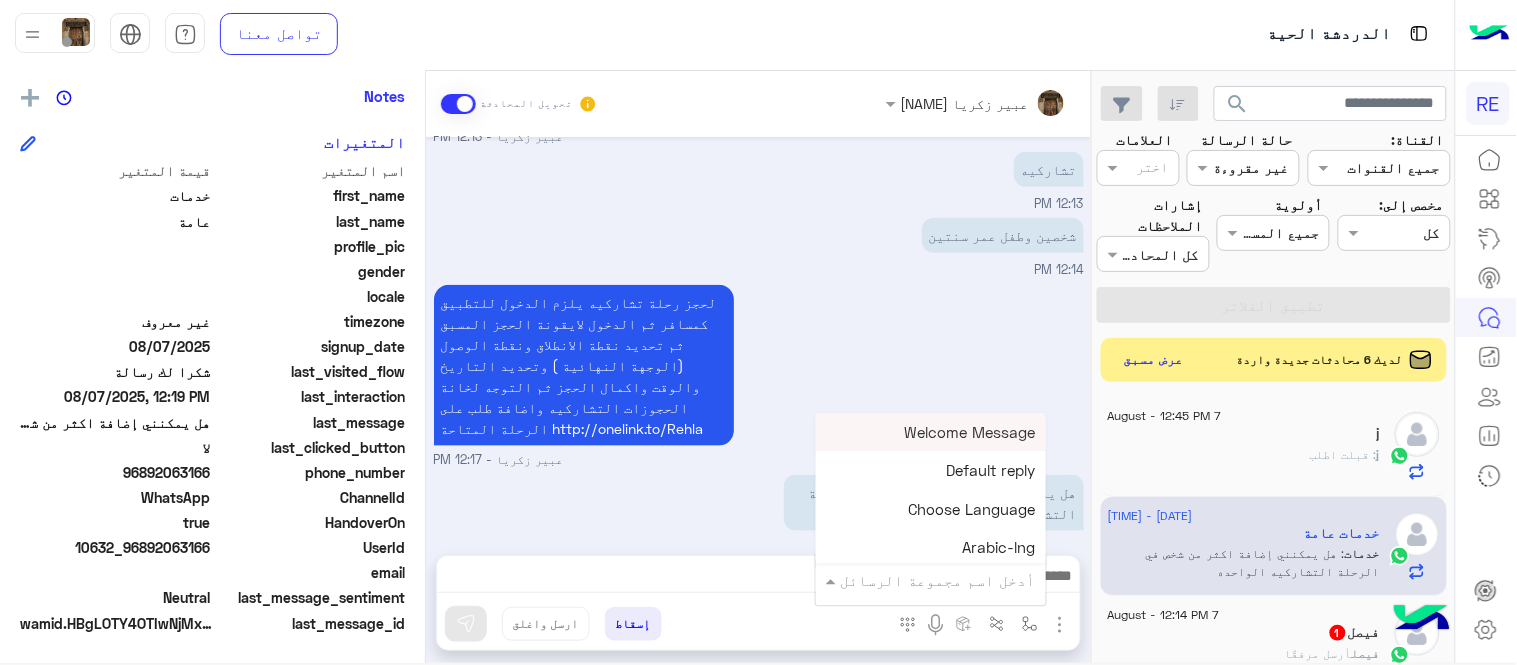 click at bounding box center (959, 580) 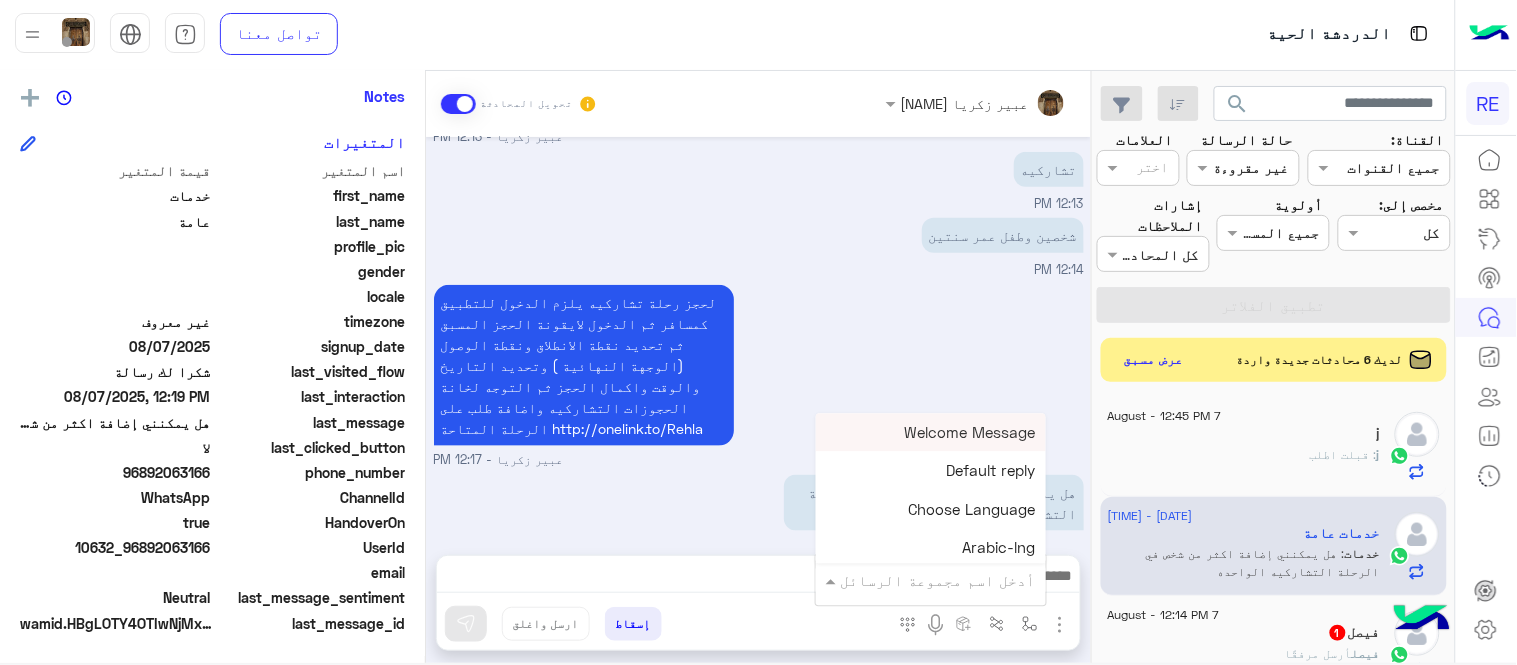 click at bounding box center [1060, 625] 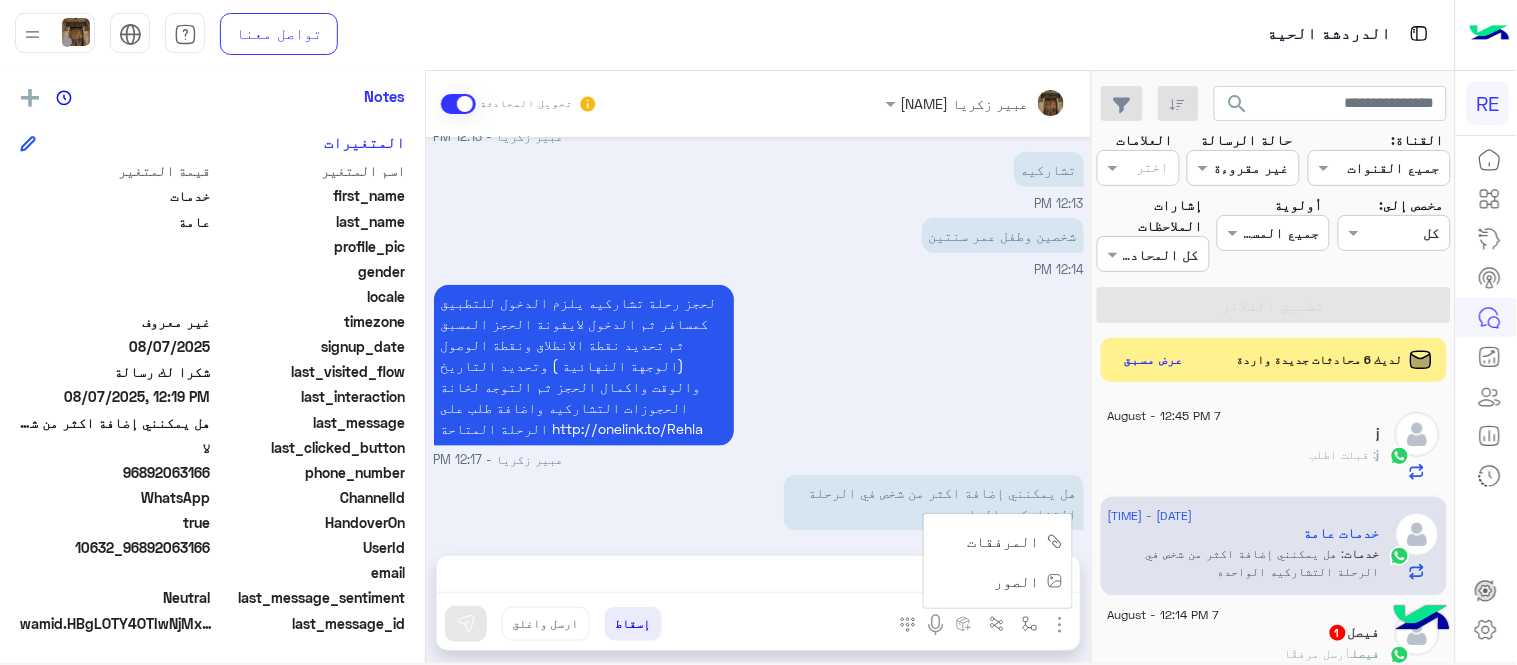 click on "الصور" at bounding box center [1017, 581] 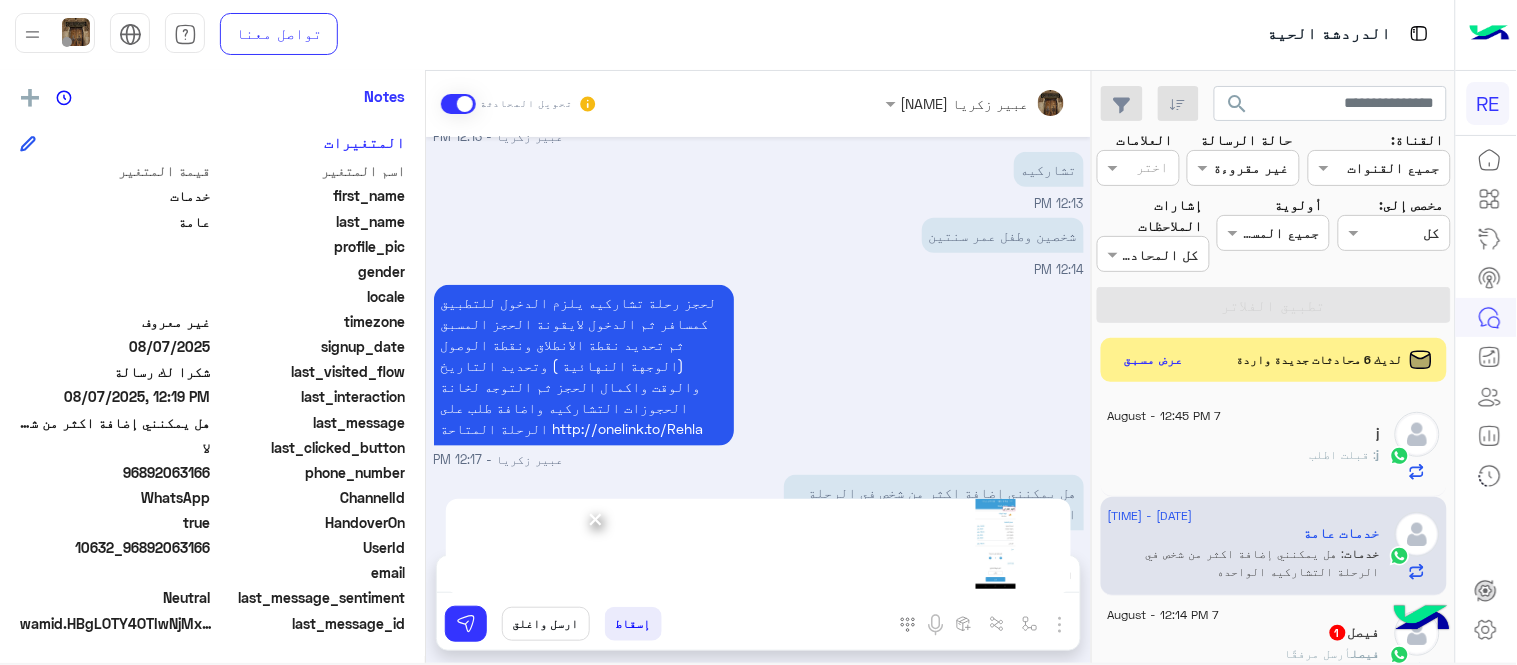 click on "×" at bounding box center [758, 546] 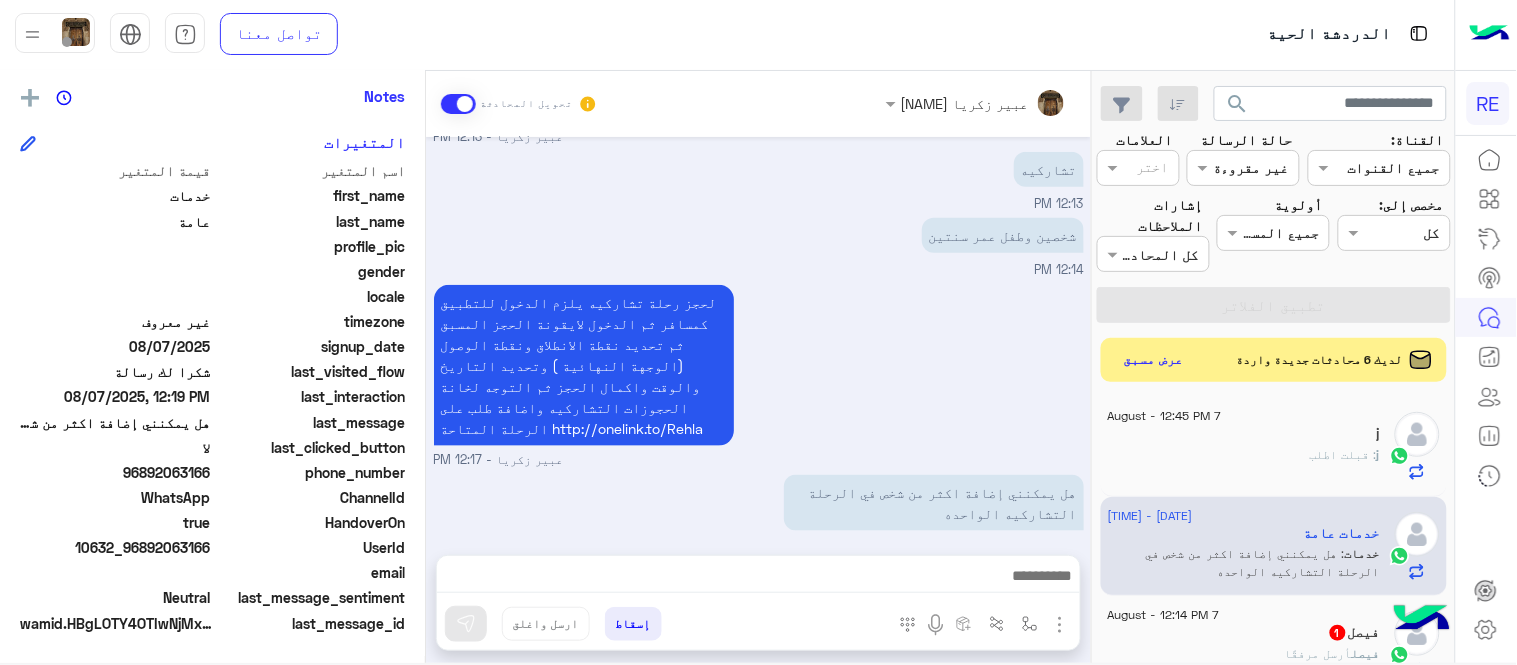 click at bounding box center (1060, 625) 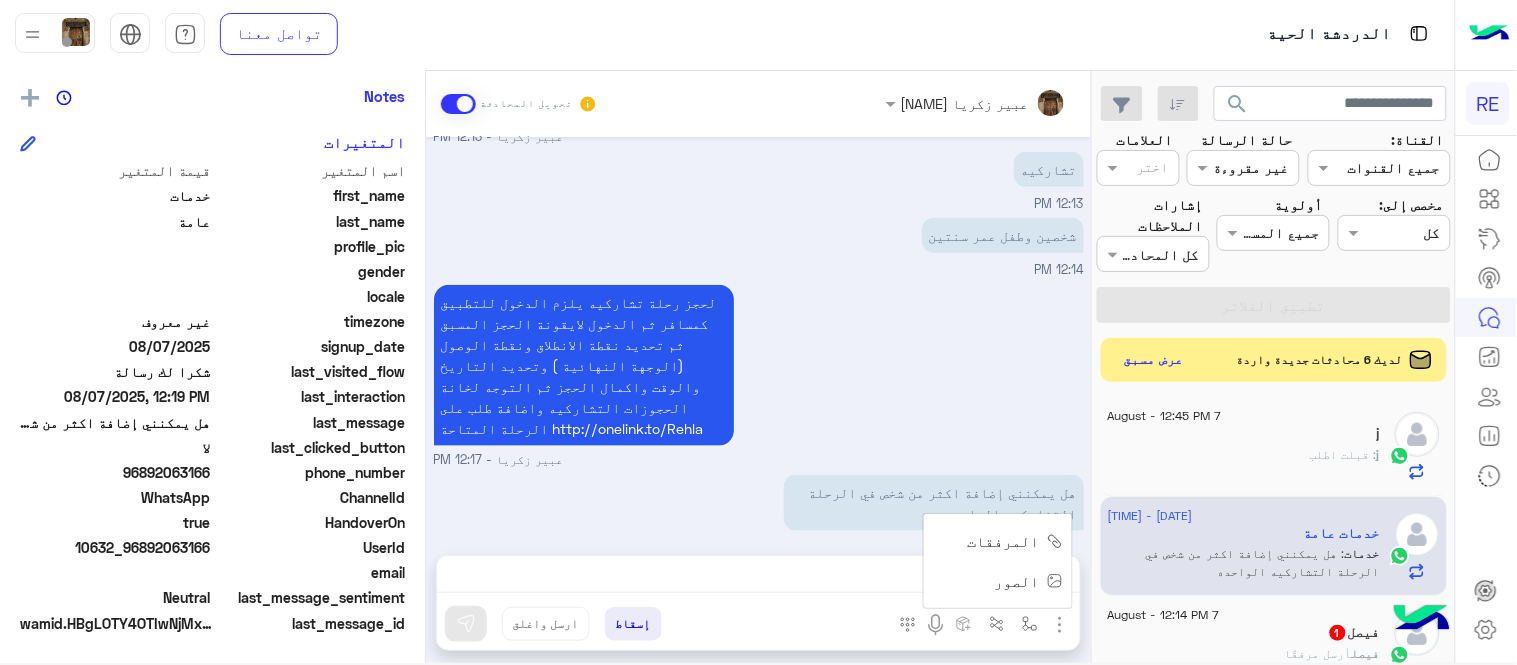 click on "الصور" at bounding box center (1025, 581) 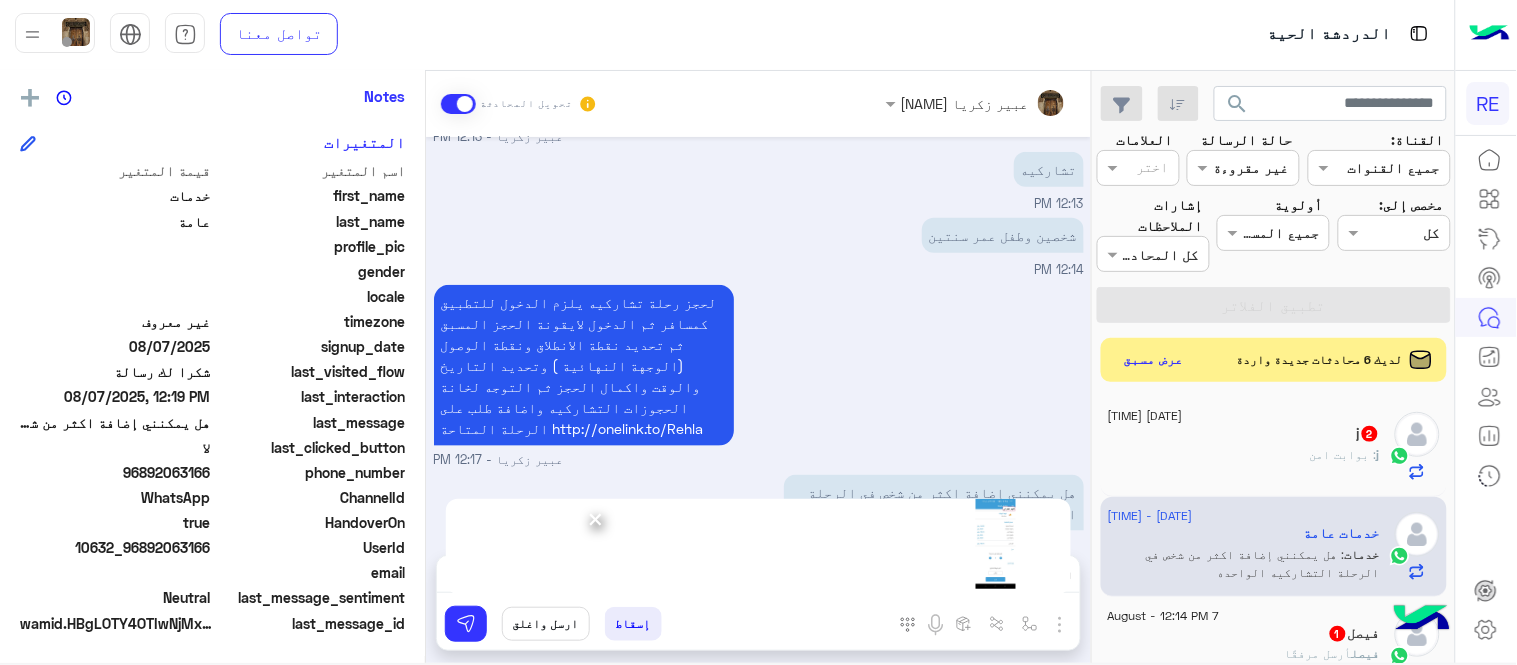 click on "×" at bounding box center [595, 518] 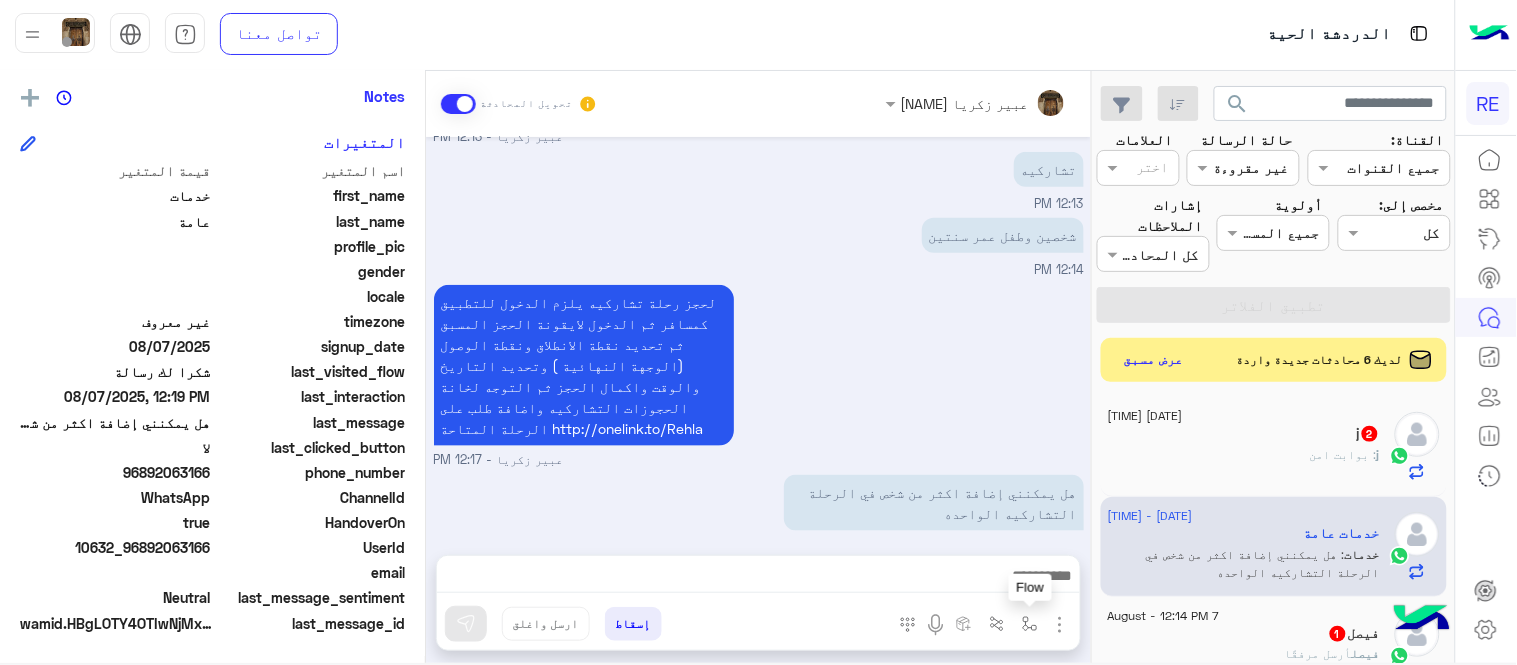 click at bounding box center (1030, 624) 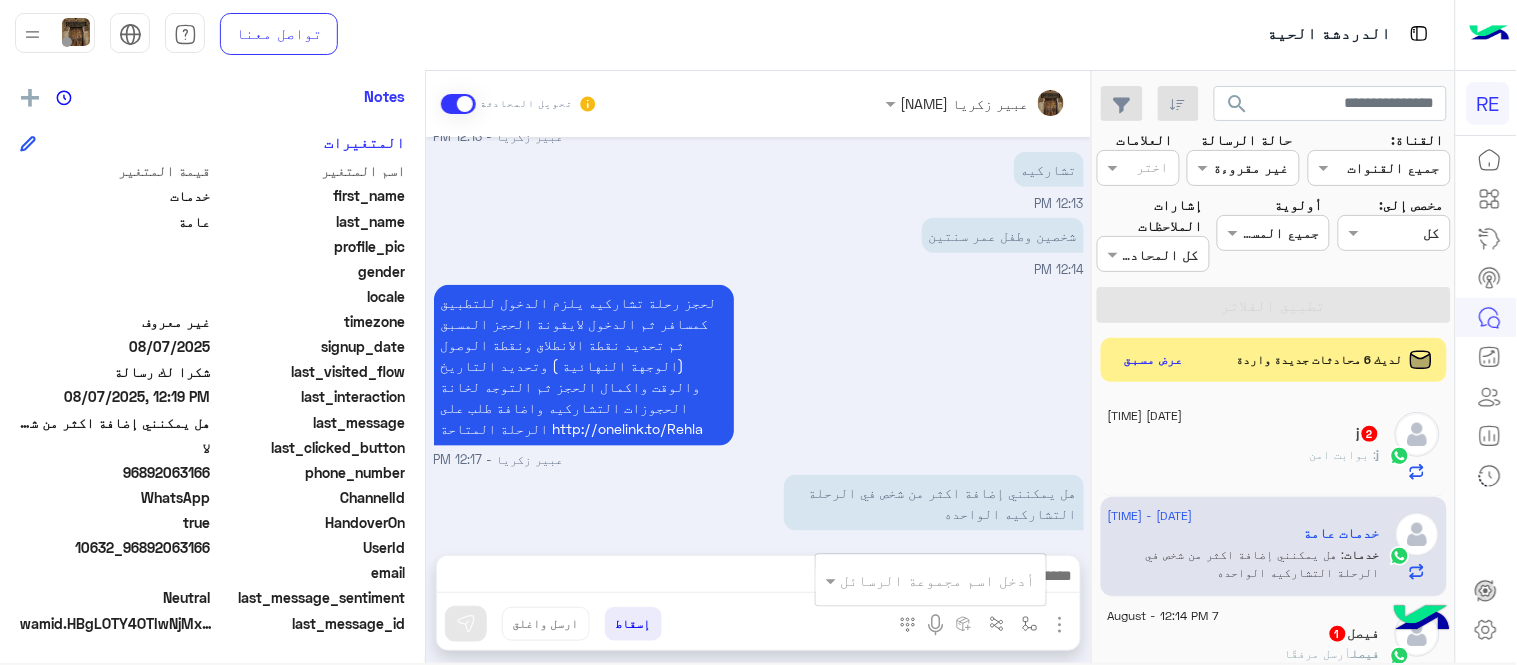 click at bounding box center (1060, 625) 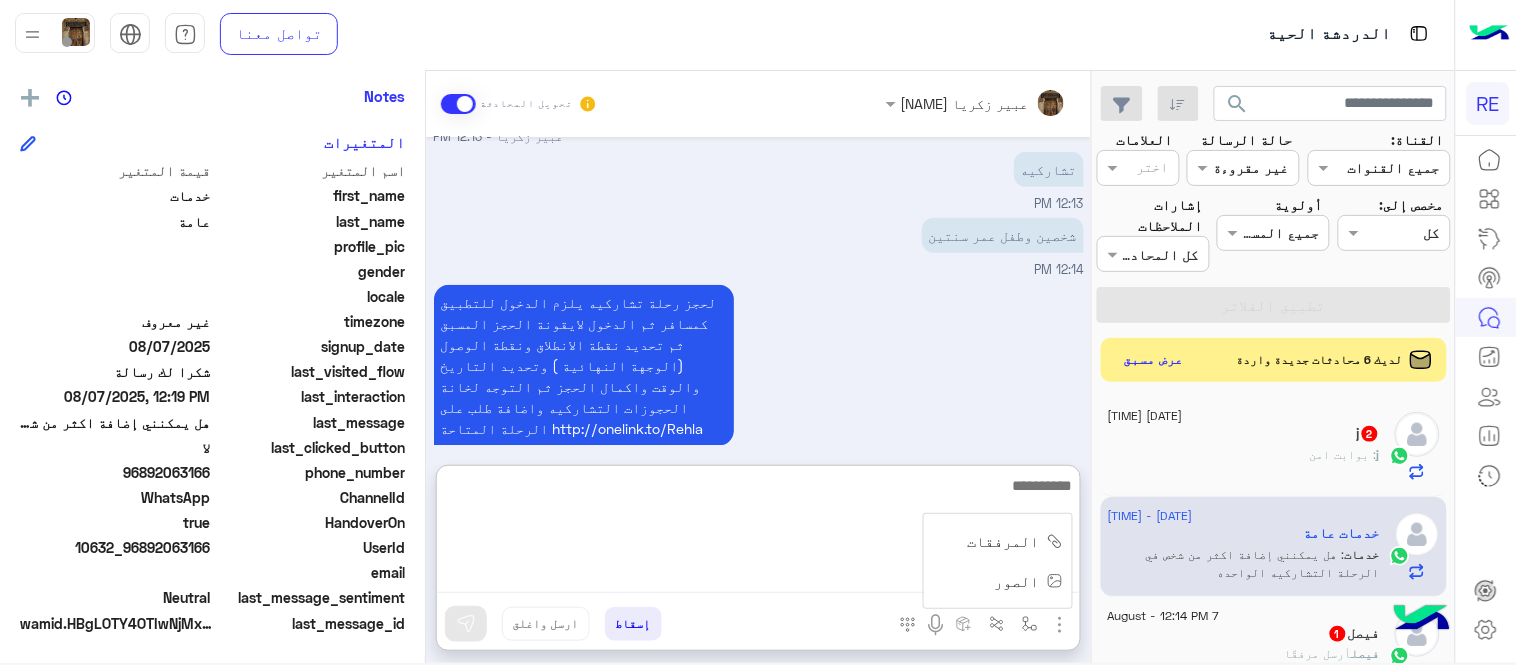 click at bounding box center (758, 533) 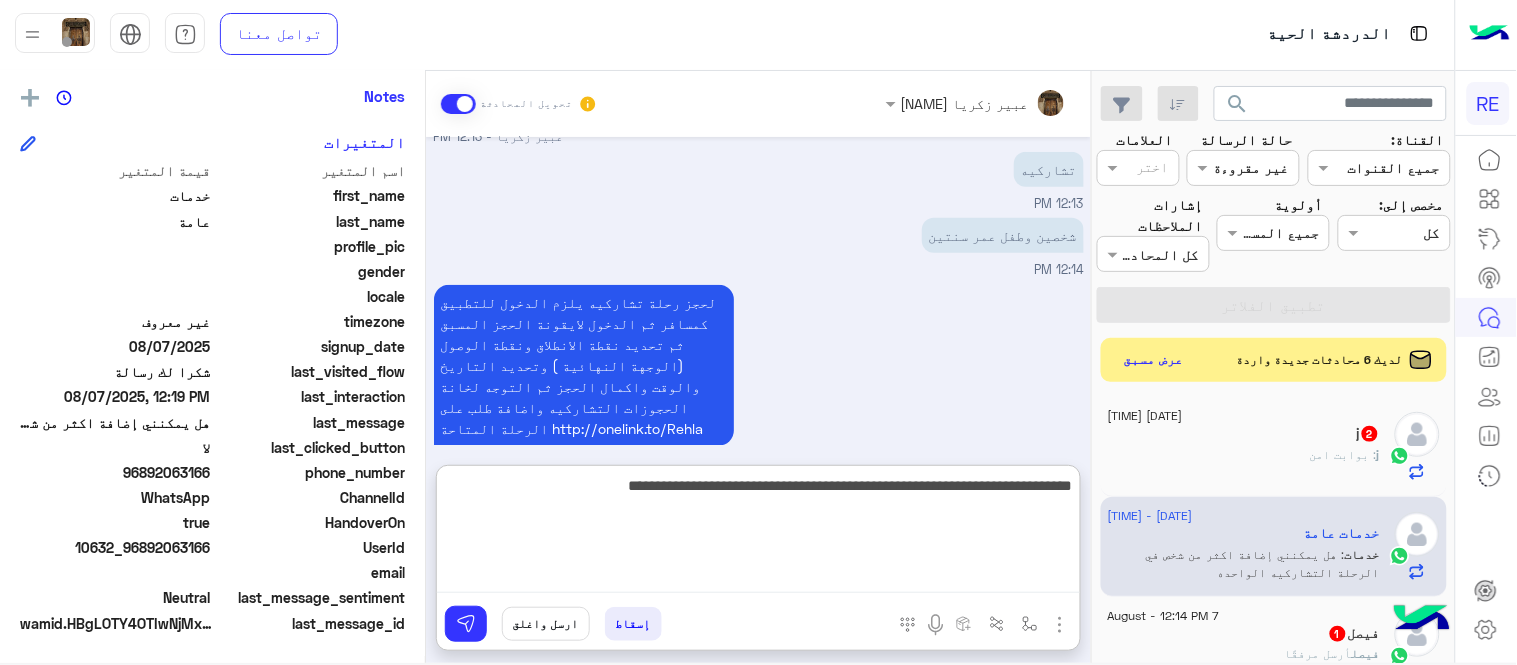 type on "**********" 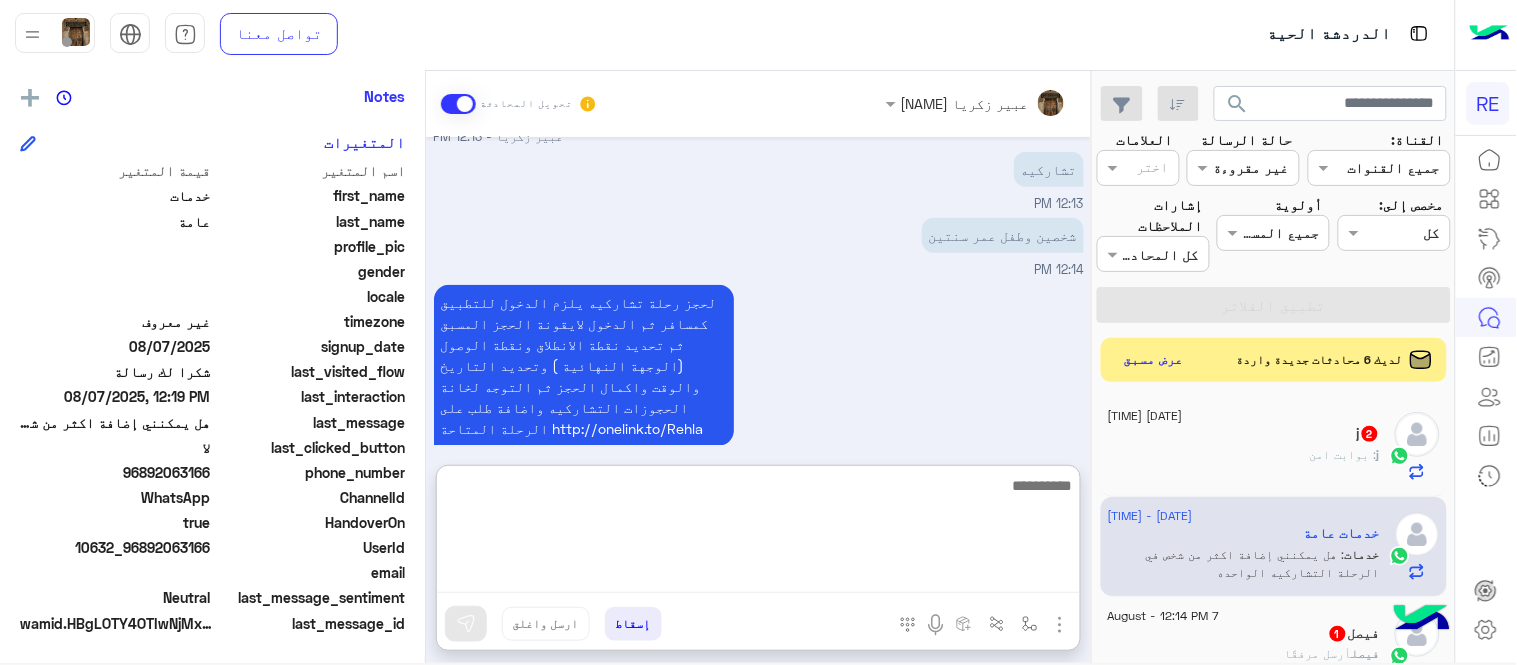 scroll, scrollTop: 631, scrollLeft: 0, axis: vertical 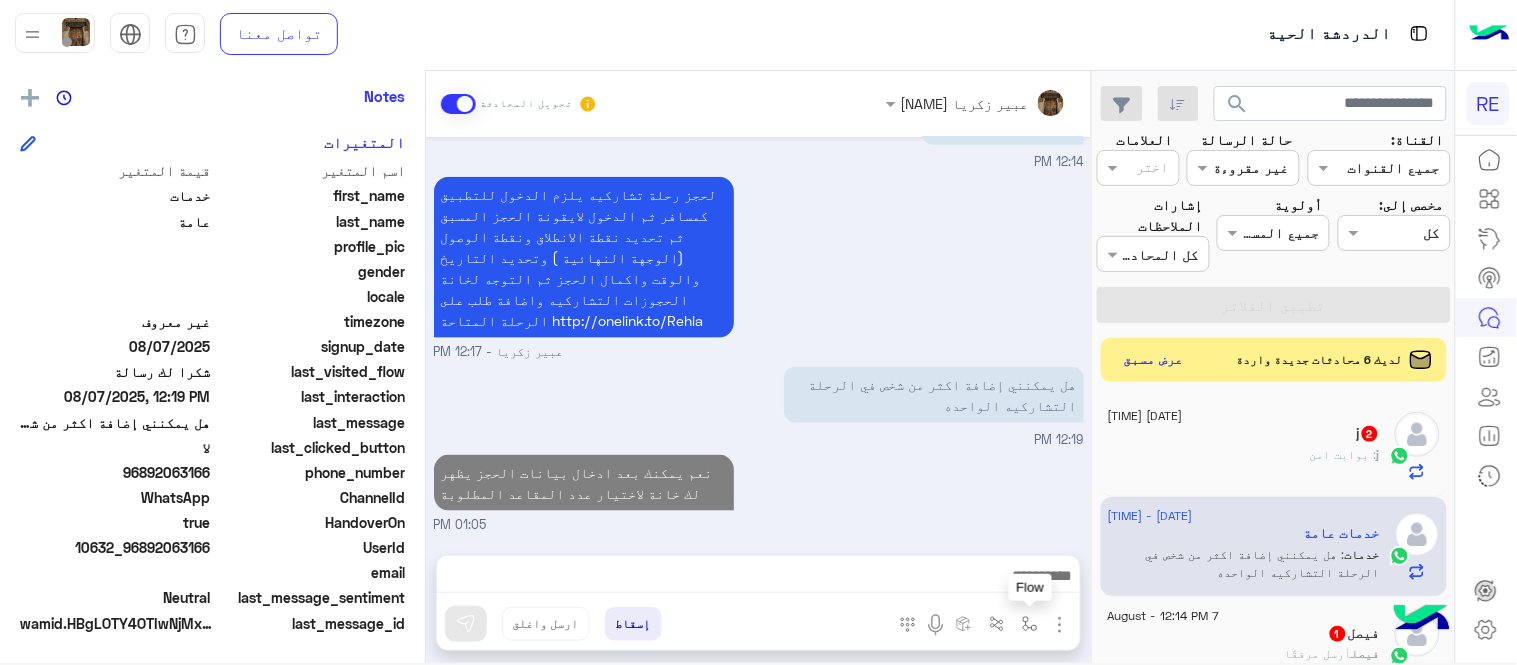 click at bounding box center [1030, 624] 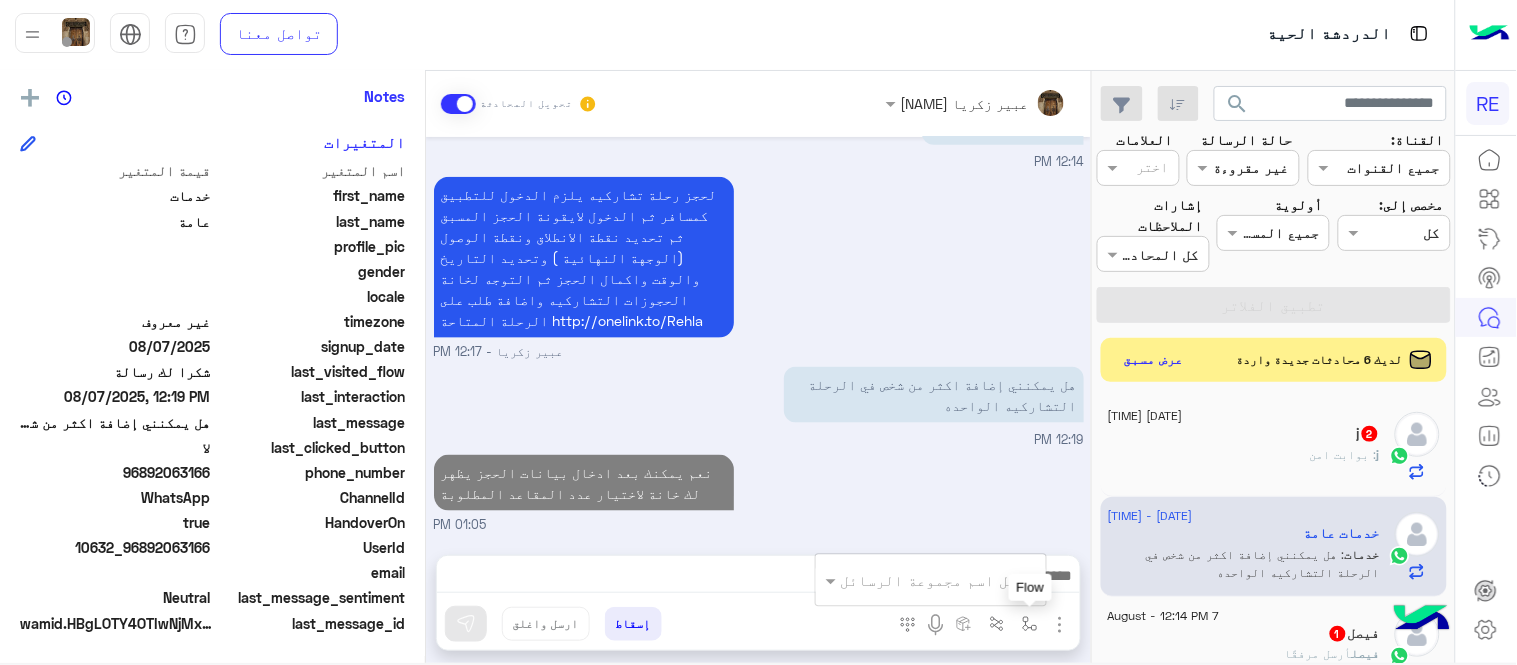 scroll, scrollTop: 541, scrollLeft: 0, axis: vertical 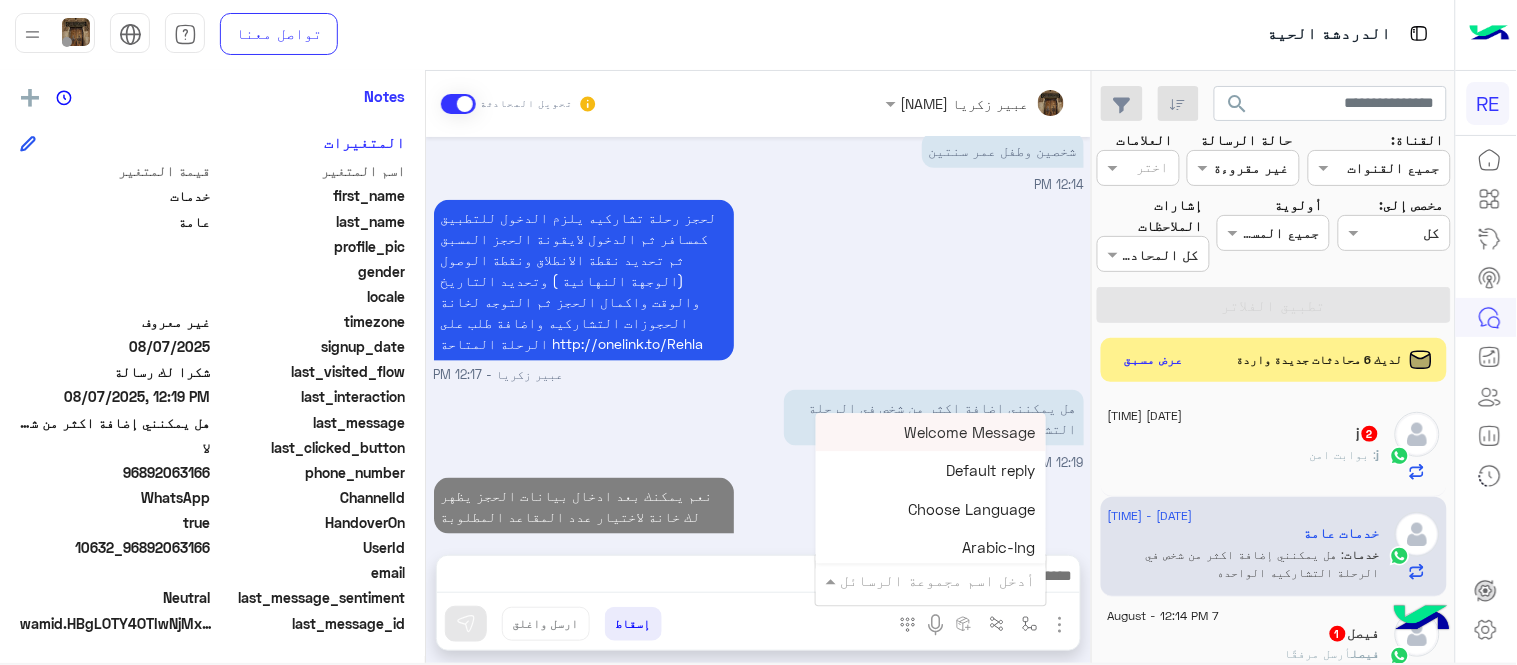 click at bounding box center [959, 580] 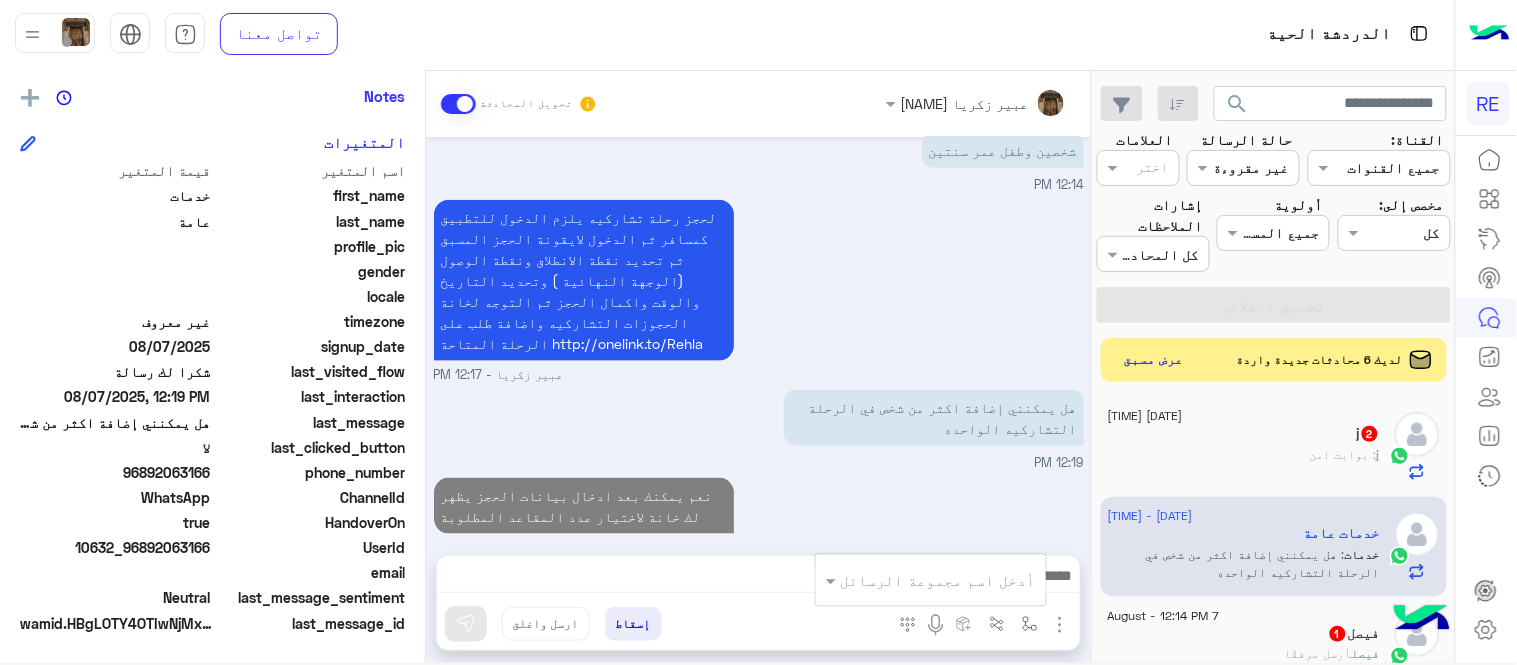 click at bounding box center [1060, 625] 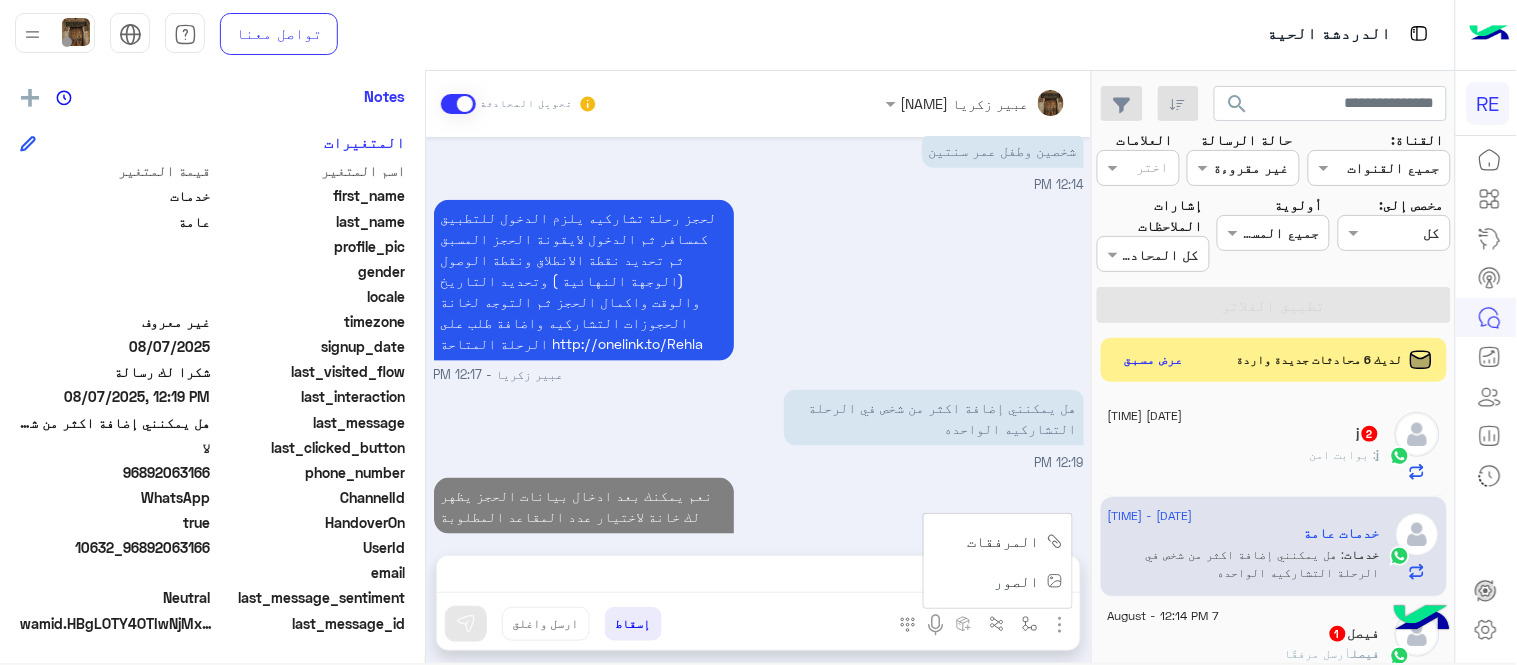 click on "الصور" at bounding box center (1017, 581) 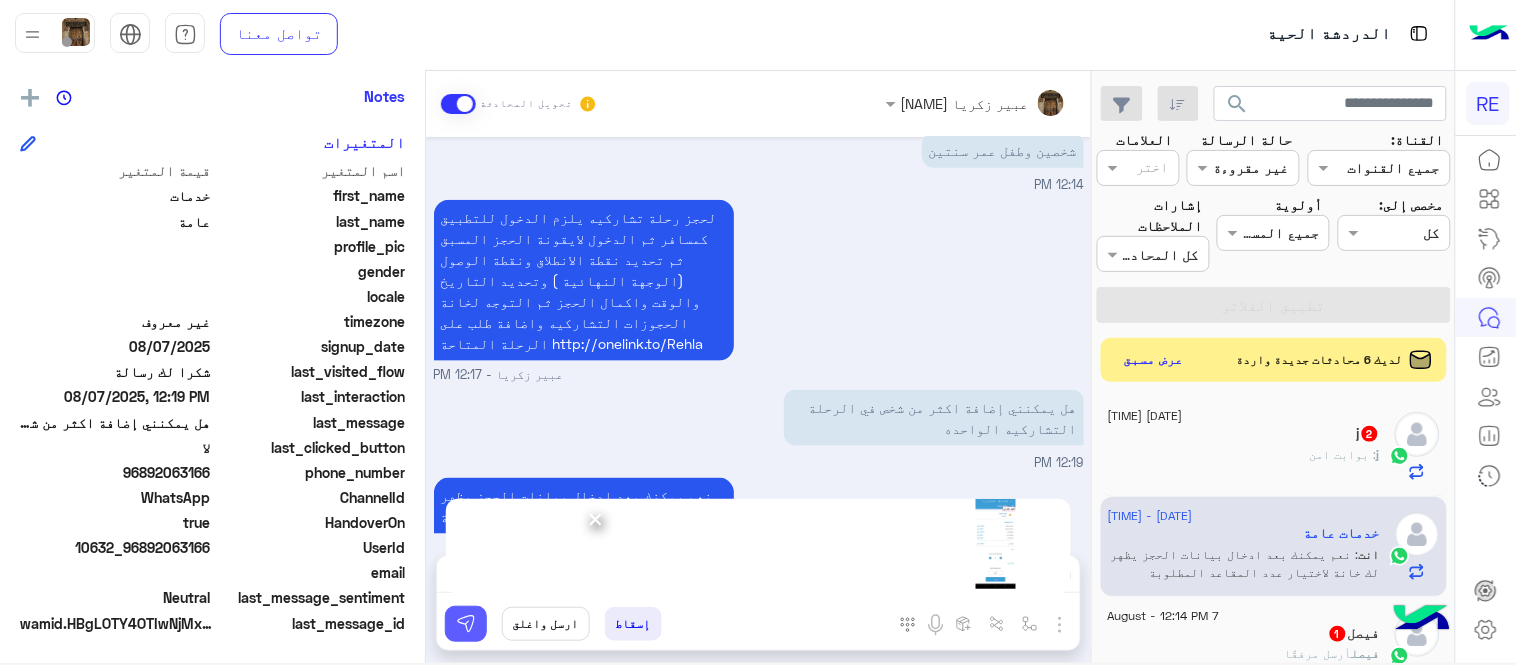 click at bounding box center [466, 624] 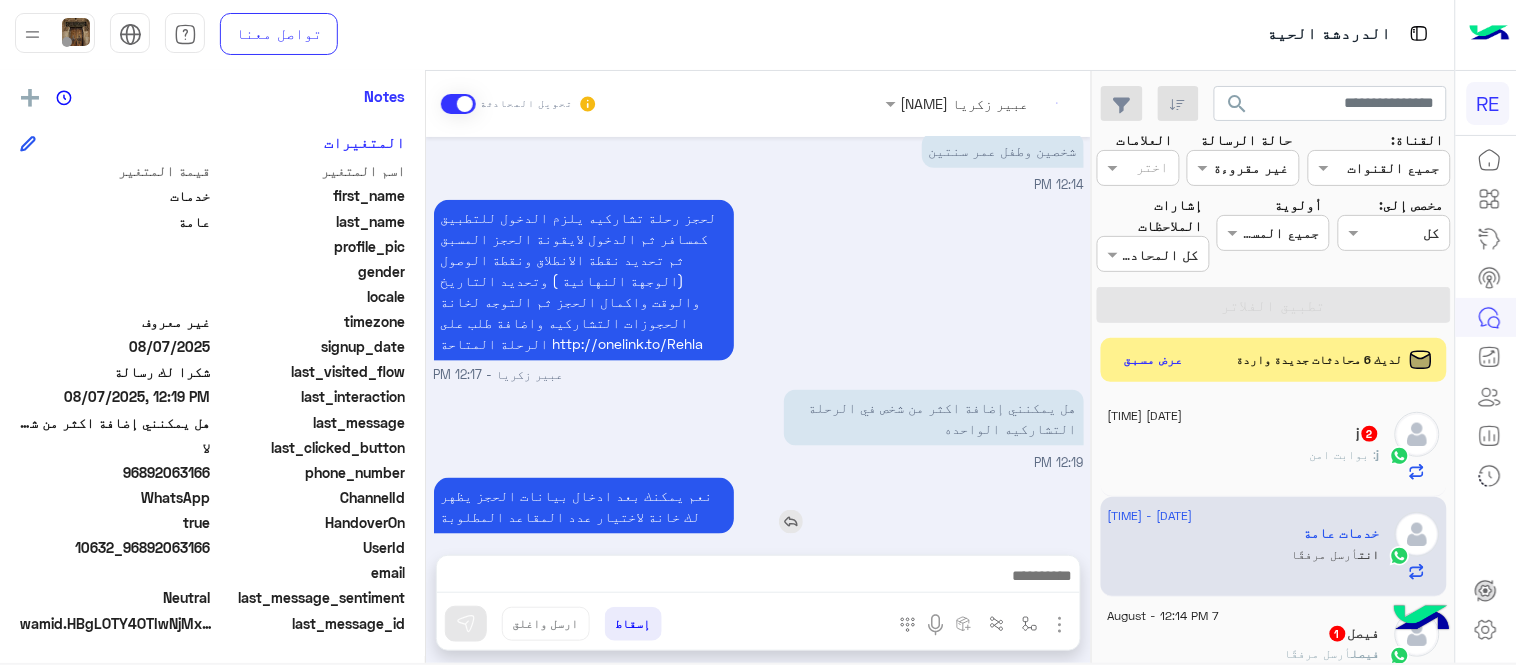 scroll, scrollTop: 813, scrollLeft: 0, axis: vertical 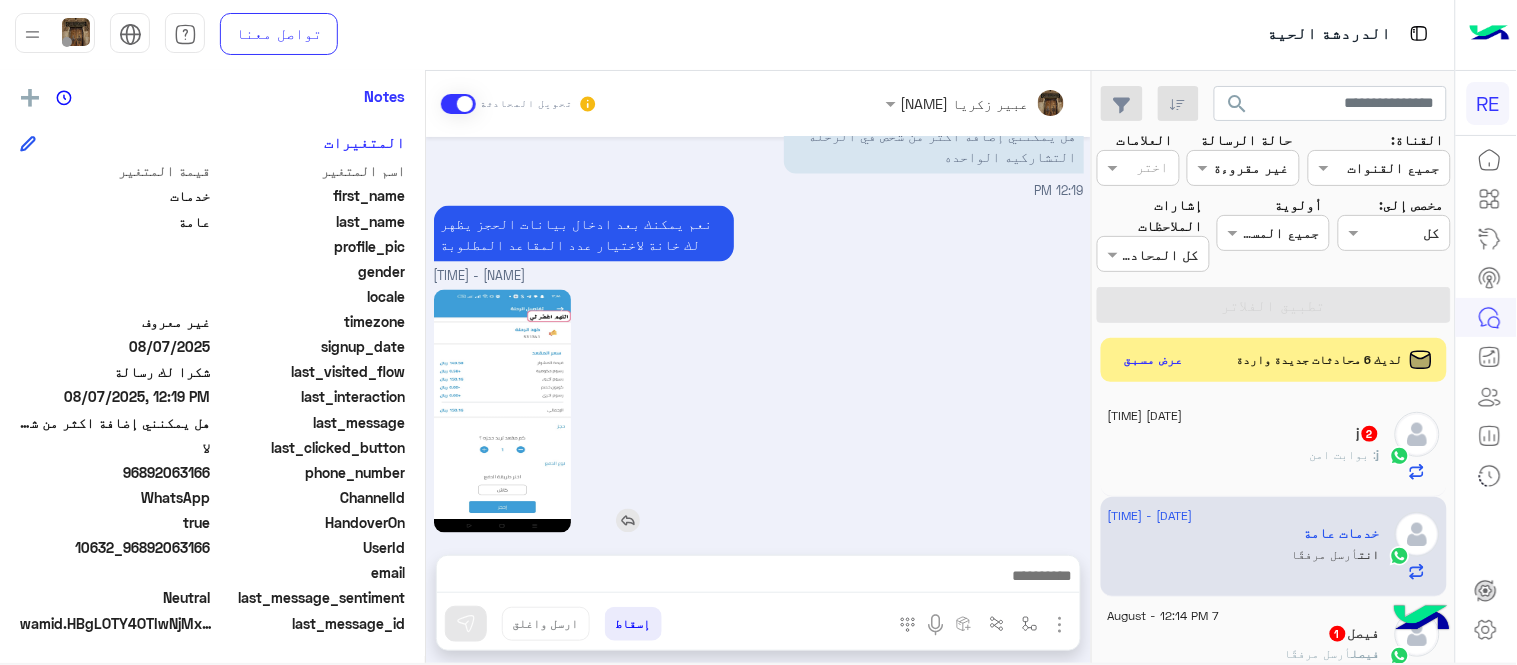 click 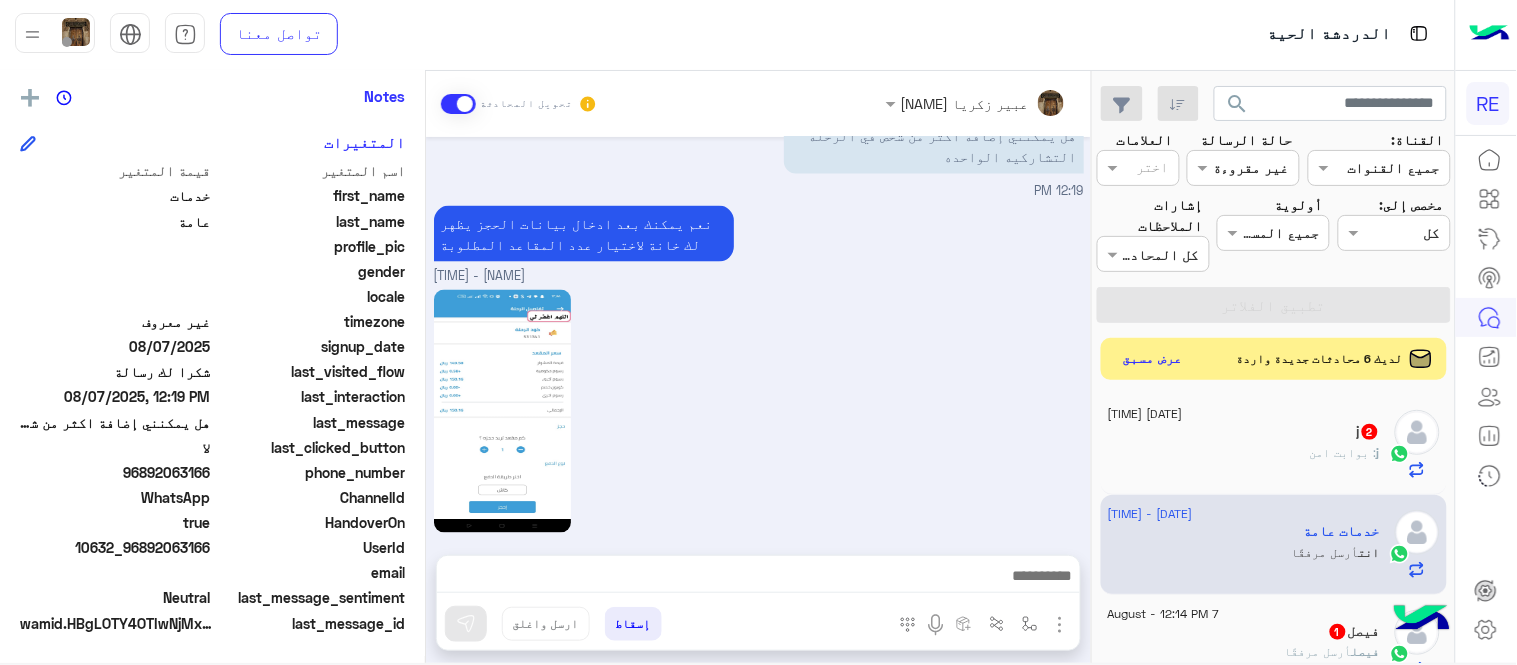 click on "عرض مسبق" 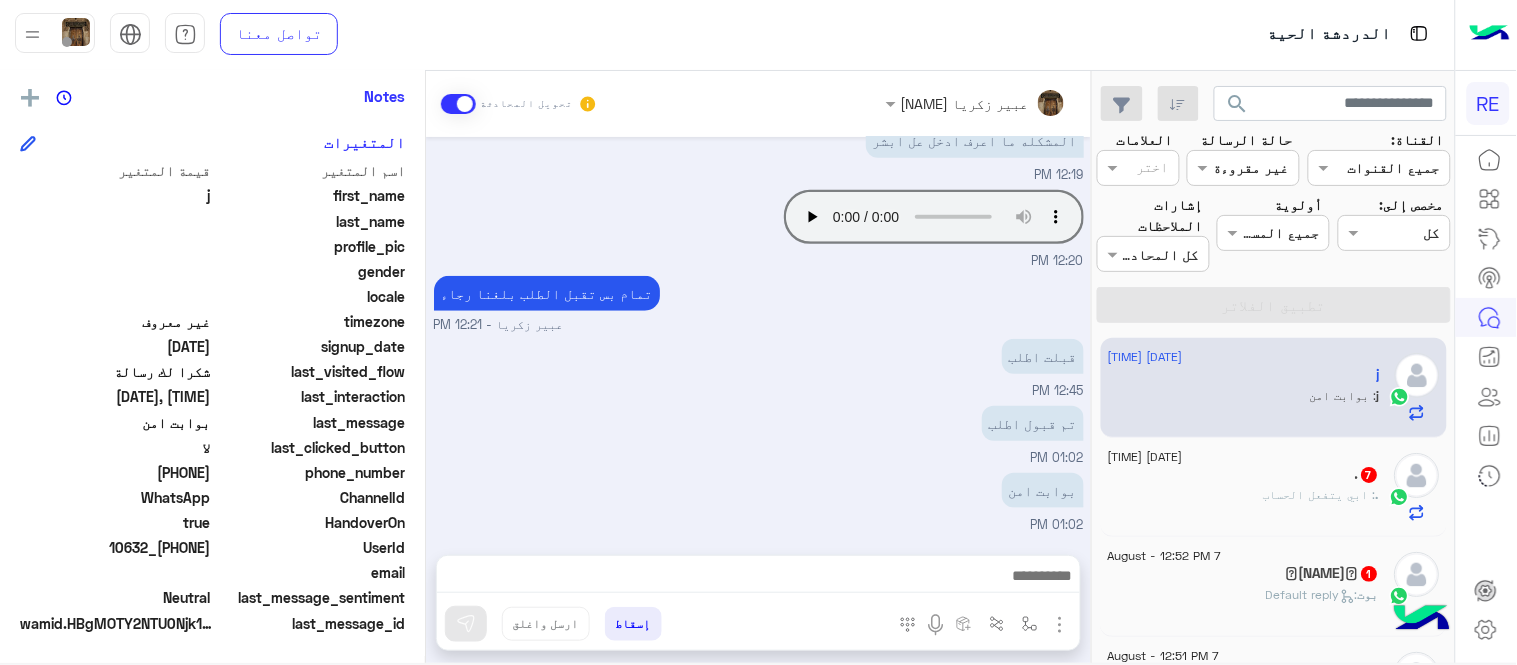 scroll, scrollTop: 411, scrollLeft: 0, axis: vertical 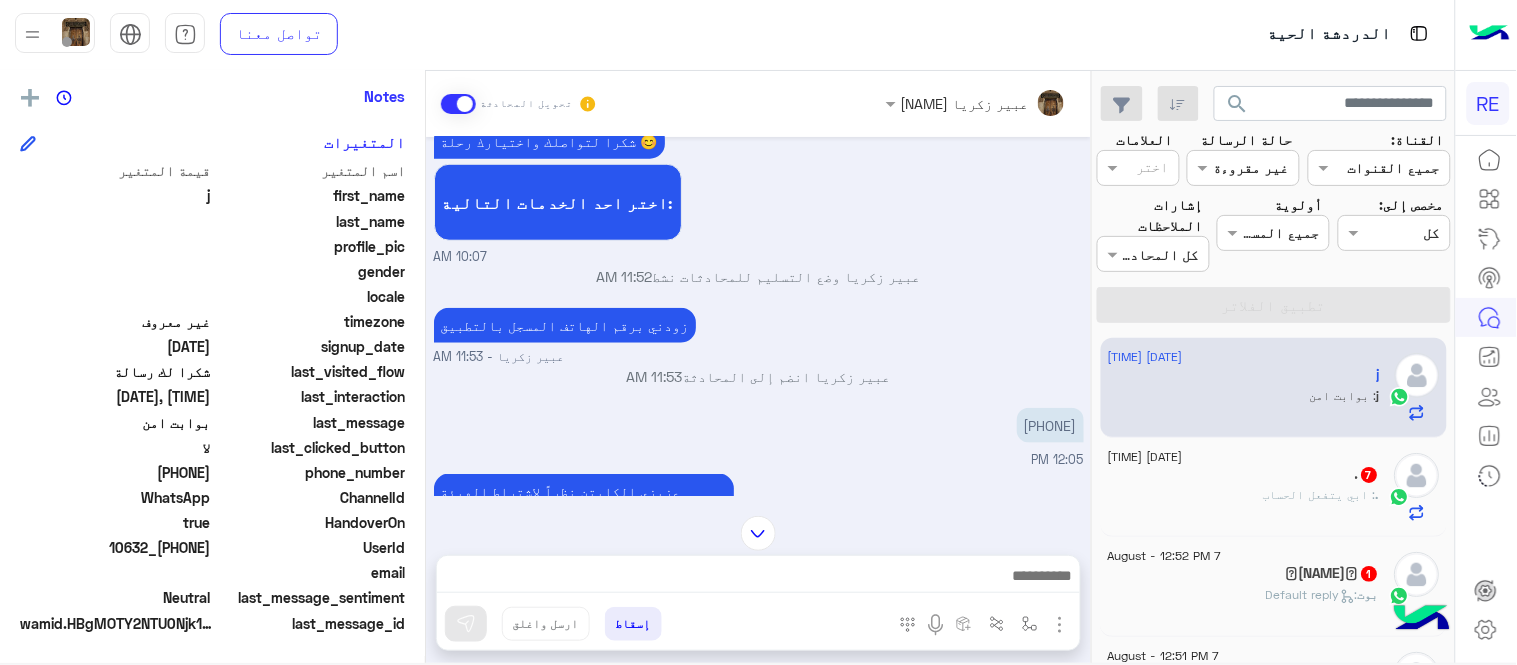 click on "عزيزي الكابتن
نظراً لإشتراط الهيئة العامة للنقل من ضرورة التحقق من سجل الأدلة الجنائية، نرجوا منك الدخول على حسابك في أبشر وقبول طلب التحقق باتباع الخطوات التاليه
https://bit.ly/3yvQD0B" at bounding box center (641, 533) 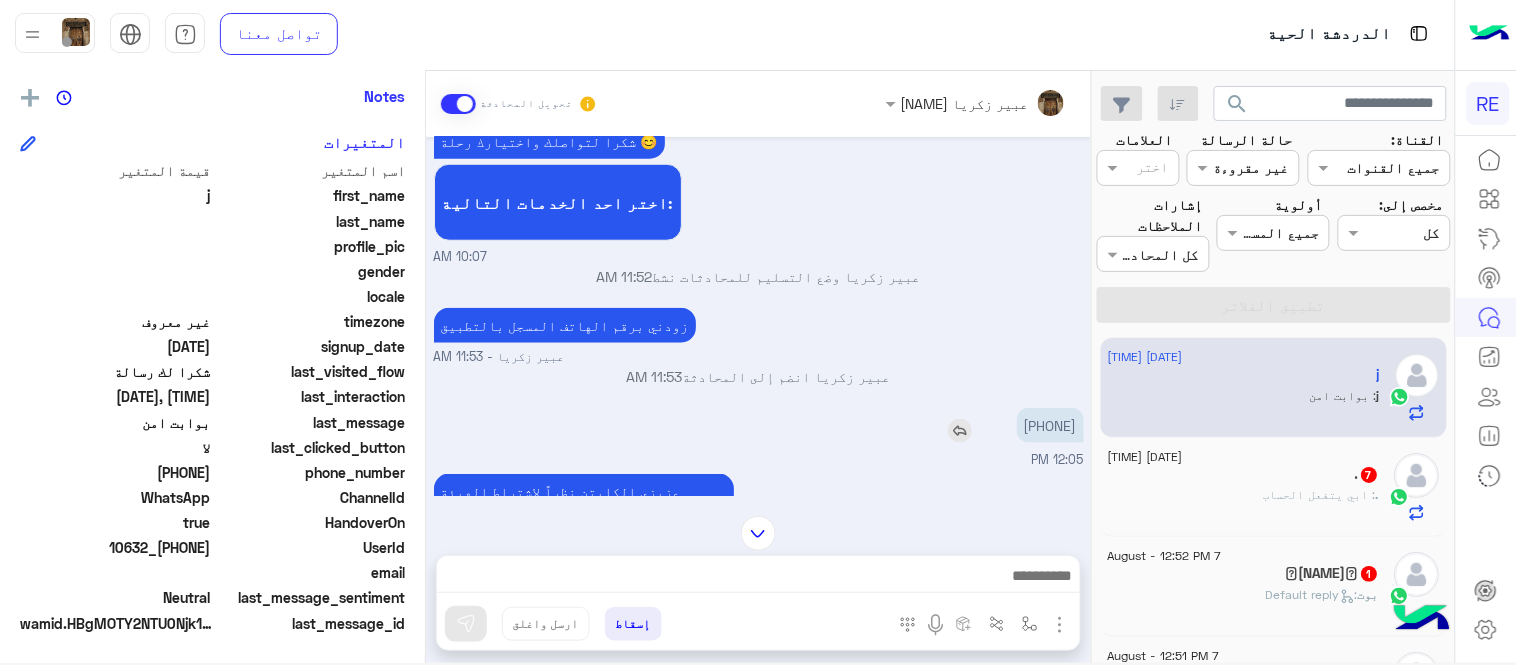 click on "[PHONE]" at bounding box center [1050, 425] 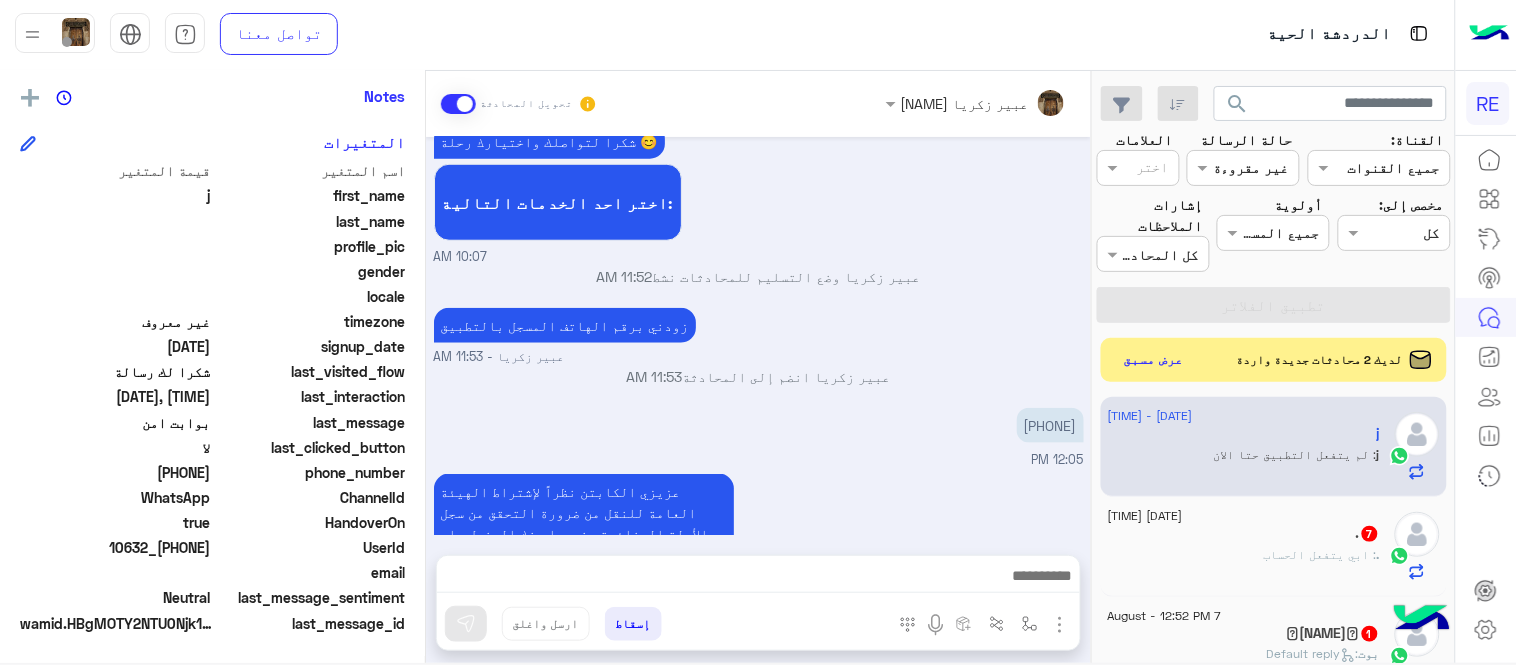 scroll, scrollTop: 2865, scrollLeft: 0, axis: vertical 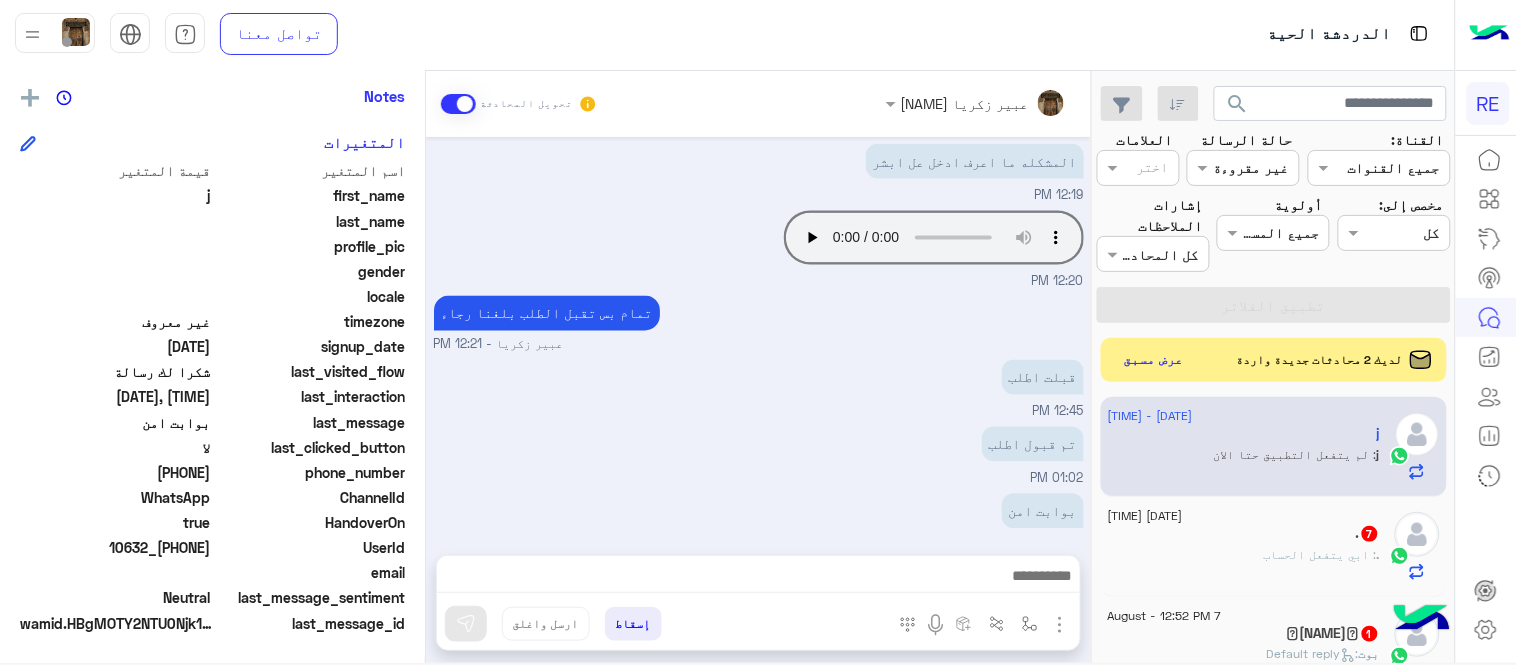 click on "[DATE]  اختر احد الخدمات التالية:    [TIME]   تفعيل حساب    [TIME]  يمكنك الاطلاع على شروط الانضمام لرحلة ك (كابتن ) الموجودة بالصورة أعلاه،
لتحميل التطبيق عبر الرابط التالي : 📲
http://onelink.to/Rehla    يسعدنا انضمامك لتطبيق رحلة يمكنك اتباع الخطوات الموضحة لتسجيل بيانات سيارتك بالفيديو التالي  : عزيزي الكابتن، فضلًا ، للرغبة بتفعيل الحساب قم برفع البيانات عبر التطبيق والتواصل معنا  تم تسجيل السيارة   اواجه صعوبة بالتسجيل  اي خدمة اخرى ؟  الرجوع للقائمة الرئ   لا     [TIME]   الرجوع للقائمة الرئ    [TIME]  اختر احد الخدمات التالية:    [TIME]   تفعيل حساب    [TIME]     تم تسجيل السيارة   لا   لا" at bounding box center (758, 336) 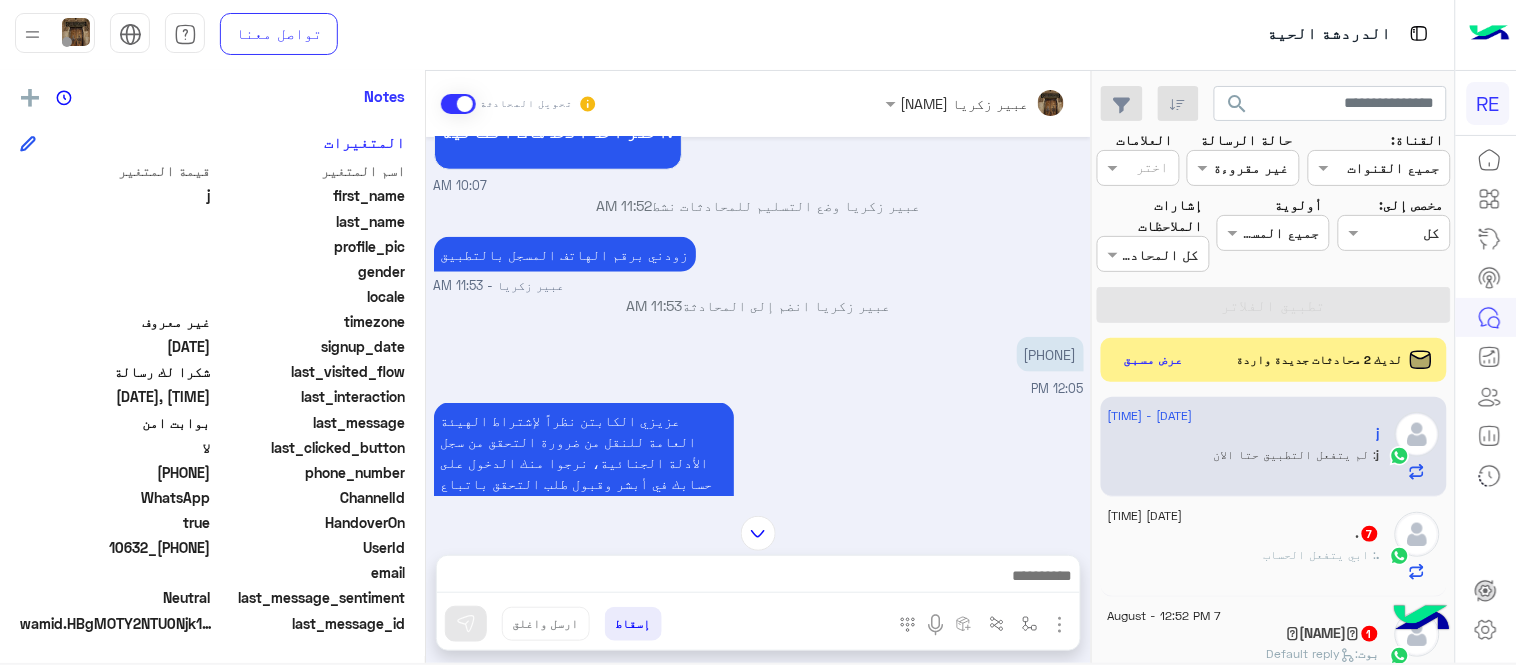 scroll, scrollTop: 2286, scrollLeft: 0, axis: vertical 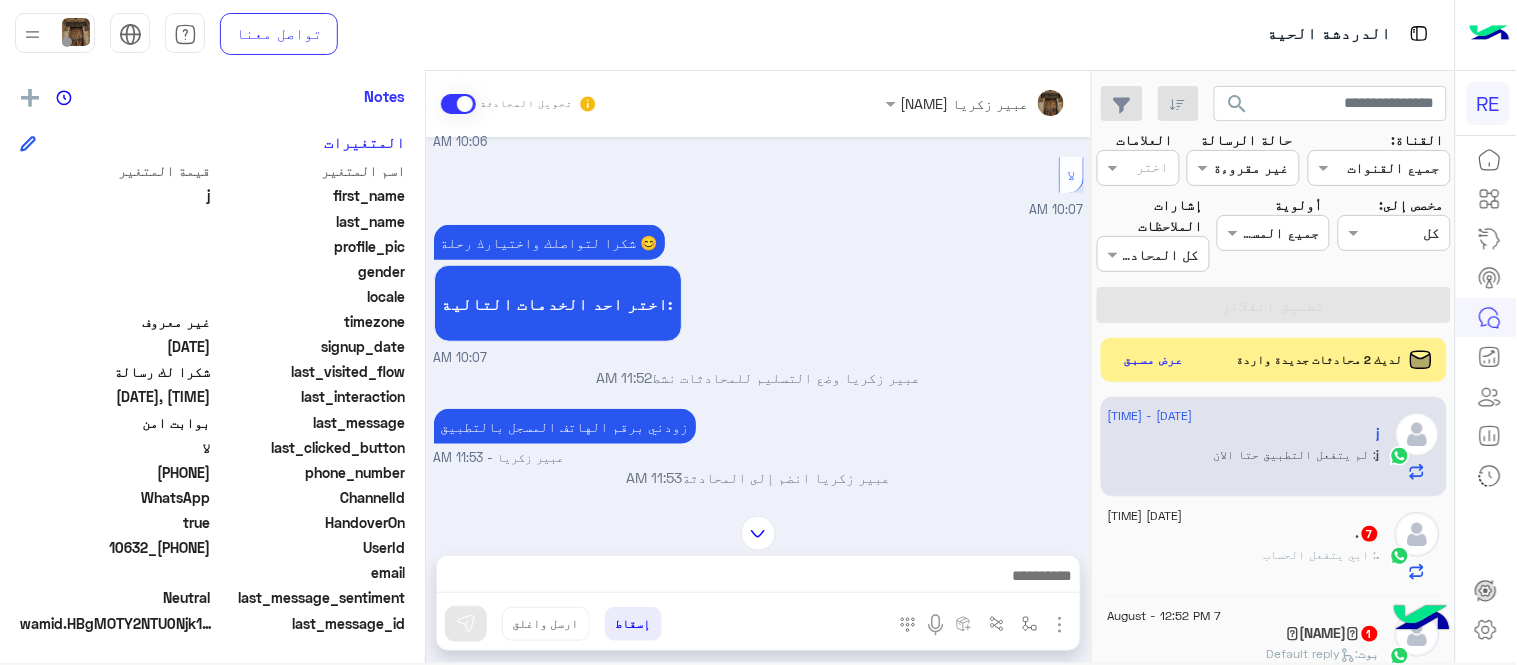 click on "[PHONE]" at bounding box center [1050, 526] 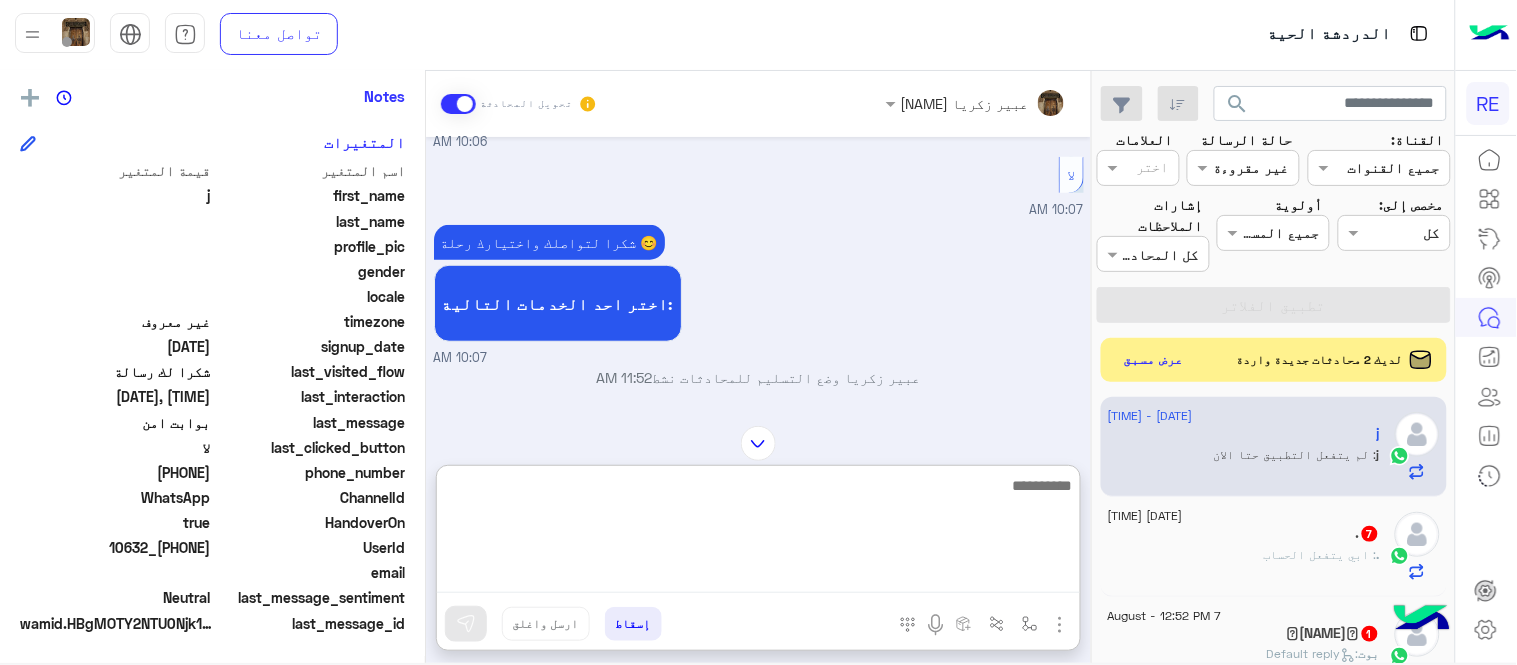 click at bounding box center [758, 533] 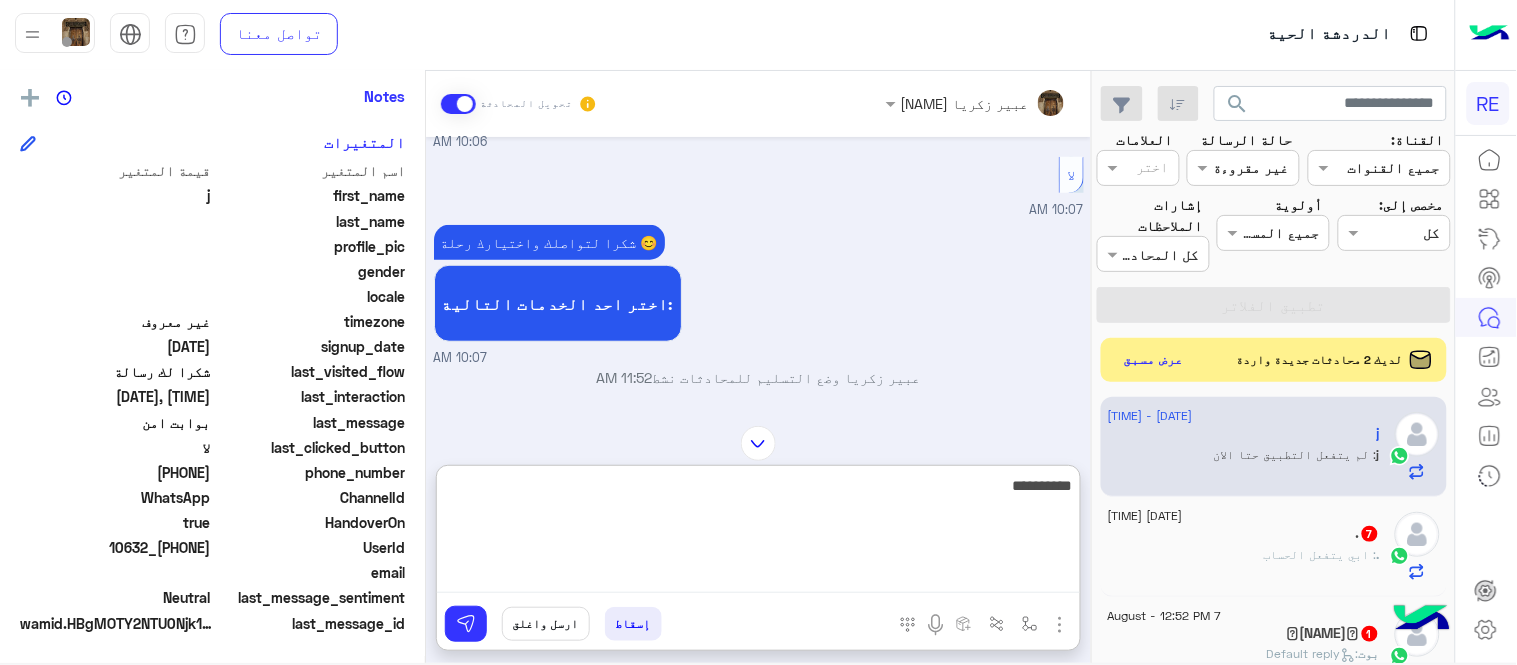 type on "**********" 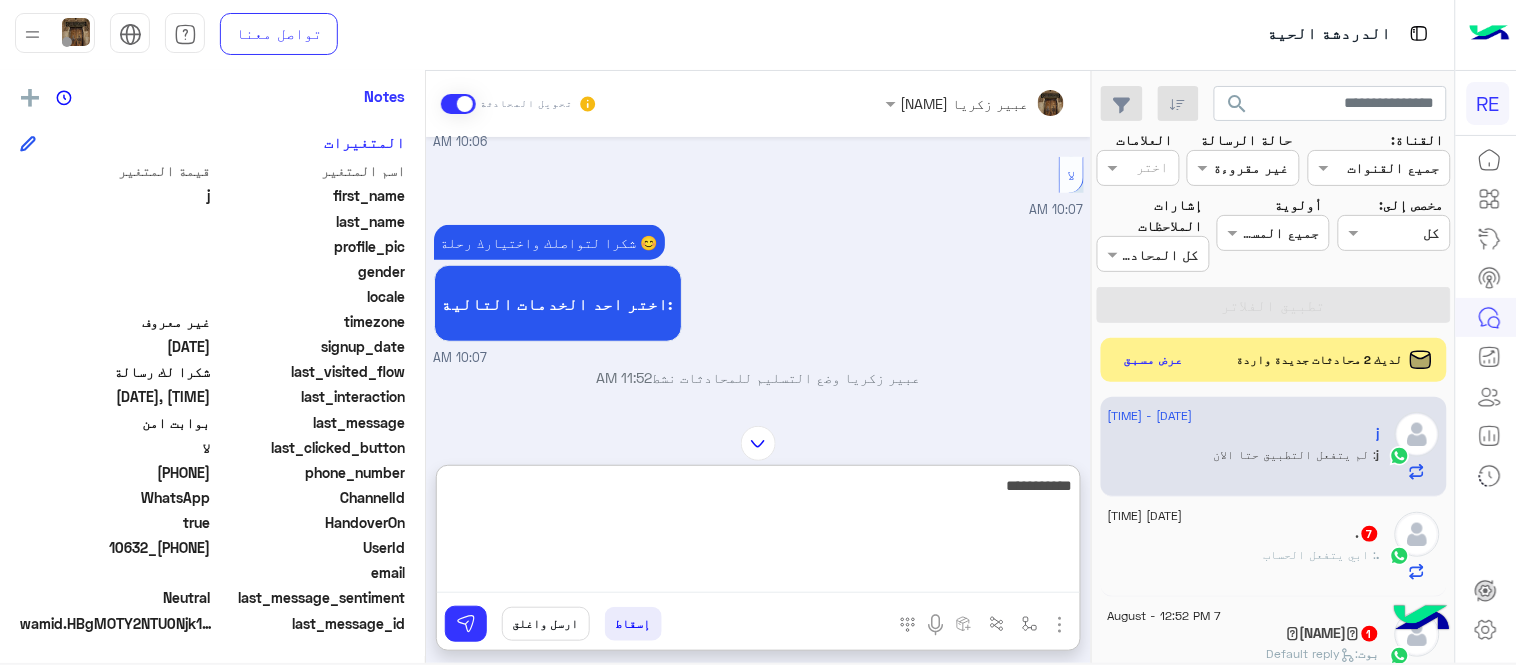 type 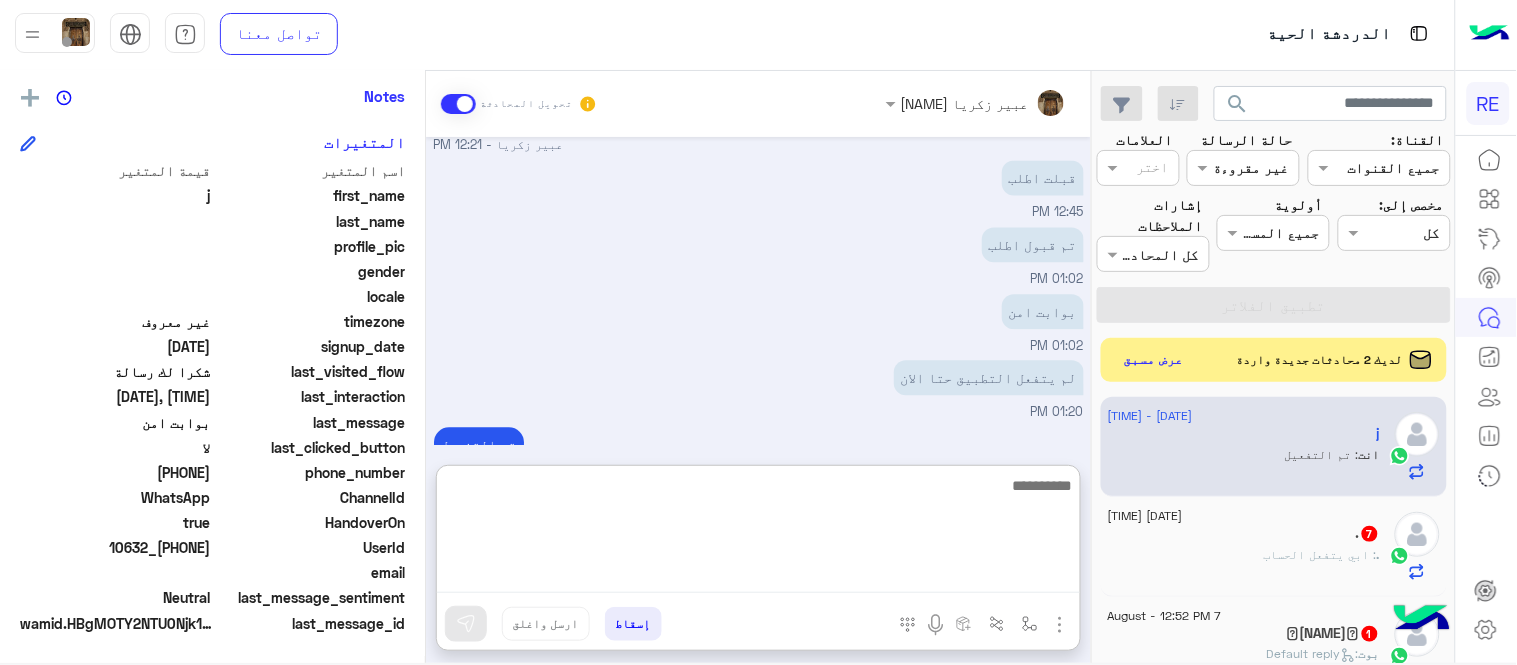 scroll, scrollTop: 3083, scrollLeft: 0, axis: vertical 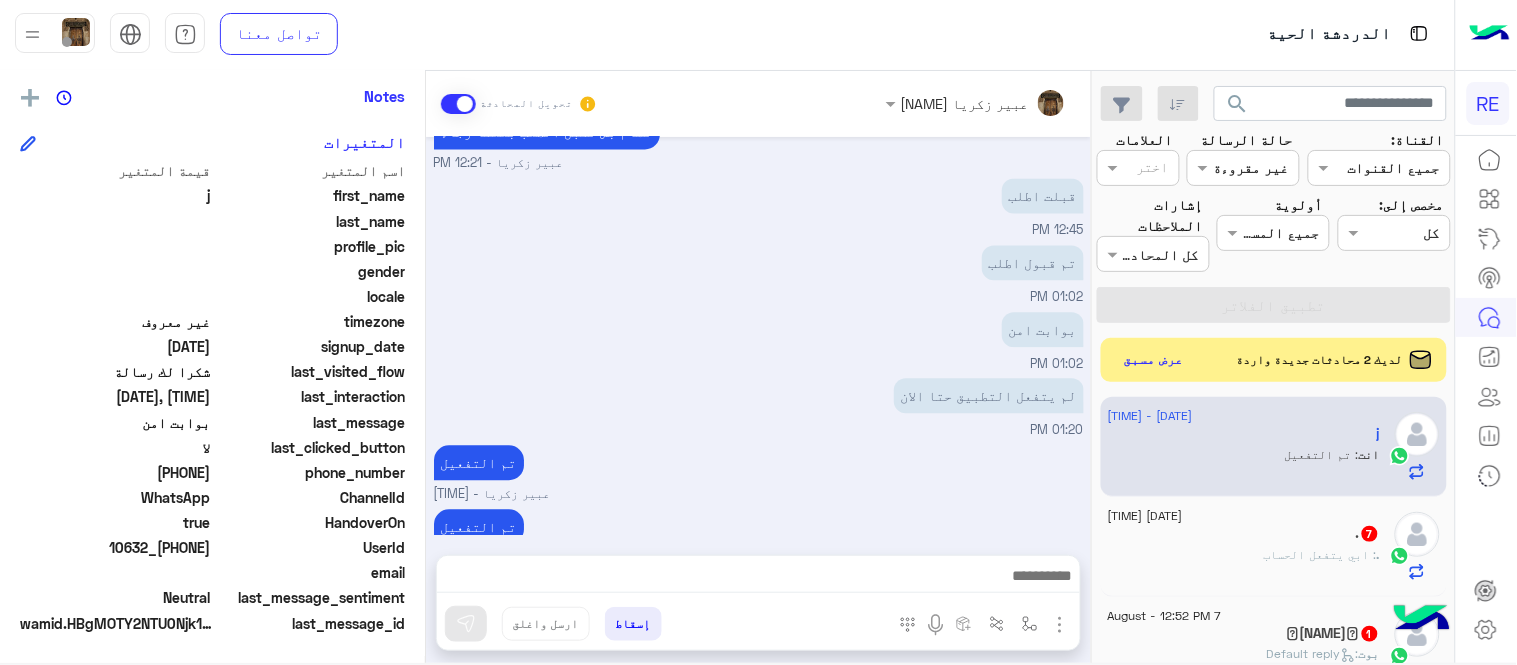 click on "[DATE]  اختر احد الخدمات التالية:    [TIME]   تفعيل حساب    [TIME]  يمكنك الاطلاع على شروط الانضمام لرحلة ك (كابتن ) الموجودة بالصورة أعلاه،
لتحميل التطبيق عبر الرابط التالي : 📲
http://onelink.to/Rehla    يسعدنا انضمامك لتطبيق رحلة يمكنك اتباع الخطوات الموضحة لتسجيل بيانات سيارتك بالفيديو التالي  : عزيزي الكابتن، فضلًا ، للرغبة بتفعيل الحساب قم برفع البيانات عبر التطبيق والتواصل معنا  تم تسجيل السيارة   اواجه صعوبة بالتسجيل  اي خدمة اخرى ؟  الرجوع للقائمة الرئ   لا     [TIME]   الرجوع للقائمة الرئ    [TIME]  اختر احد الخدمات التالية:    [TIME]   تفعيل حساب    [TIME]     تم تسجيل السيارة   لا   لا" at bounding box center (758, 336) 